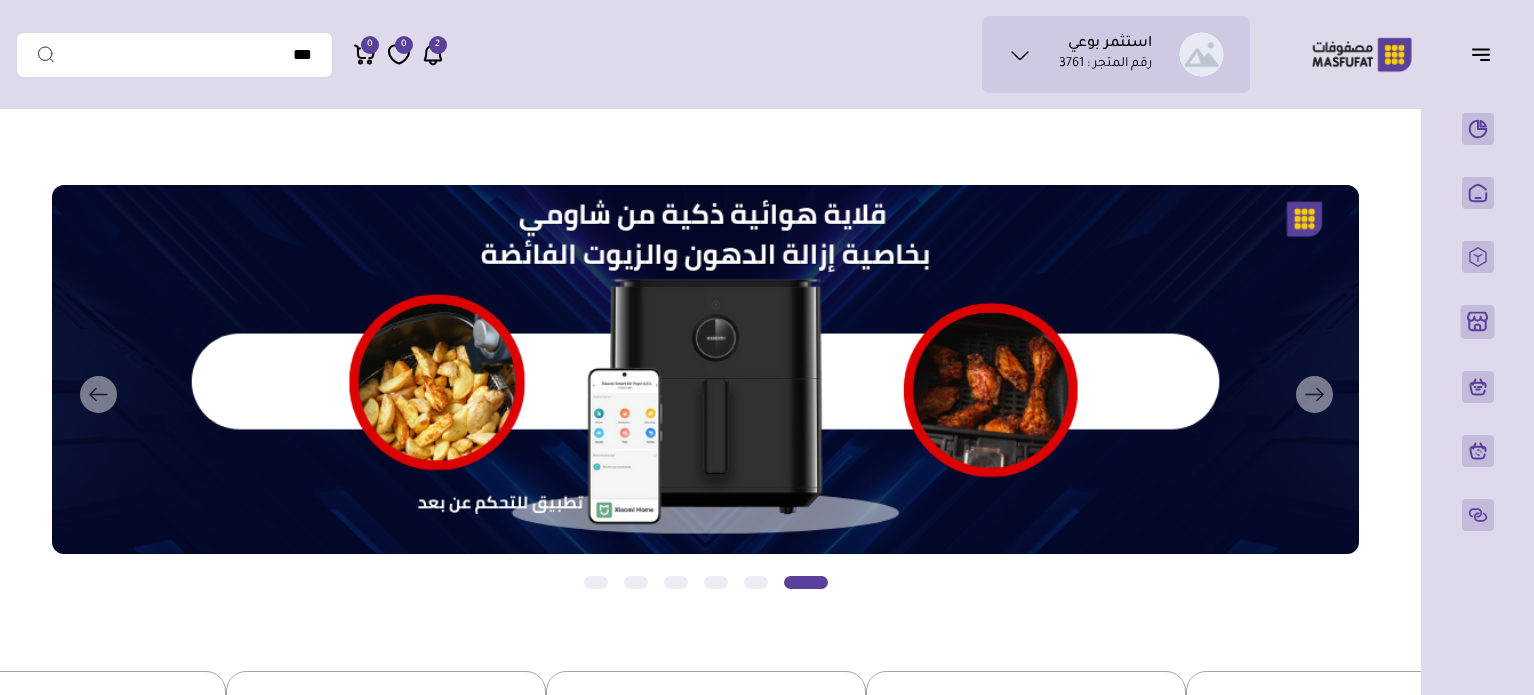 click 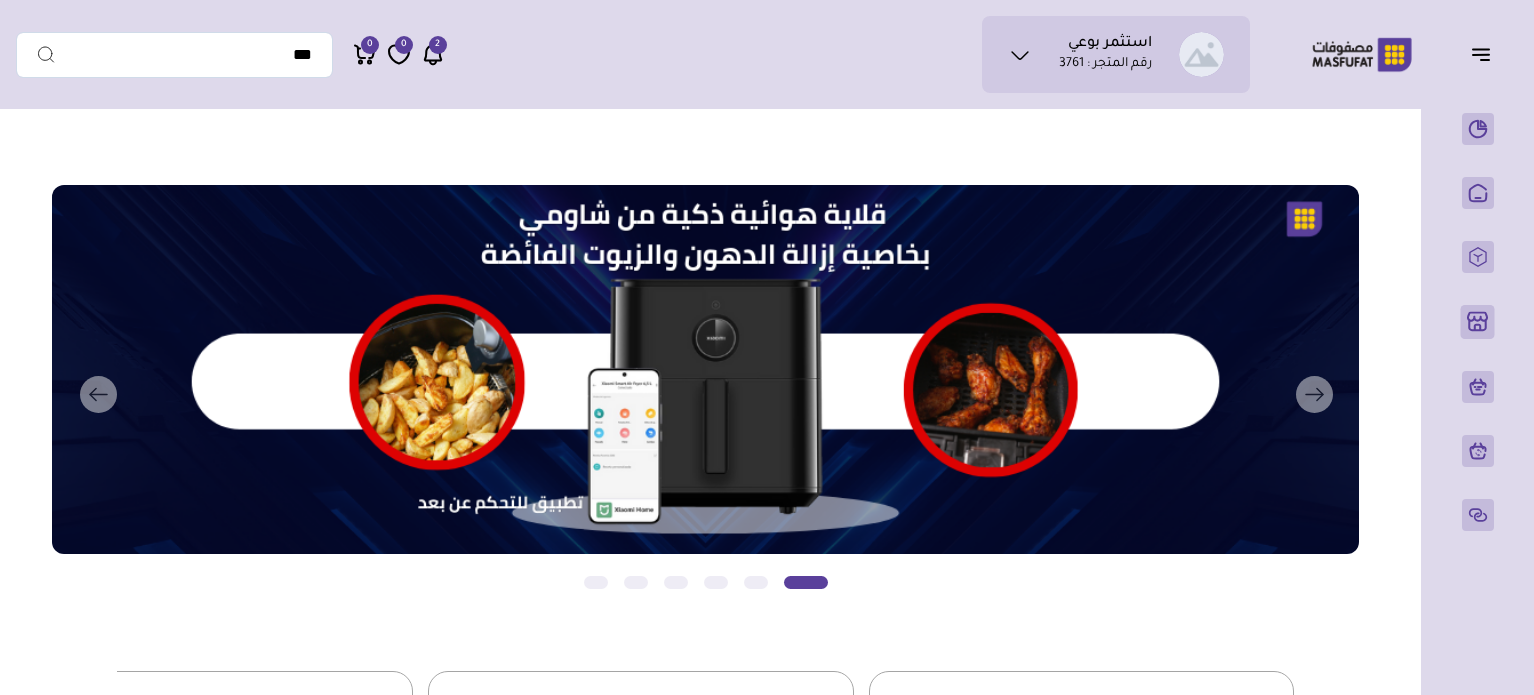 scroll, scrollTop: 0, scrollLeft: 0, axis: both 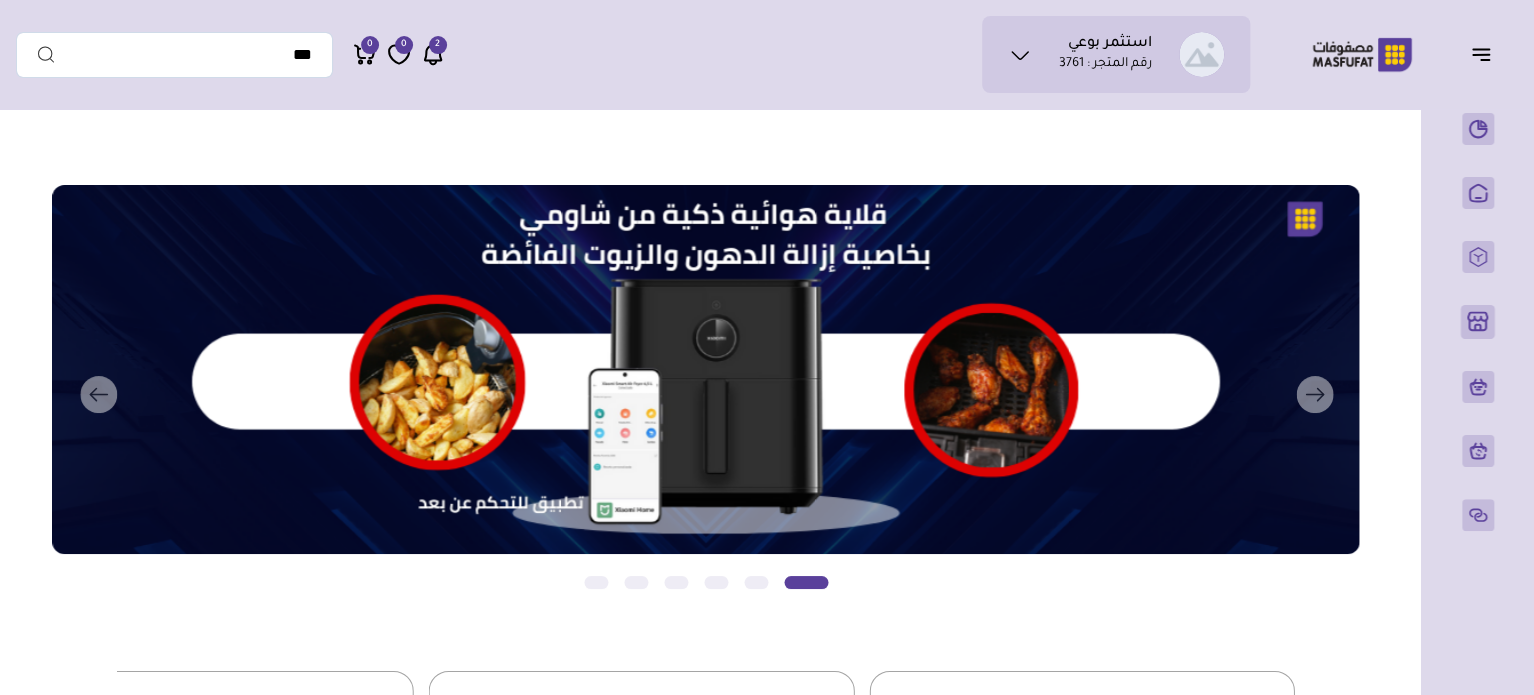 click 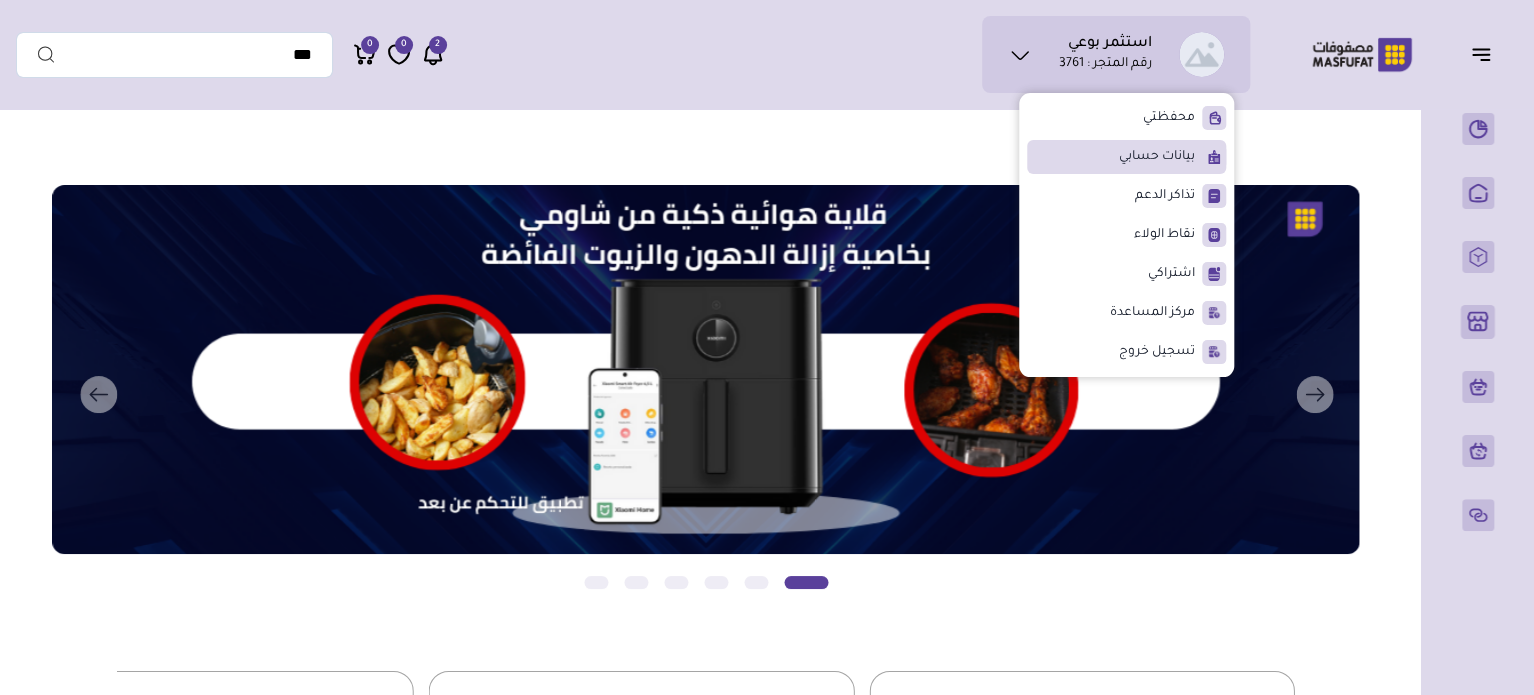 click on "بيانات حسابي" at bounding box center (1157, 157) 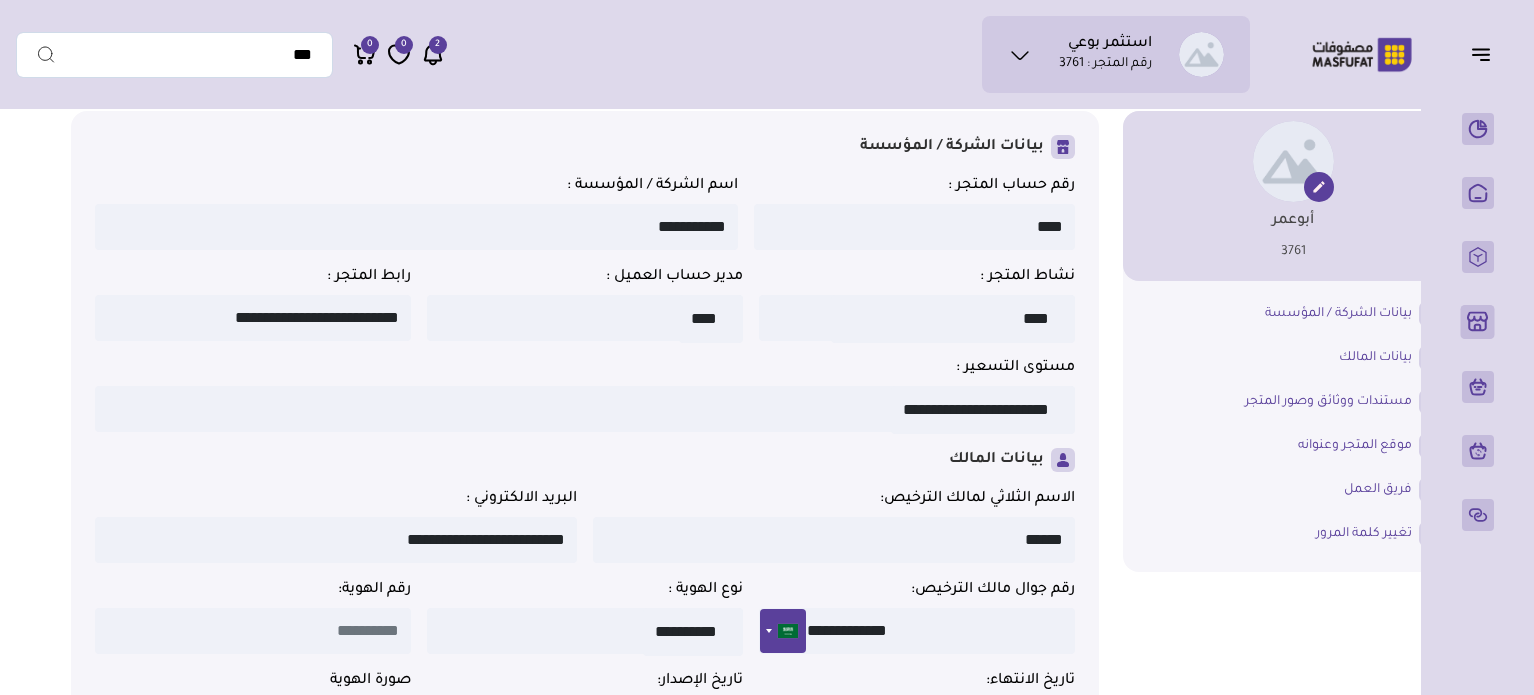 click on "**********" at bounding box center (585, 1110) 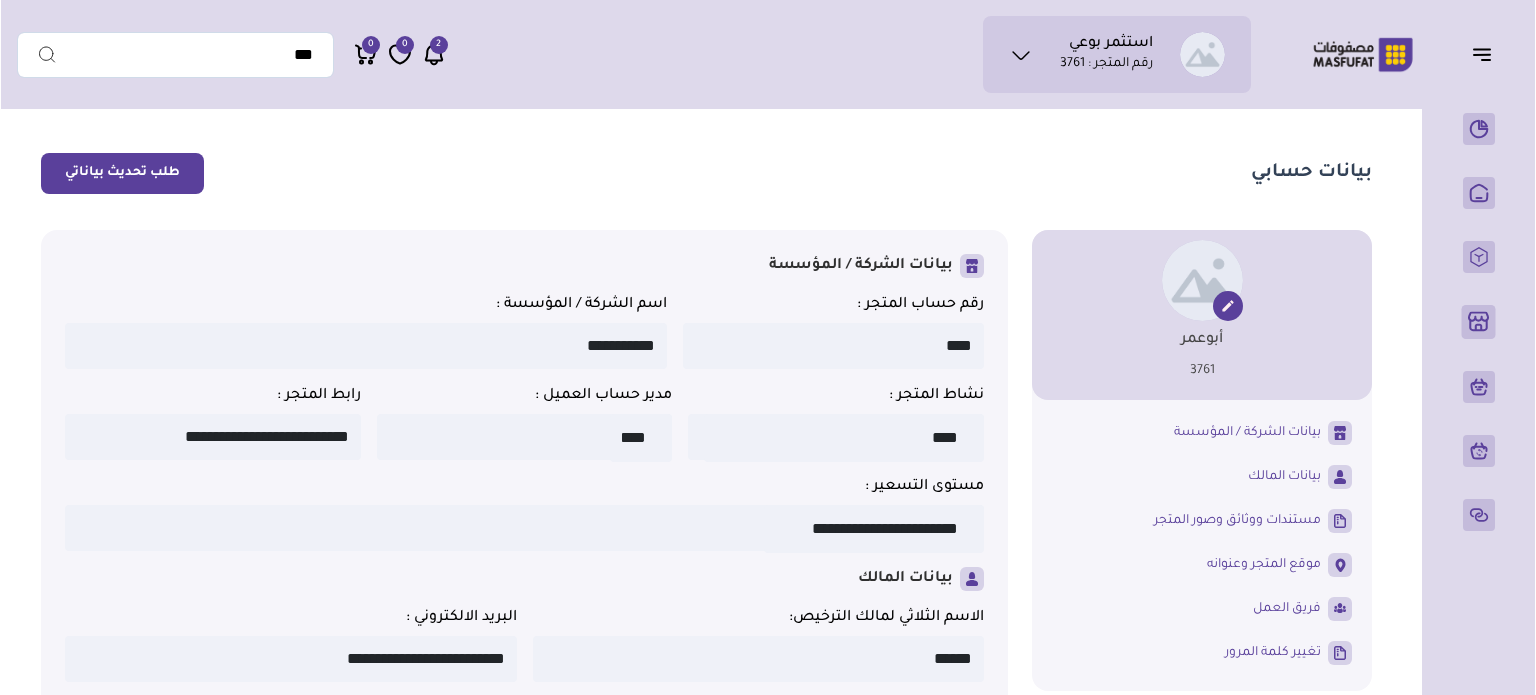 scroll, scrollTop: 0, scrollLeft: 0, axis: both 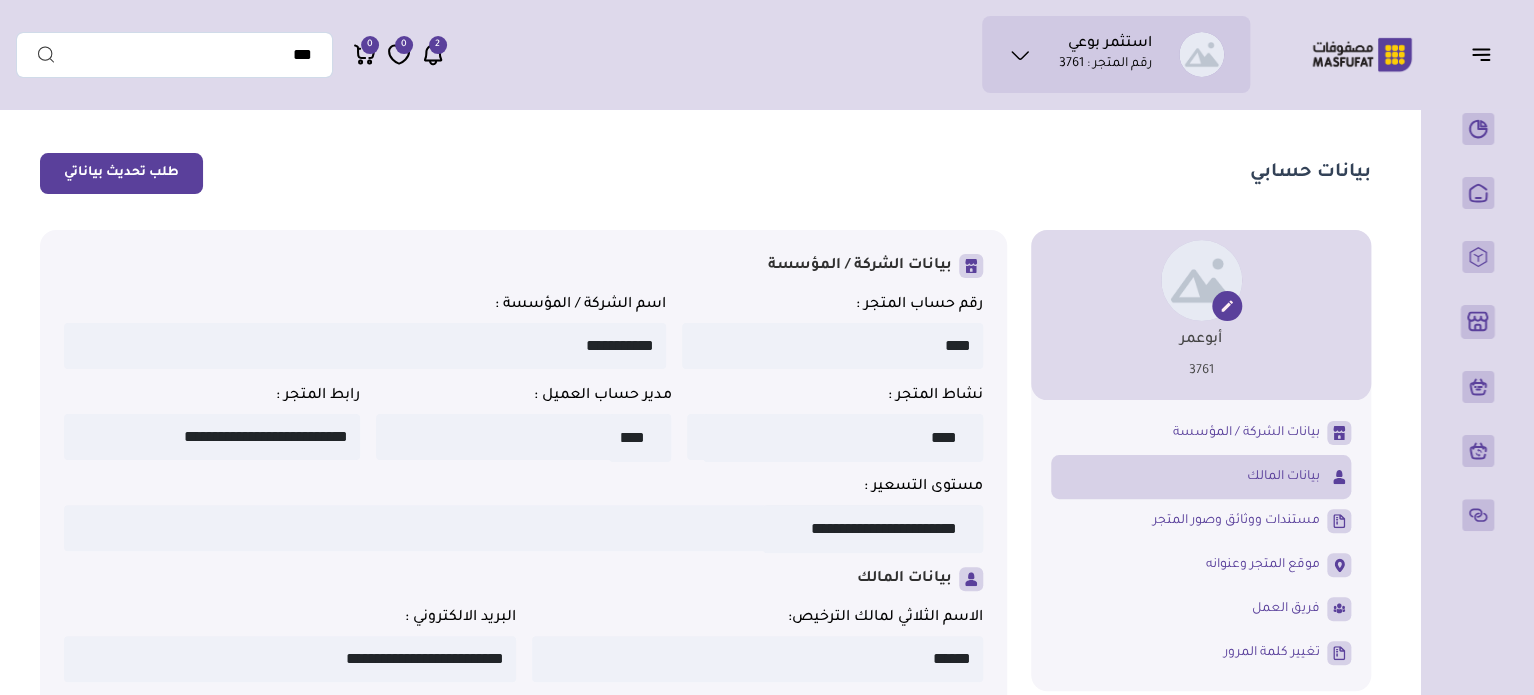 click on "بيانات المالك" at bounding box center [1283, 477] 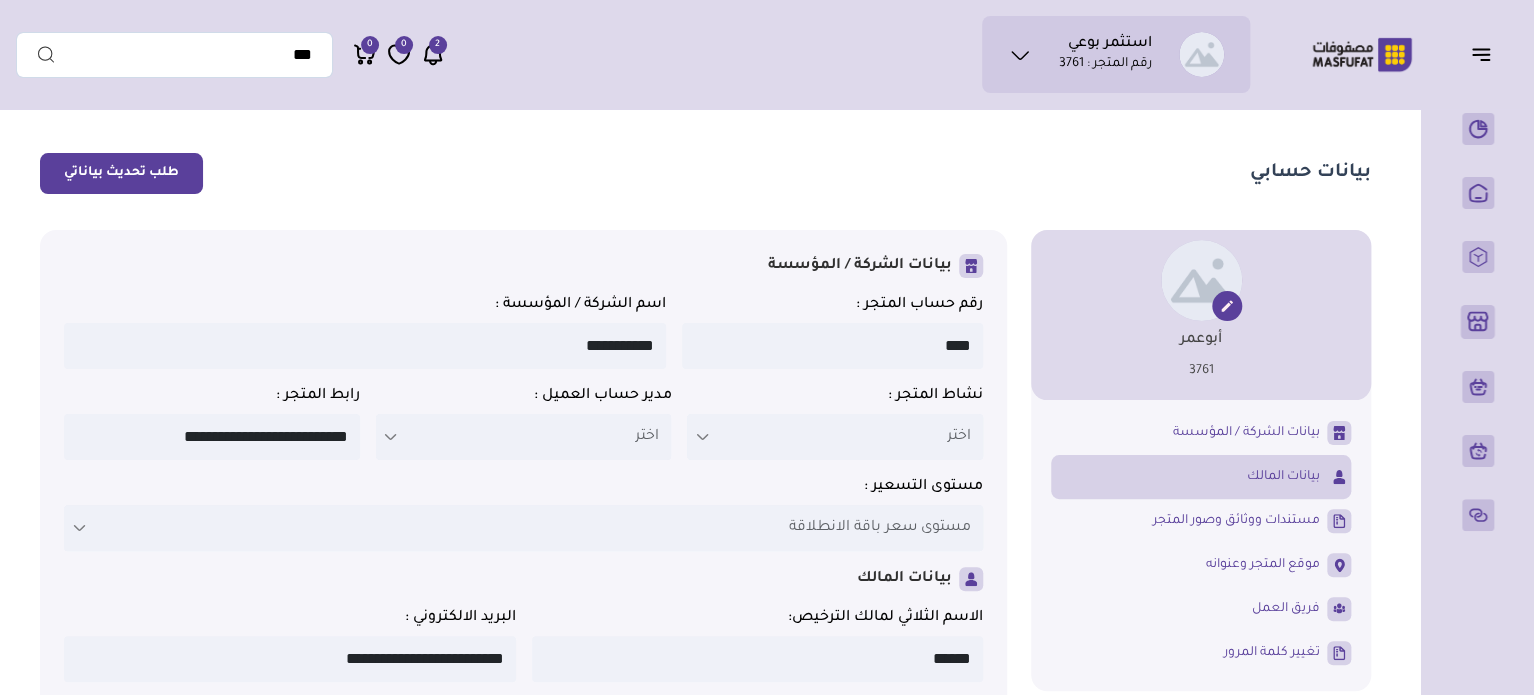 click on "بيانات المالك" at bounding box center [1201, 477] 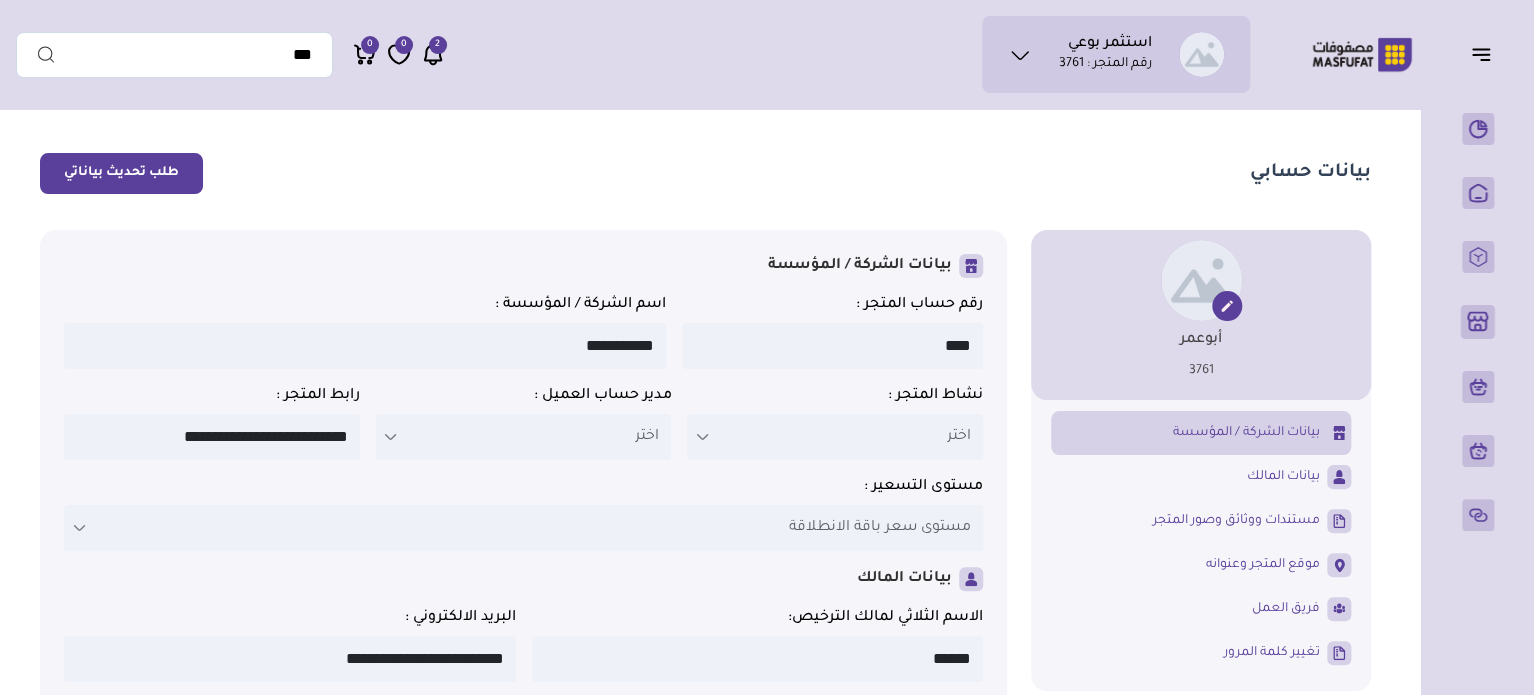 click on "بيانات الشركة / المؤسسة" at bounding box center [1246, 433] 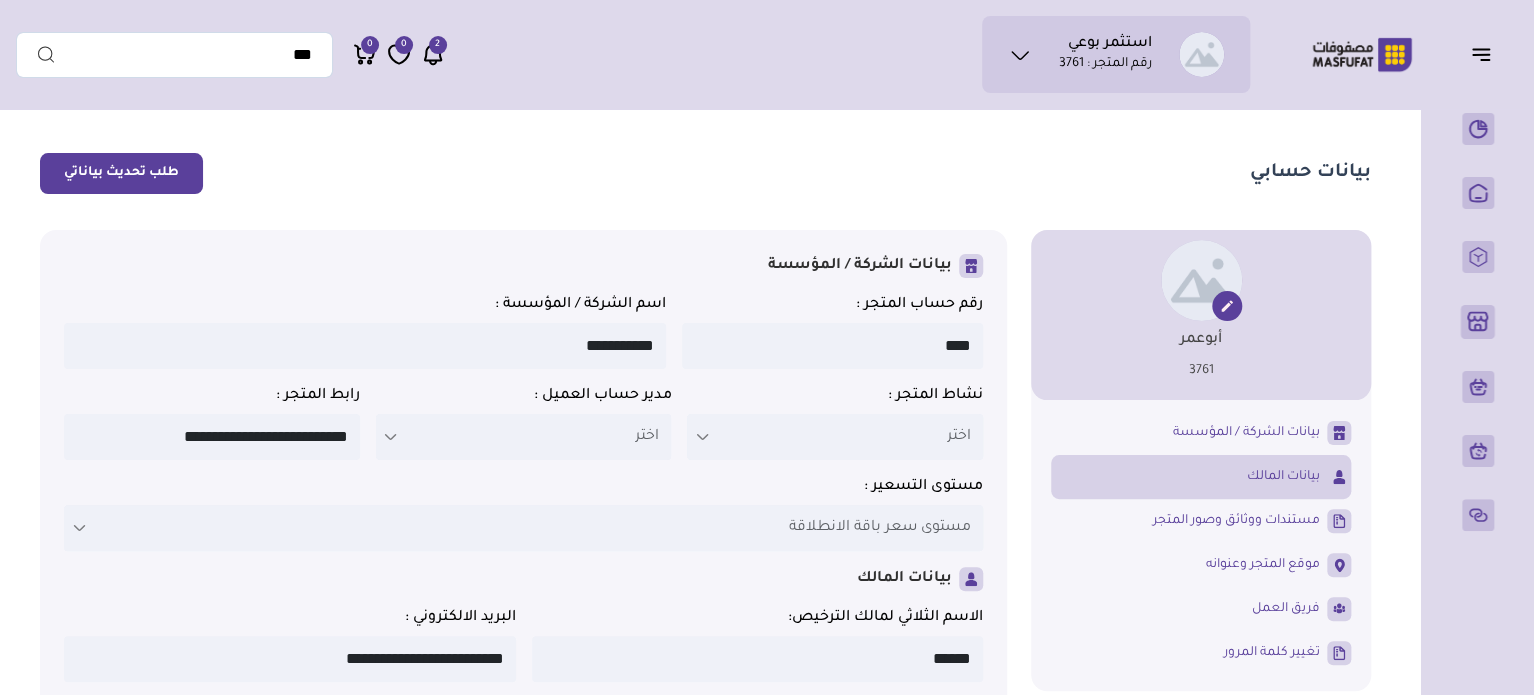 click on "بيانات المالك" at bounding box center (1283, 477) 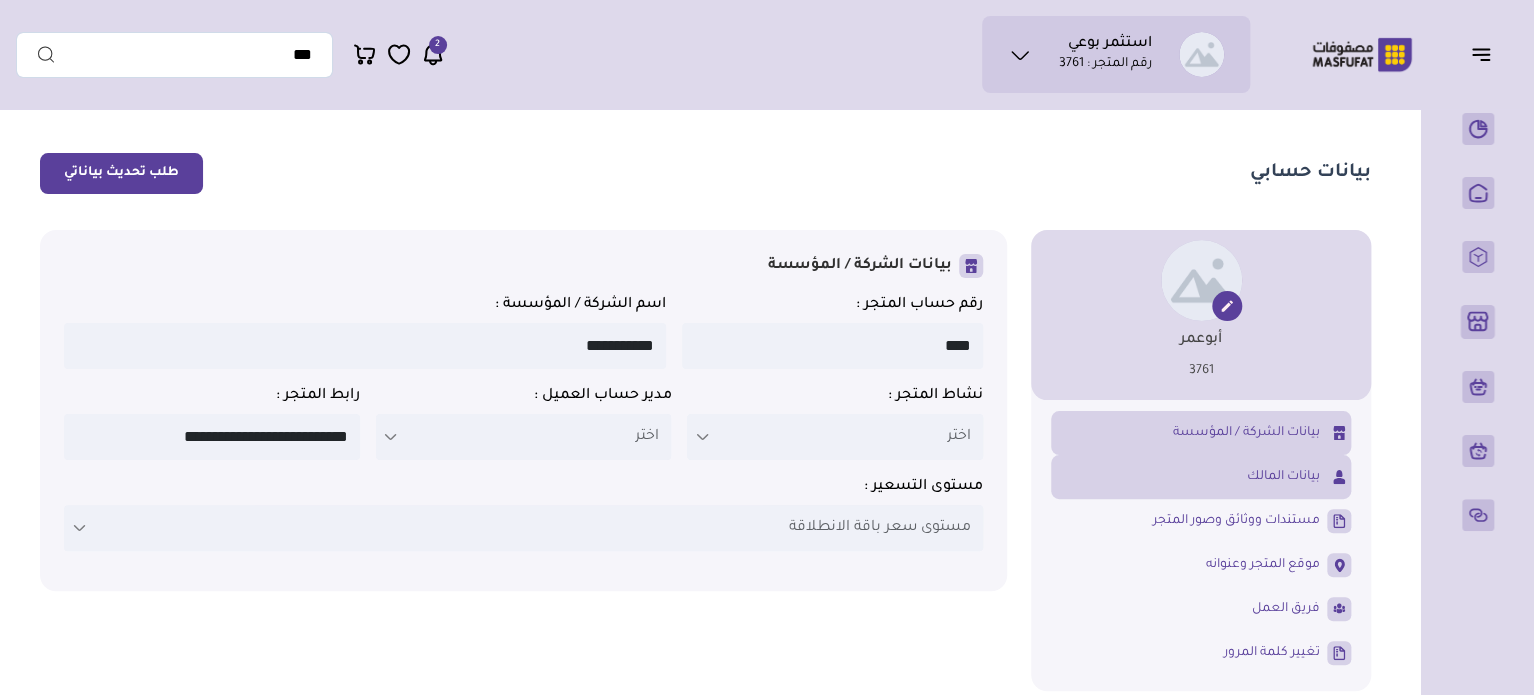 click at bounding box center [702, 437] 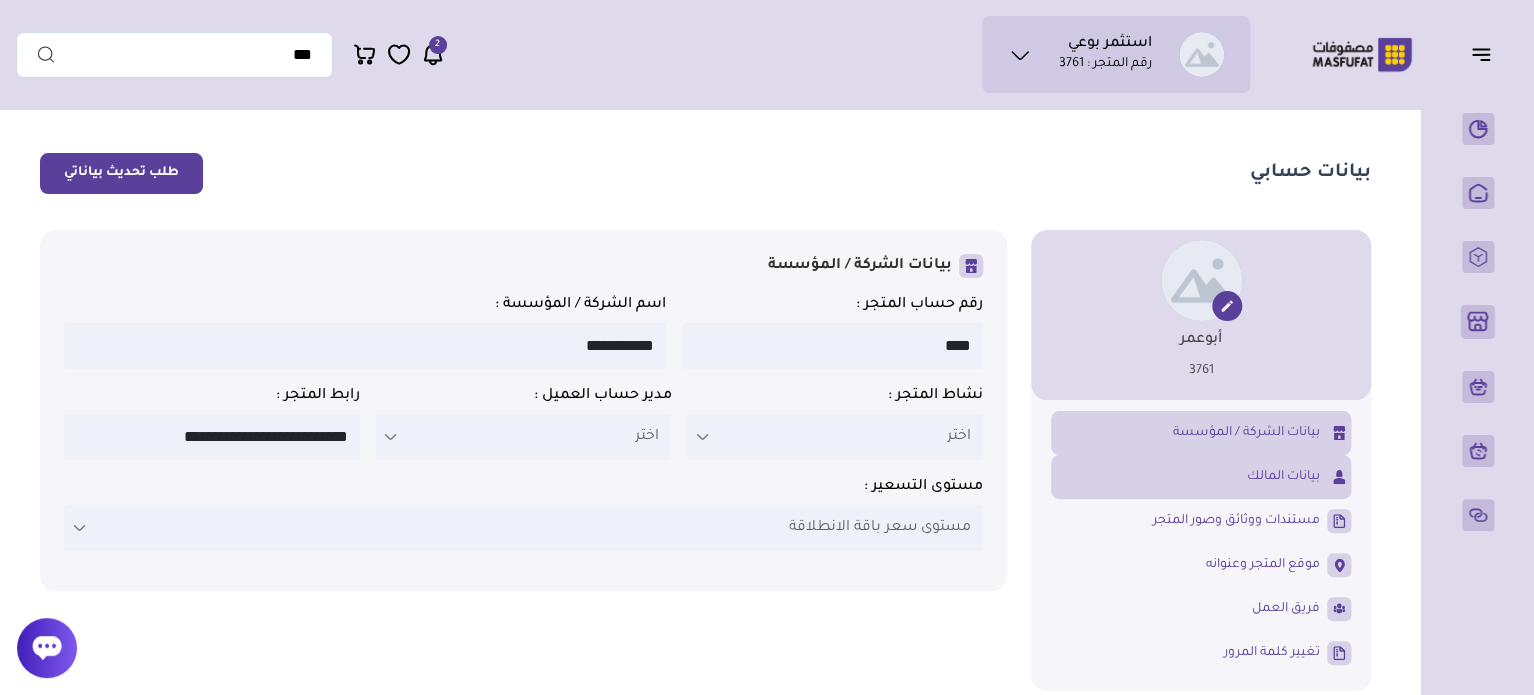 click at bounding box center [702, 437] 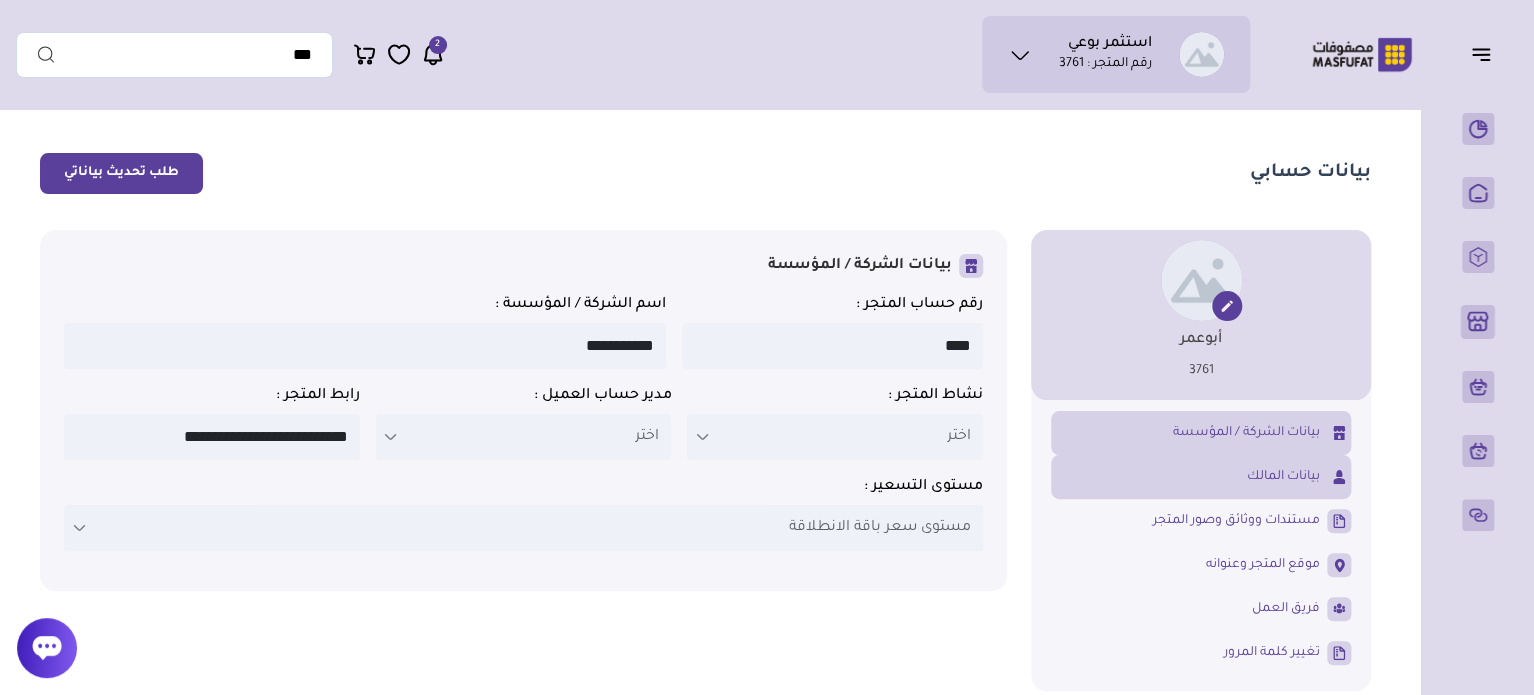 click on "بيانات المالك" at bounding box center [1201, 477] 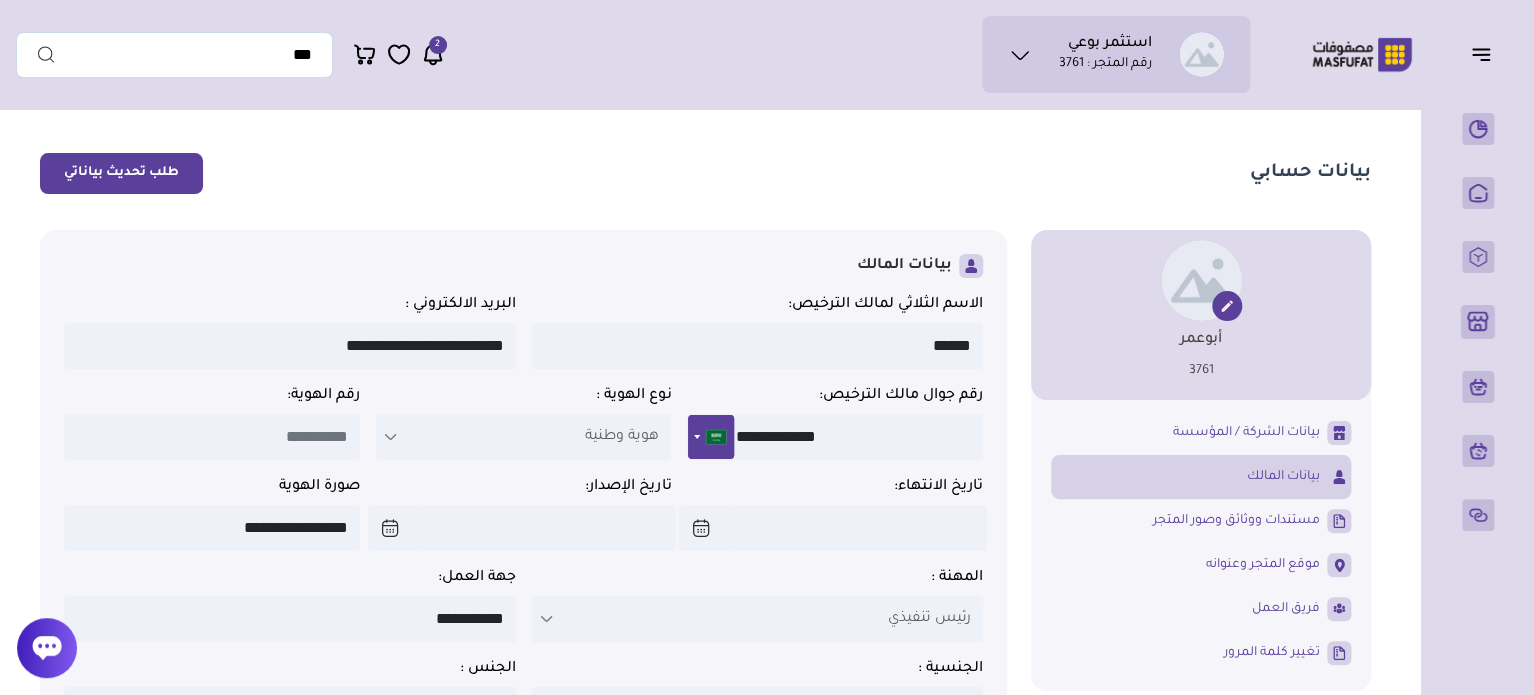 click on "طلب تحديث بياناتي" at bounding box center (121, 173) 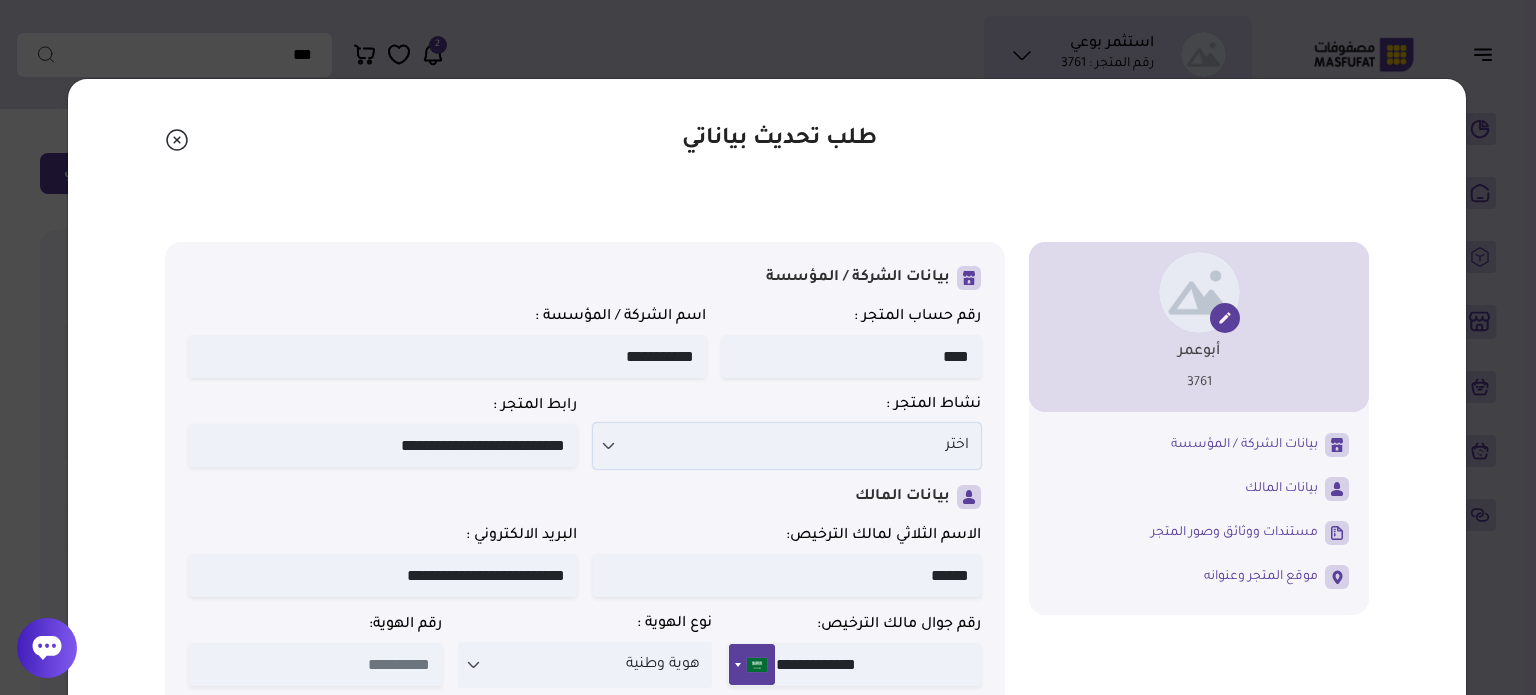 click on "اختر" at bounding box center [787, 446] 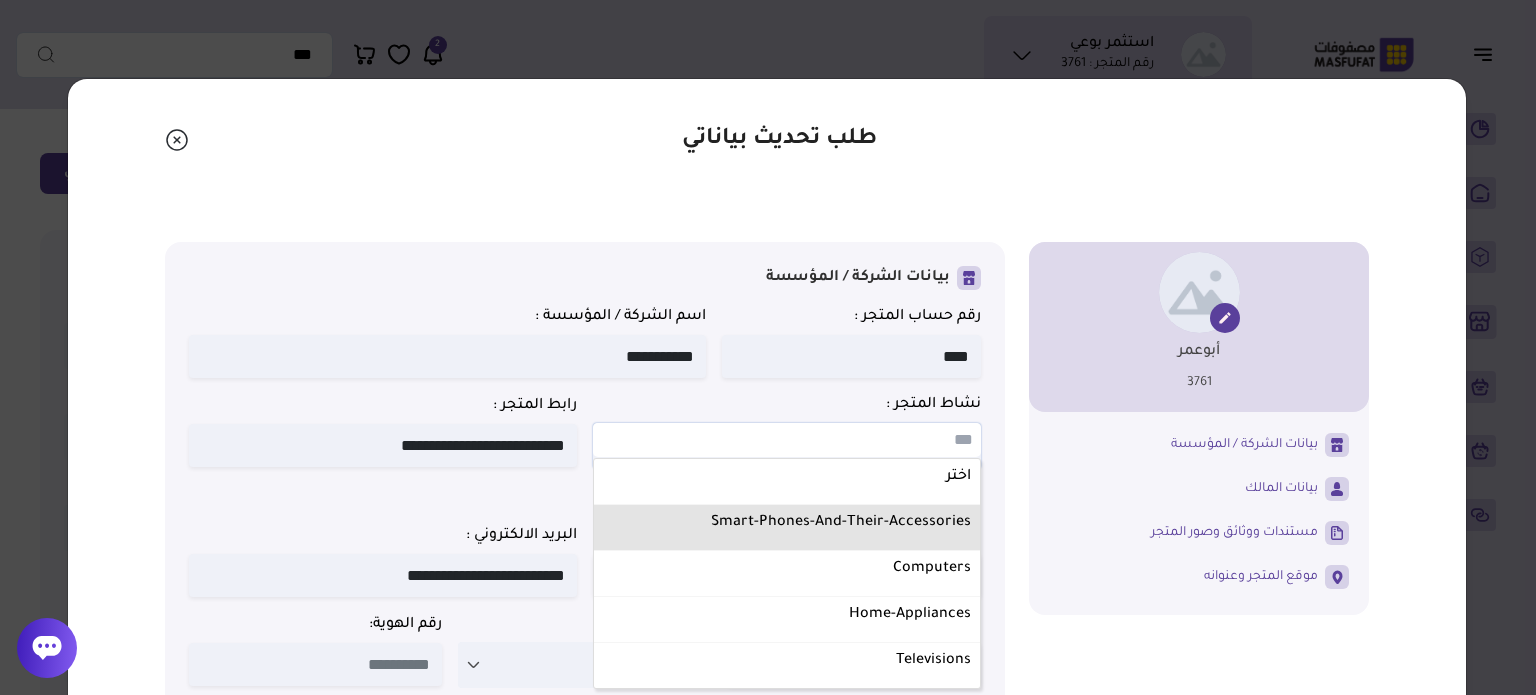 click on "Smart-phones-and-their-accessories" at bounding box center [787, 523] 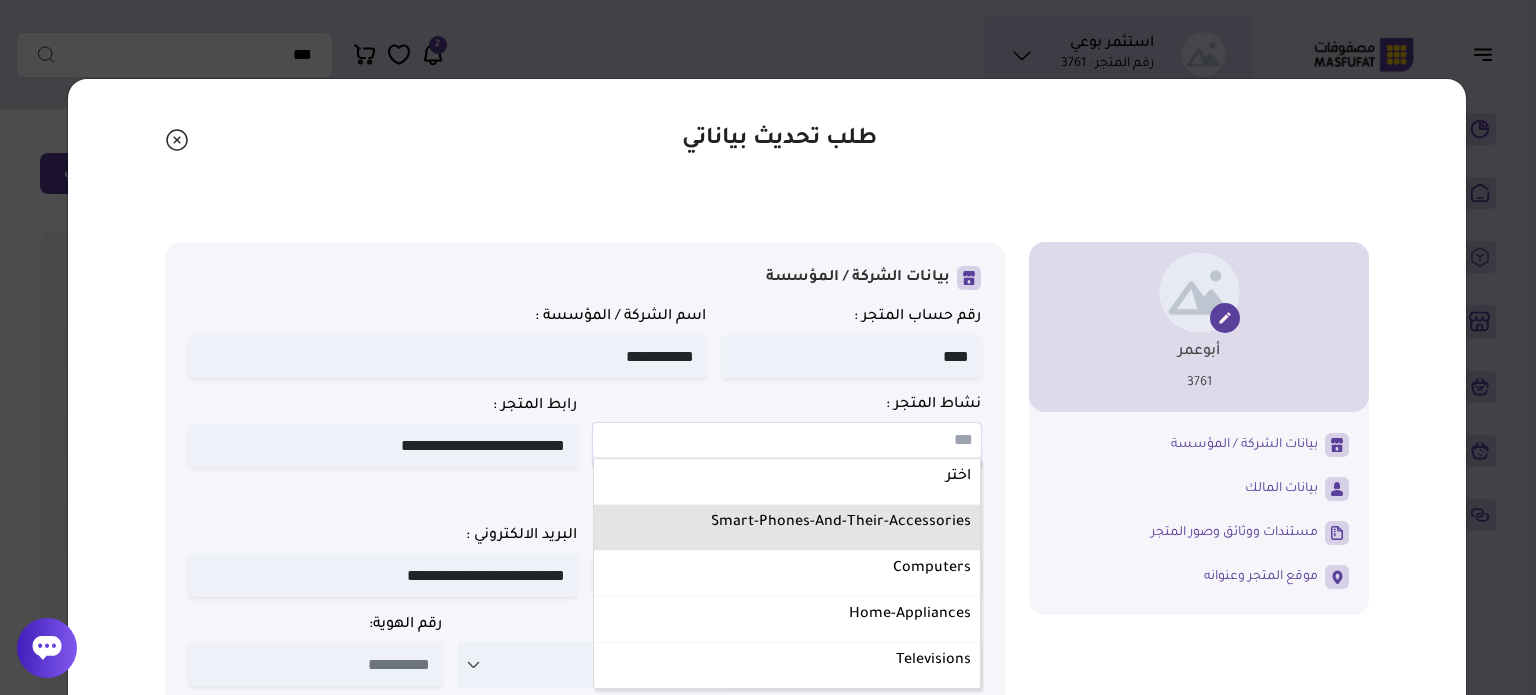 select on "**********" 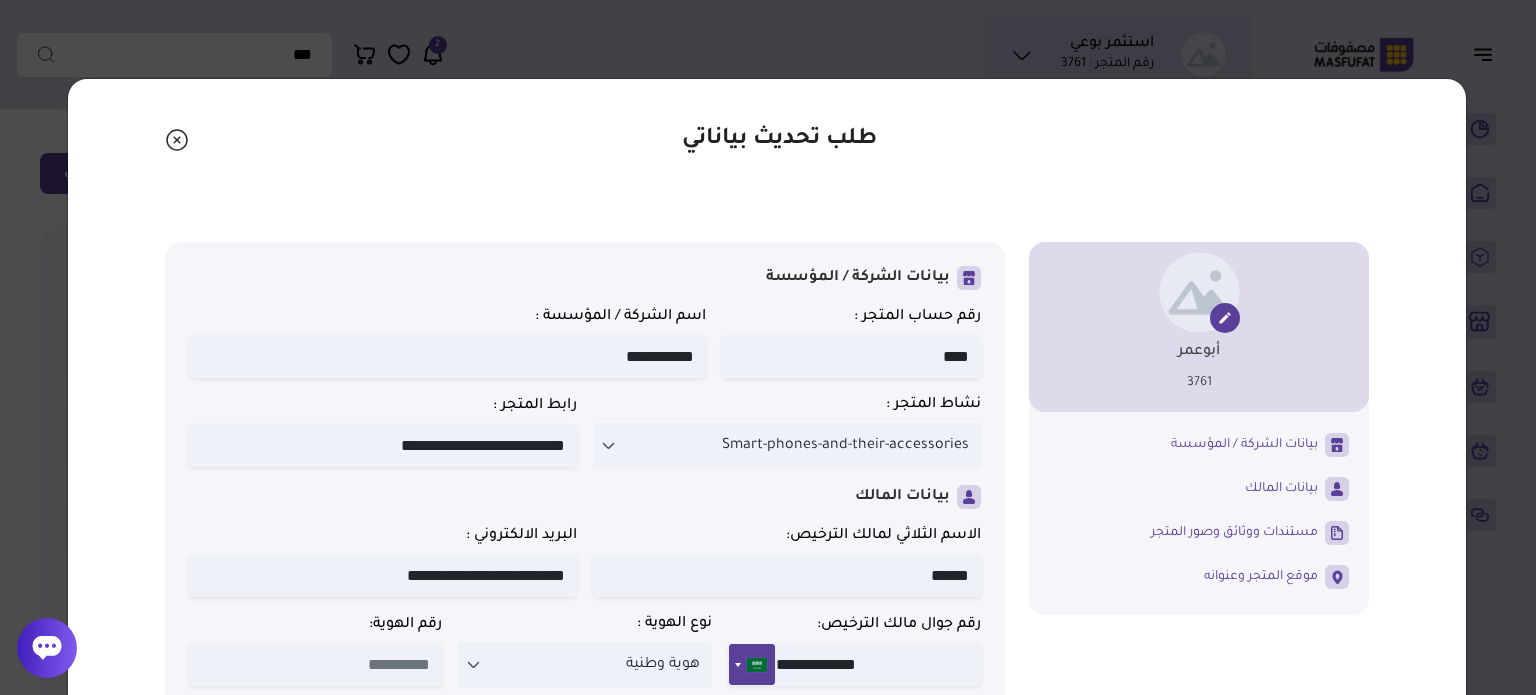 click on "******" at bounding box center (787, 575) 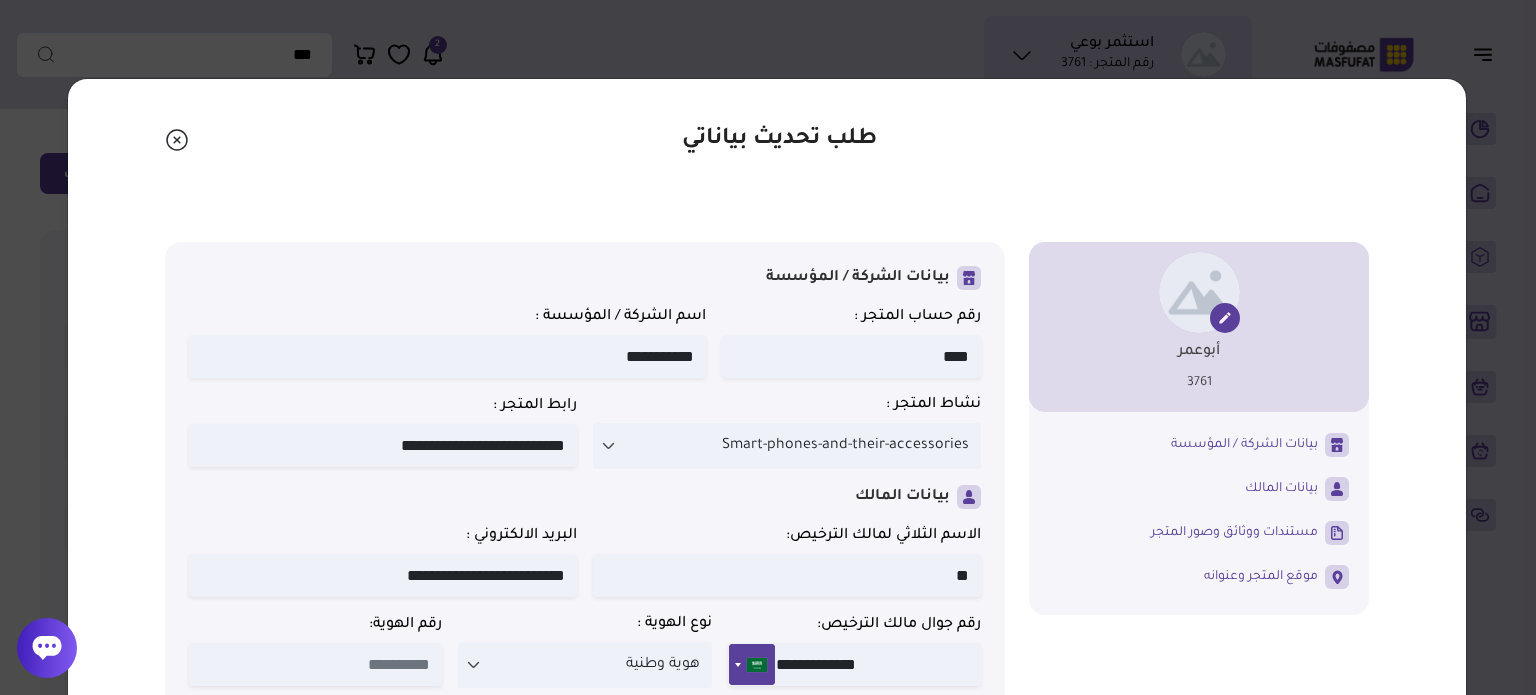 type on "*" 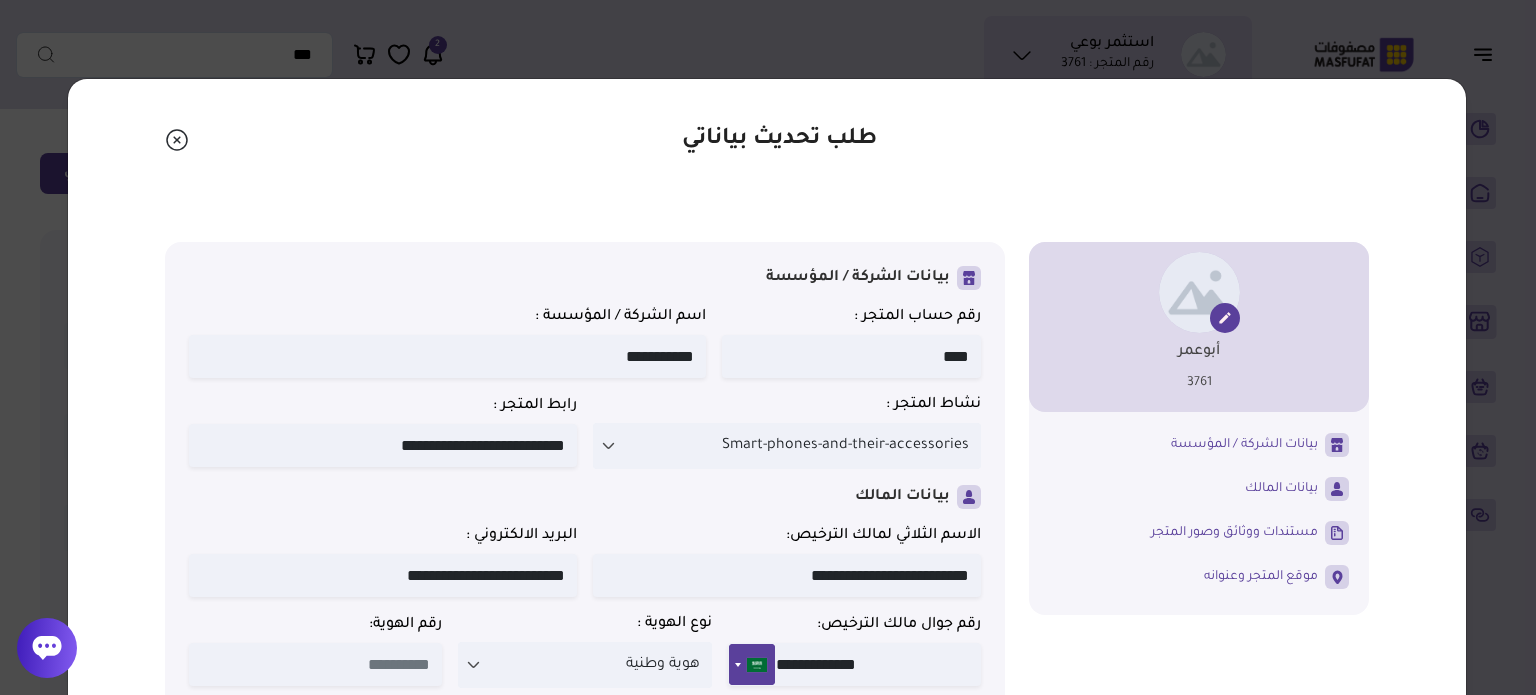 type on "**********" 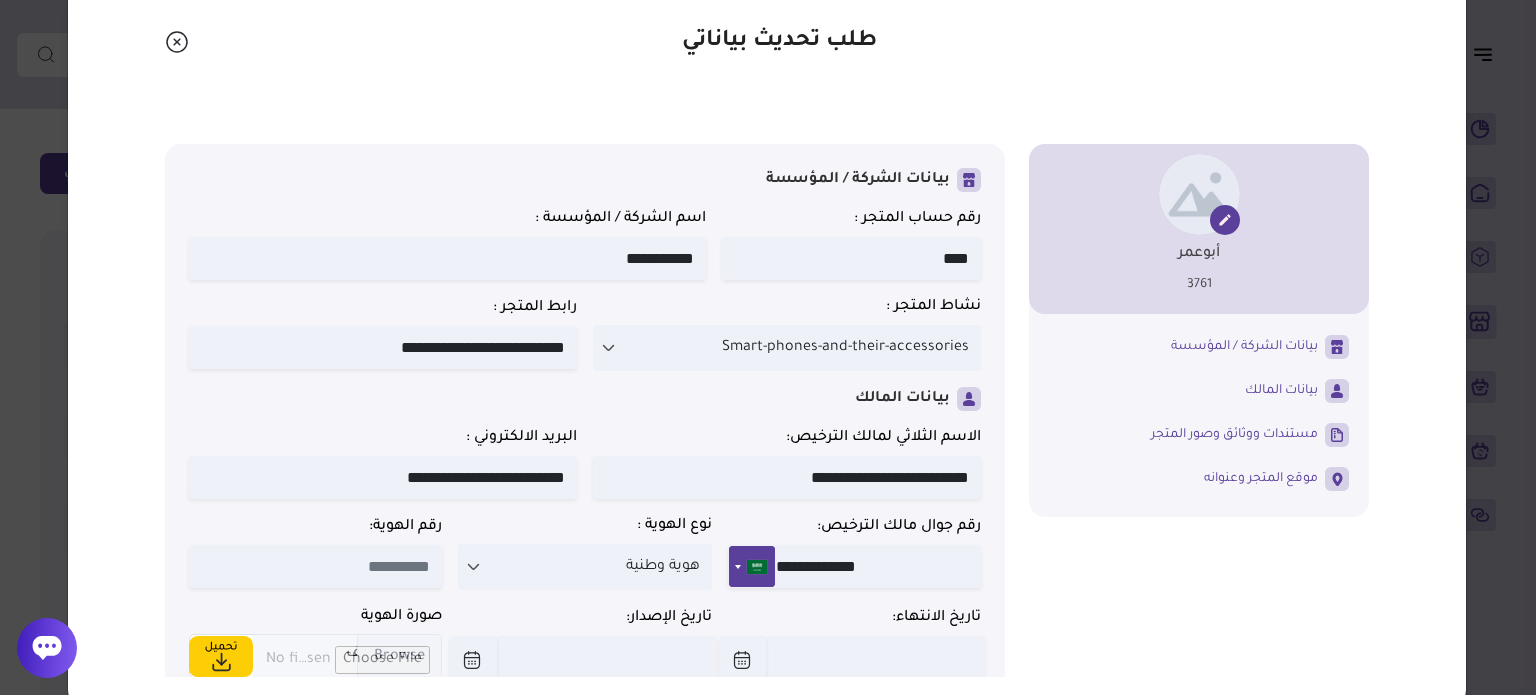 scroll, scrollTop: 112, scrollLeft: 0, axis: vertical 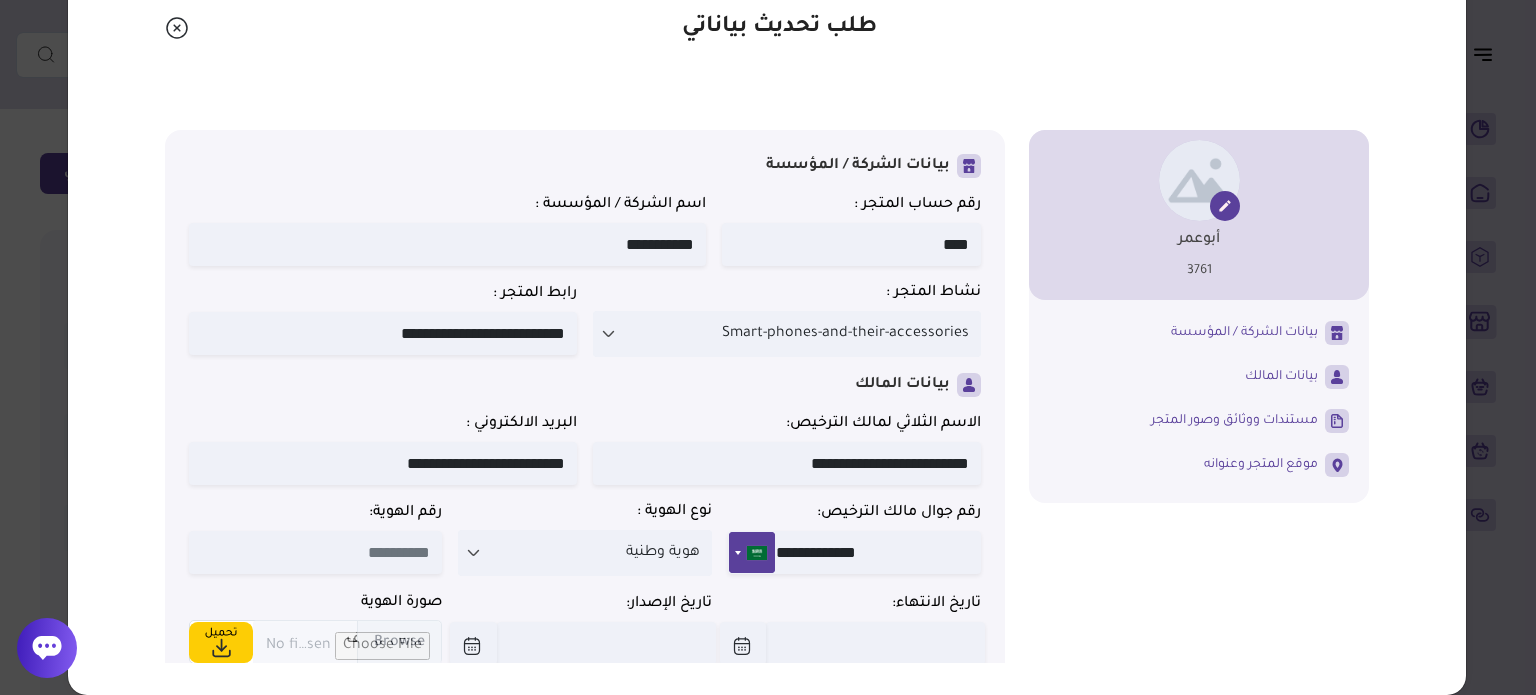 click at bounding box center [315, 552] 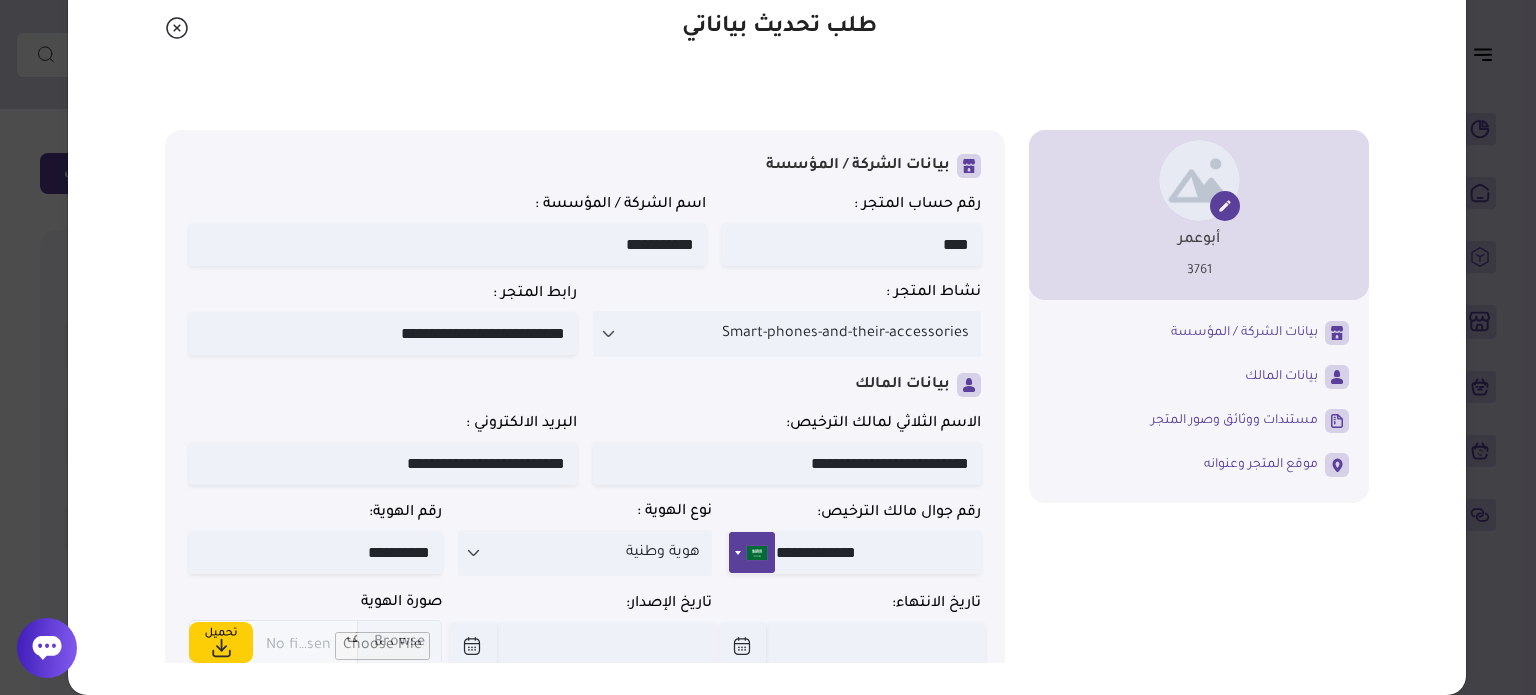 type on "**********" 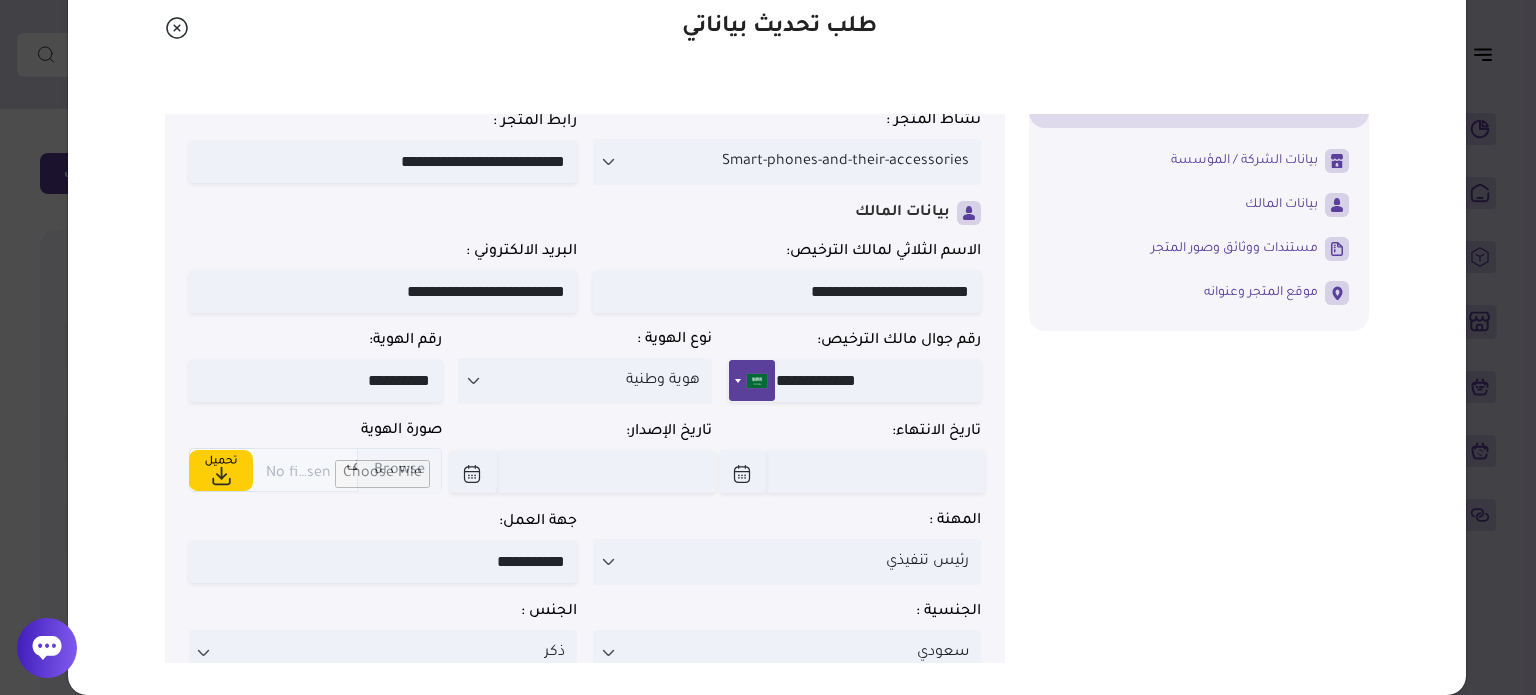 scroll, scrollTop: 173, scrollLeft: 0, axis: vertical 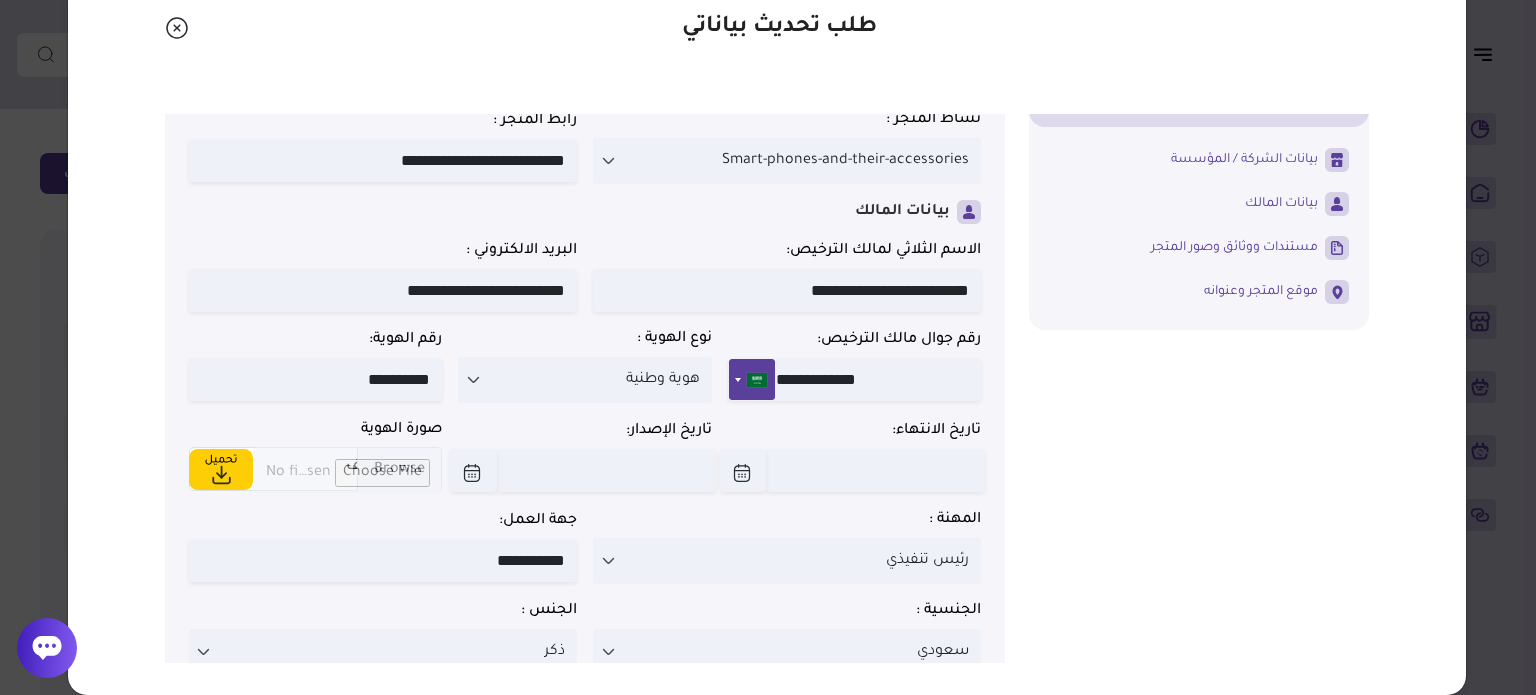 click at bounding box center [743, 470] 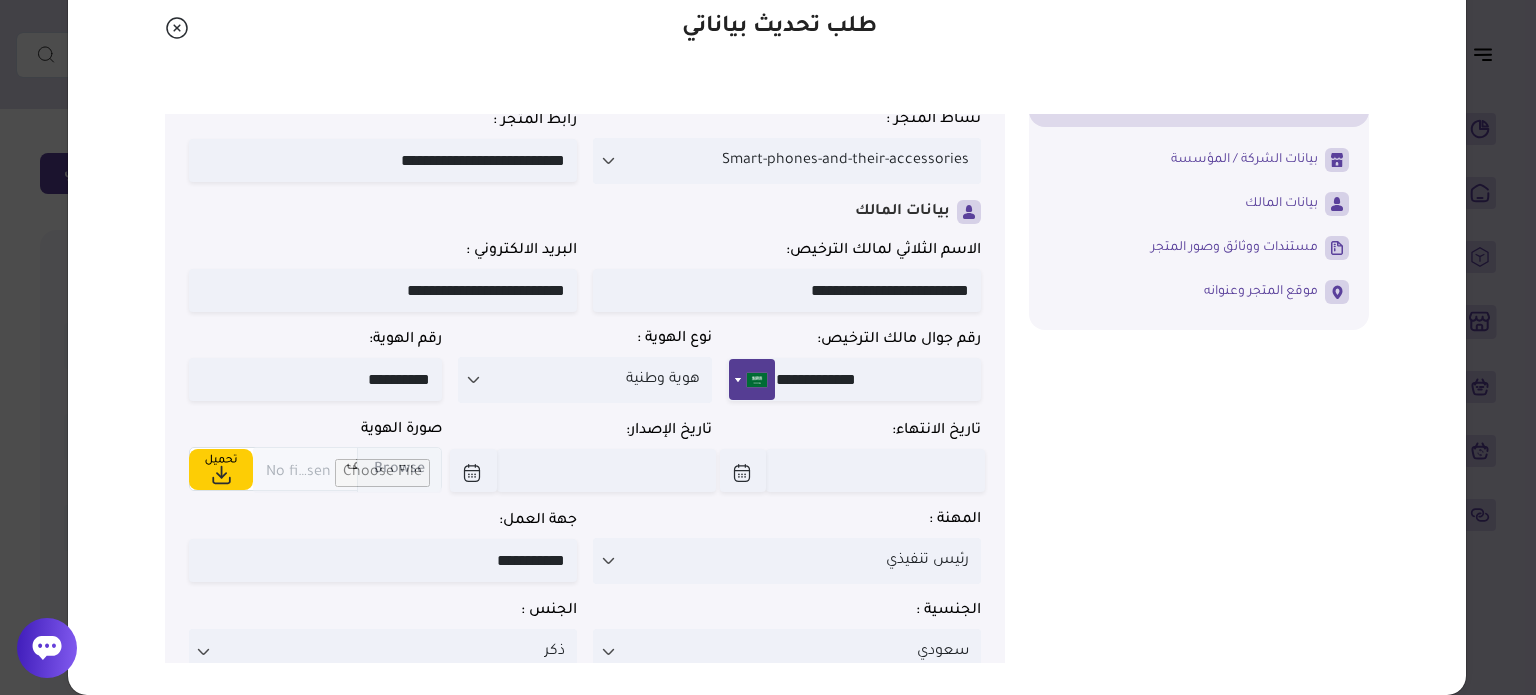 type on "**********" 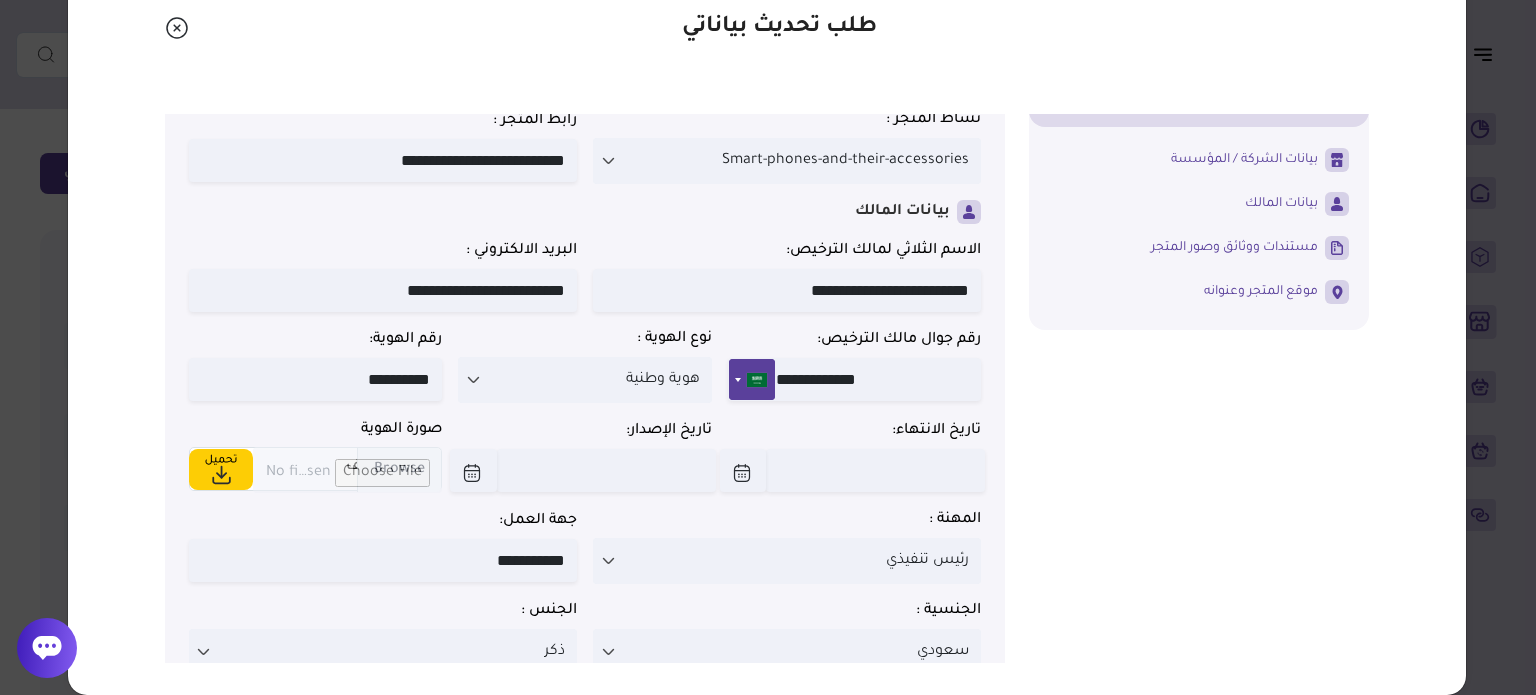 type on "**********" 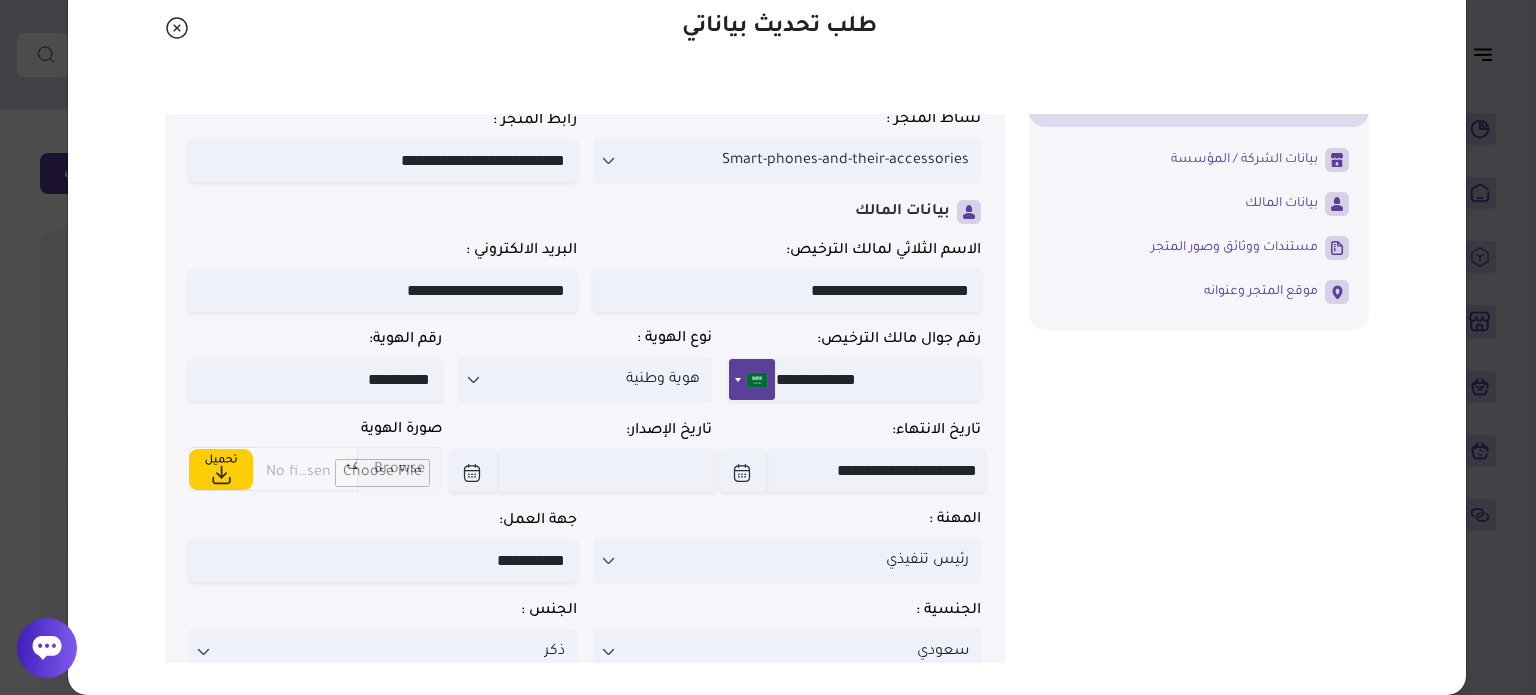 click at bounding box center [473, 470] 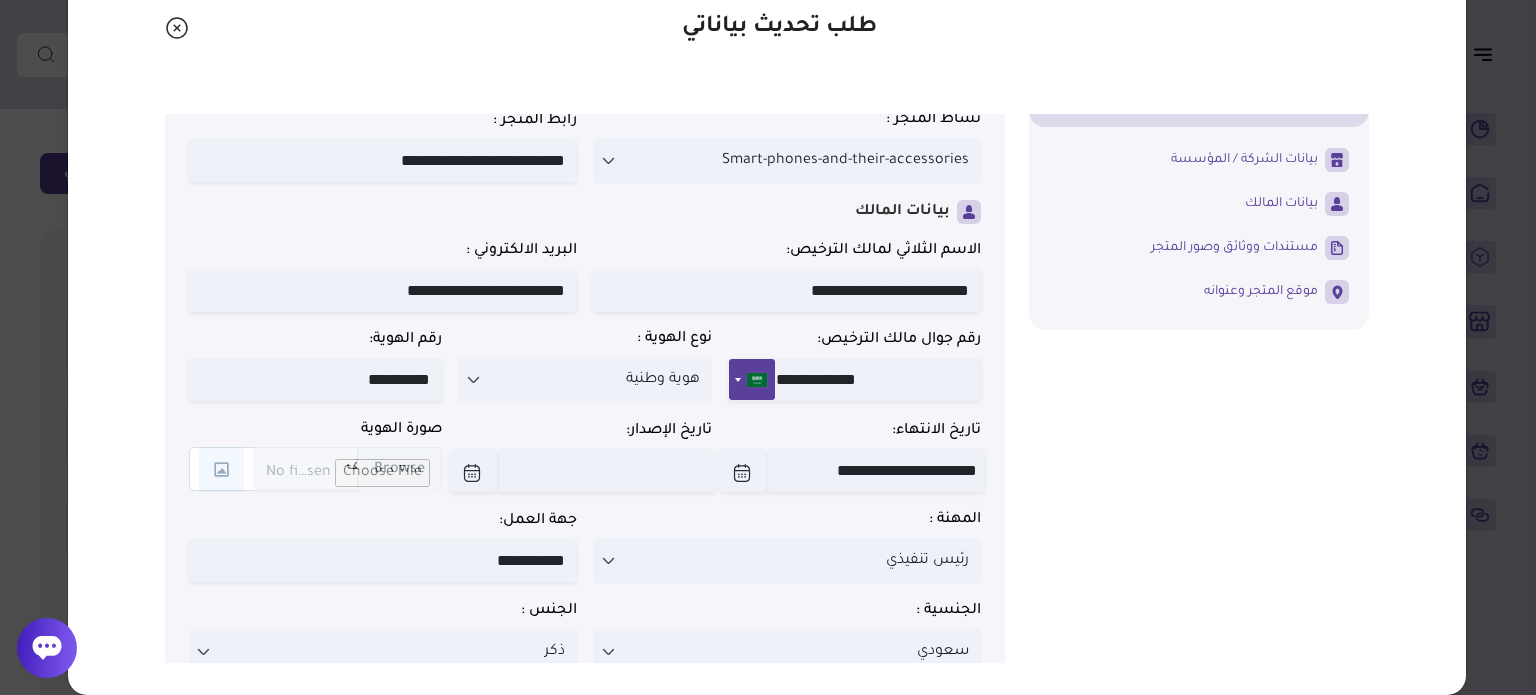 click on "طلب تحديث بياناتي
أبوعمر
3761
****" at bounding box center [767, 331] 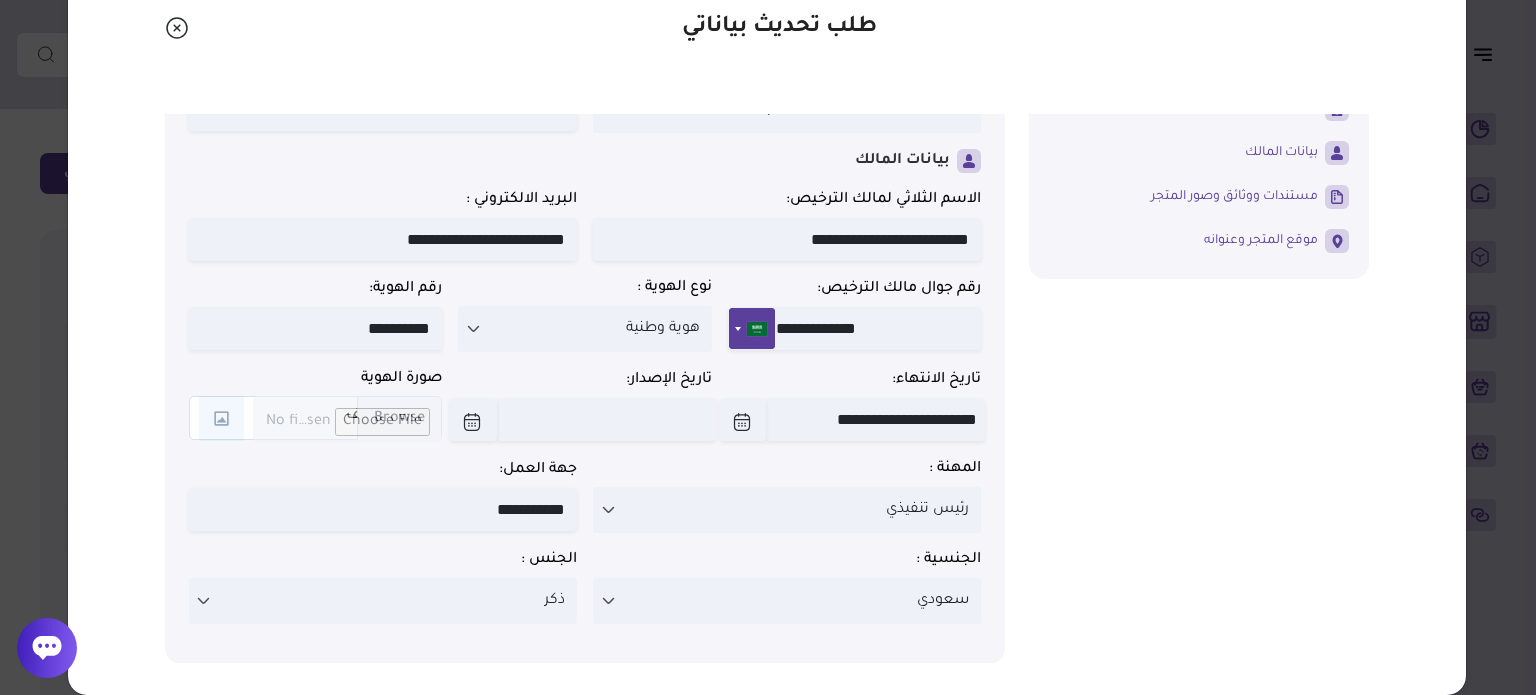 scroll, scrollTop: 315, scrollLeft: 0, axis: vertical 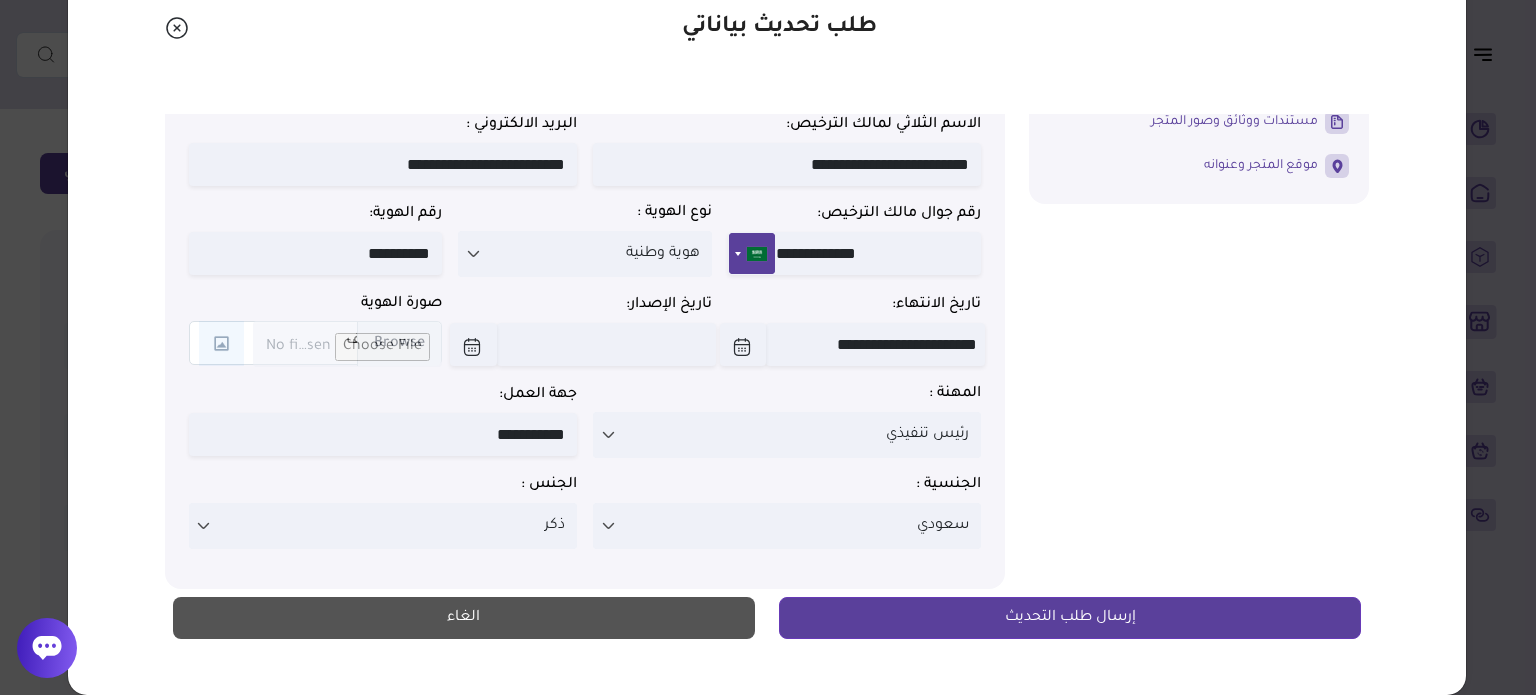 click on "أبوعمر
3761
بيانات الشركة / المؤسسة
بيانات المالك
"" at bounding box center (767, 210) 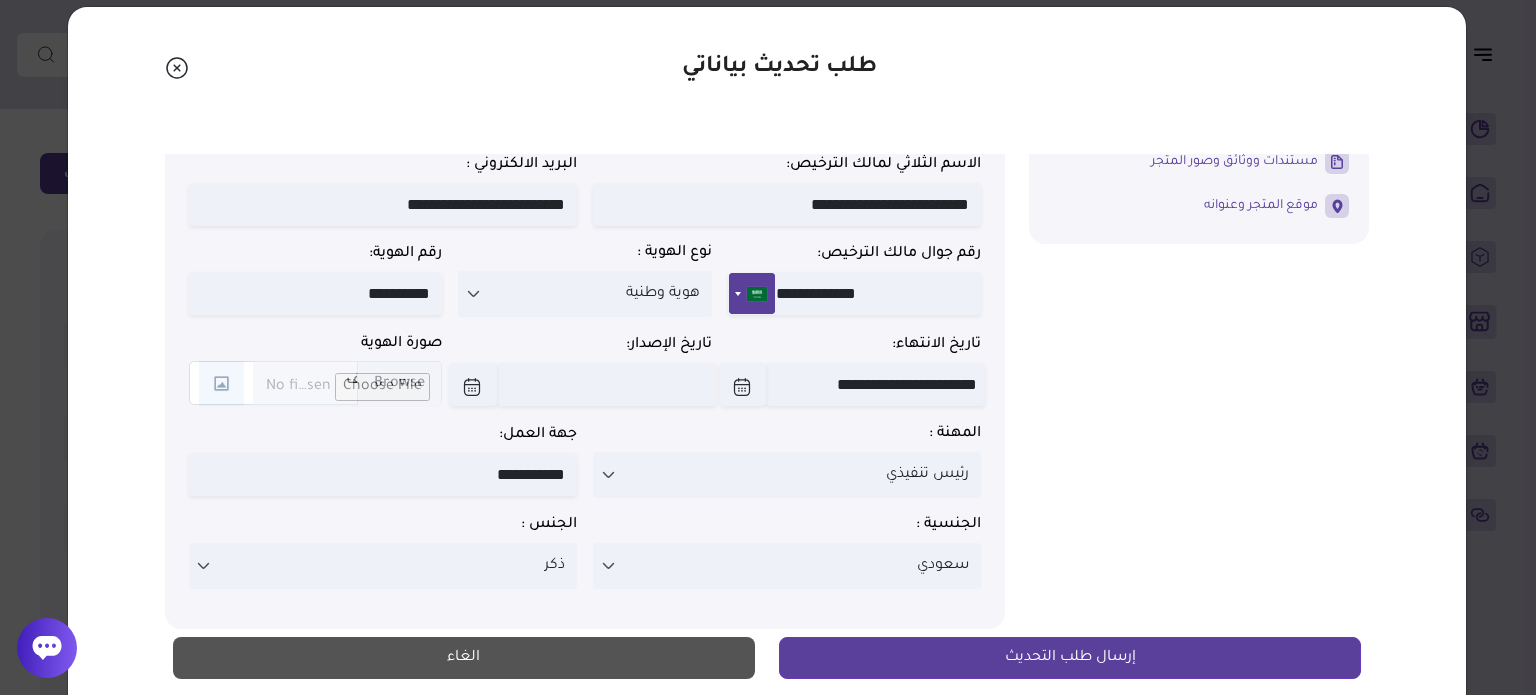 scroll, scrollTop: 0, scrollLeft: 0, axis: both 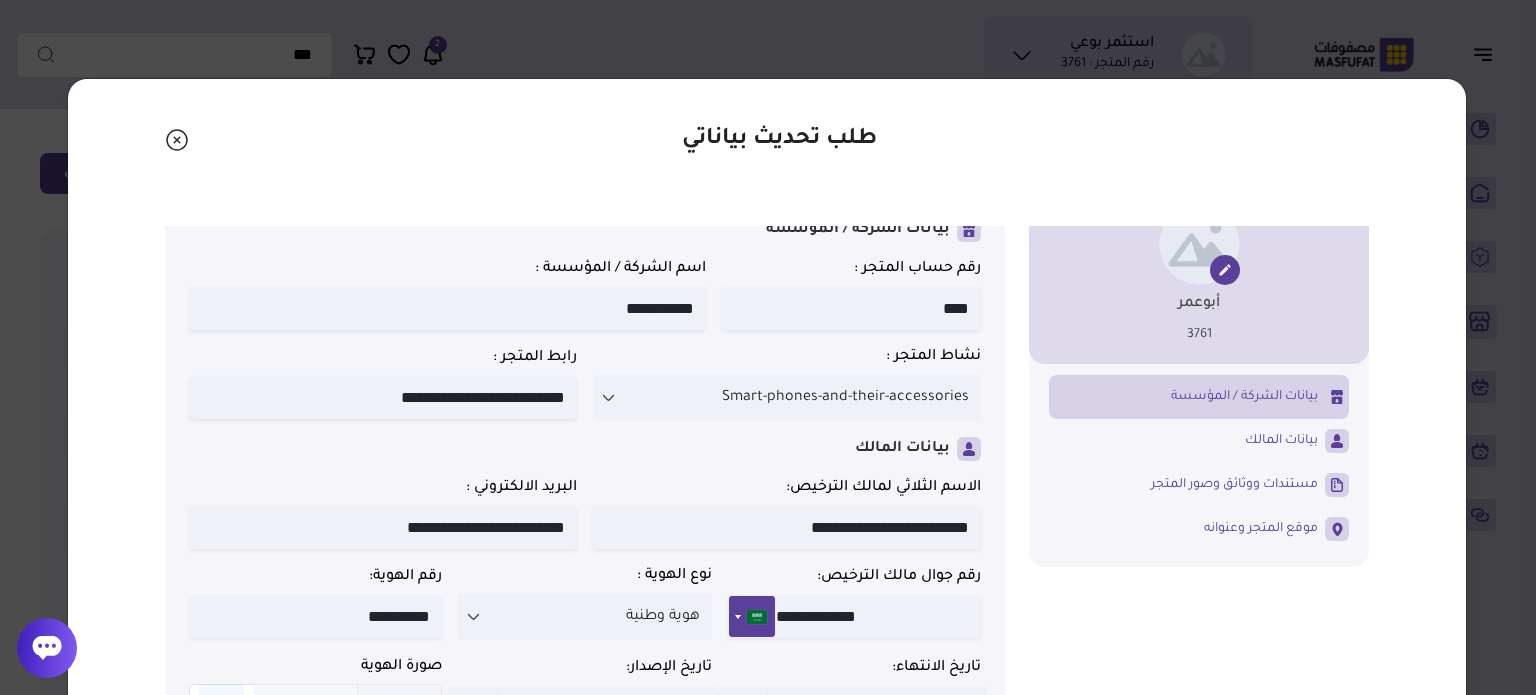 click on "بيانات الشركة / المؤسسة" at bounding box center (1244, 397) 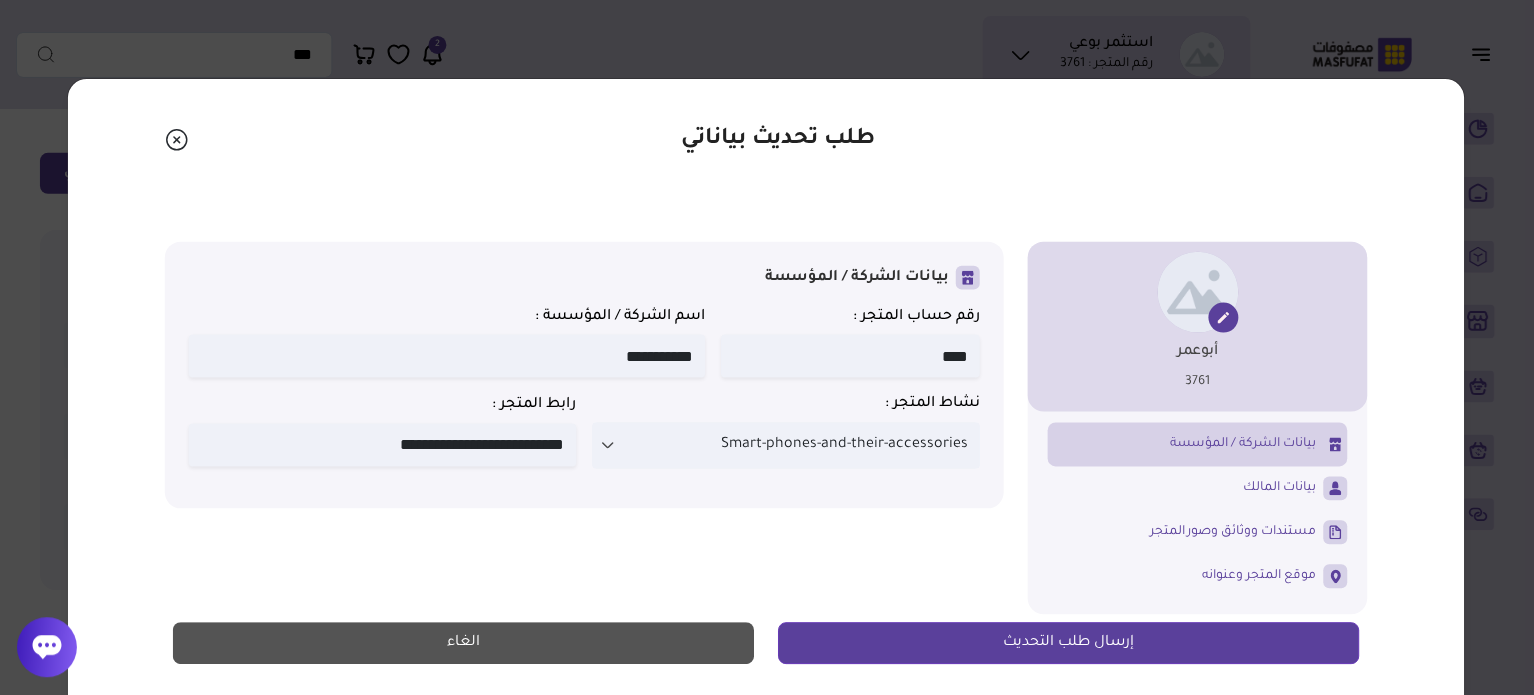 scroll, scrollTop: 0, scrollLeft: 0, axis: both 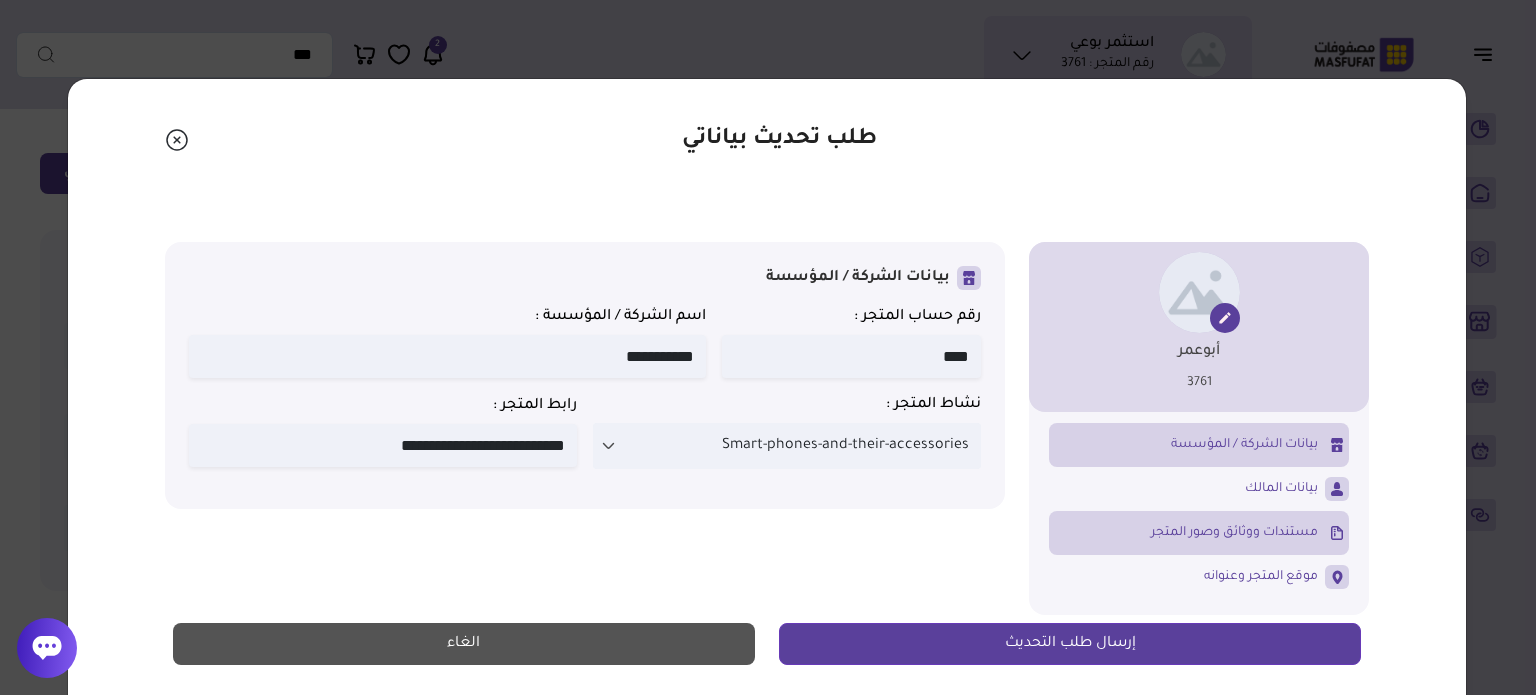 click on "مستندات ووثائق وصور المتجر" at bounding box center (1234, 533) 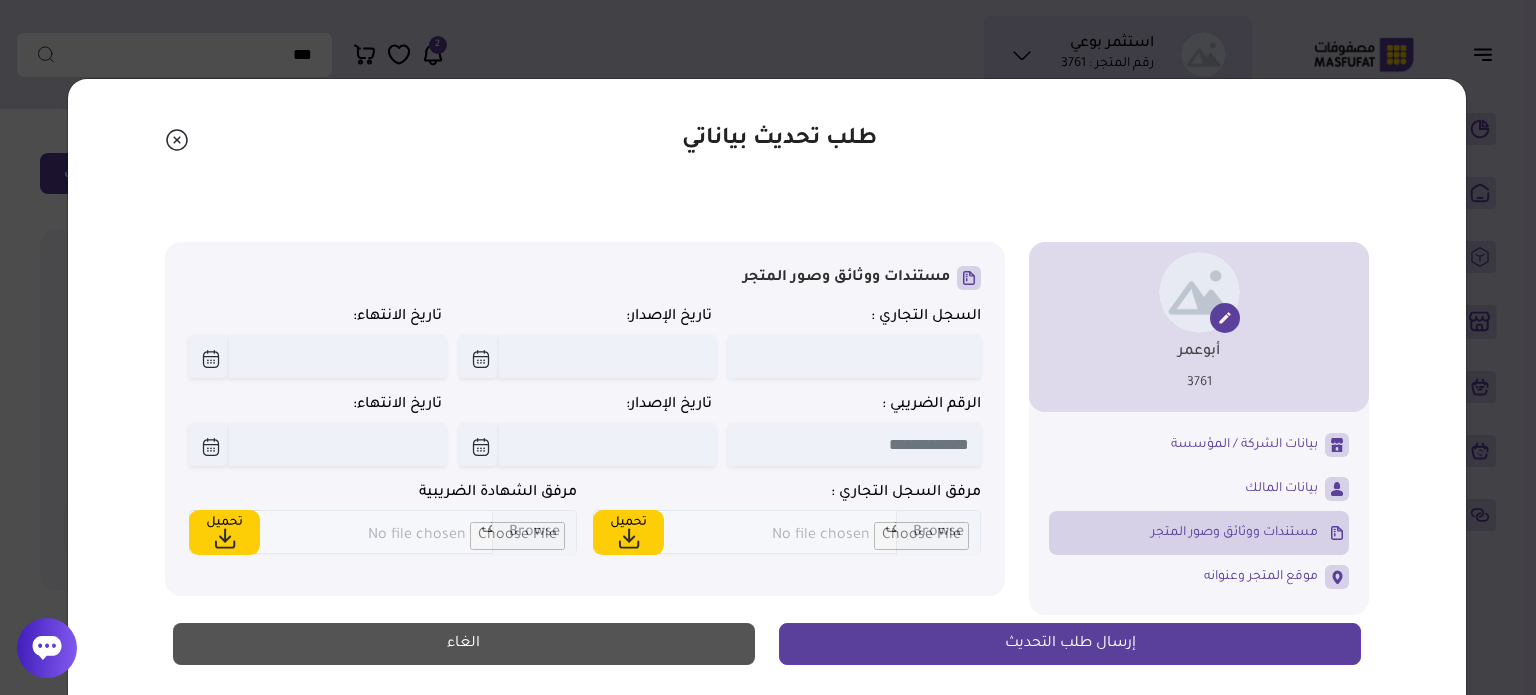click at bounding box center (854, 356) 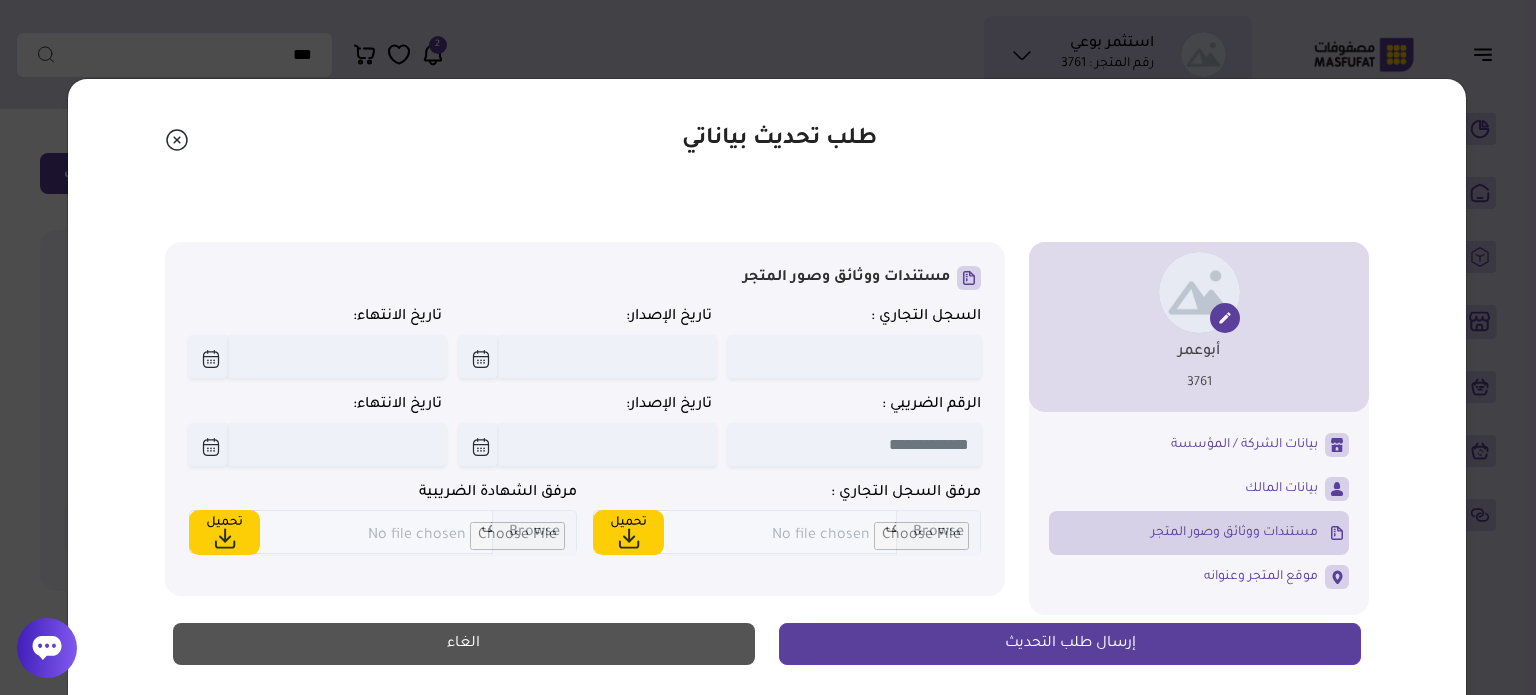 click 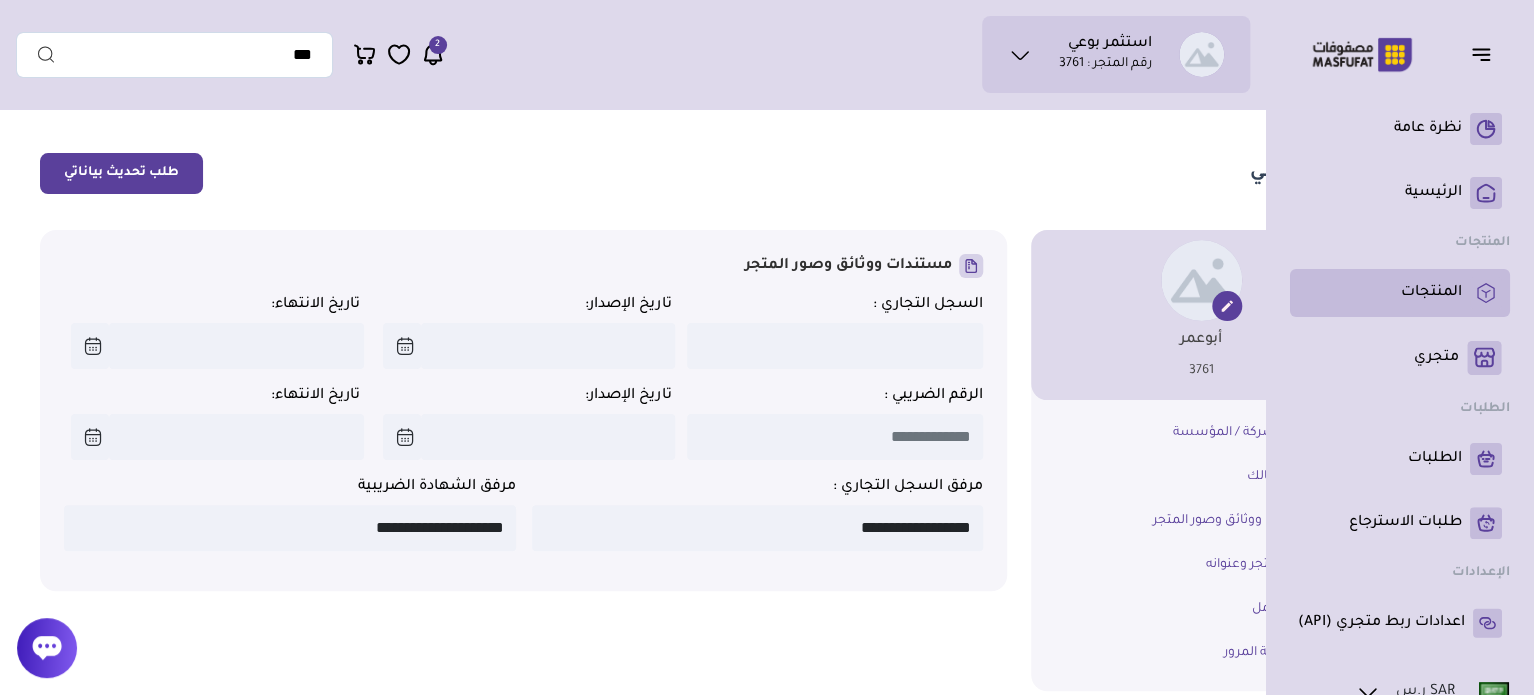 click on "المنتجات" at bounding box center (1431, 293) 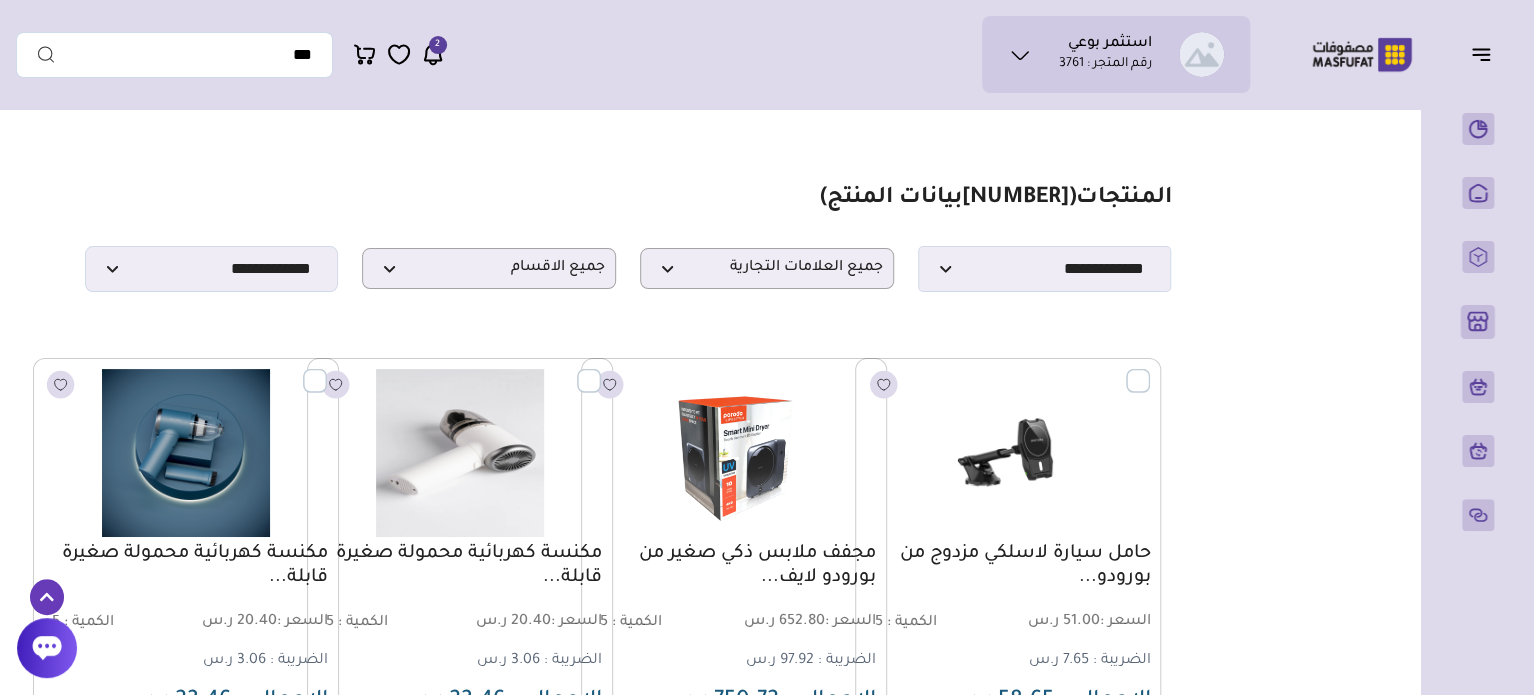 scroll, scrollTop: 440, scrollLeft: 0, axis: vertical 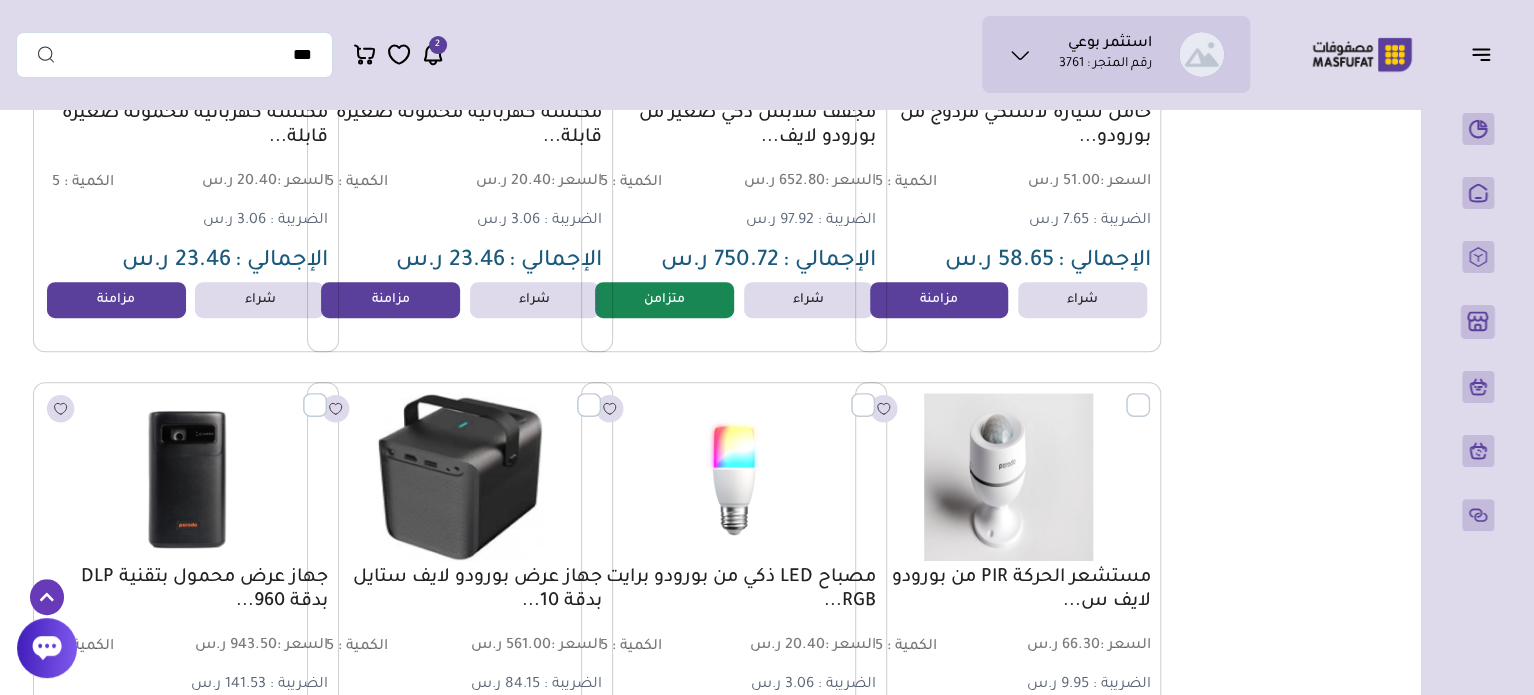 click 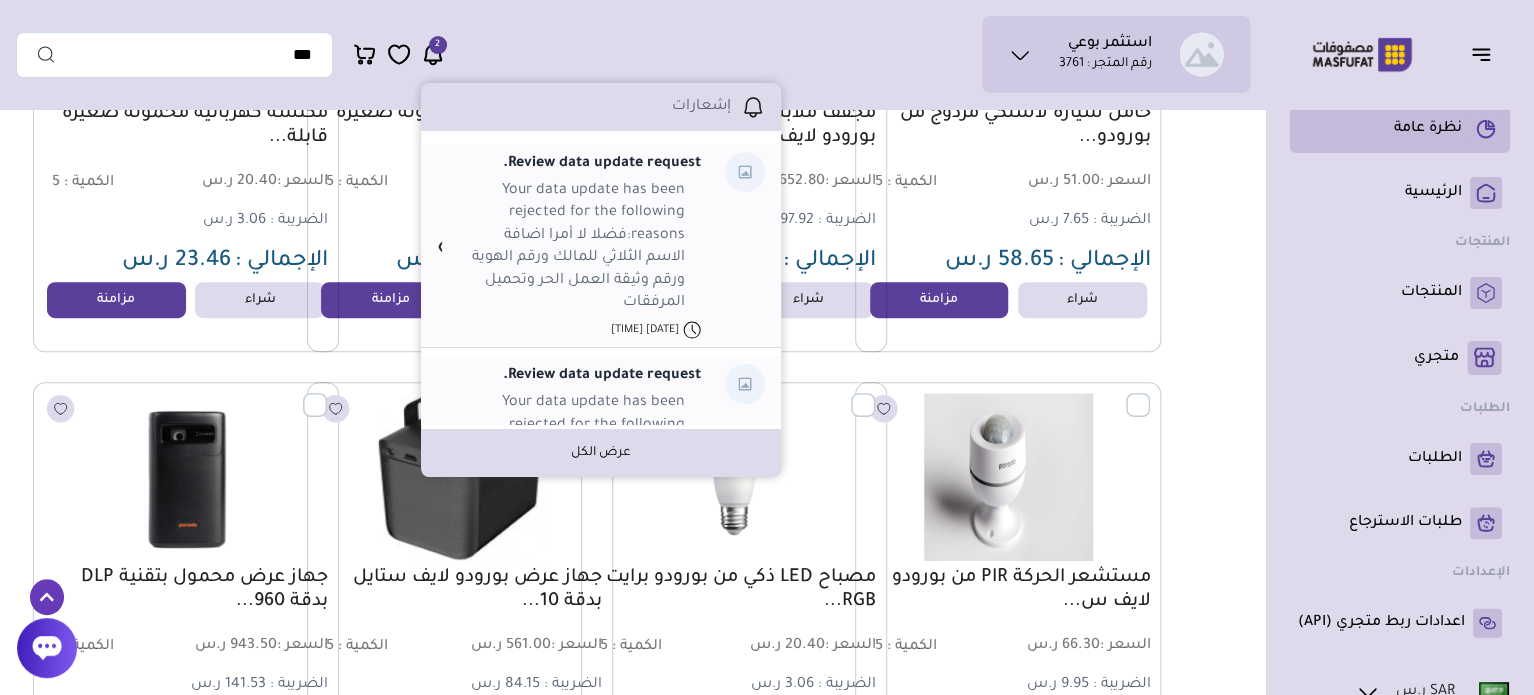click on "نظرة عامة" at bounding box center (1400, 129) 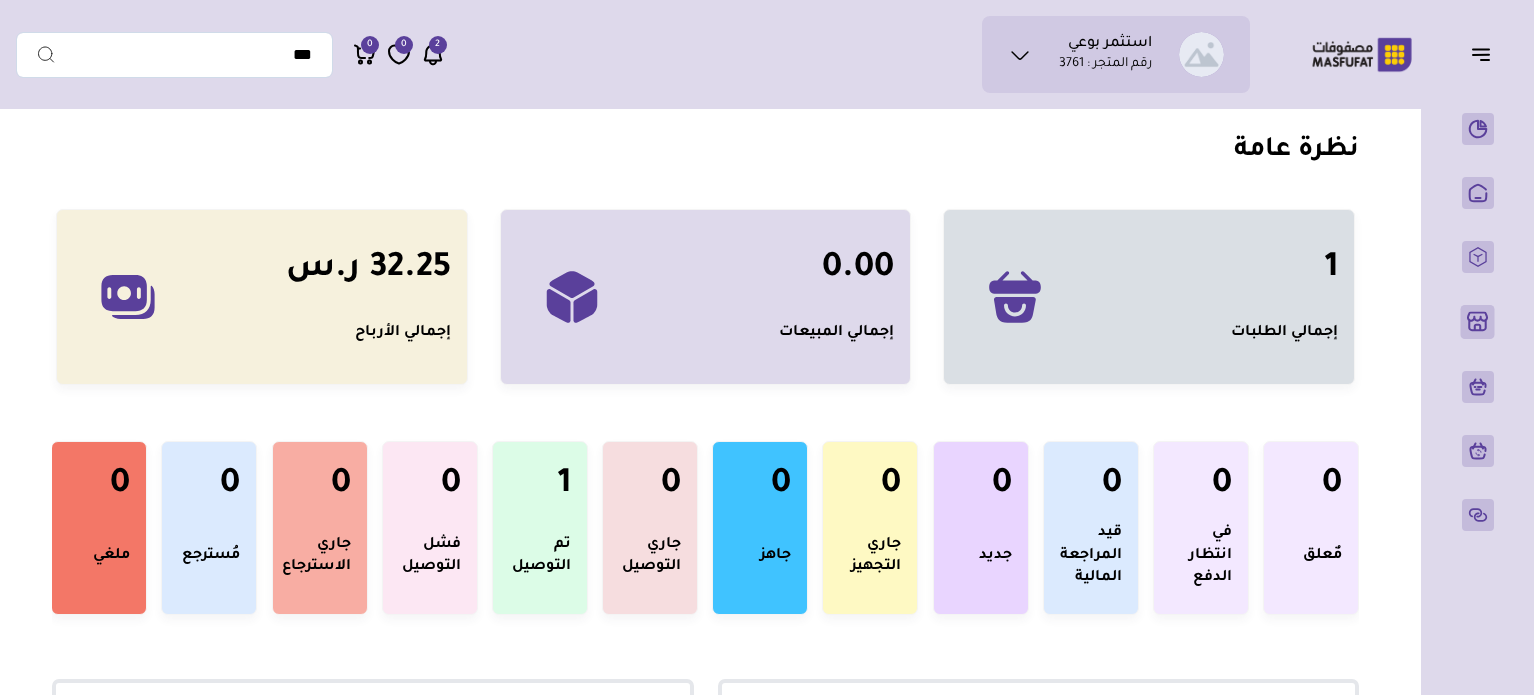 scroll, scrollTop: 0, scrollLeft: 0, axis: both 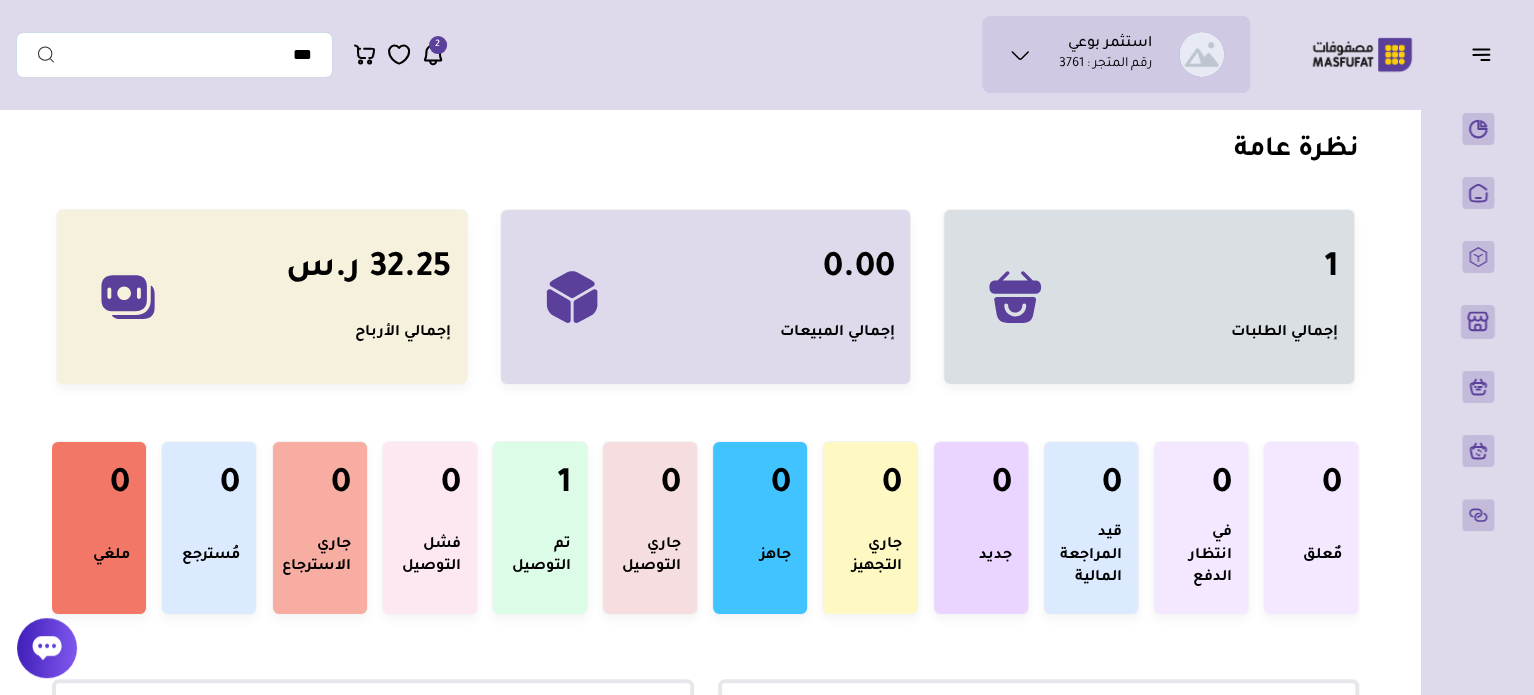click on "2" at bounding box center (437, 45) 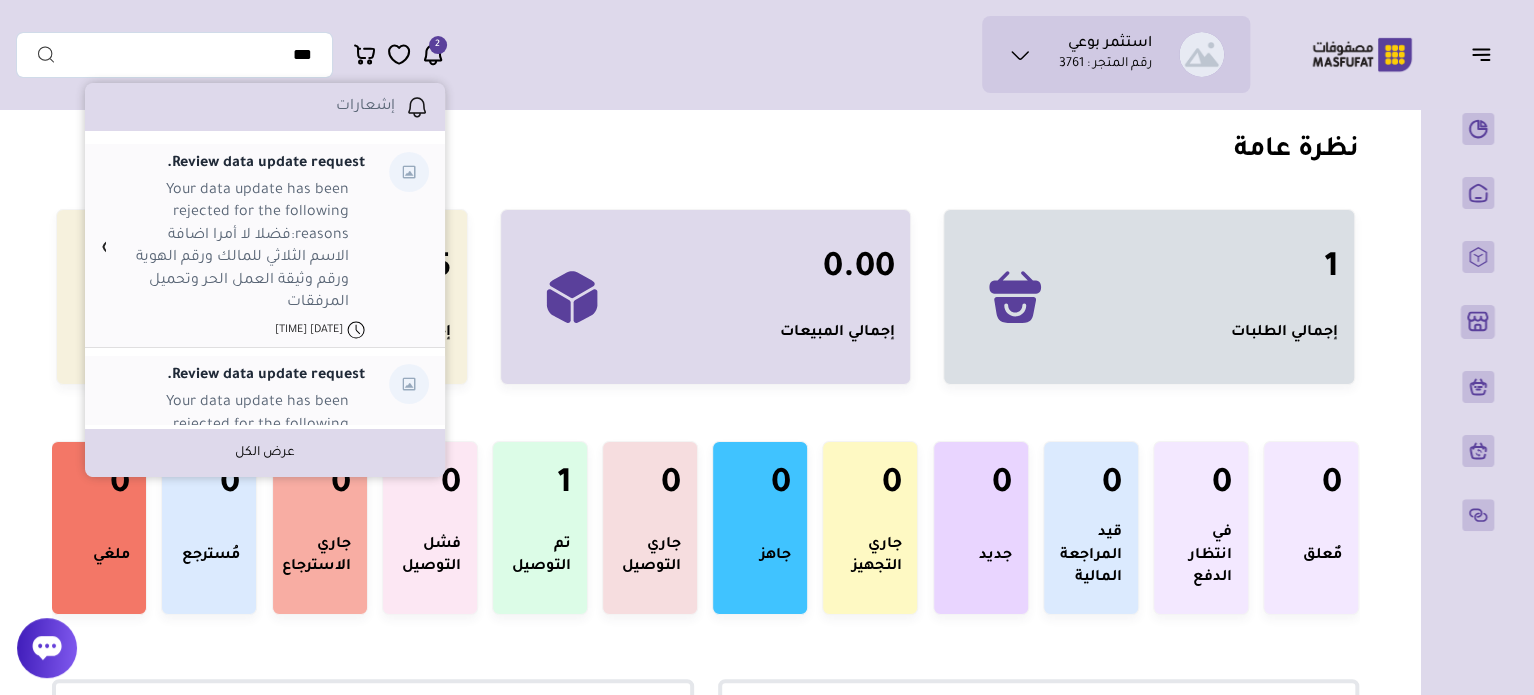 click on "نظرة عامة" at bounding box center [705, 152] 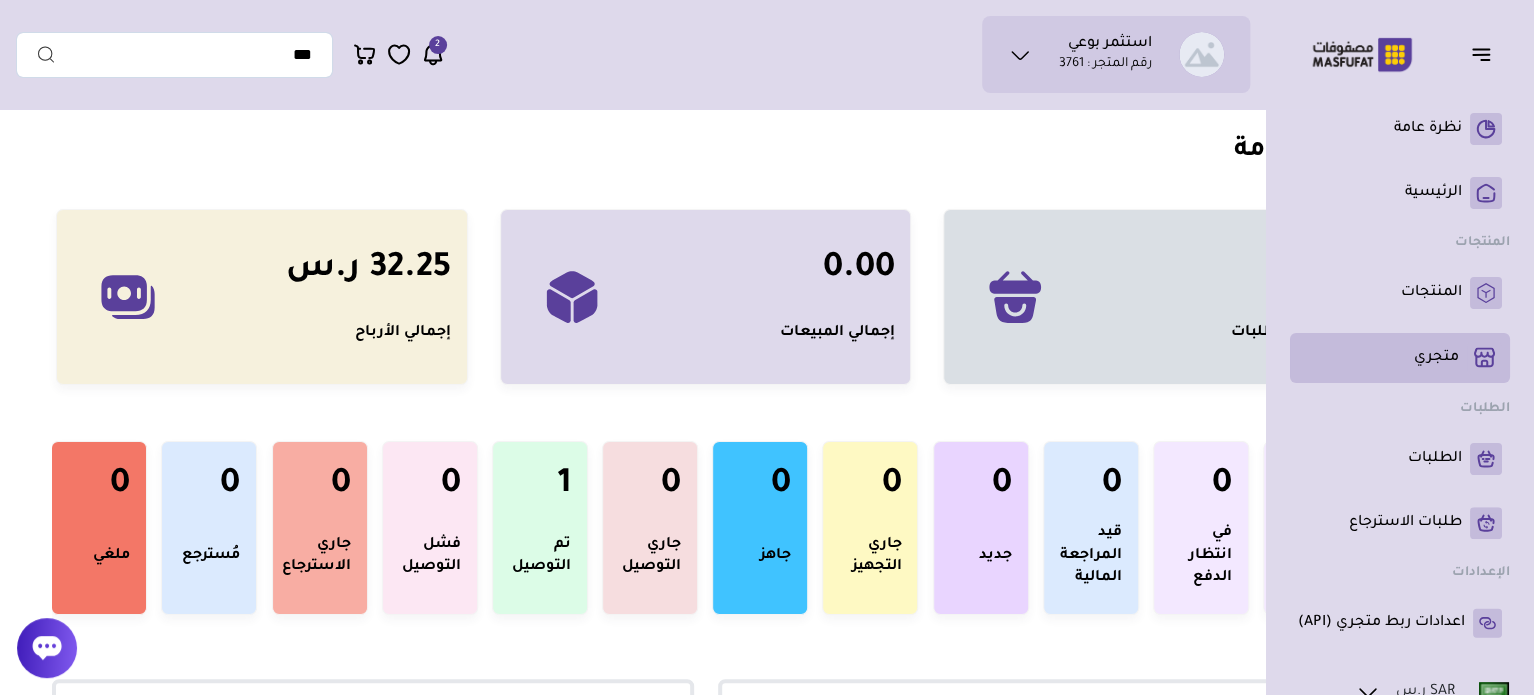 click on "متجري  ( 0 )" at bounding box center (1436, 358) 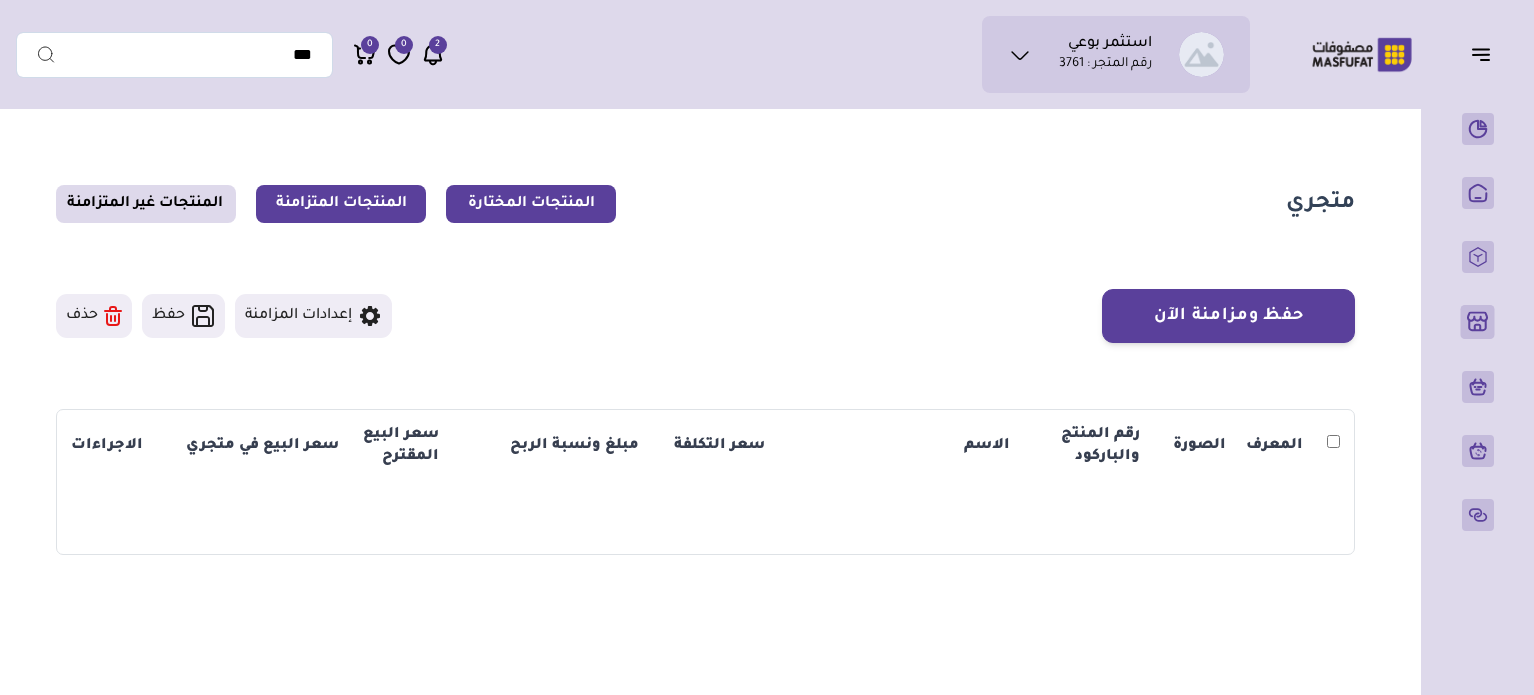 scroll, scrollTop: 0, scrollLeft: 0, axis: both 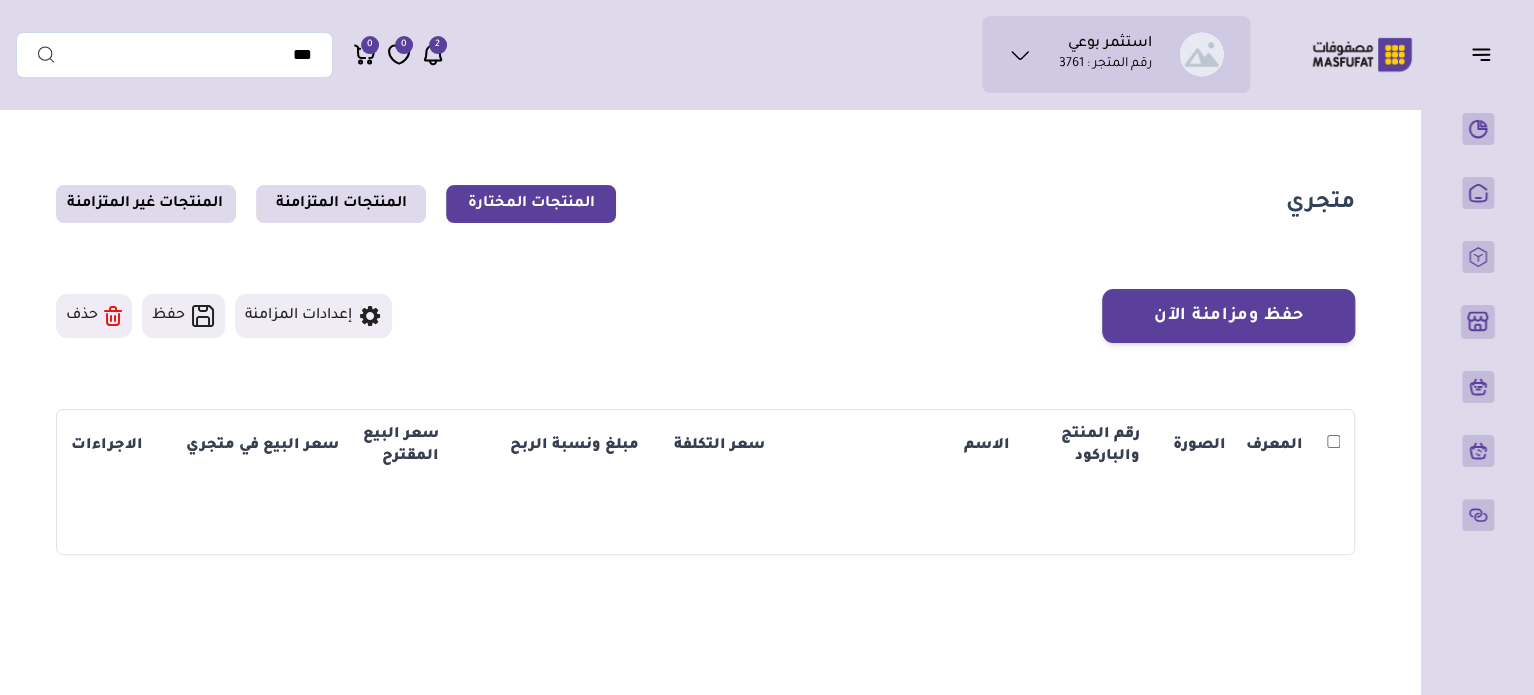 click on "المنتجات غير المتزامنة" at bounding box center (146, 204) 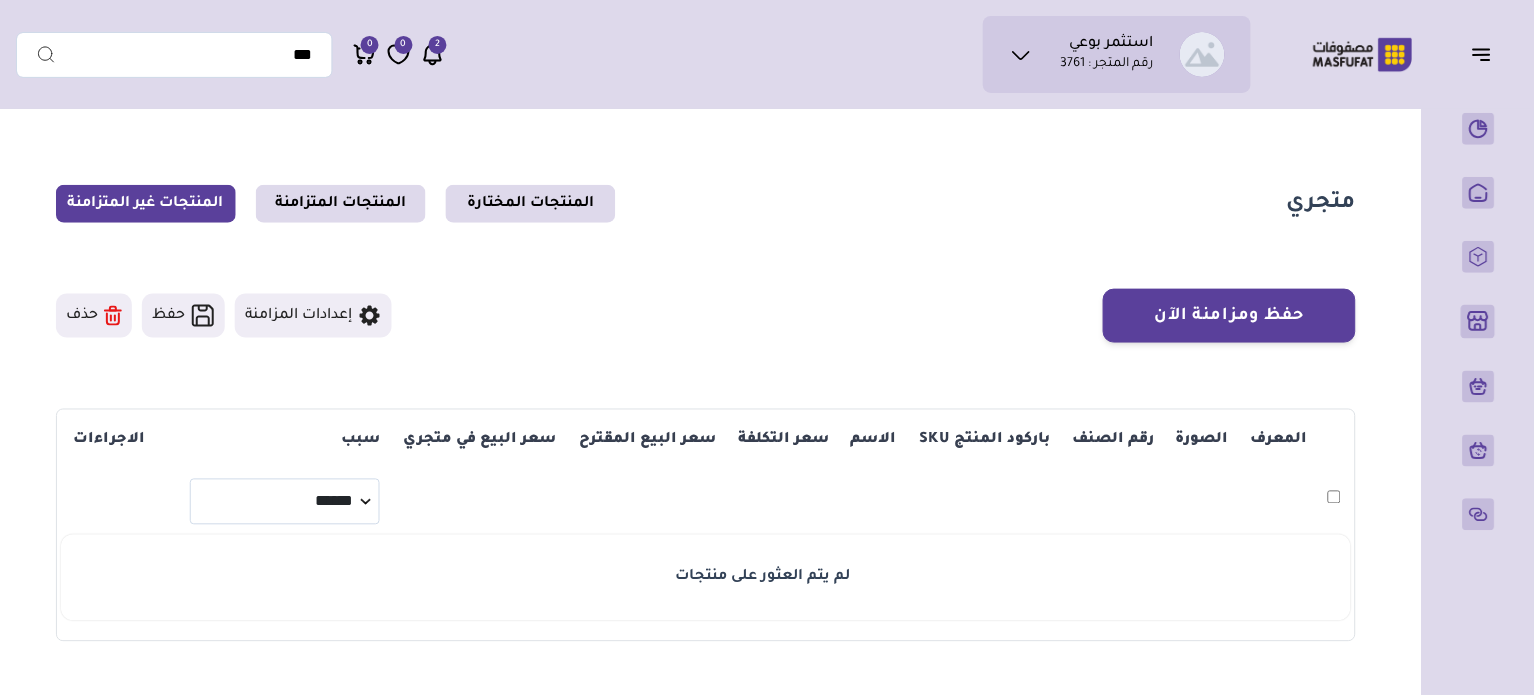 scroll, scrollTop: 0, scrollLeft: 0, axis: both 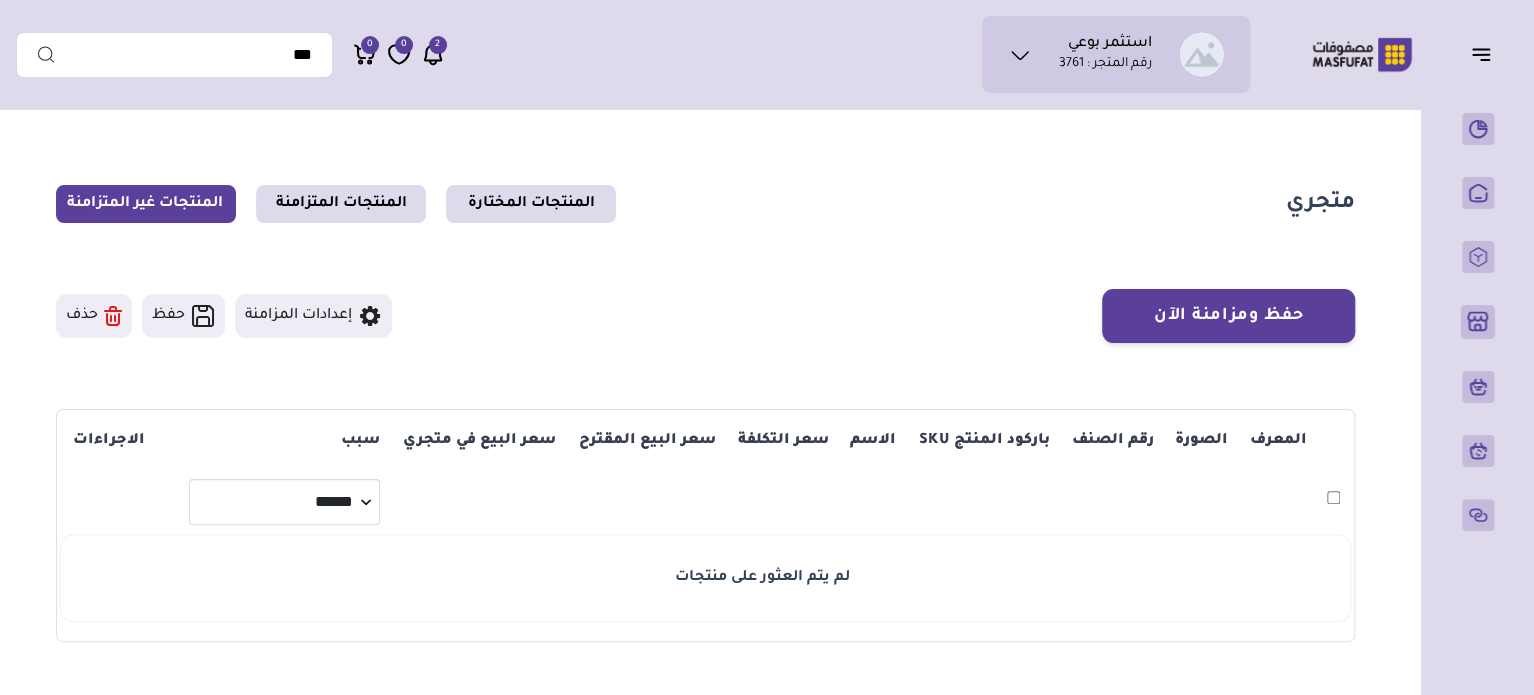 click on "حفظ ومزامنة الآن
حفظ ومزامنة الآن
إعدادات المزامنة" at bounding box center (705, 316) 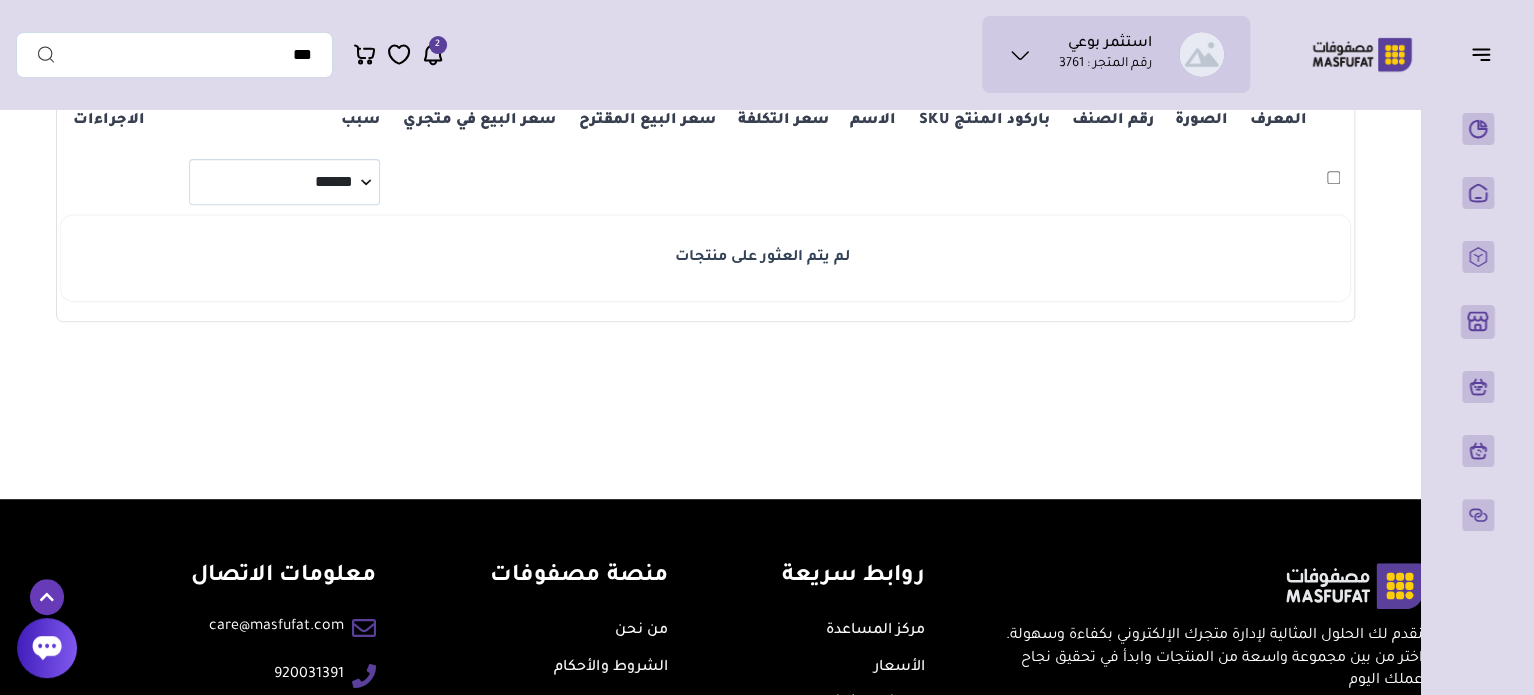 scroll, scrollTop: 0, scrollLeft: 0, axis: both 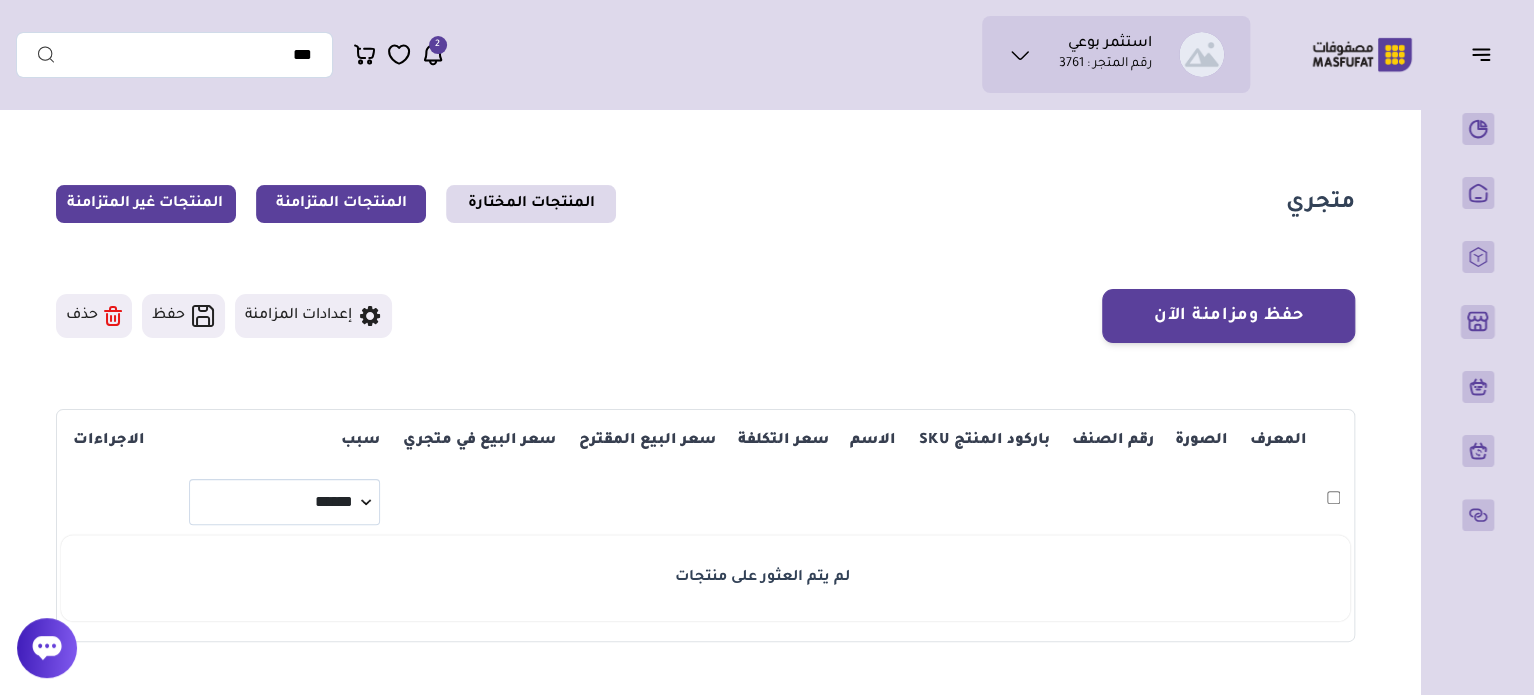 click on "المنتجات المتزامنة" at bounding box center [341, 204] 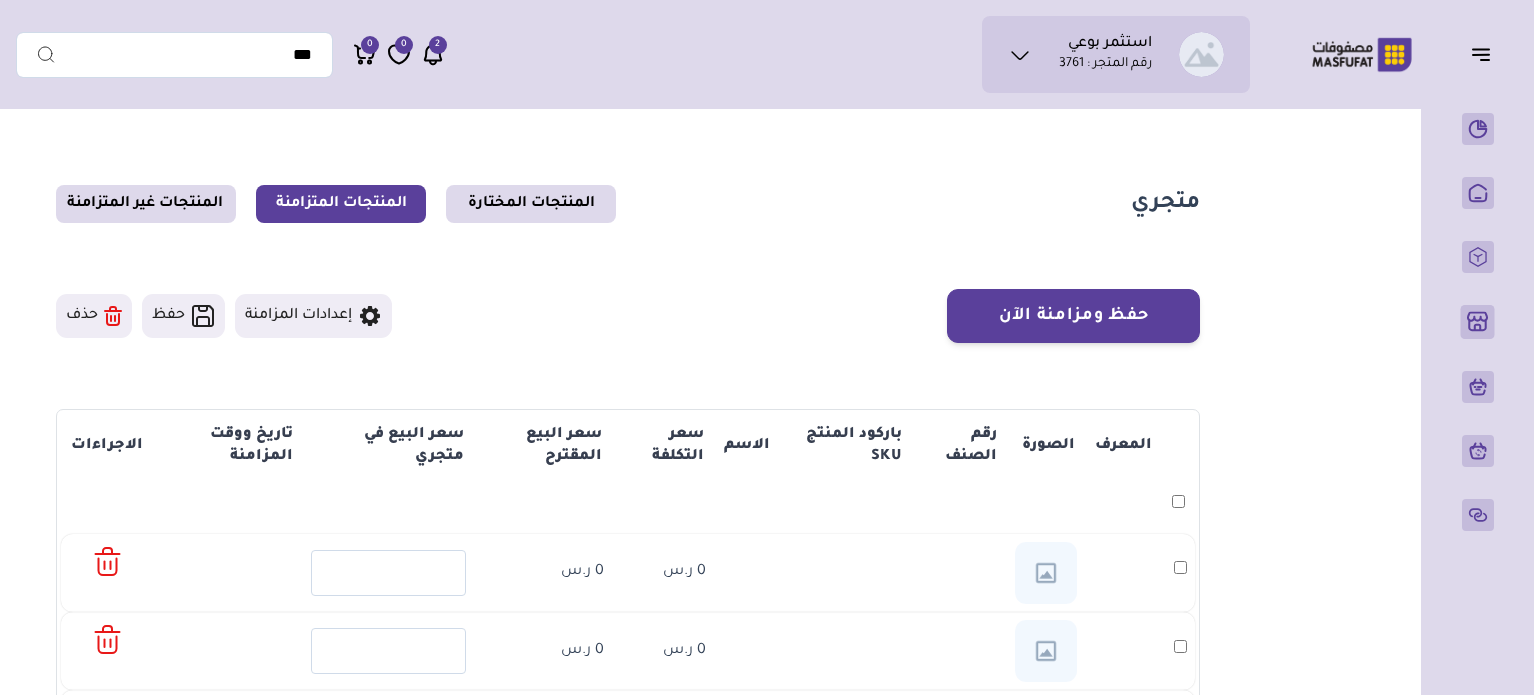 scroll, scrollTop: 0, scrollLeft: 0, axis: both 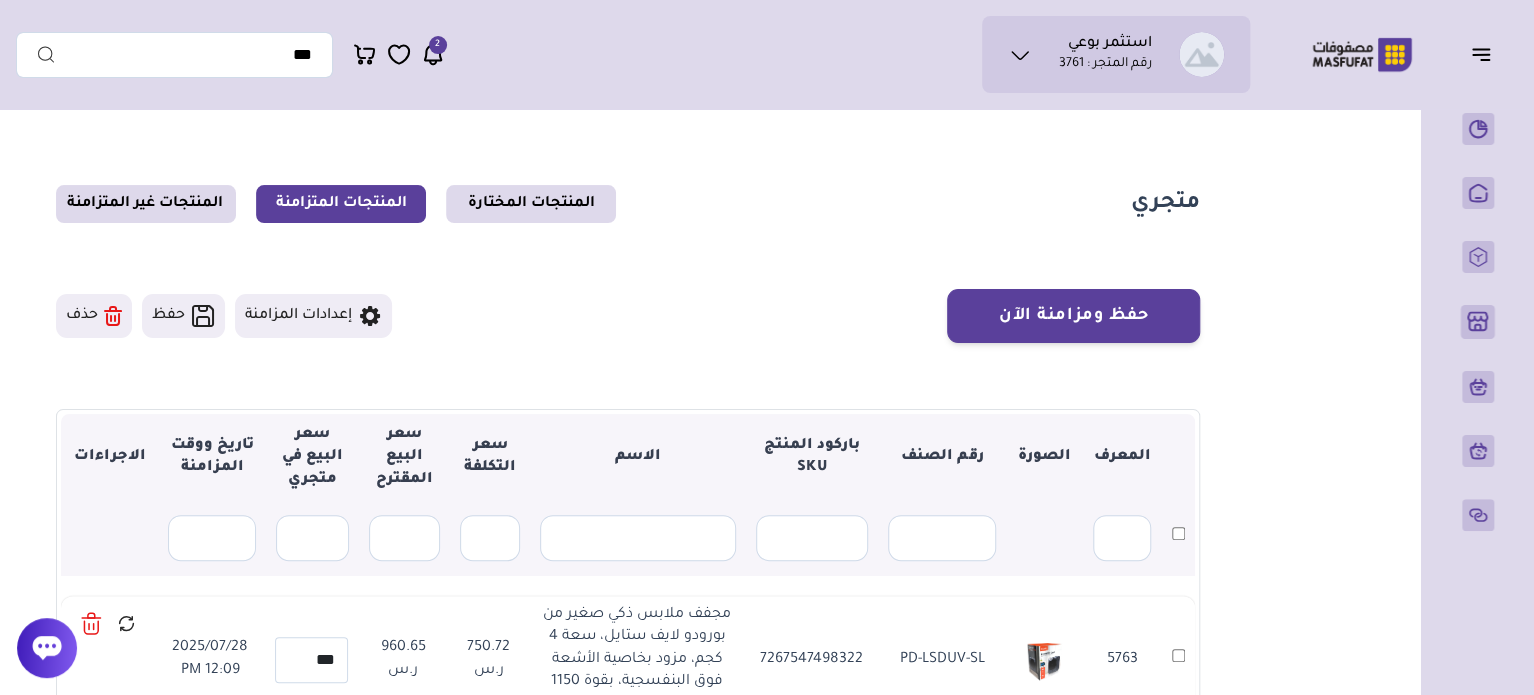 click on "استثمر بوعي
رقم المتجر : [NUMBER]" at bounding box center (1105, 54) 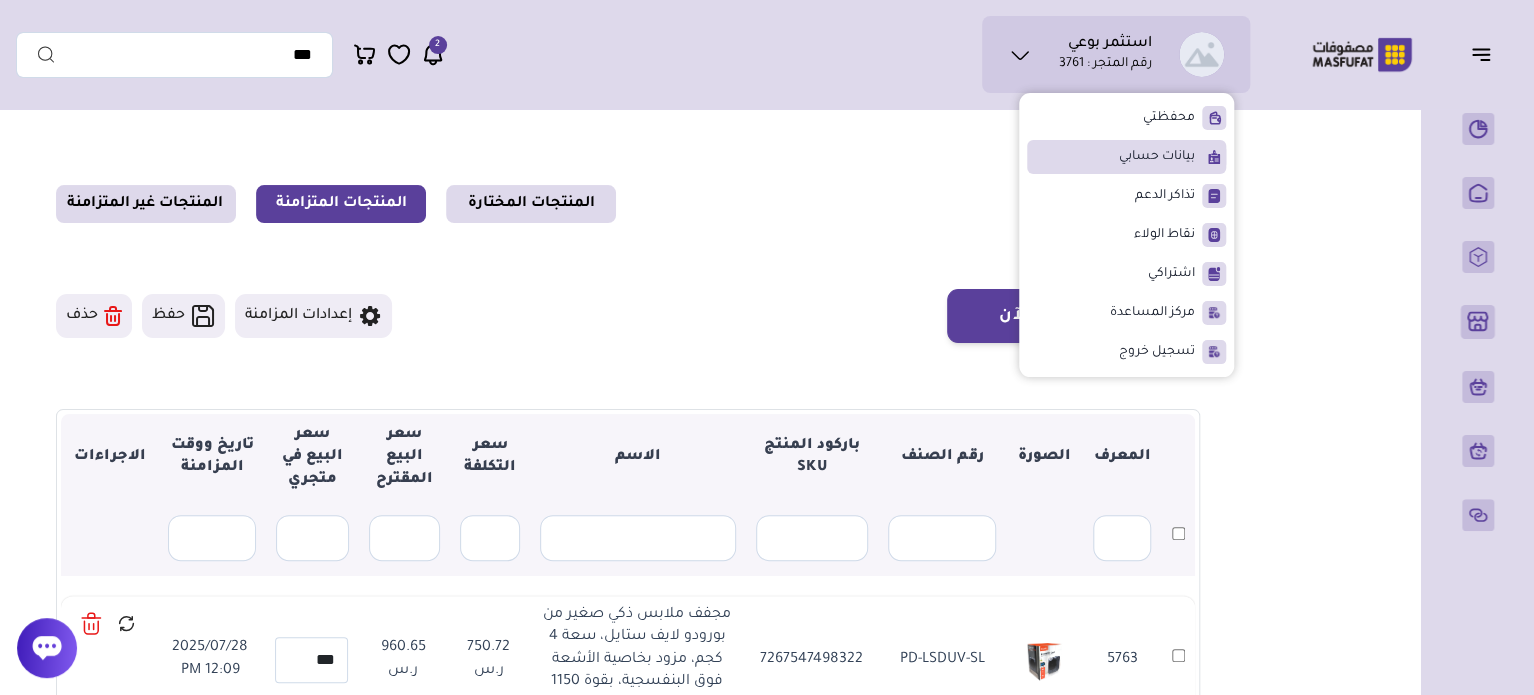 click on "بيانات حسابي" at bounding box center (1126, 157) 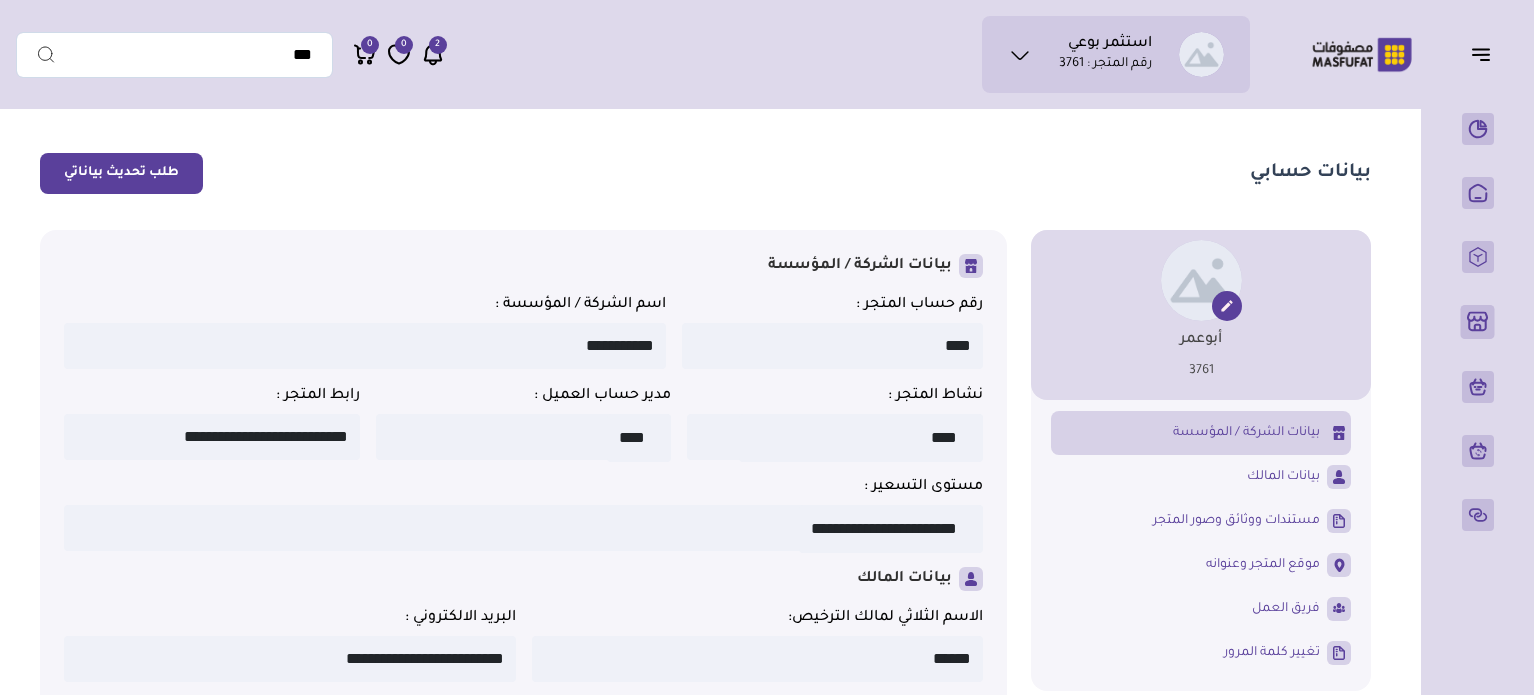 click on "بيانات الشركة / المؤسسة" at bounding box center (1246, 433) 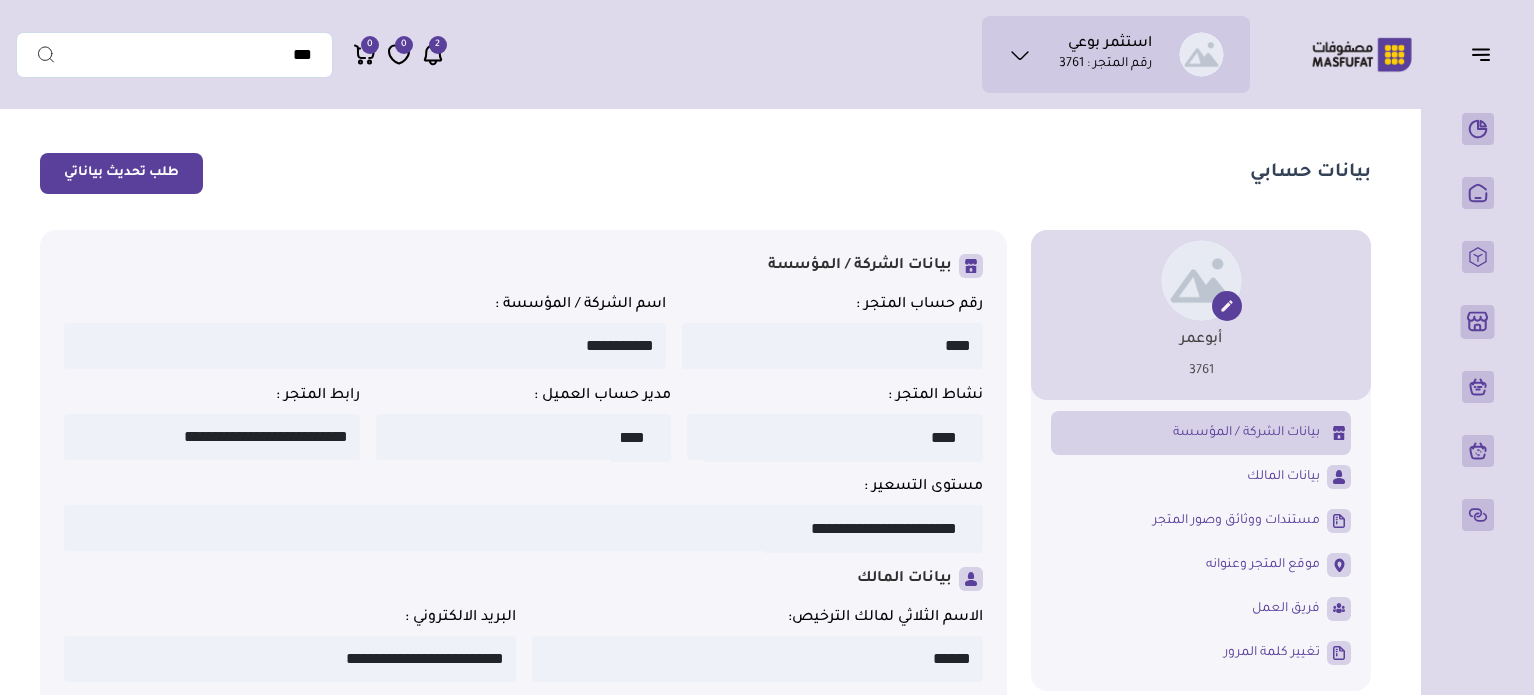 scroll, scrollTop: 0, scrollLeft: 0, axis: both 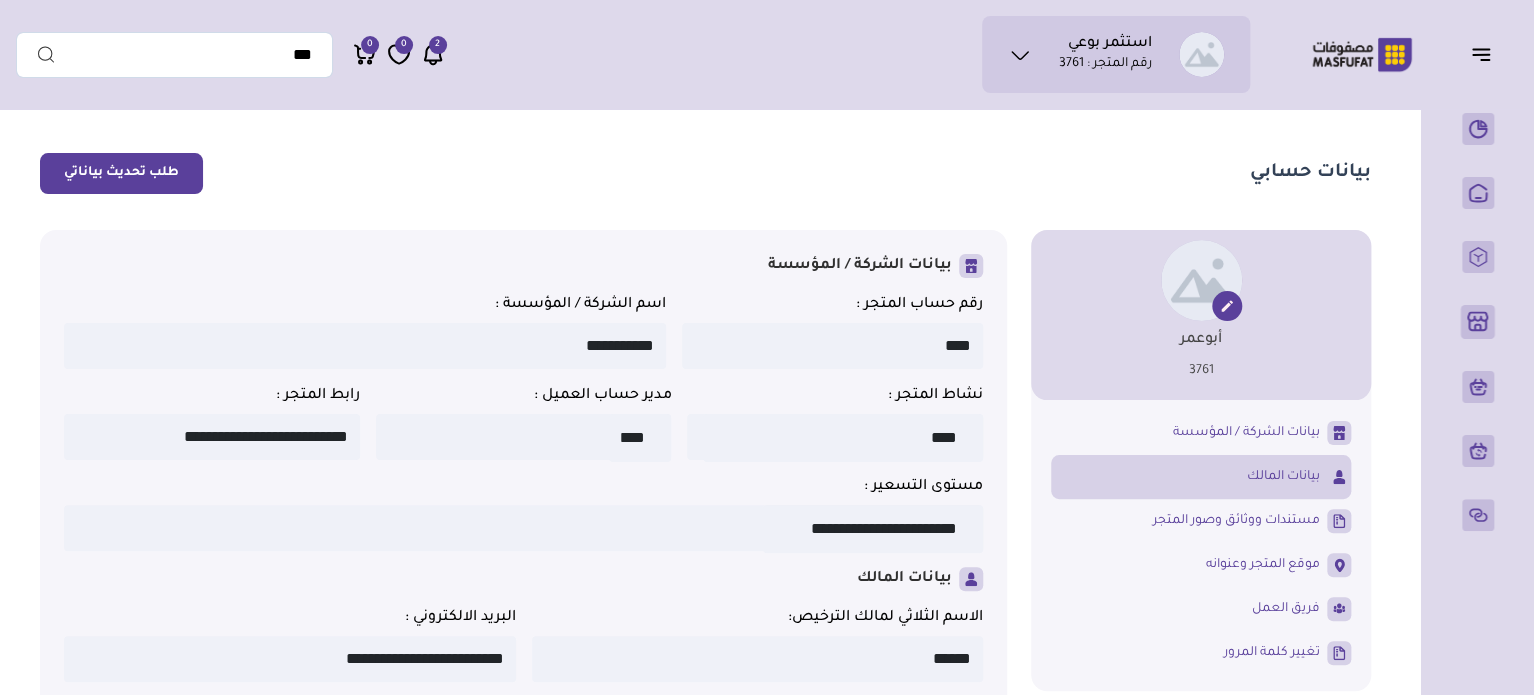 click on "بيانات الشركة / المؤسسة" at bounding box center [1201, 433] 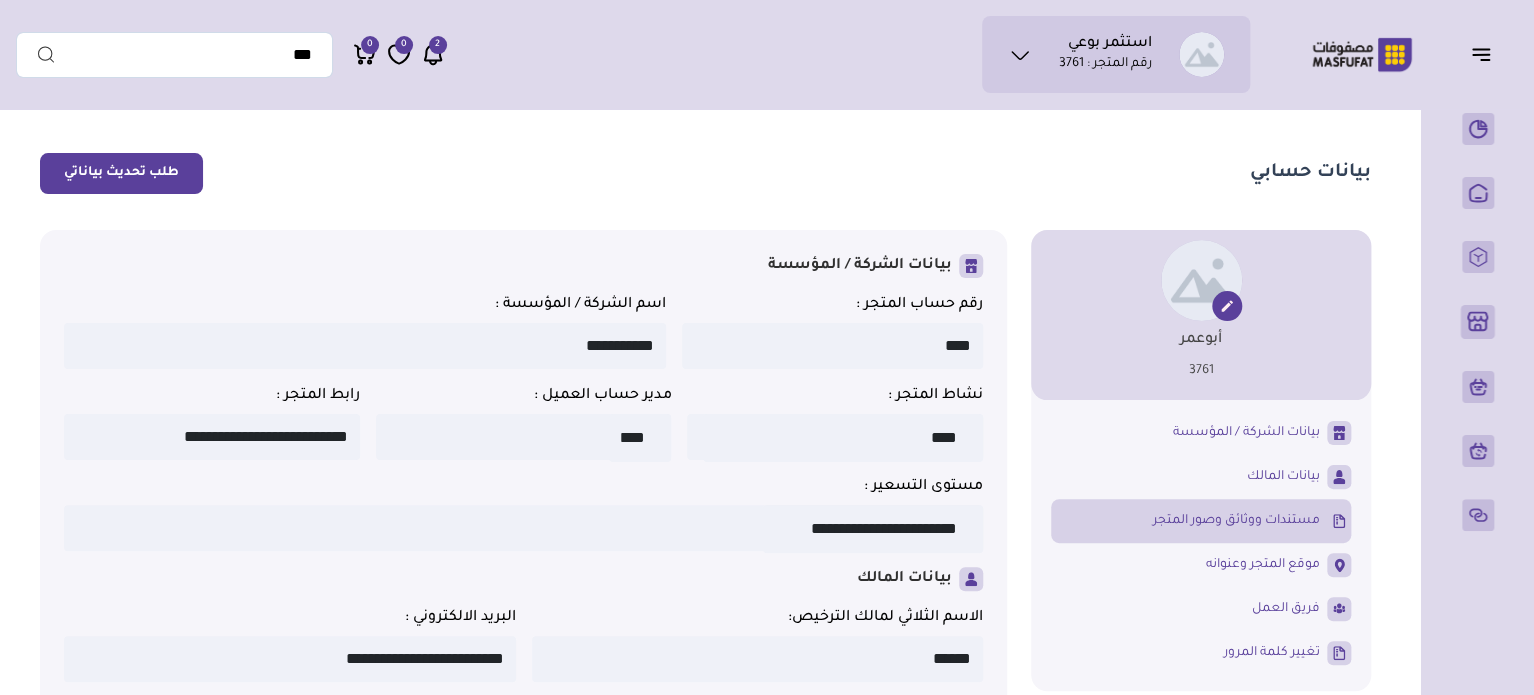 click on "مستندات ووثائق وصور المتجر" at bounding box center (1236, 521) 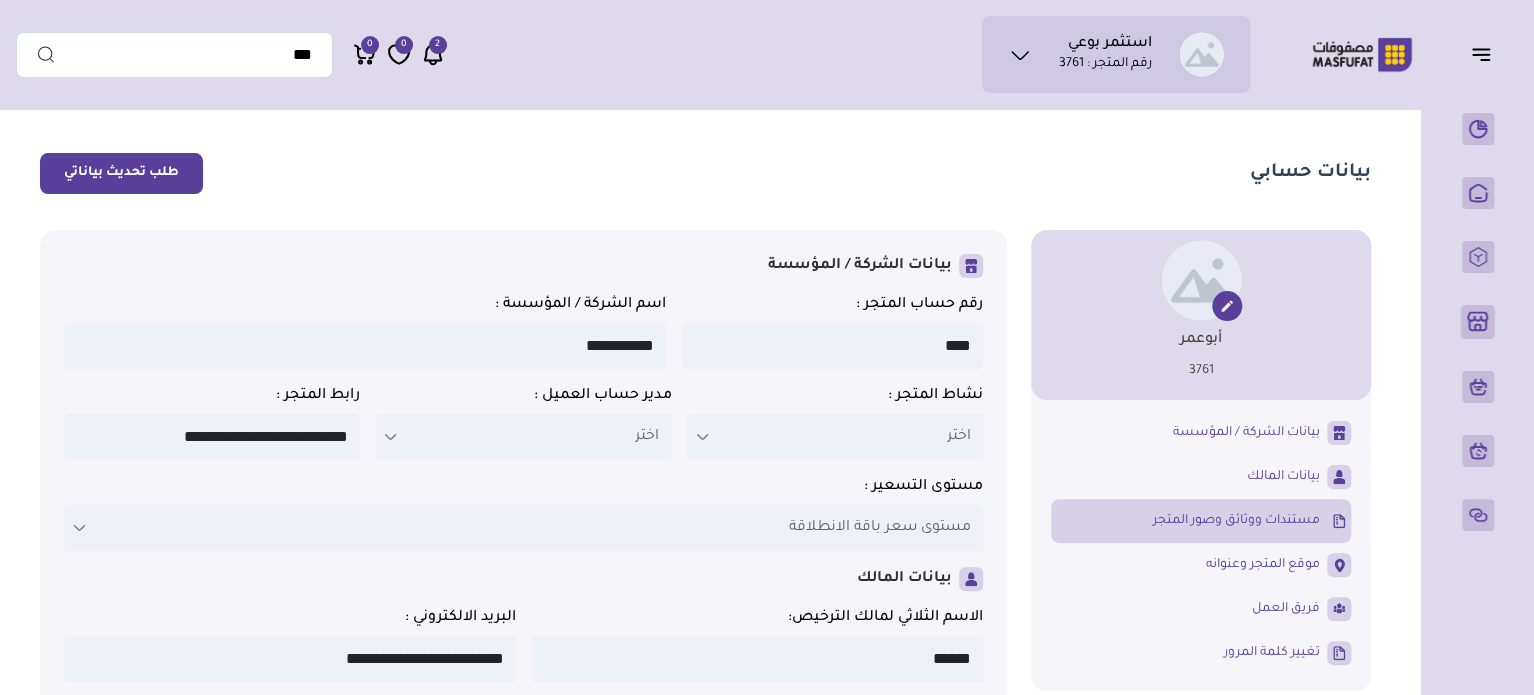 click on "مستندات ووثائق وصور المتجر" at bounding box center [1236, 521] 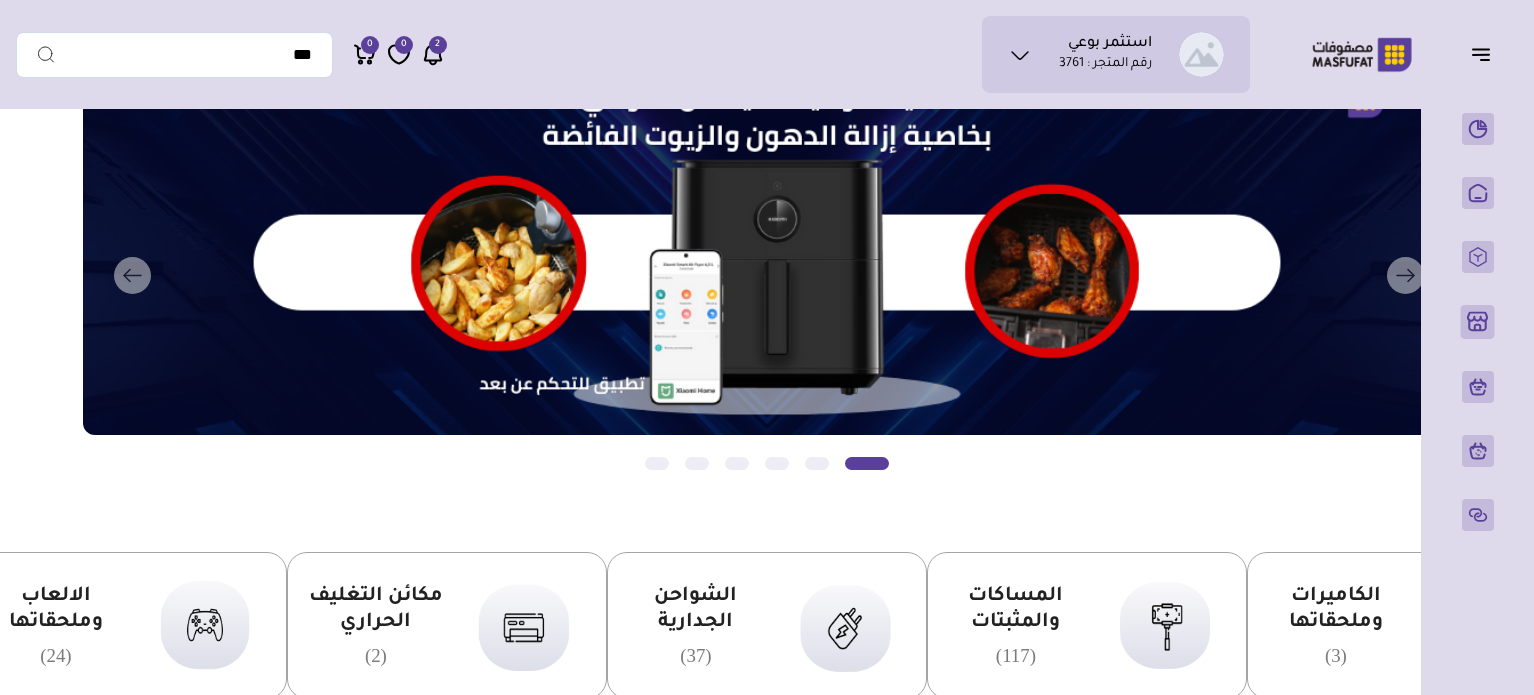 click on "استثمر بوعي
رقم المتجر : [NUMBER]" at bounding box center (1116, 54) 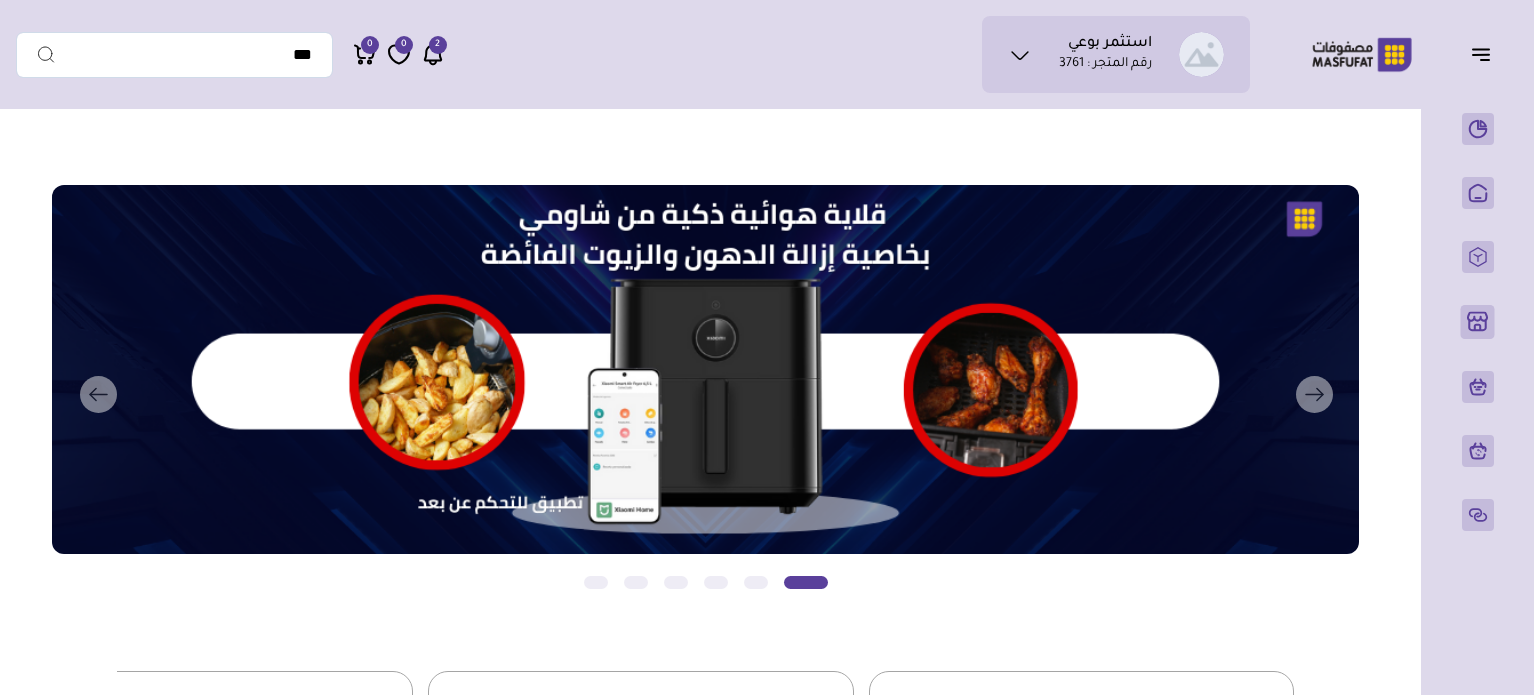 scroll, scrollTop: 0, scrollLeft: 0, axis: both 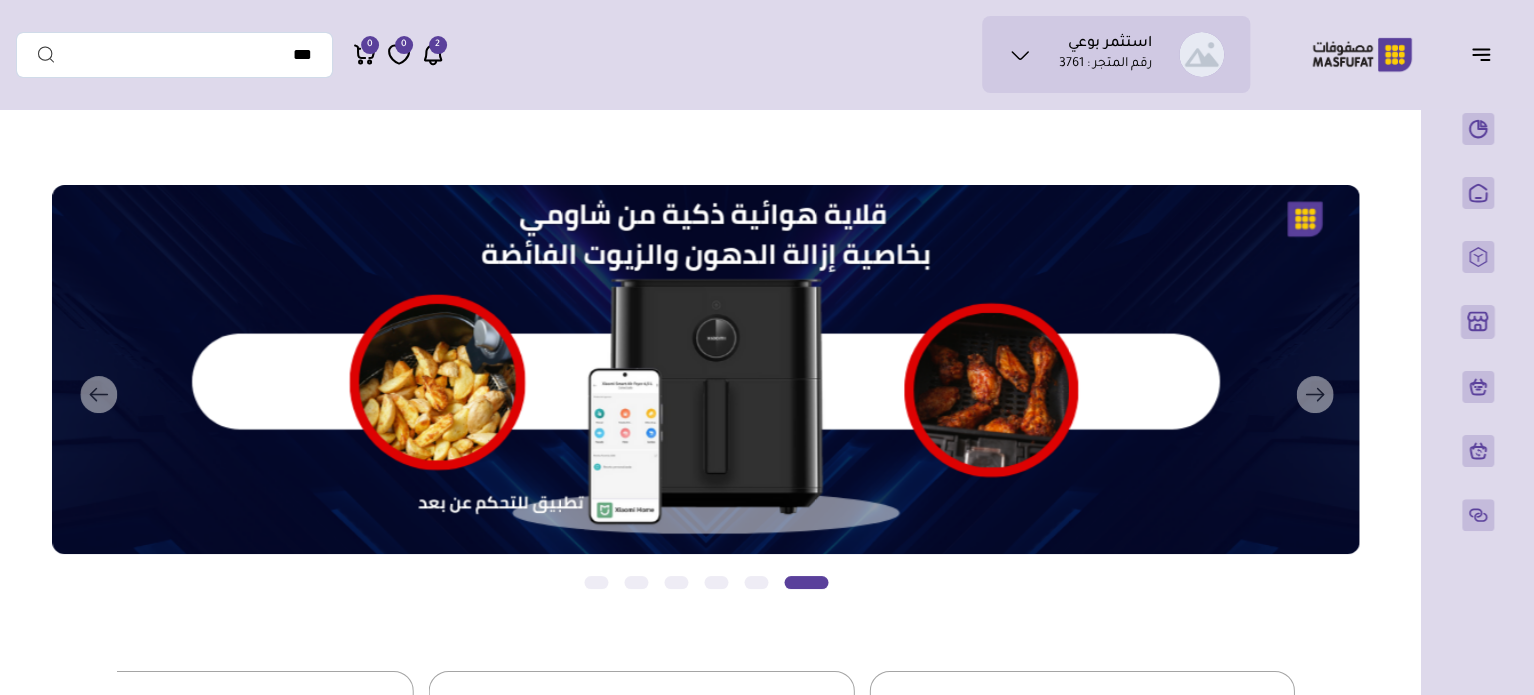 click 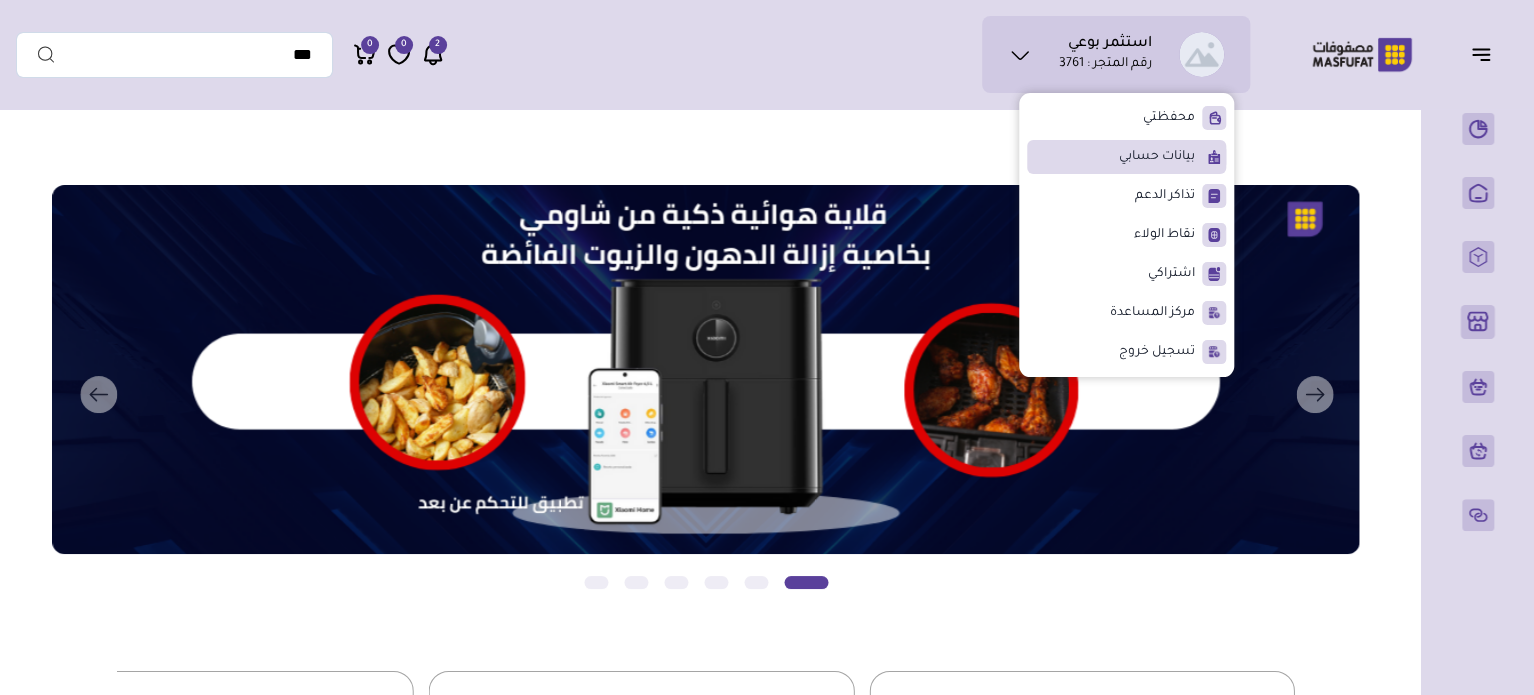 click on "بيانات حسابي" at bounding box center [1157, 157] 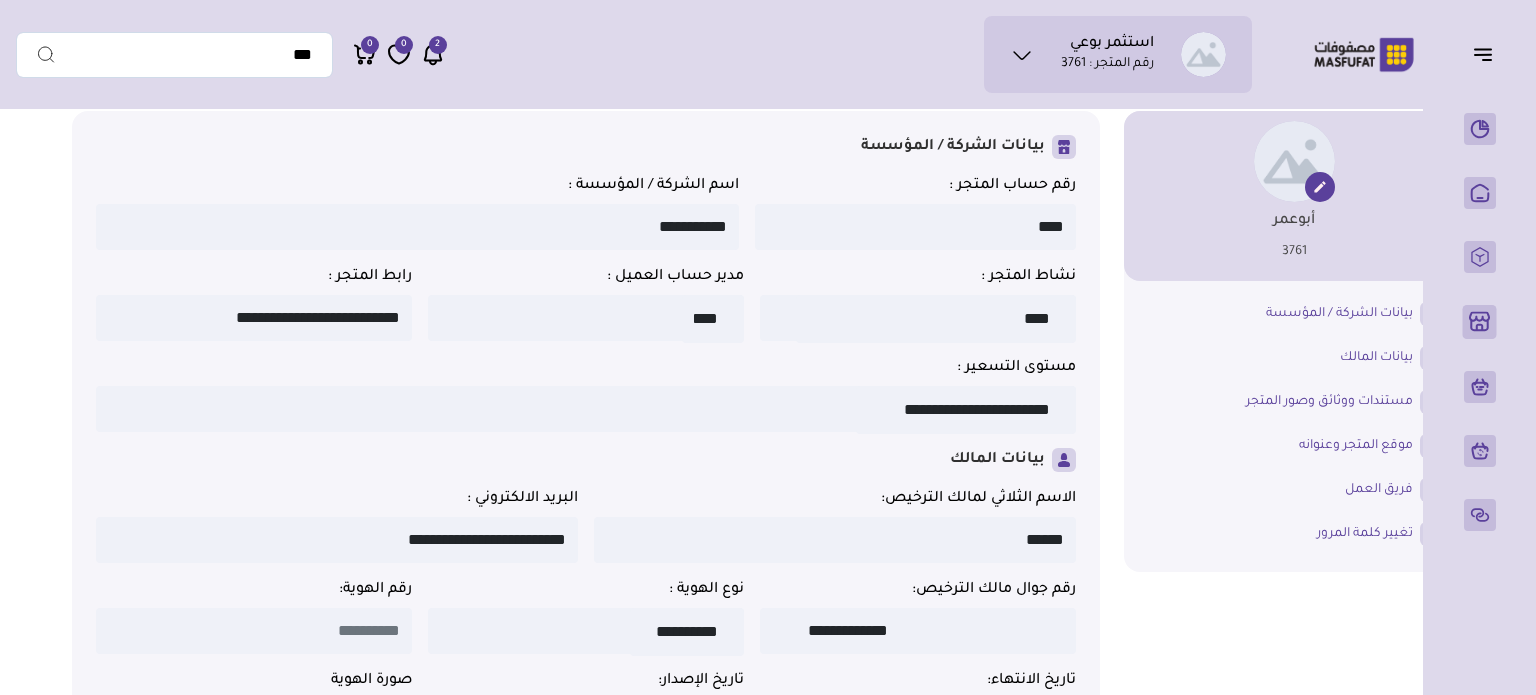scroll, scrollTop: 0, scrollLeft: 0, axis: both 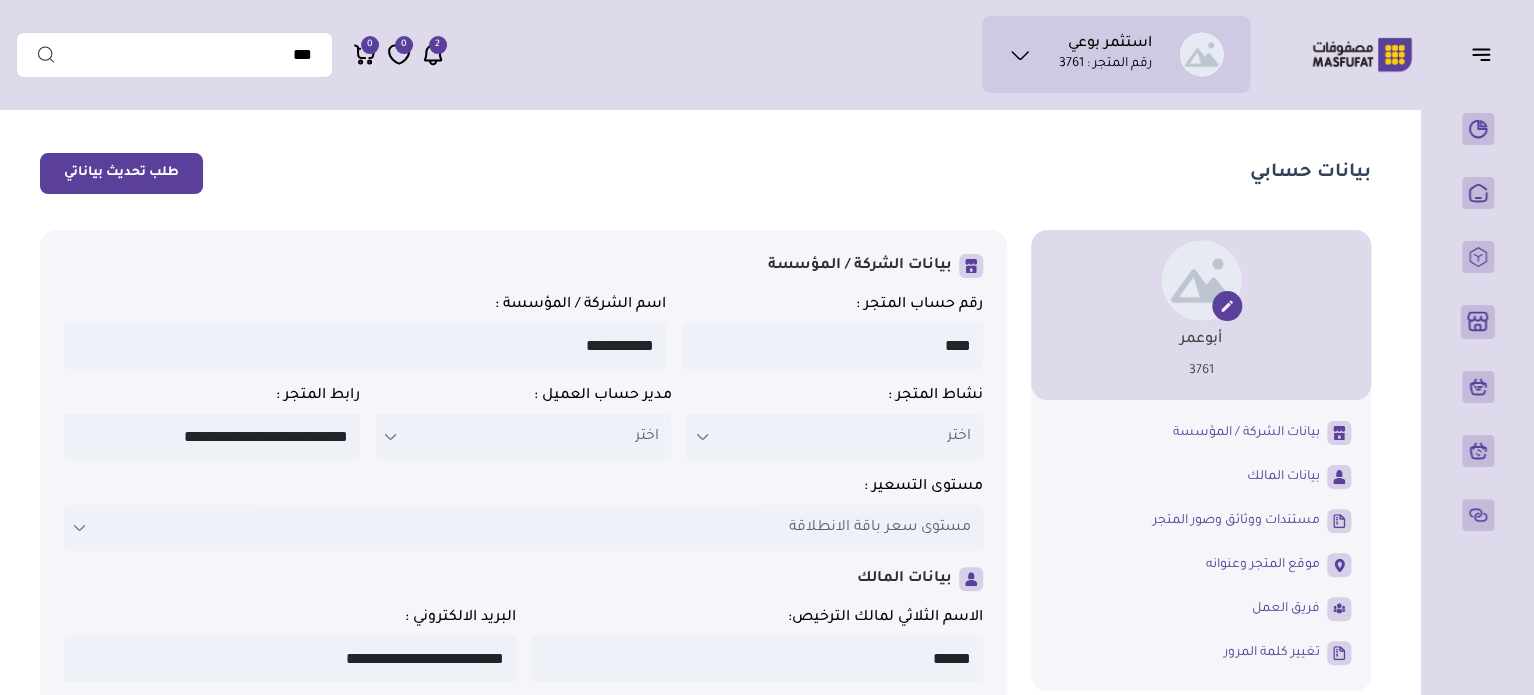 click on "طلب تحديث بياناتي" at bounding box center (121, 173) 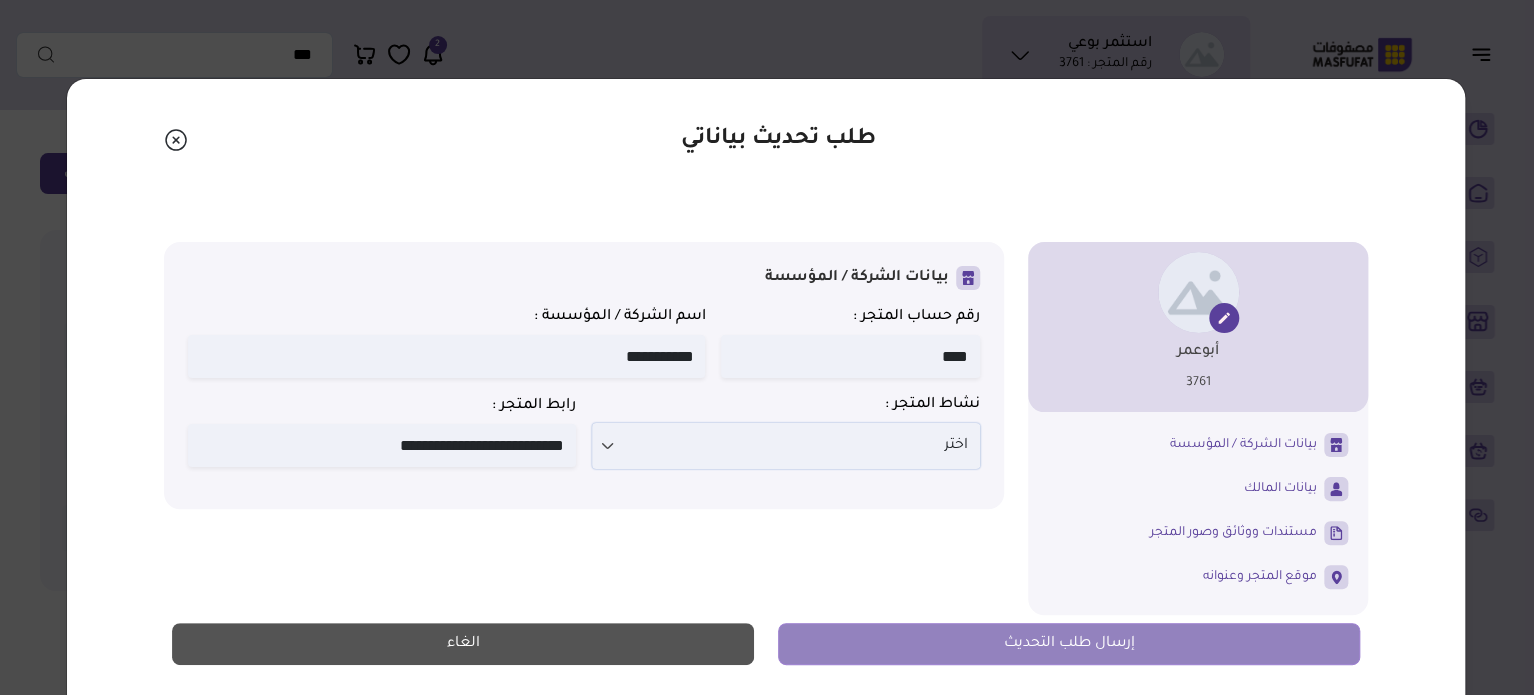 click at bounding box center [607, 446] 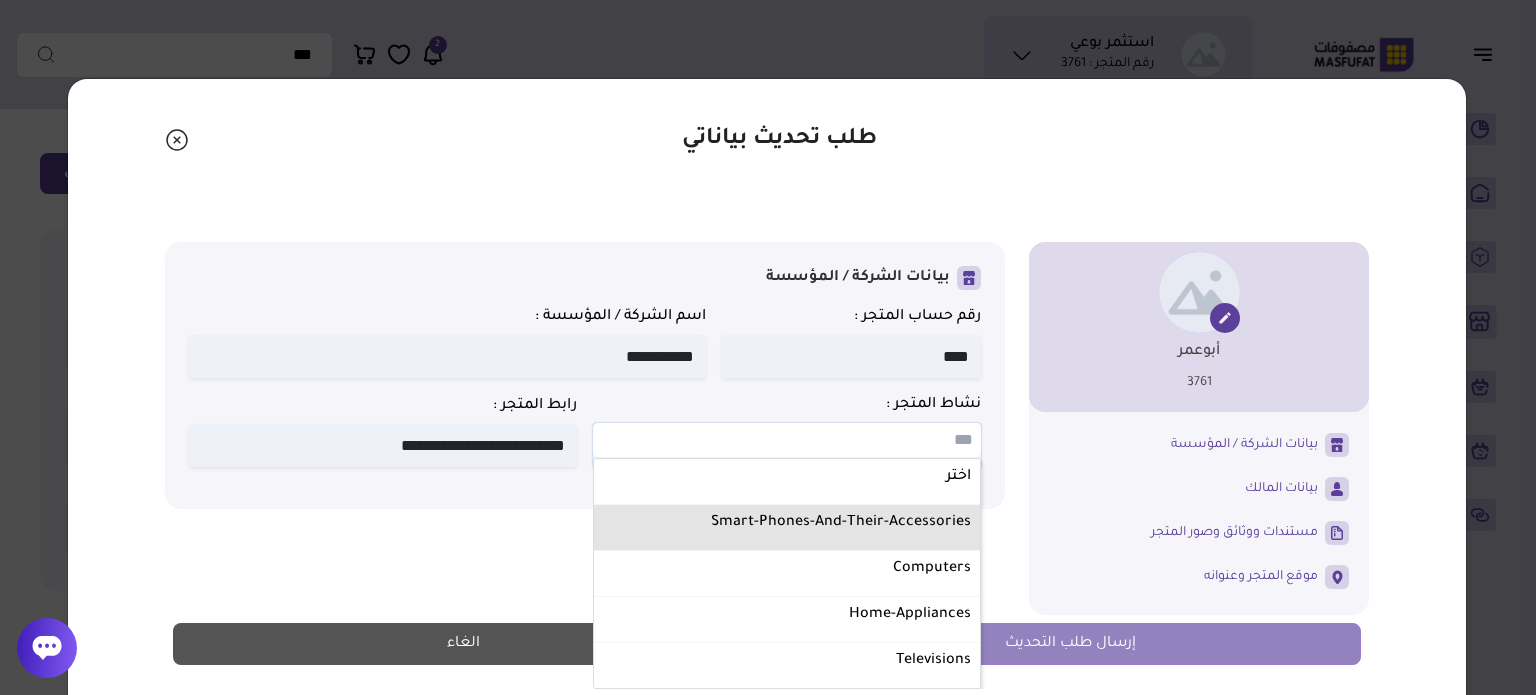 click on "Smart-phones-and-their-accessories" at bounding box center (787, 523) 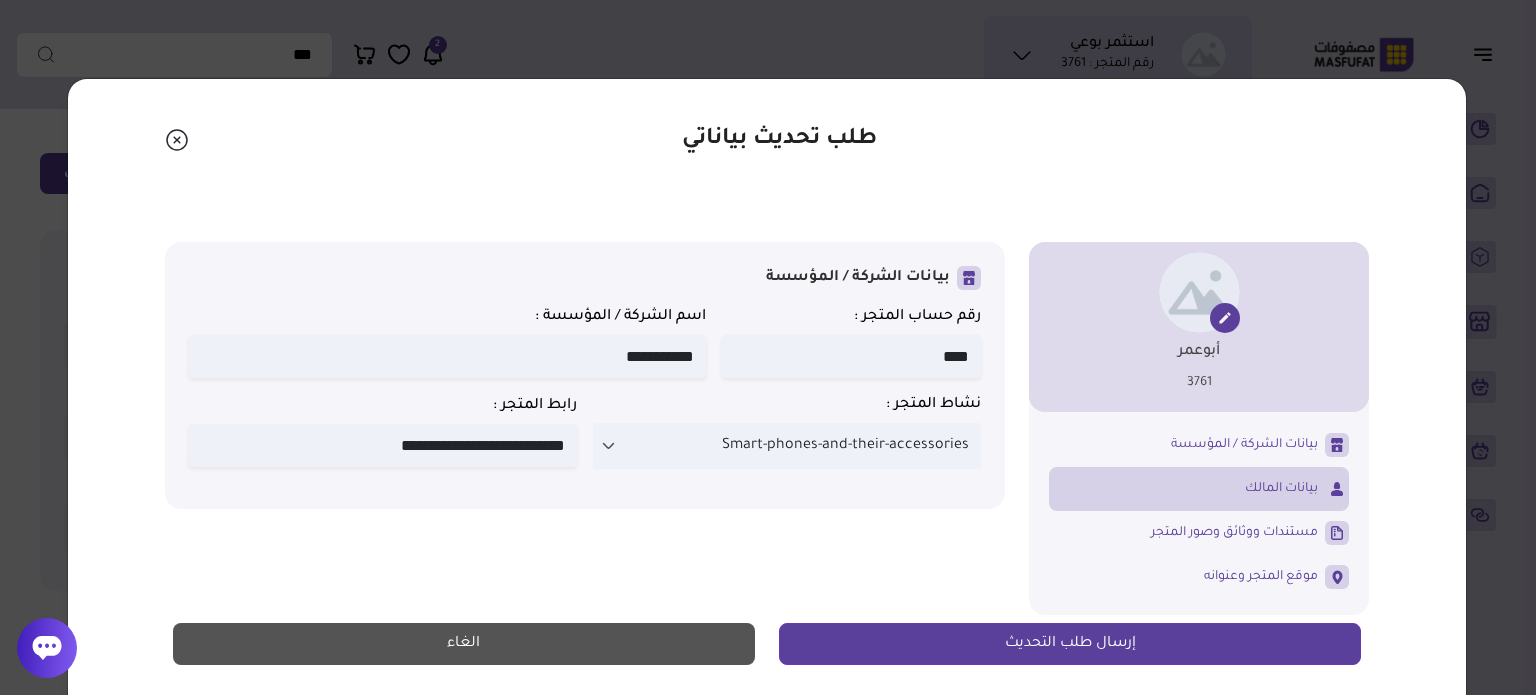 click on "بيانات الشركة / المؤسسة" at bounding box center [1244, 445] 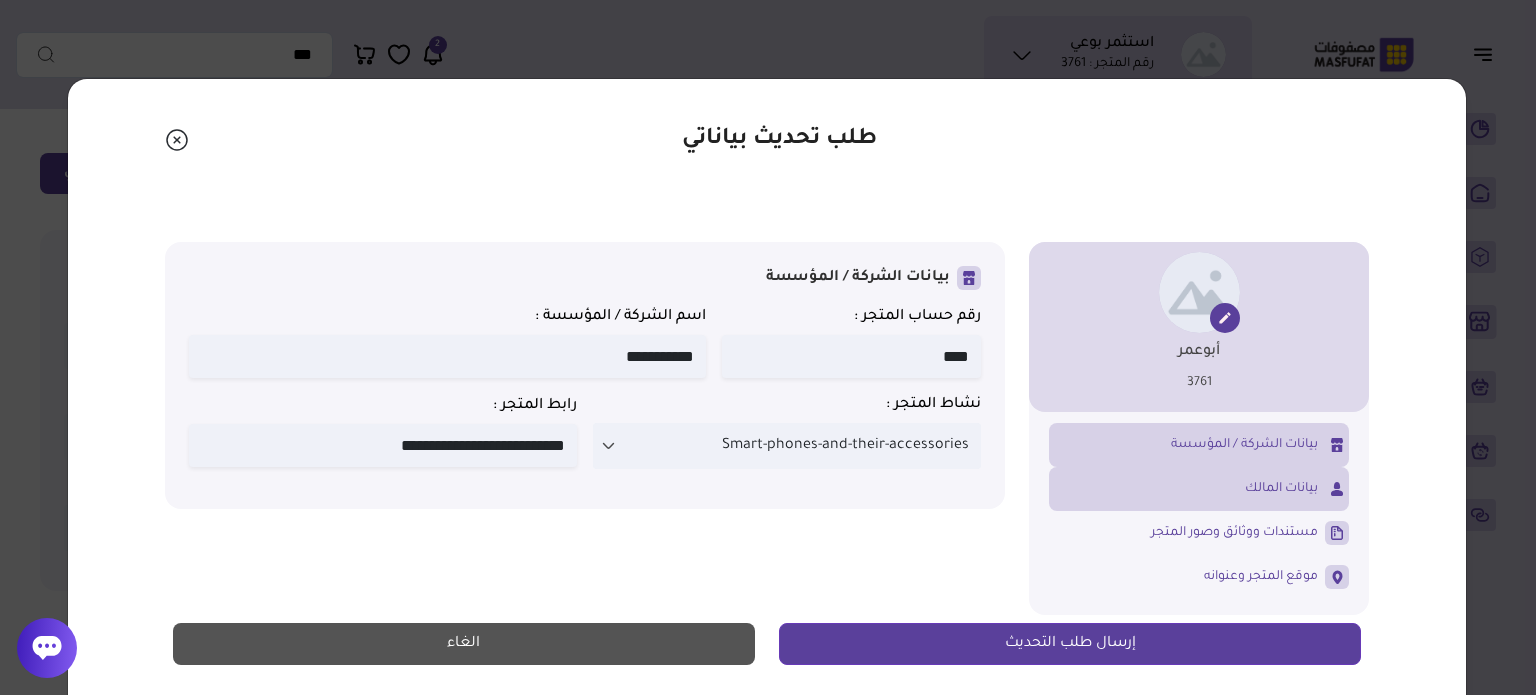 click on "بيانات المالك" at bounding box center [1281, 489] 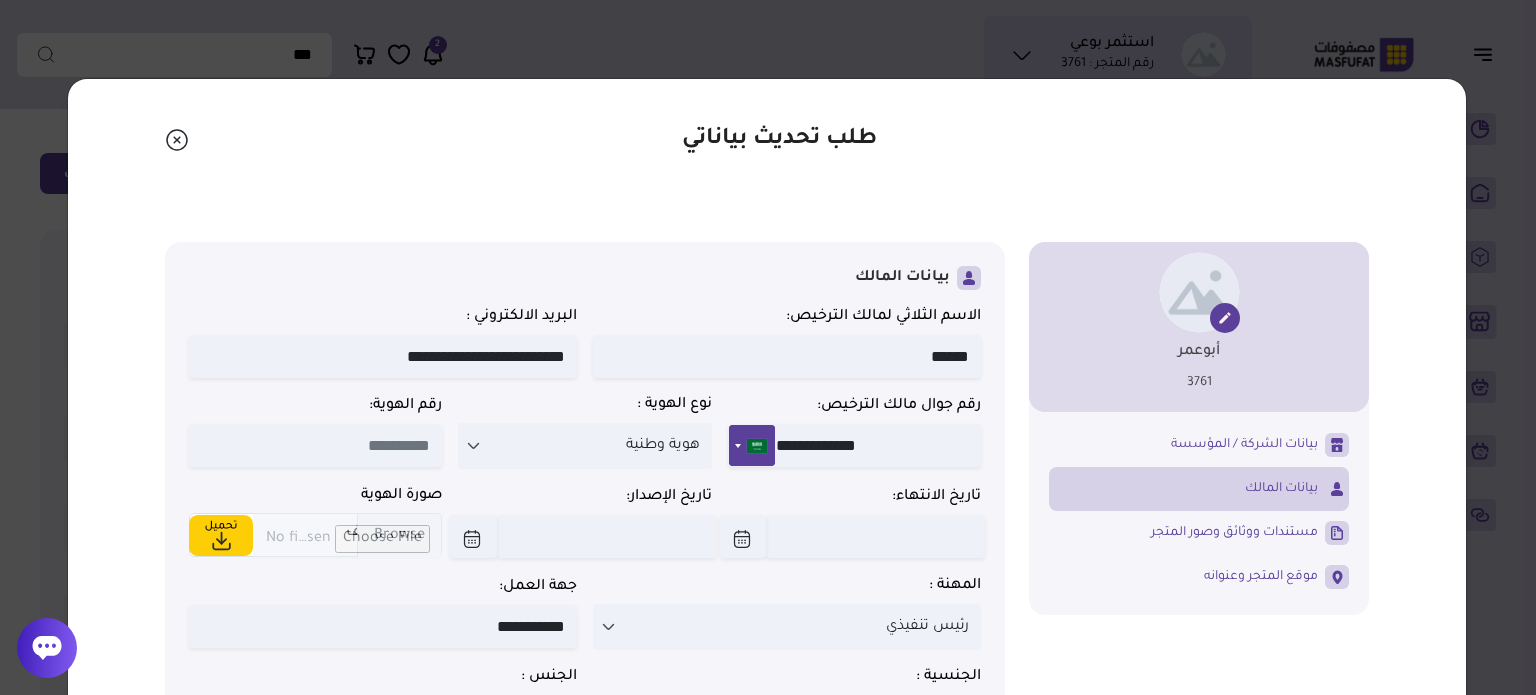 click at bounding box center (315, 445) 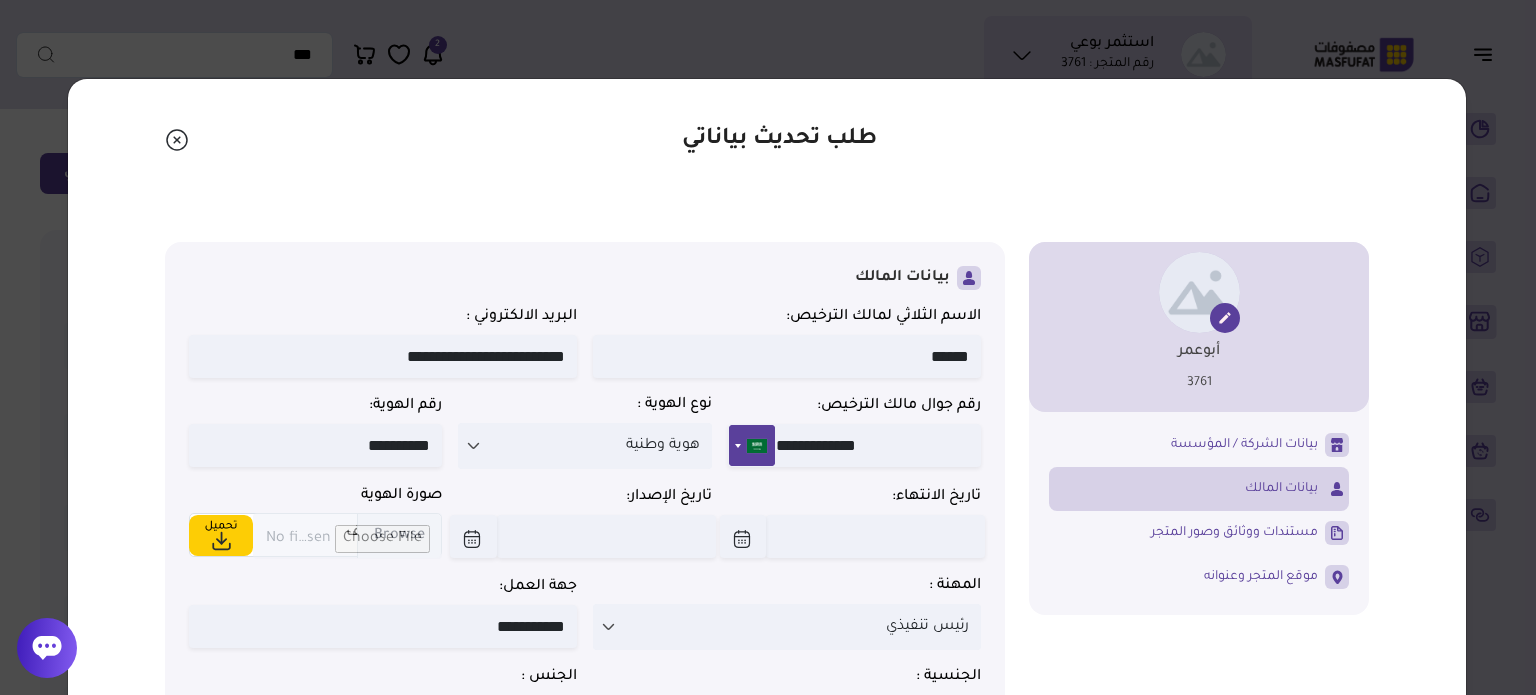 type on "**********" 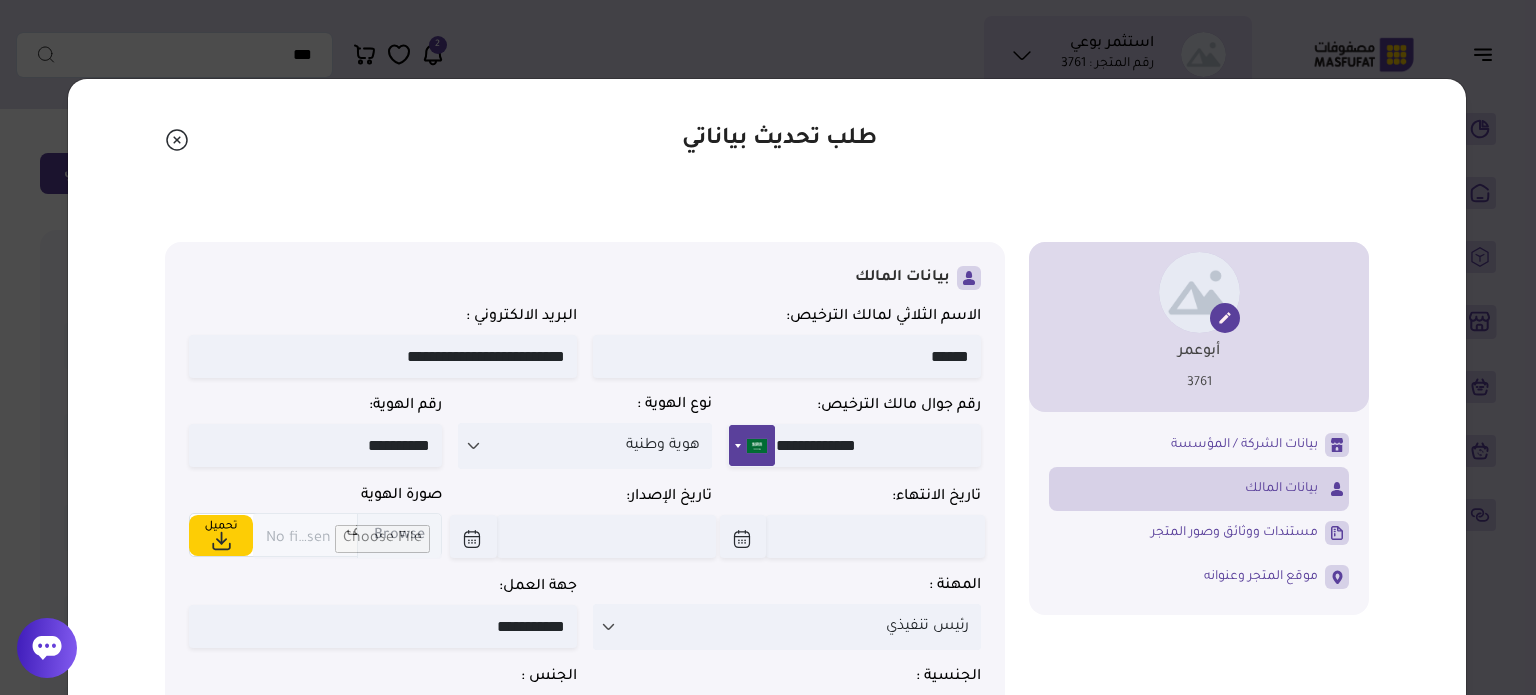 type on "**********" 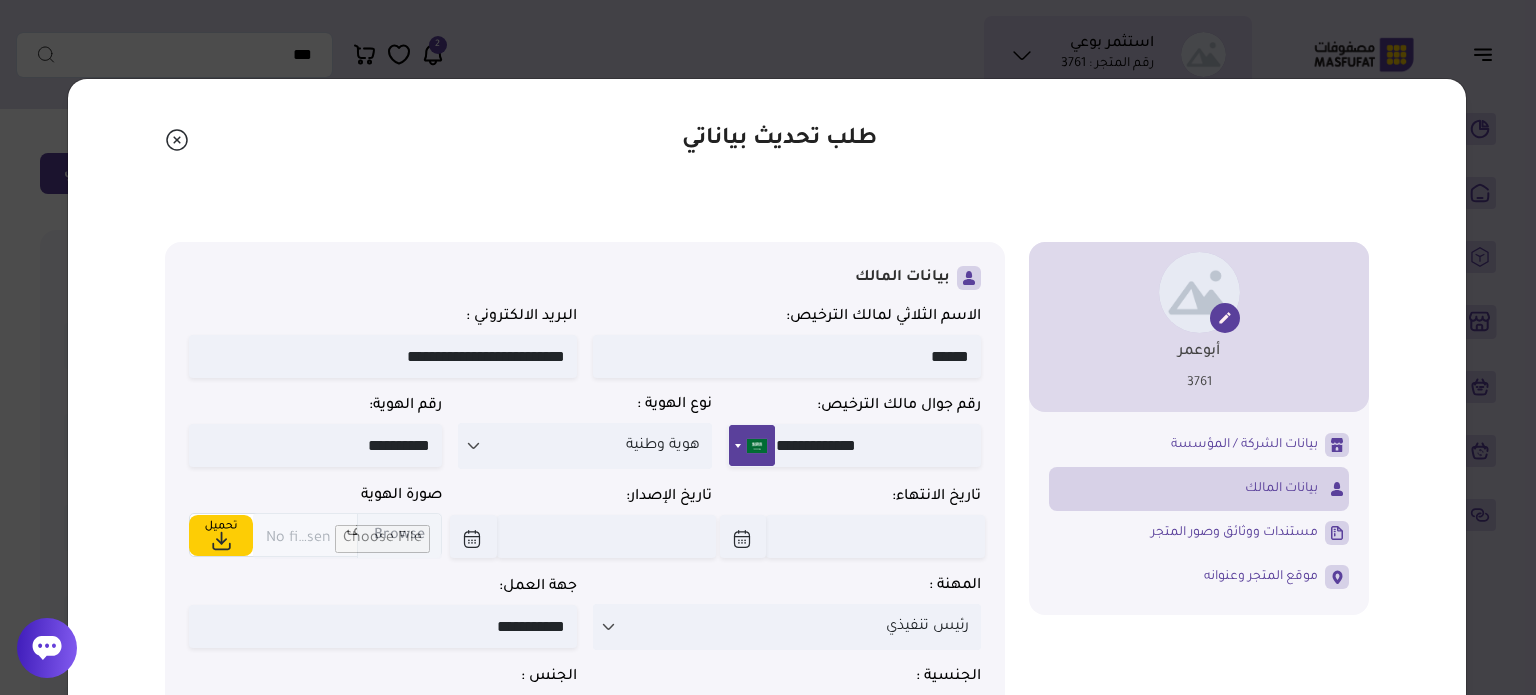 type on "**********" 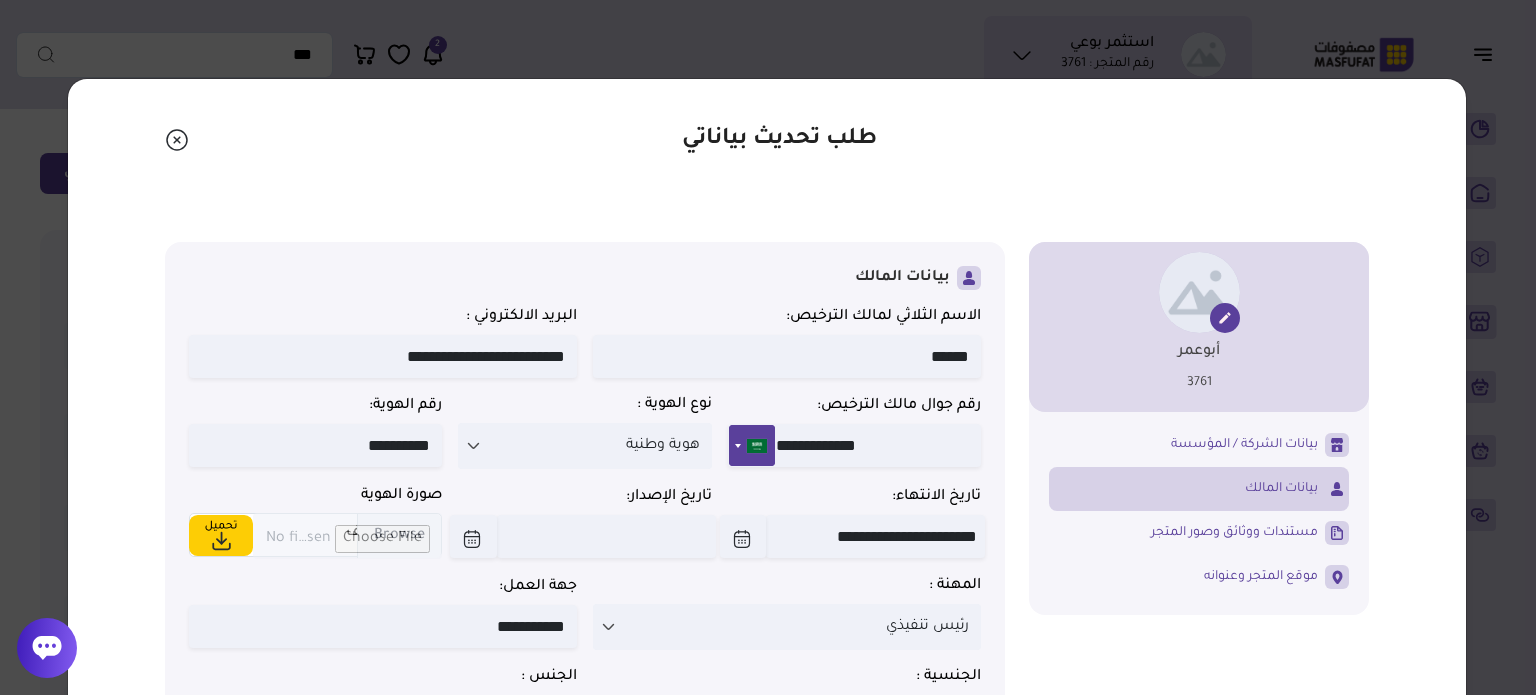 click at bounding box center [606, 536] 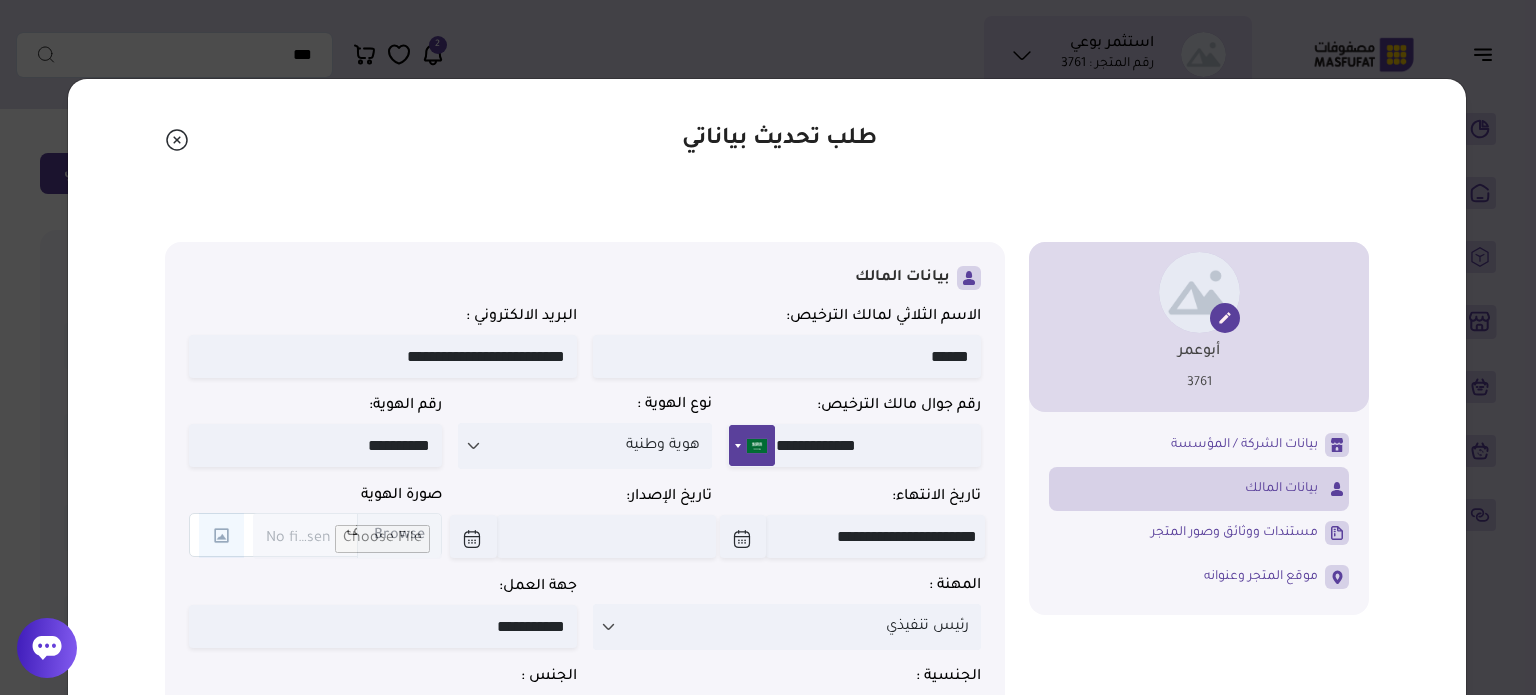 click on "طلب تحديث بياناتي
أبوعمر
3761
****" at bounding box center [767, 443] 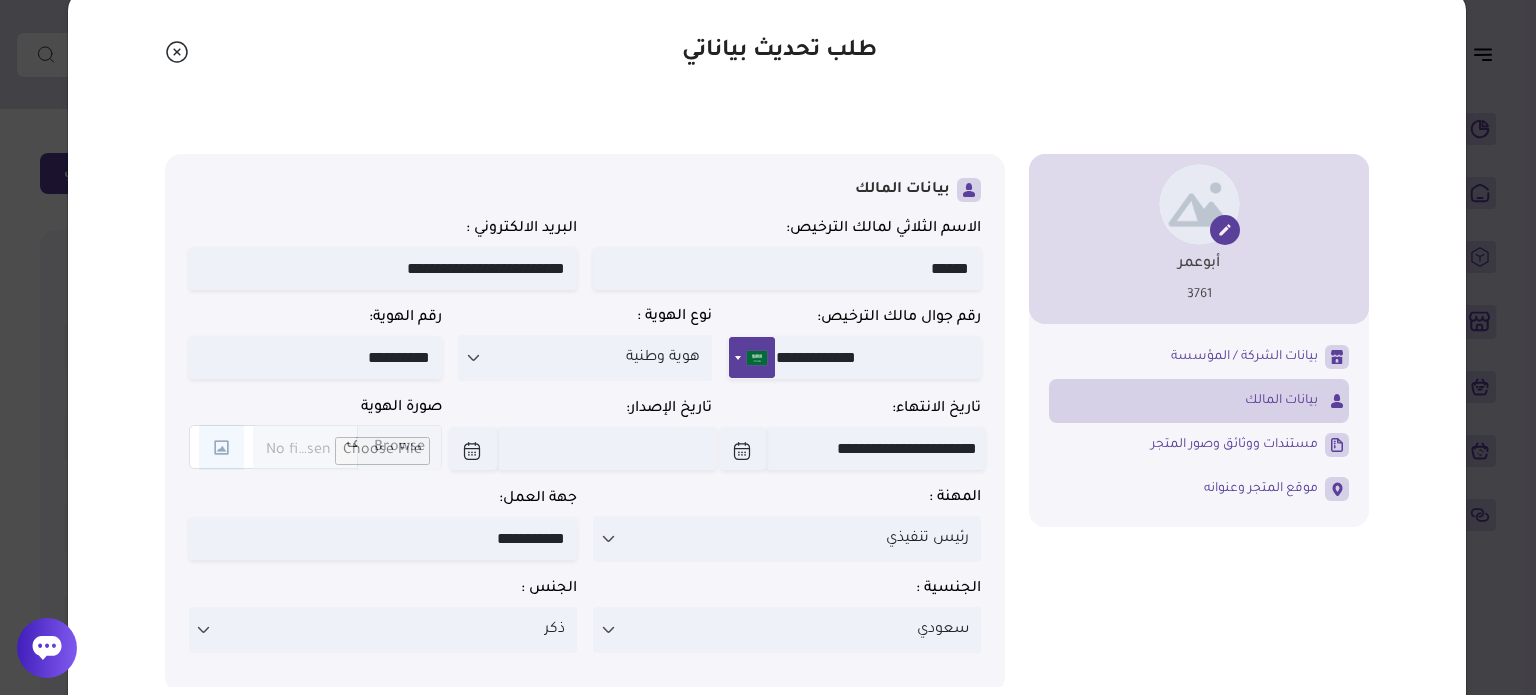 scroll, scrollTop: 112, scrollLeft: 0, axis: vertical 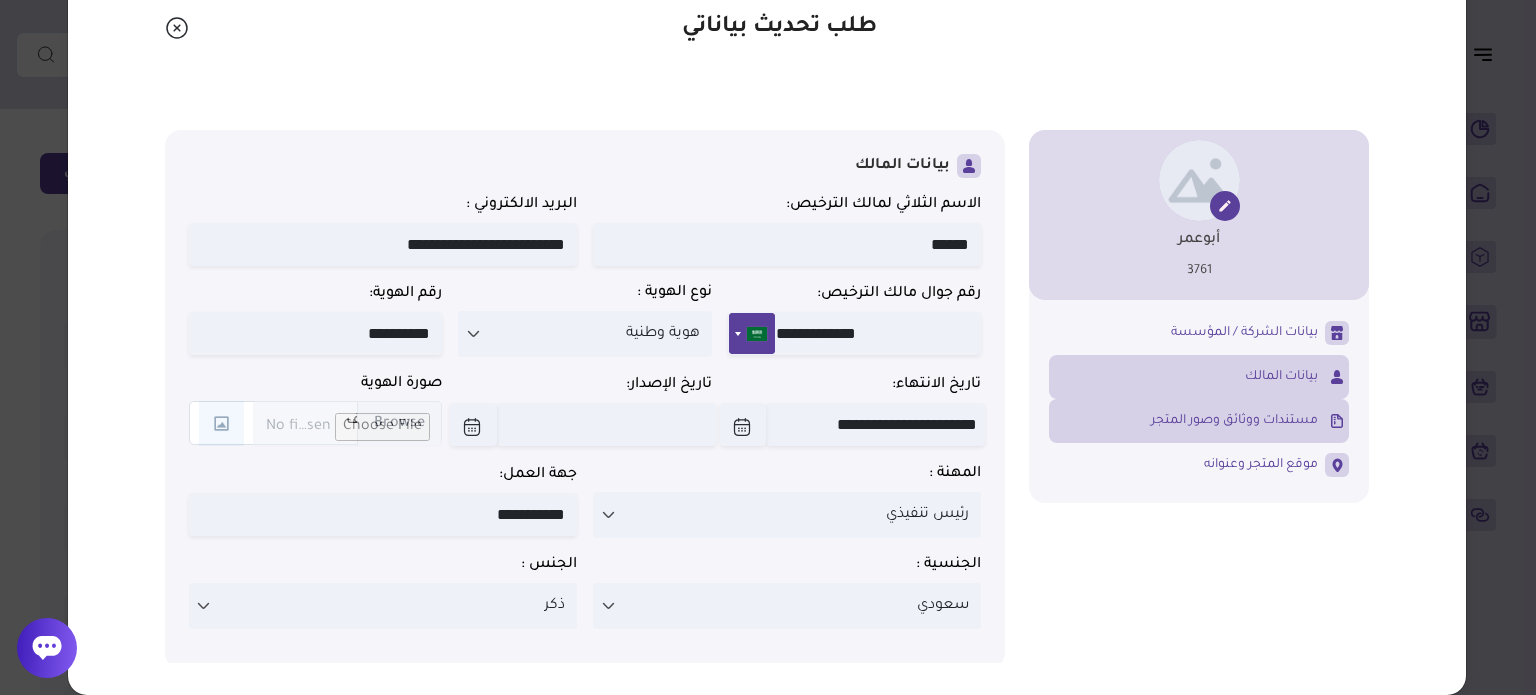 click on "مستندات ووثائق وصور المتجر" at bounding box center (1199, 421) 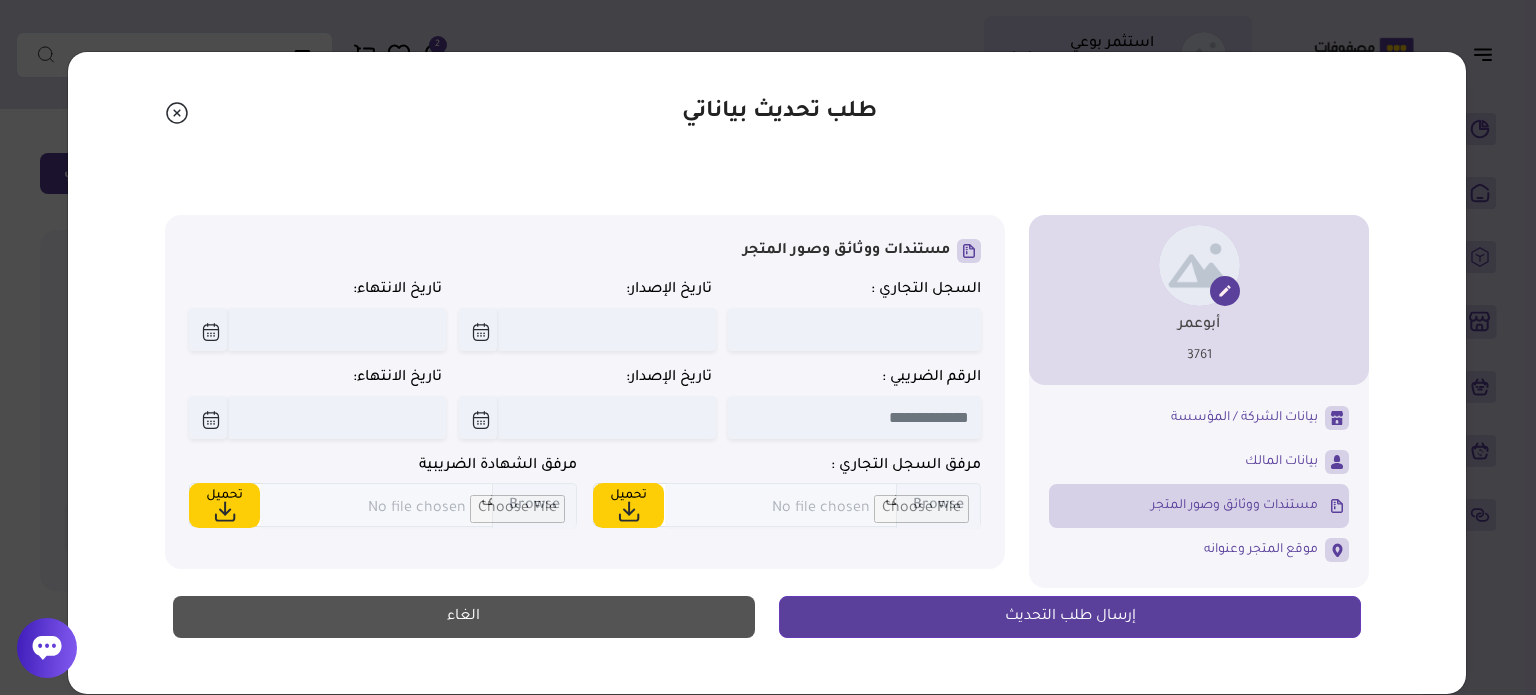 scroll, scrollTop: 25, scrollLeft: 0, axis: vertical 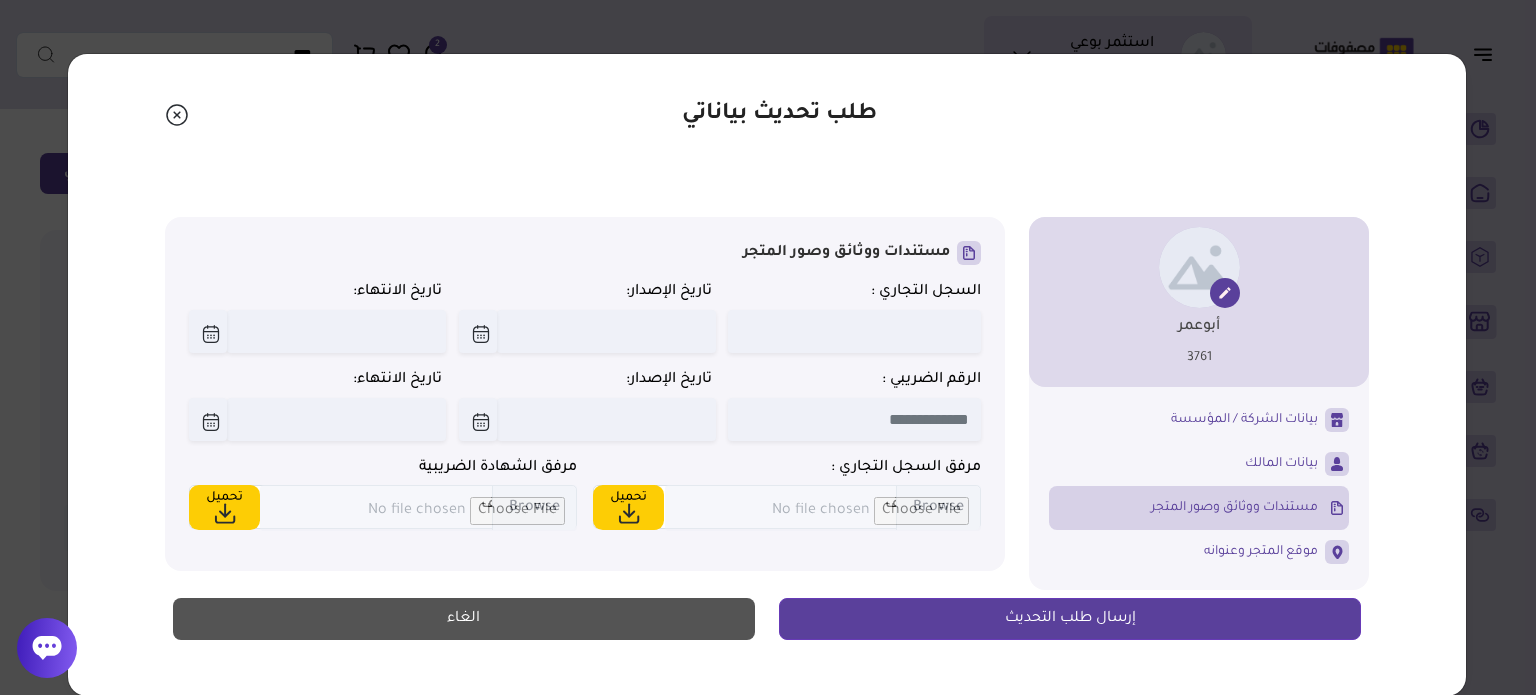 click at bounding box center (854, 331) 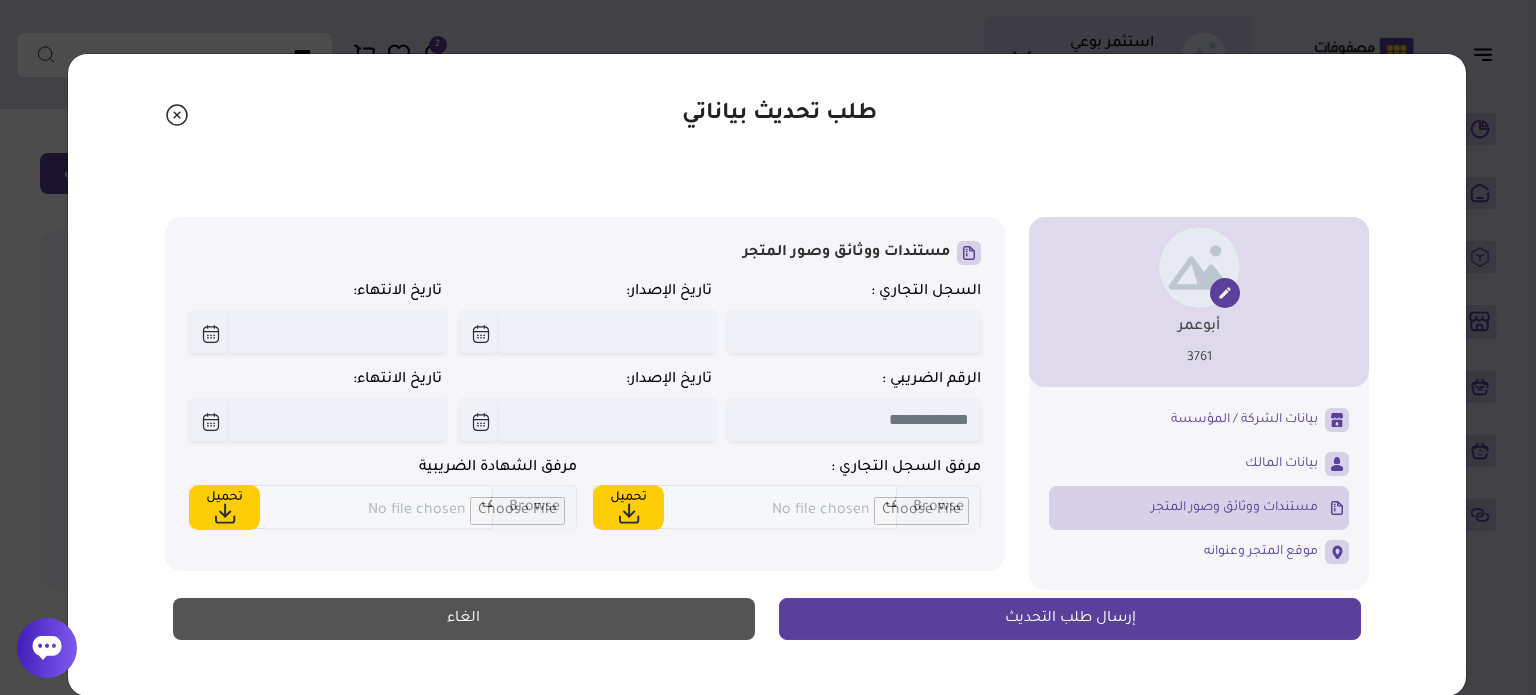 paste on "*********" 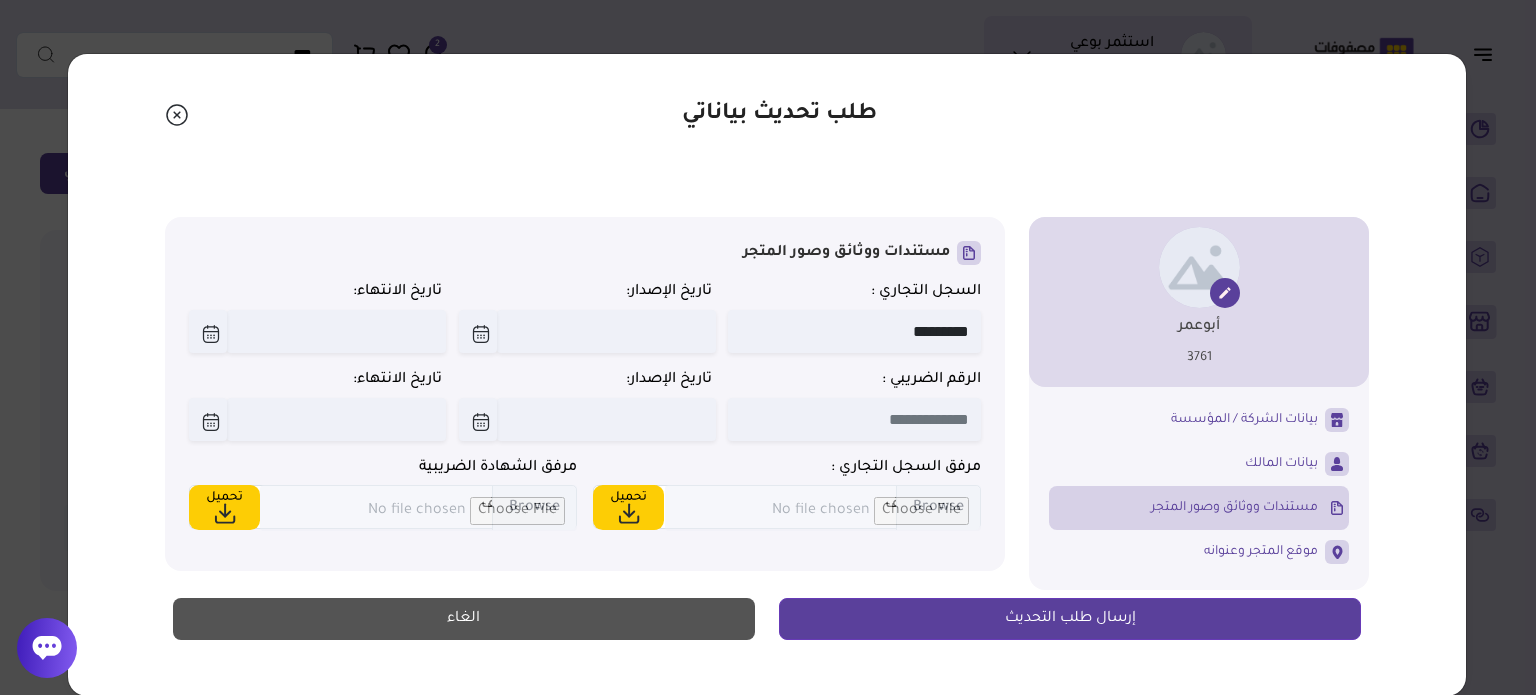 type on "*********" 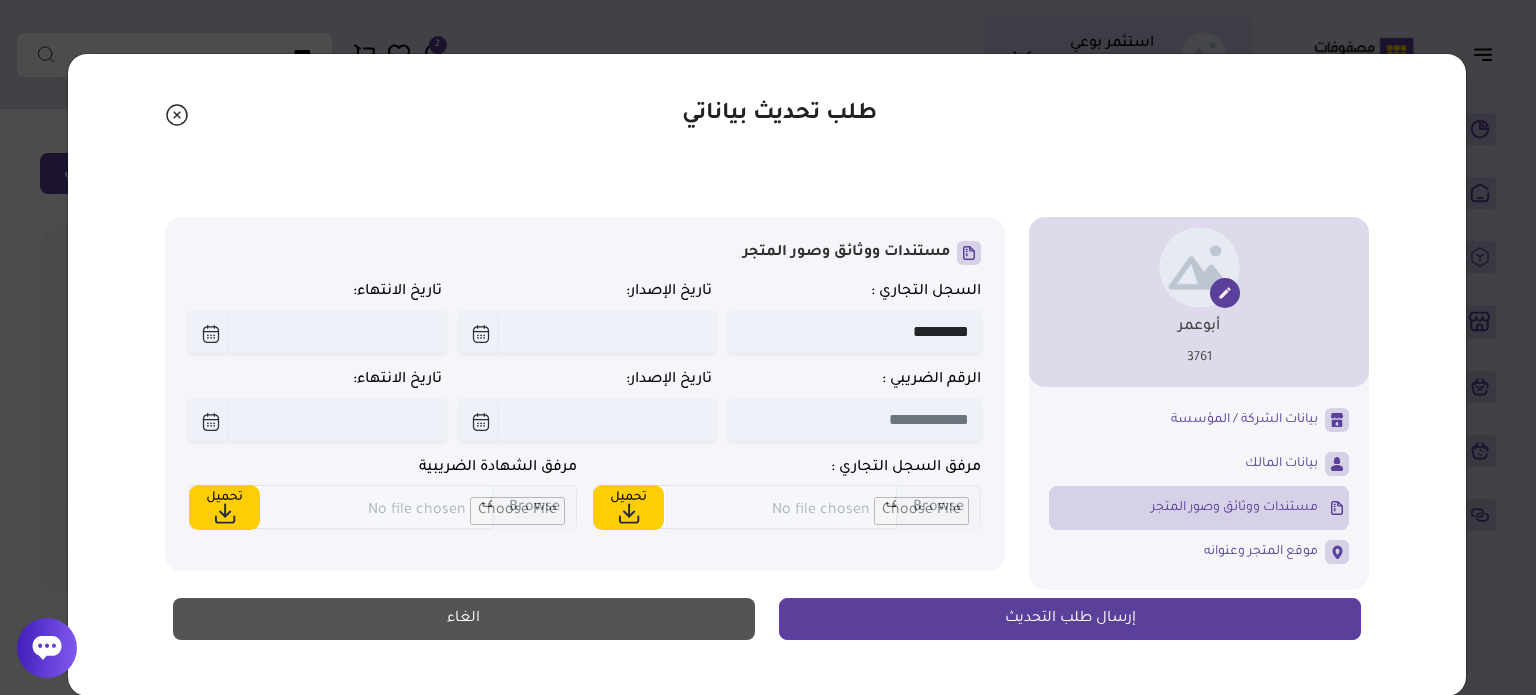 click at bounding box center (606, 331) 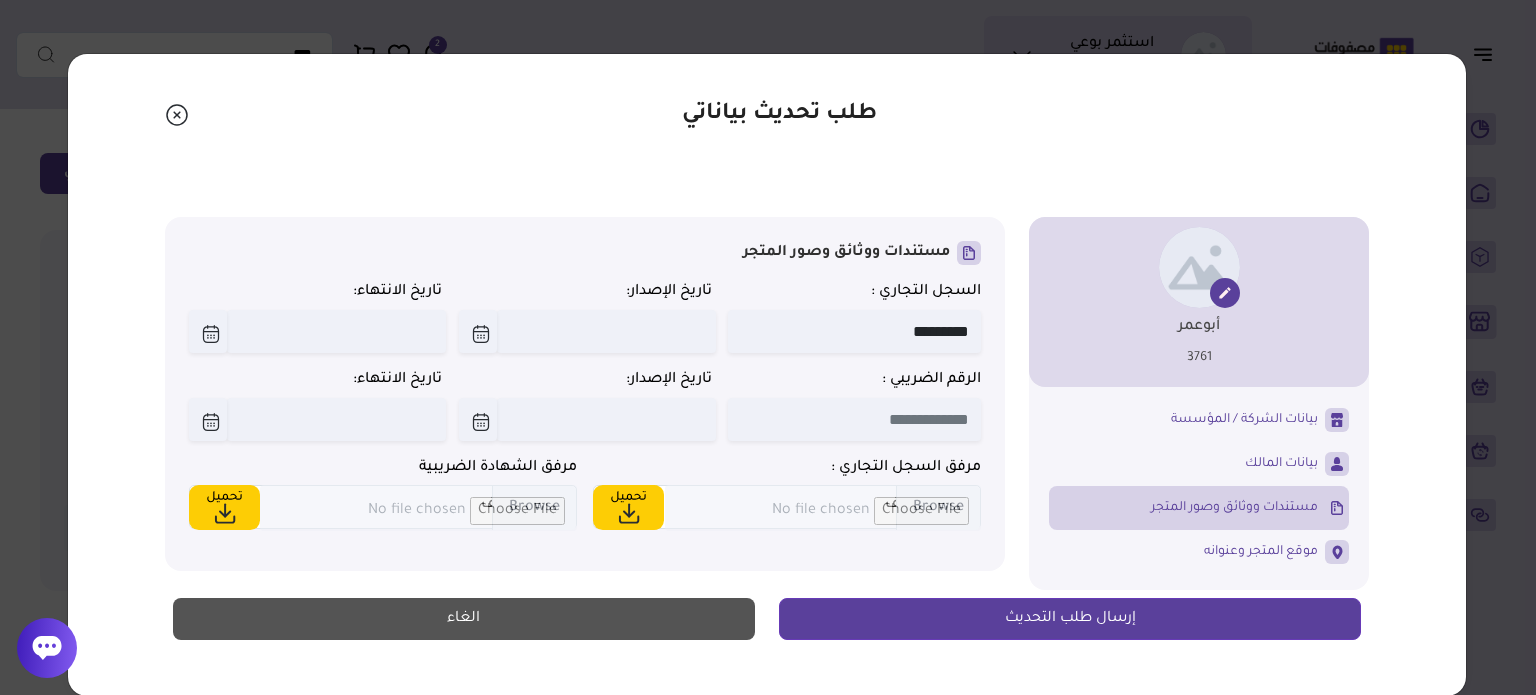 click at bounding box center [478, 331] 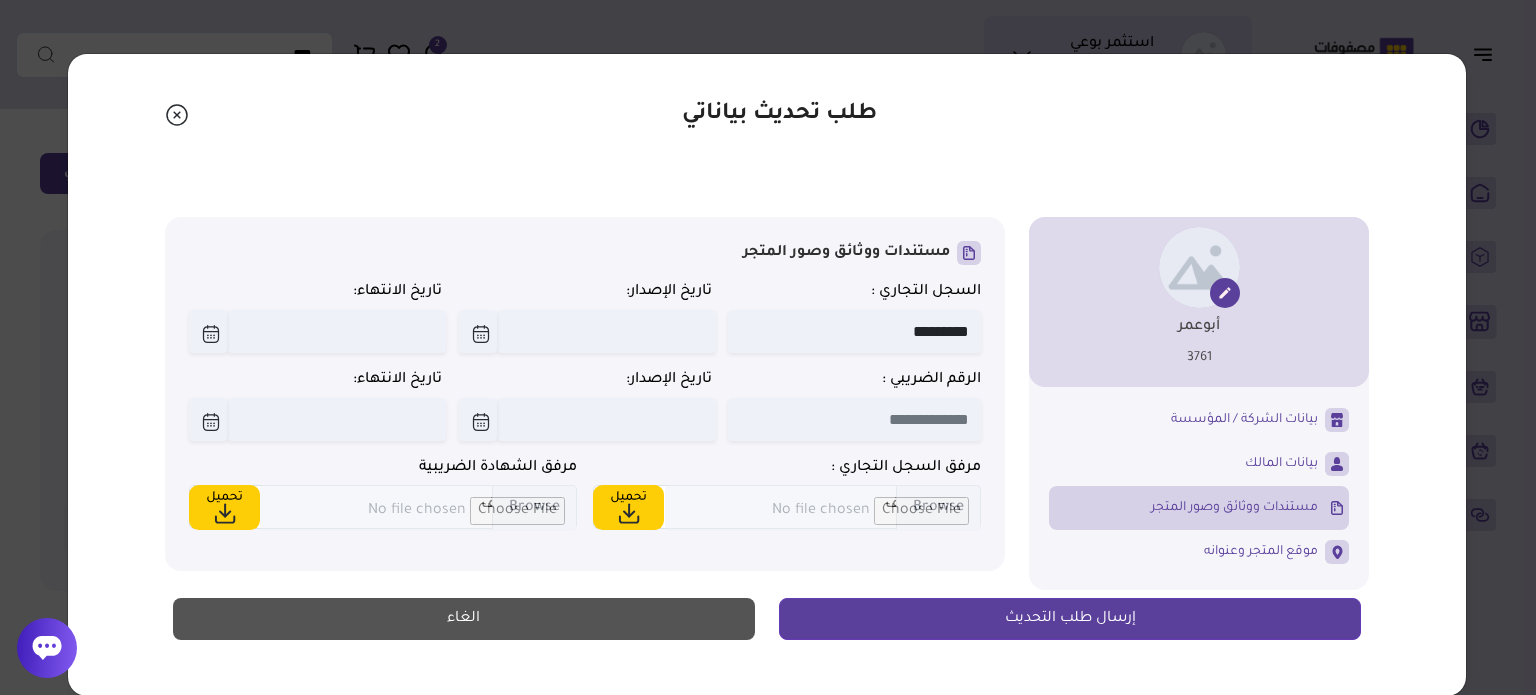 type on "**********" 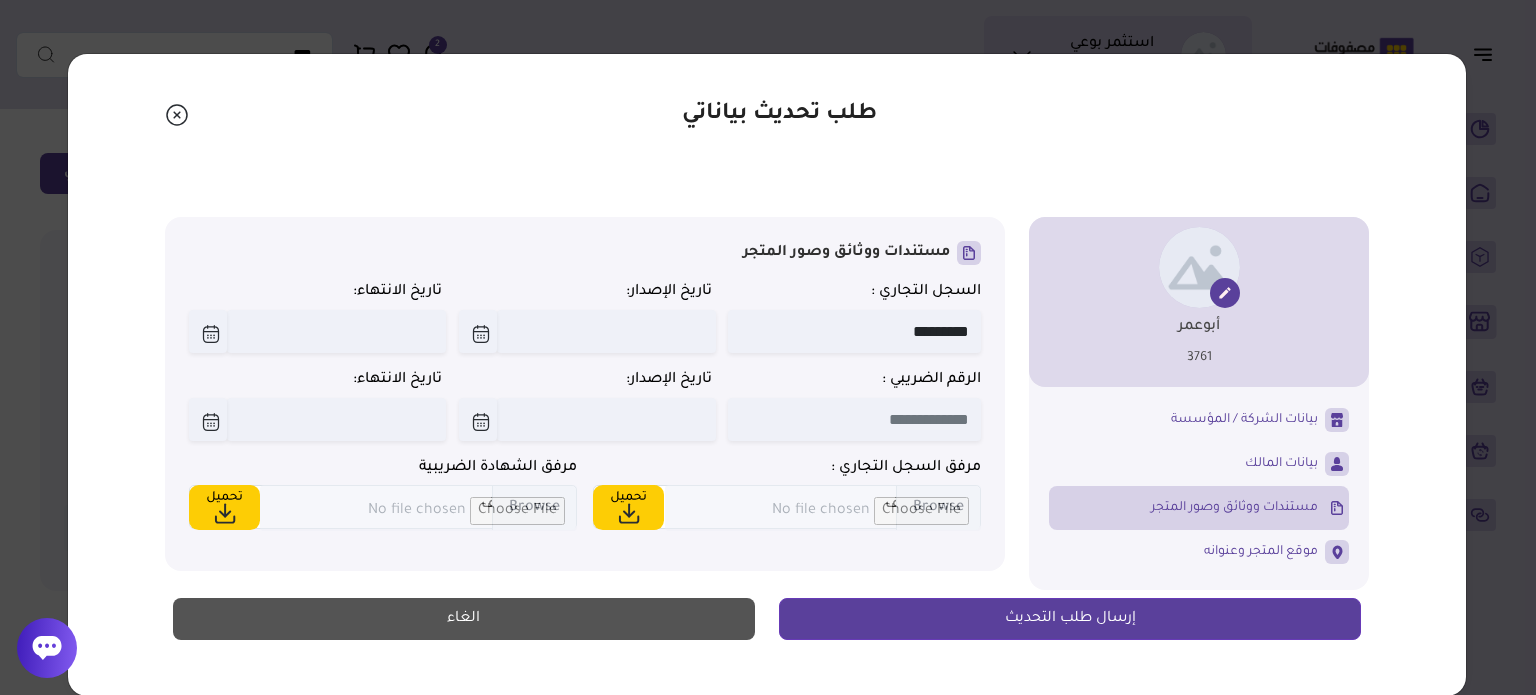 type on "**********" 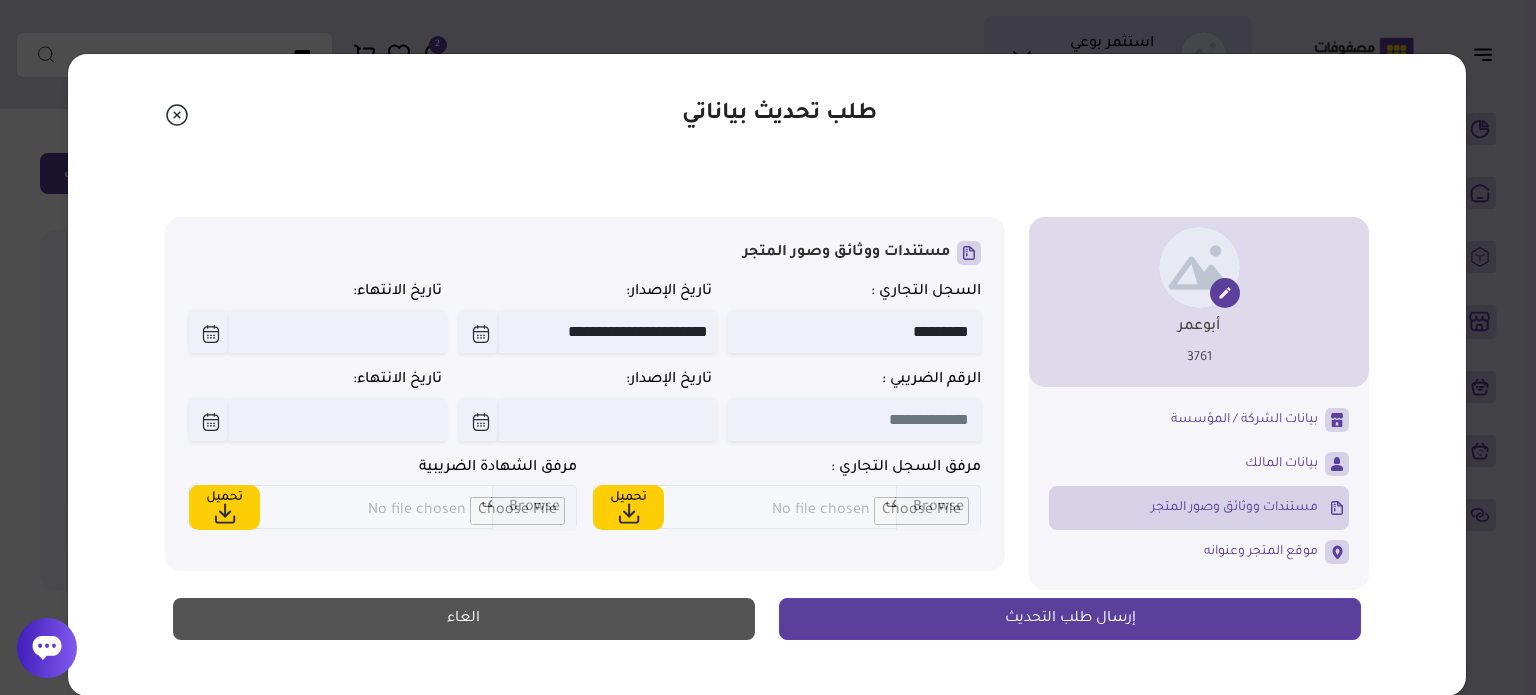 click at bounding box center (336, 331) 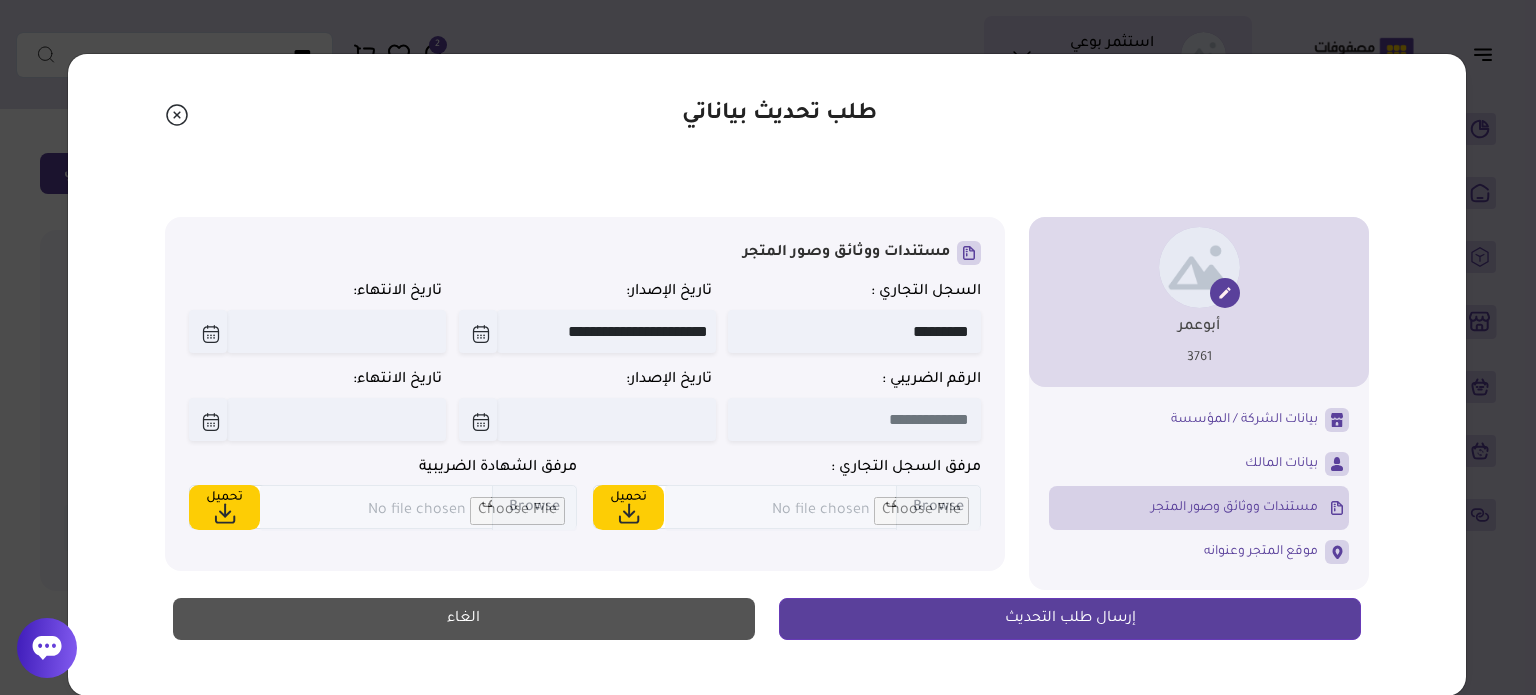 click at bounding box center (208, 331) 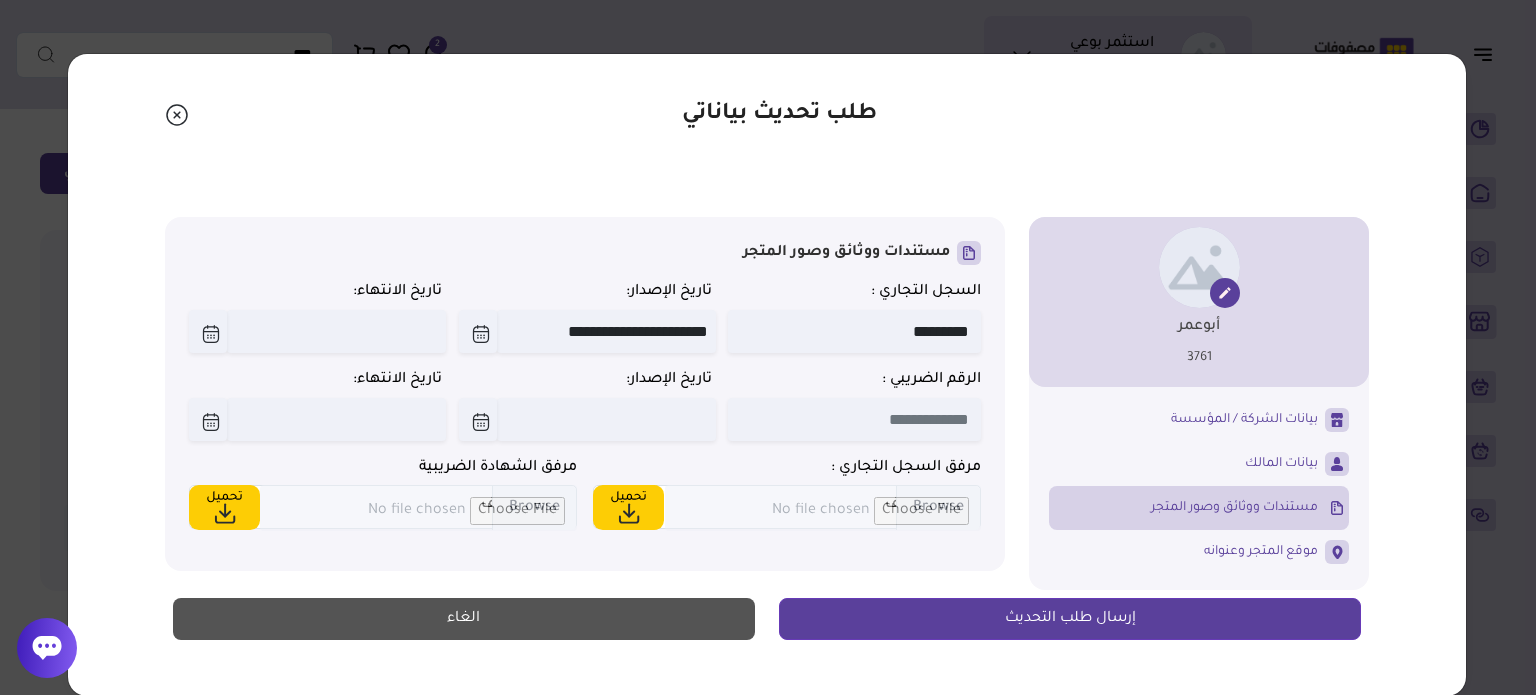 type on "**********" 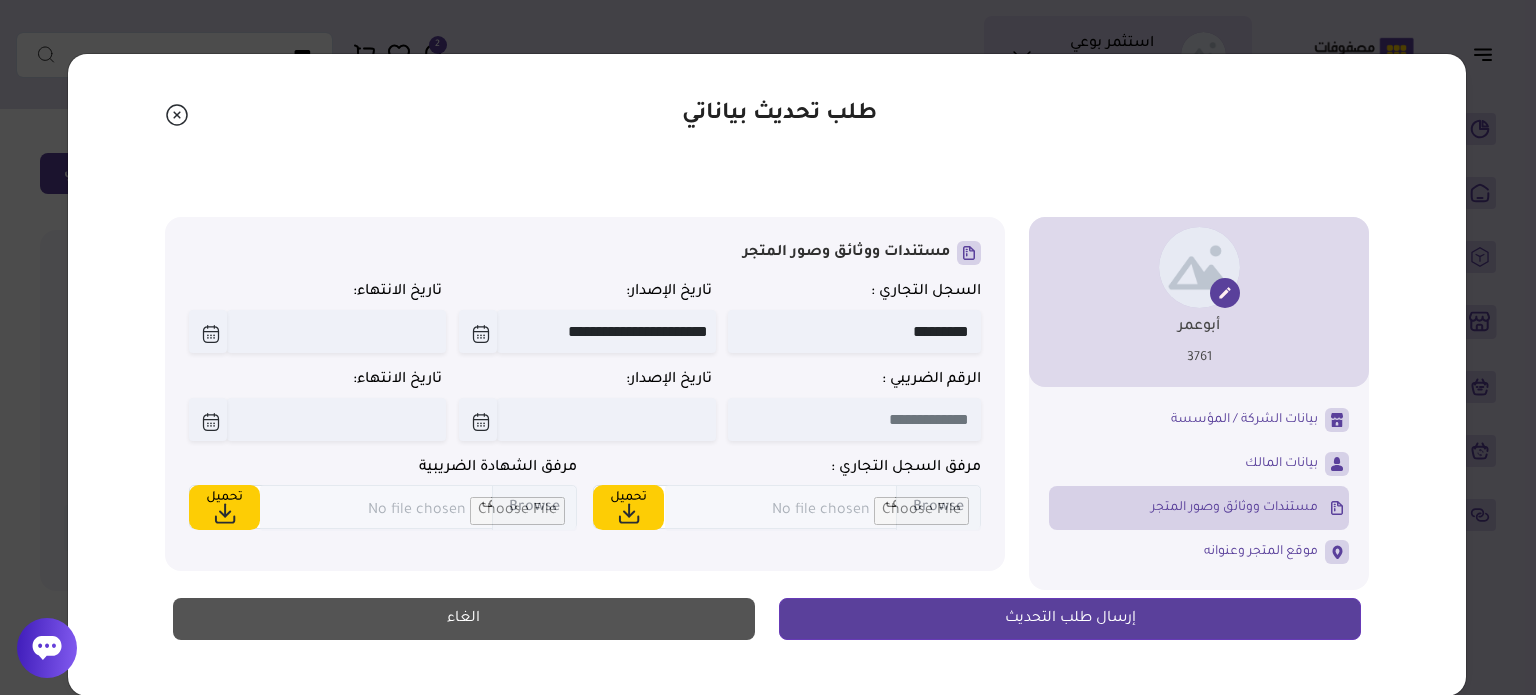 type on "**********" 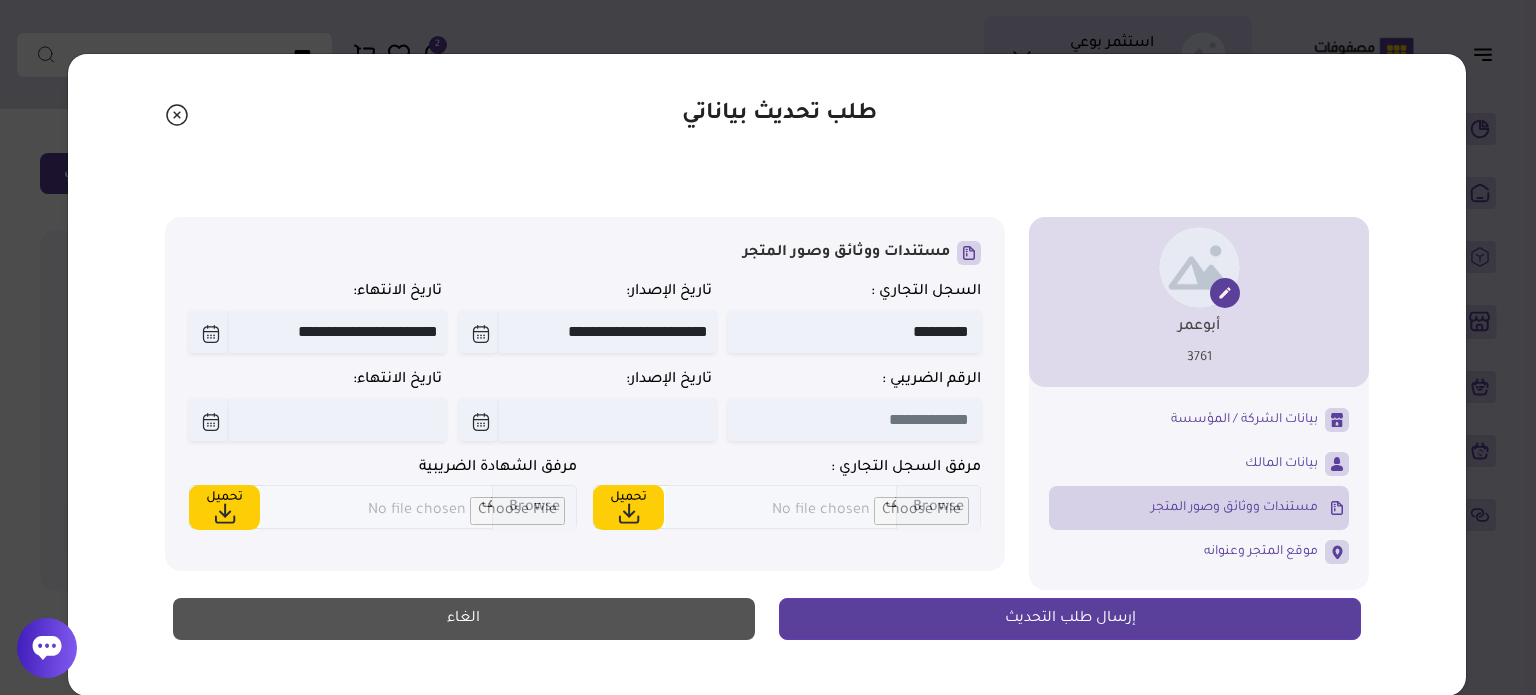 click at bounding box center (629, 507) 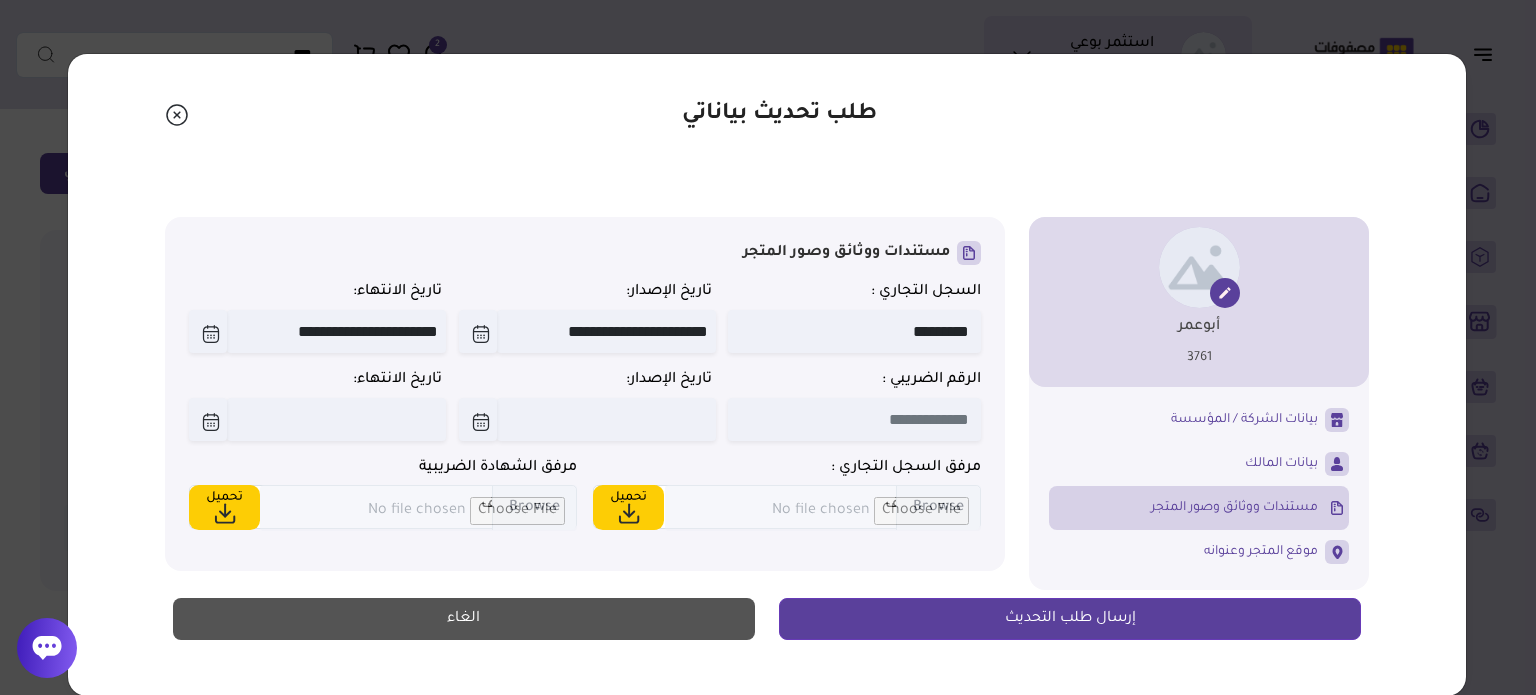 click on "تحميل ملف" at bounding box center (823, 508) 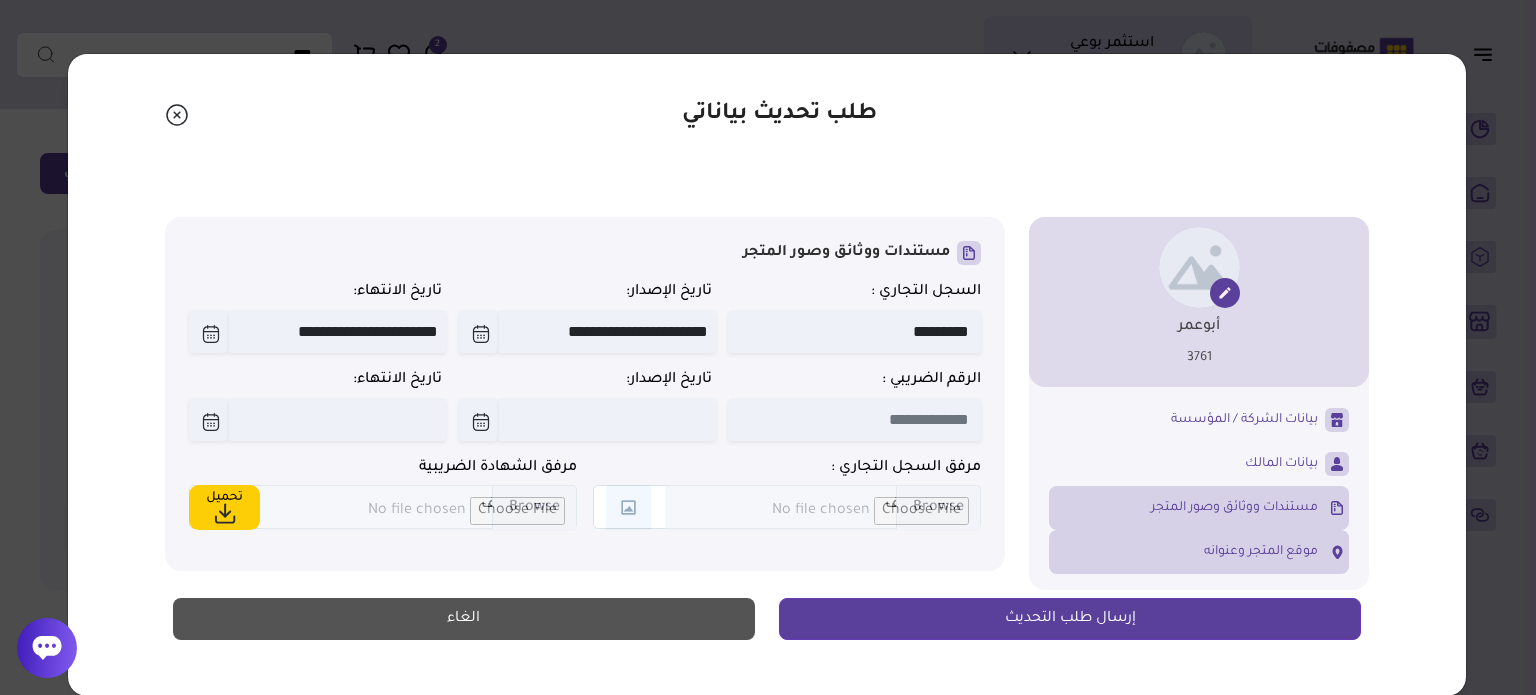 click on "موقع المتجر وعنوانه" at bounding box center (1199, 552) 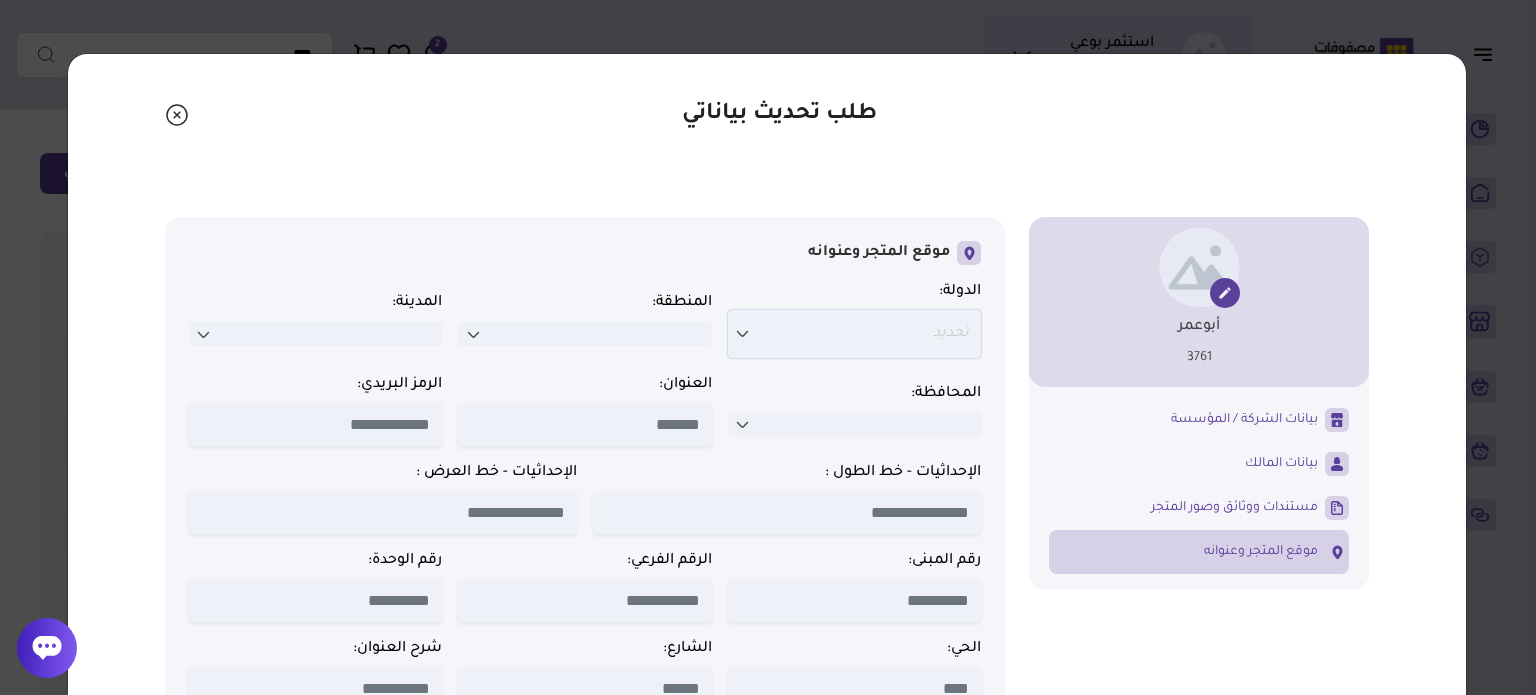 click at bounding box center [743, 334] 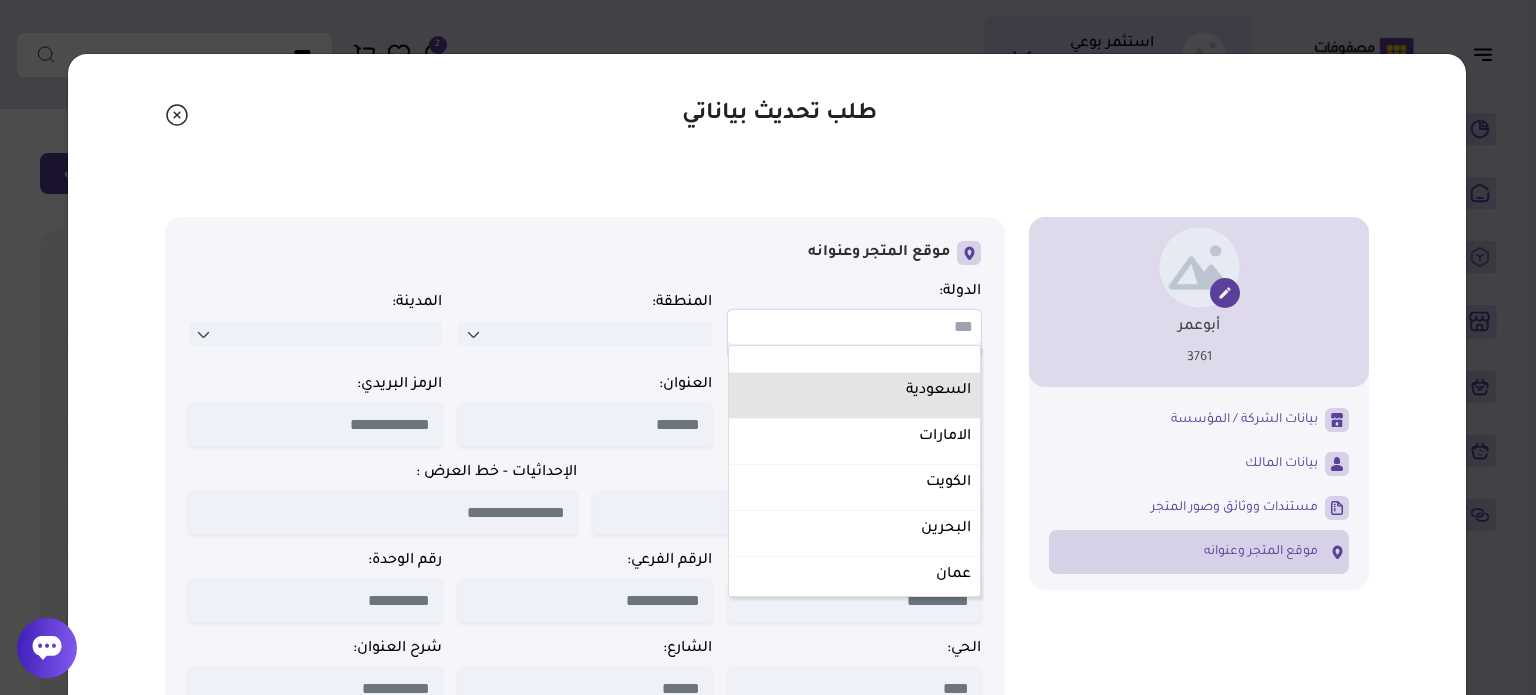 click on "السعودية" at bounding box center [854, 396] 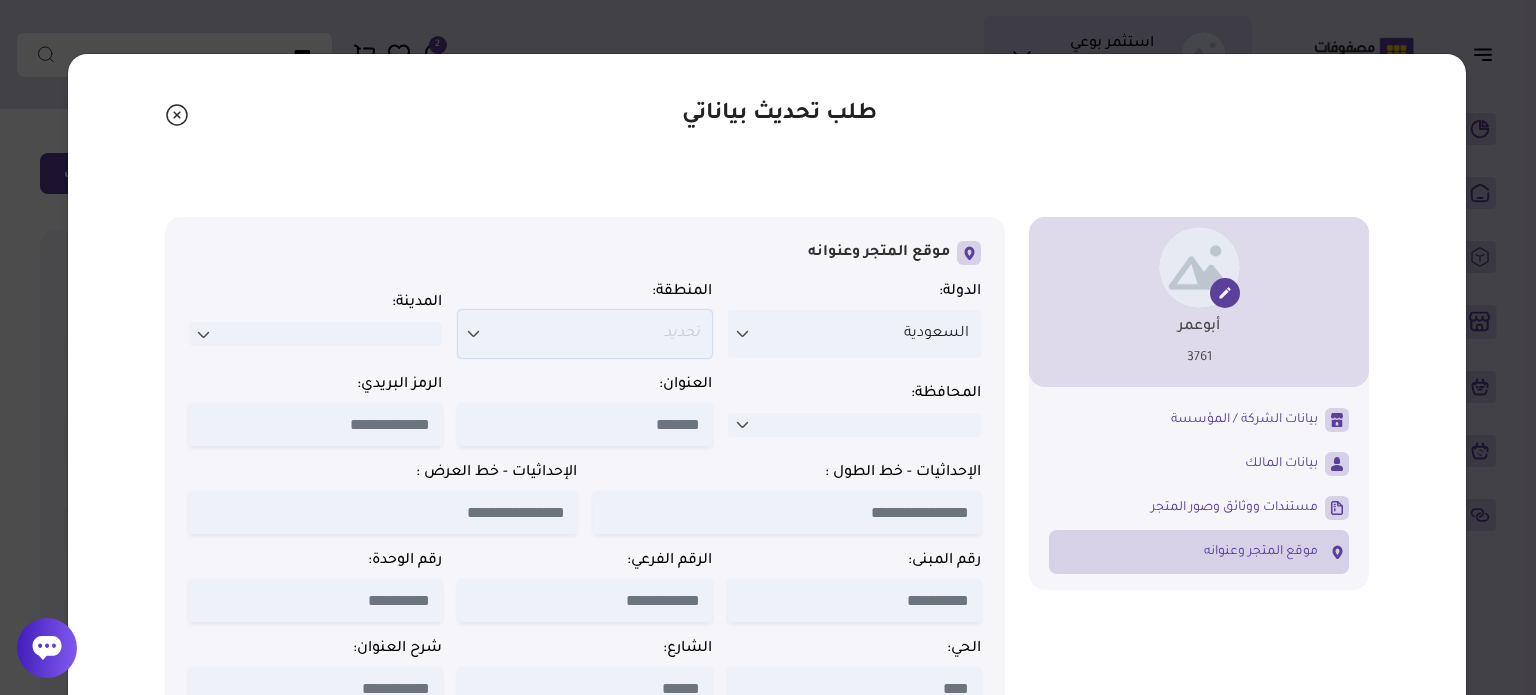 click on "تحديد" at bounding box center [584, 334] 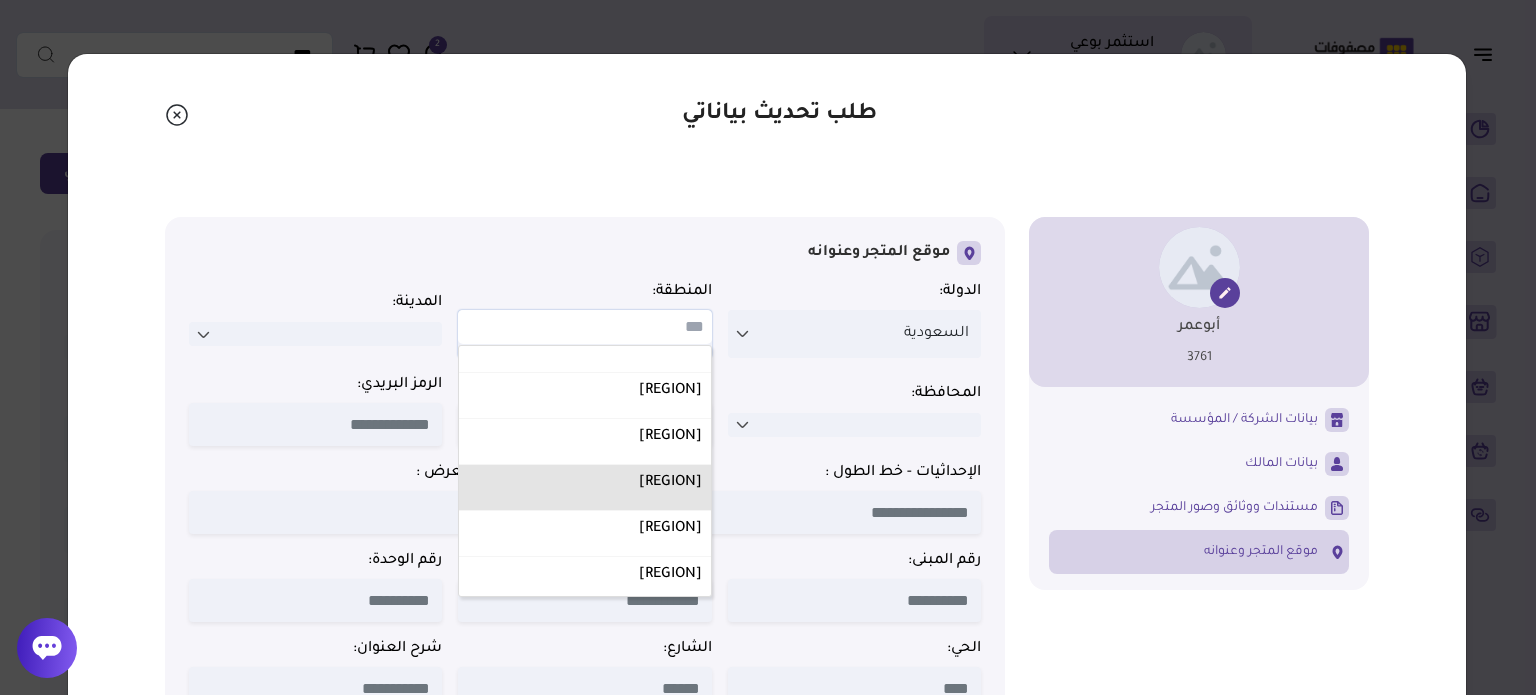 click on "المنطقة الغربية" at bounding box center [584, 483] 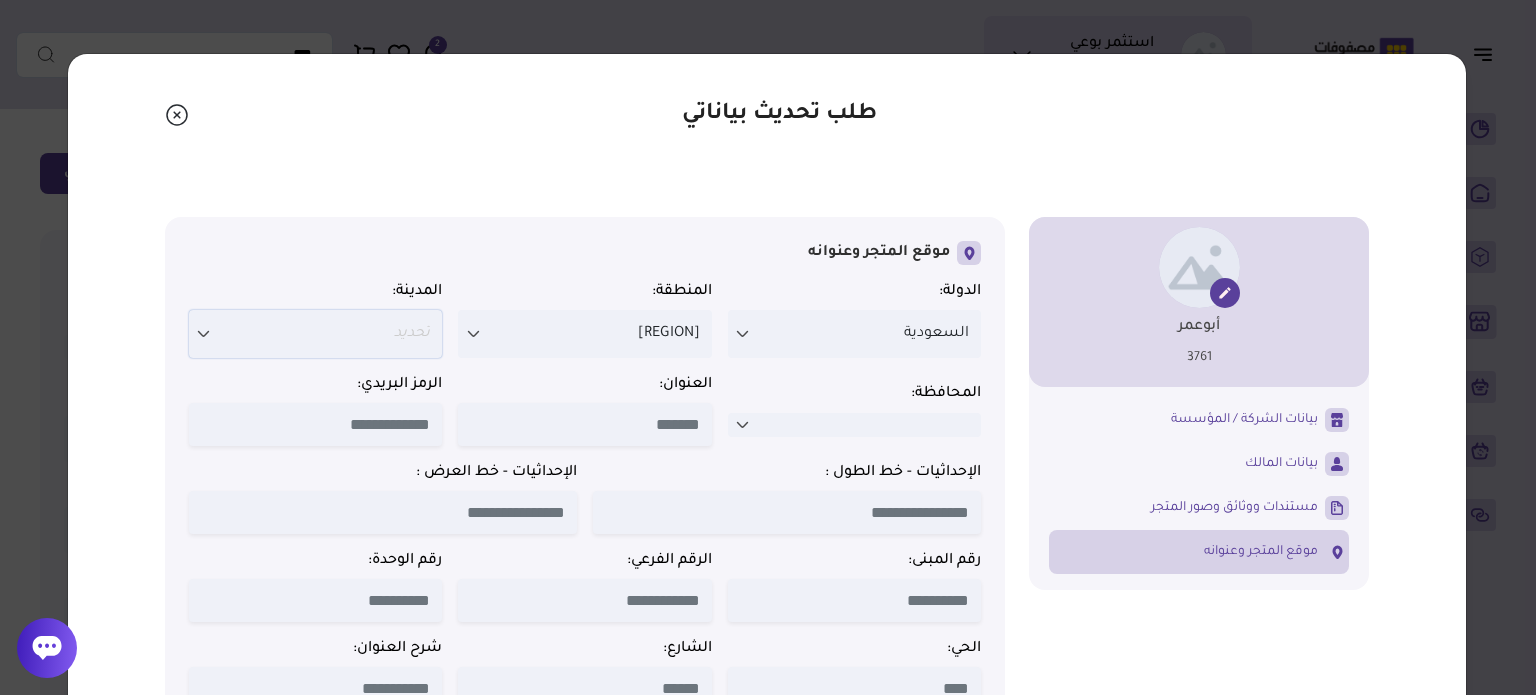click on "تحديد" at bounding box center [315, 334] 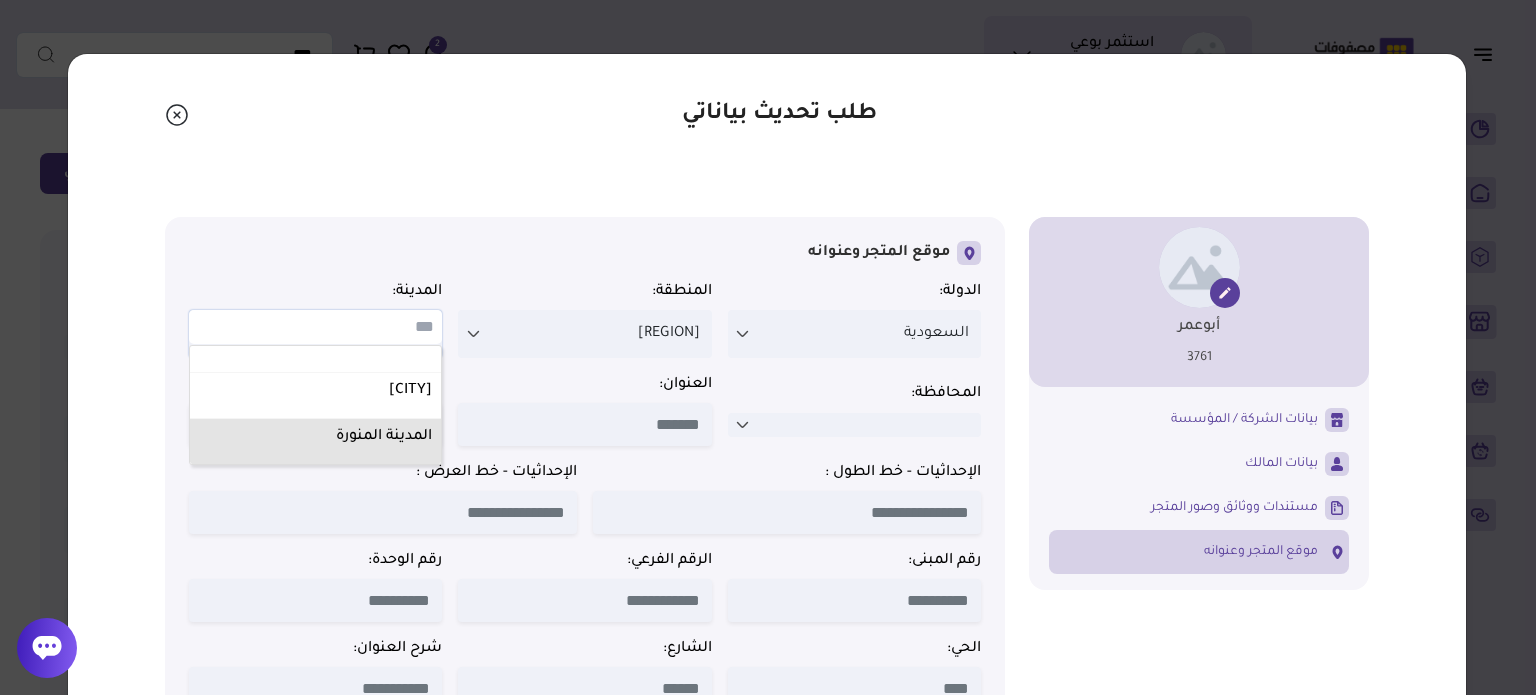 click on "المدينة المنورة" at bounding box center (315, 437) 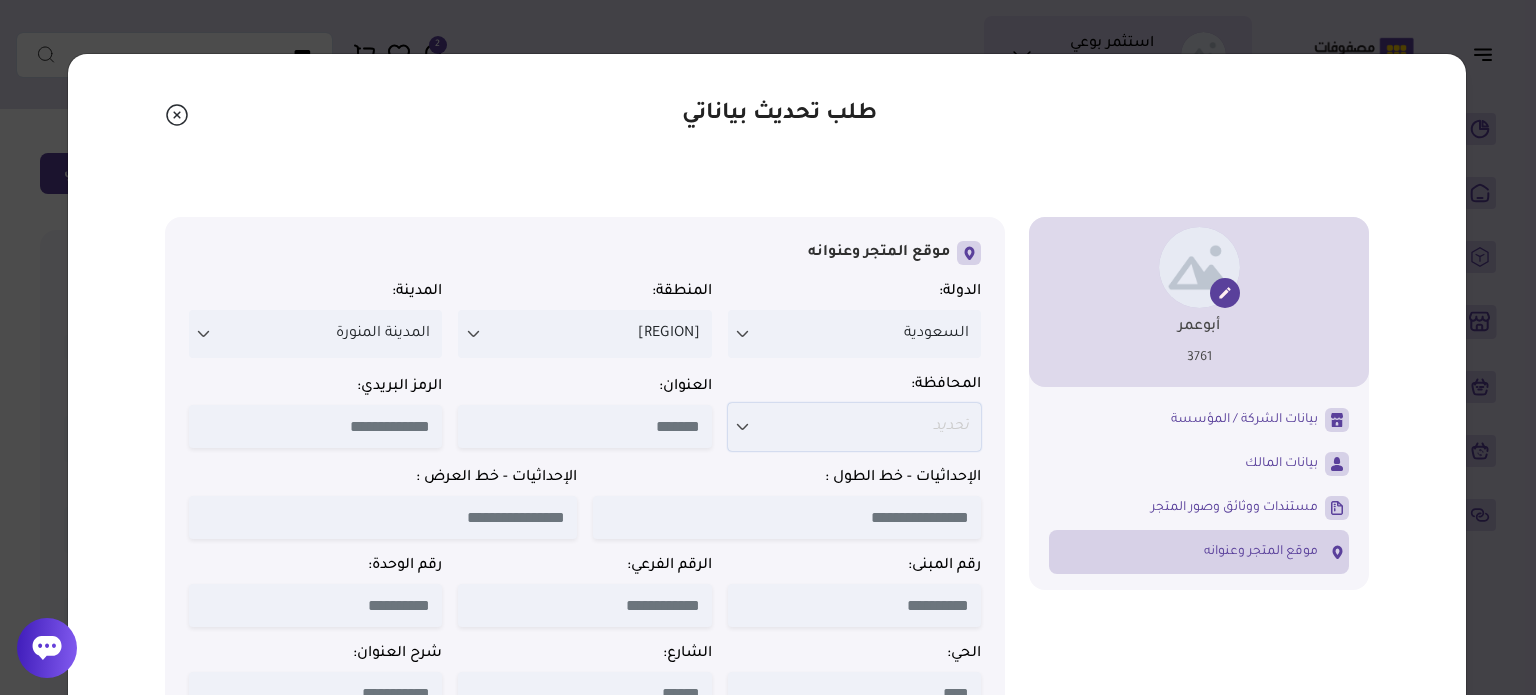 click at bounding box center [743, 427] 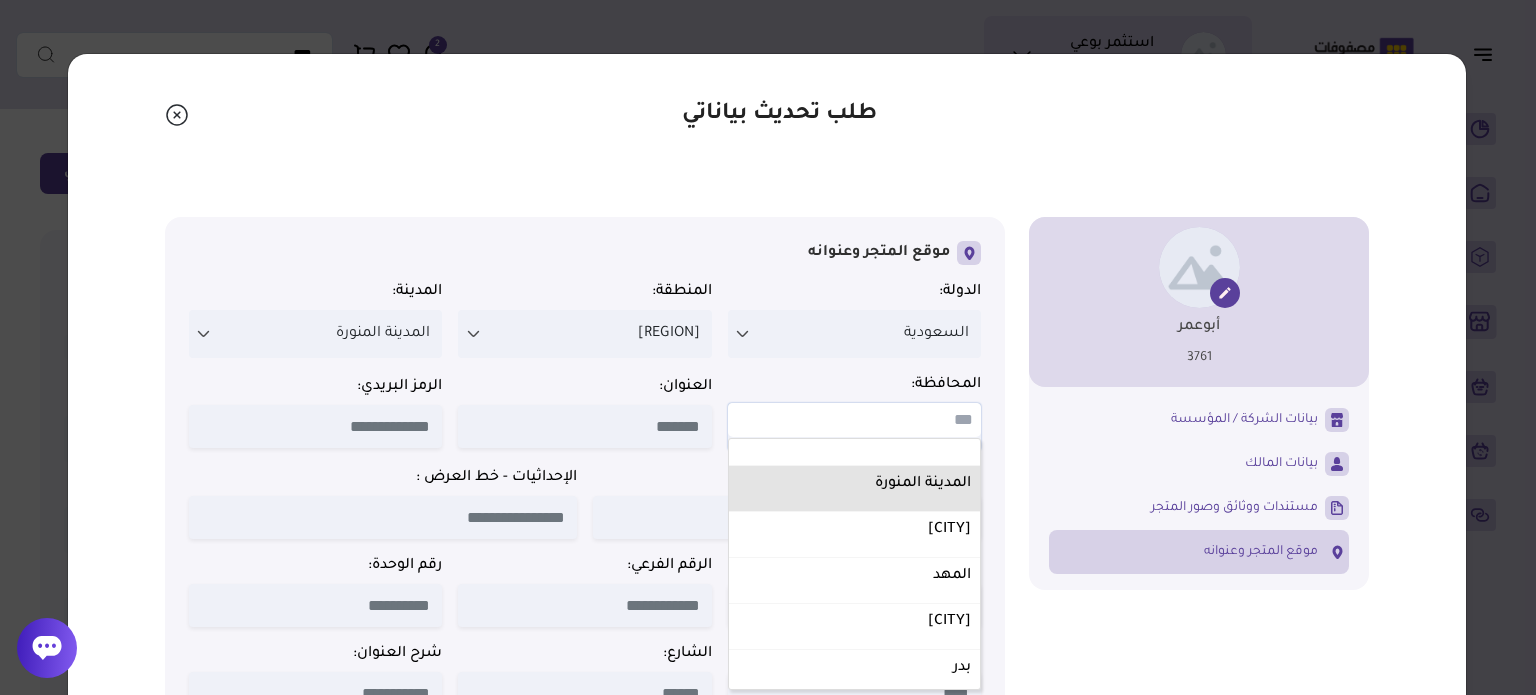 click on "المدينة المنورة" at bounding box center [854, 489] 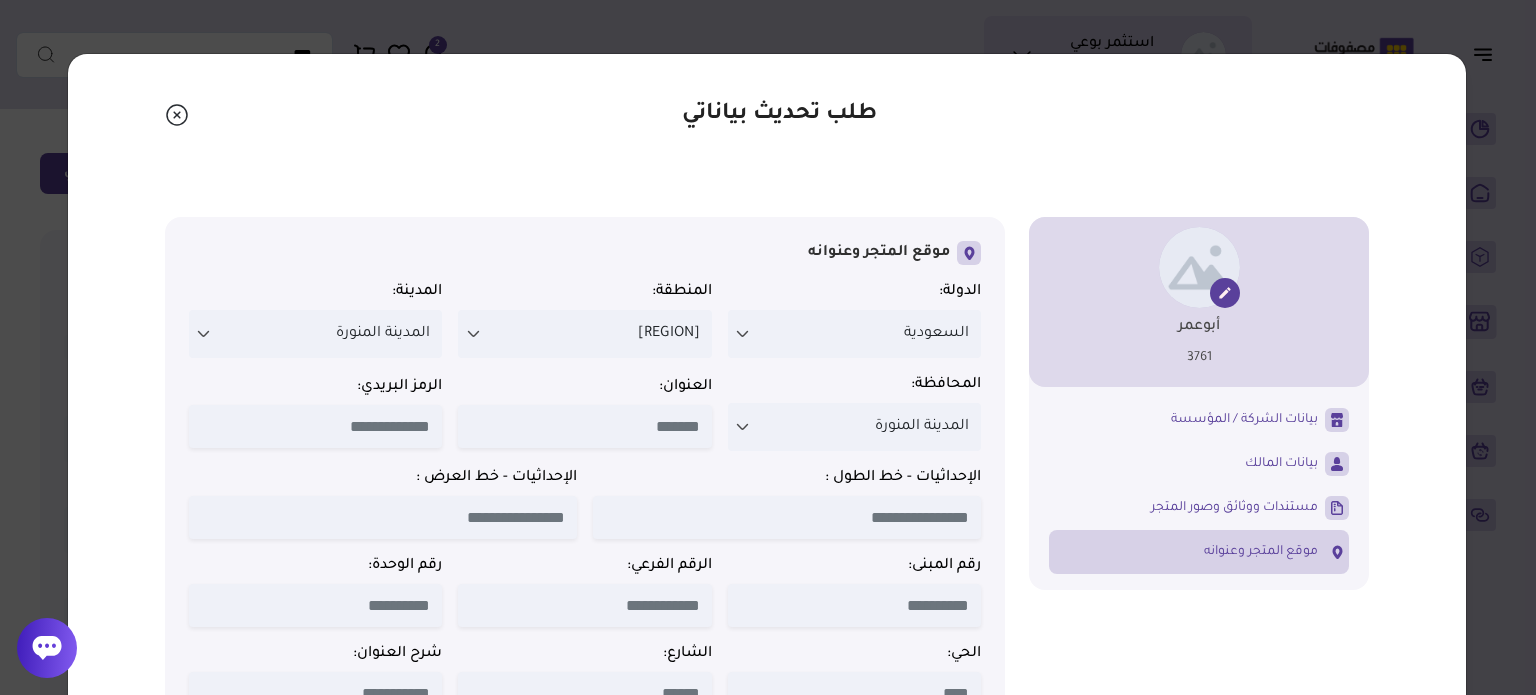 click at bounding box center [584, 426] 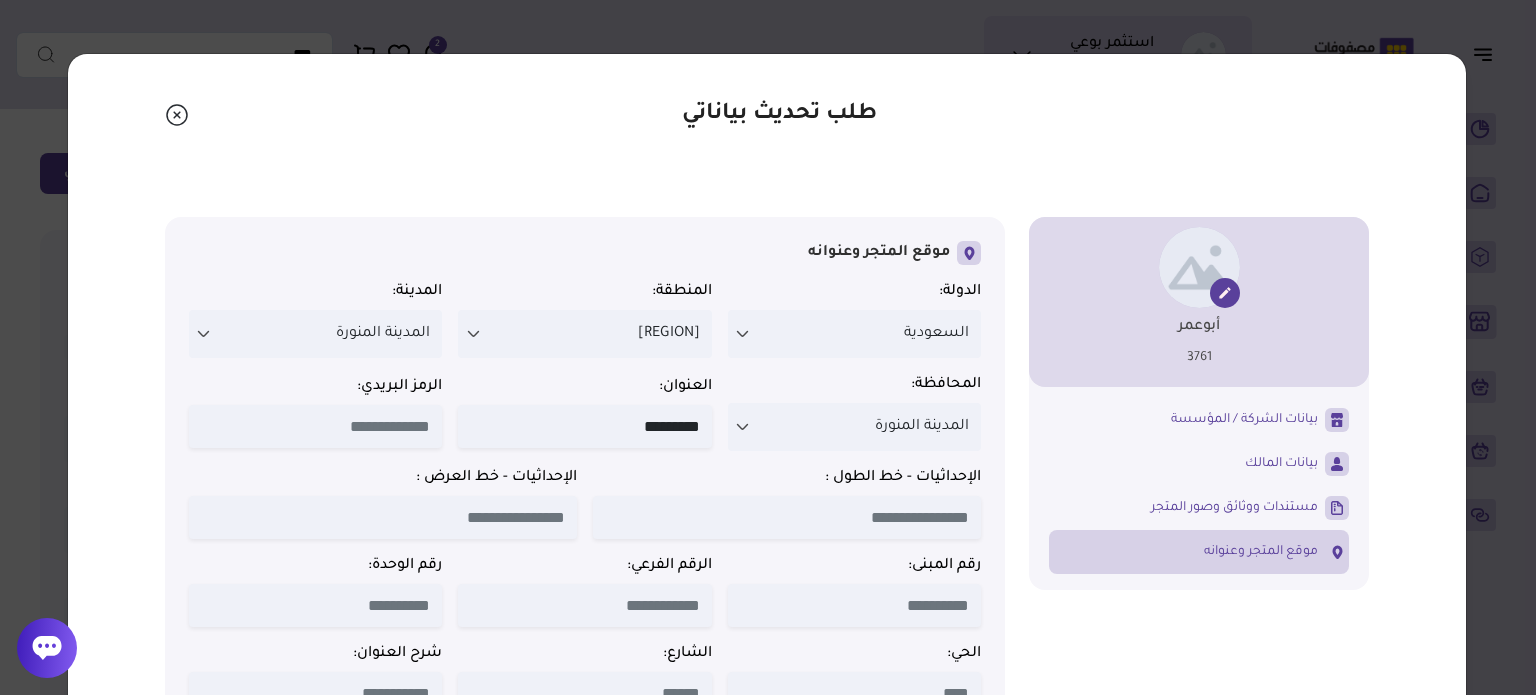 type on "*********" 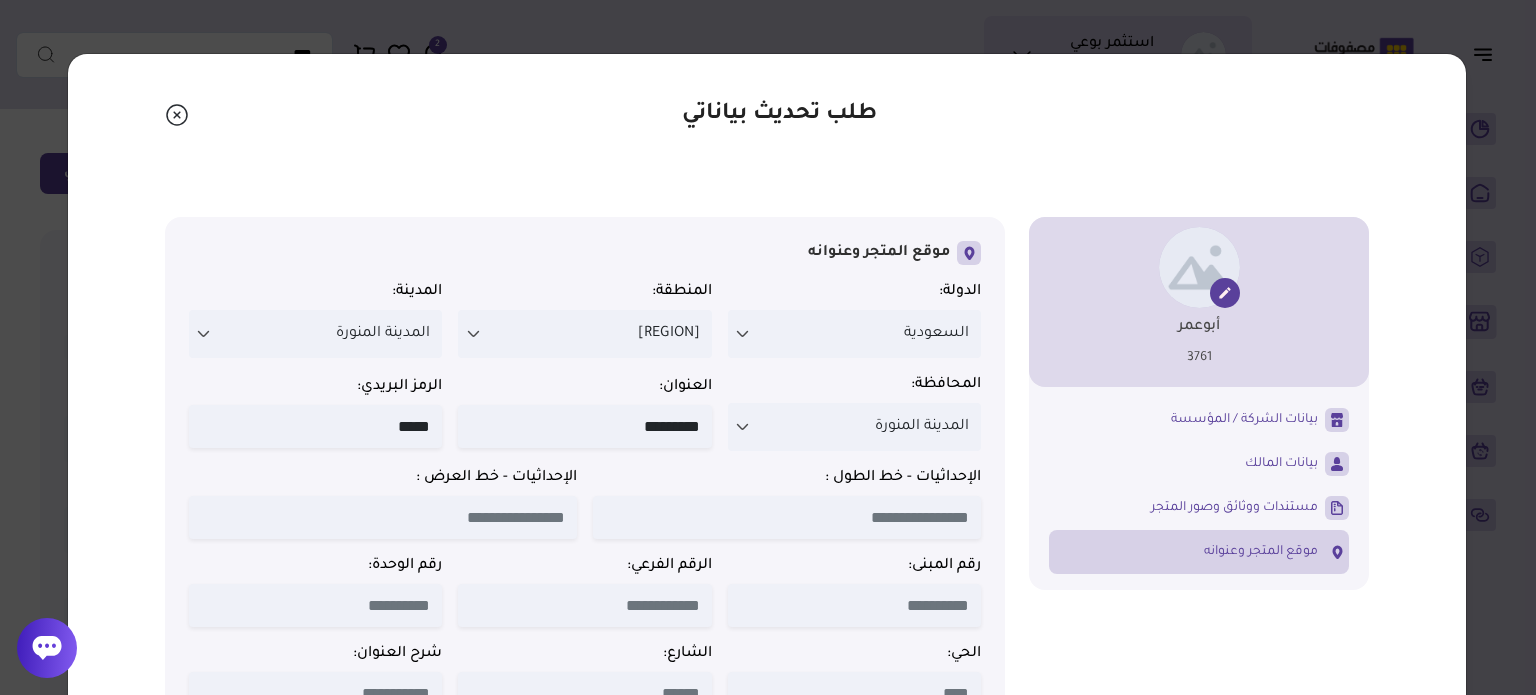 type on "*****" 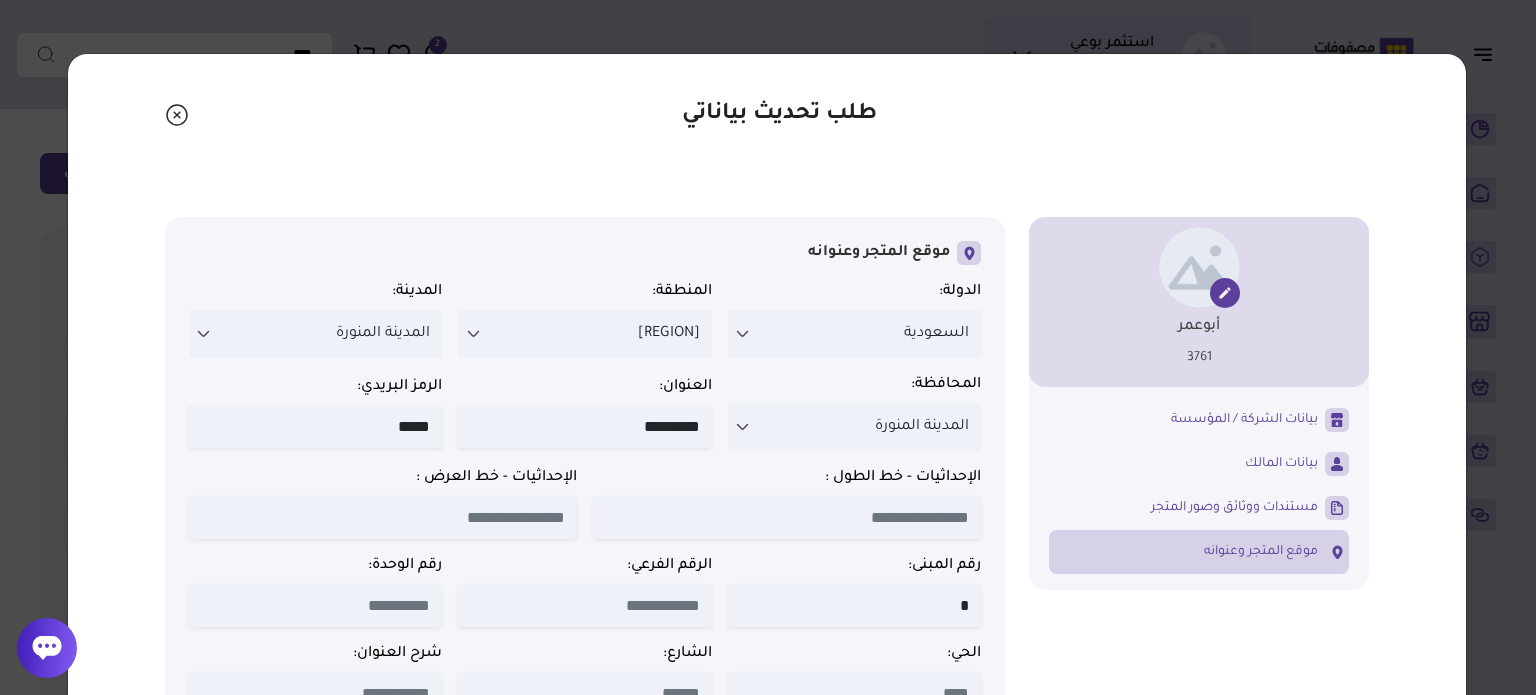 type on "*" 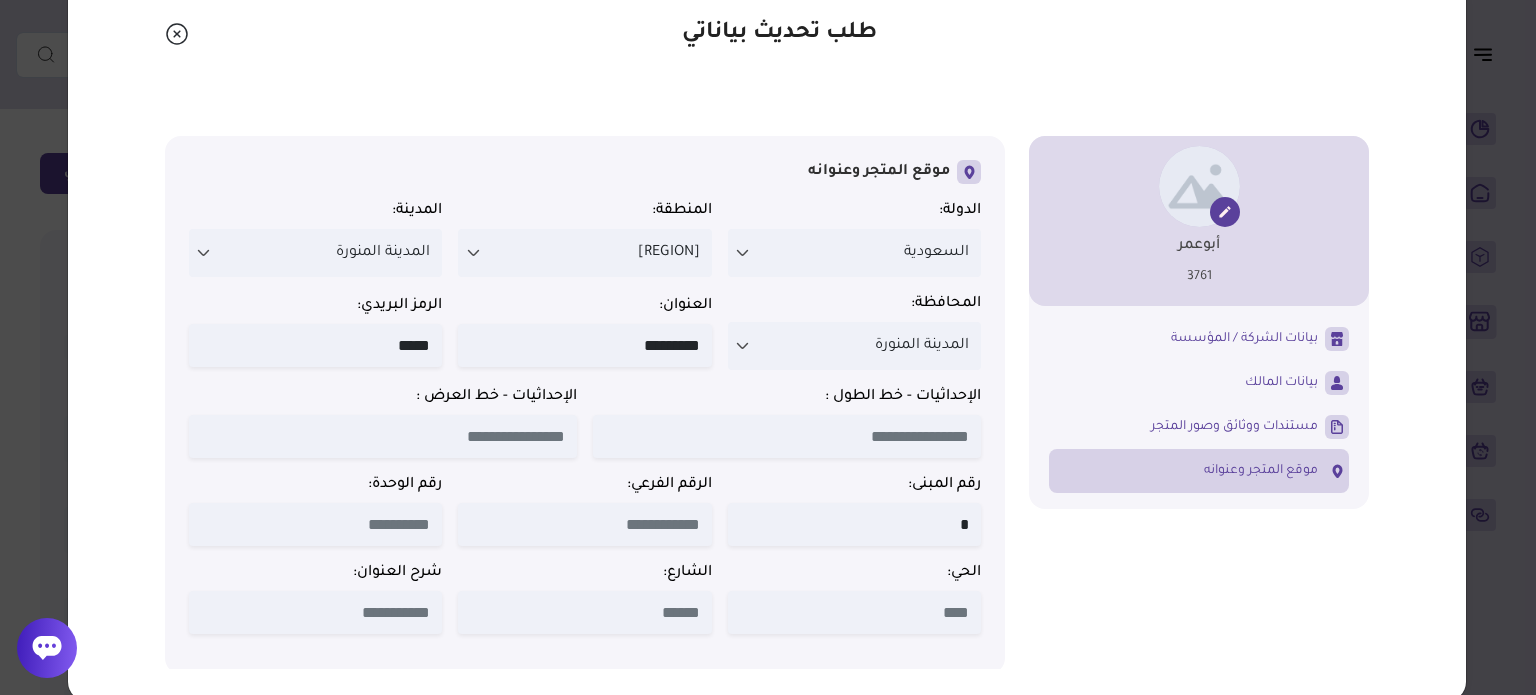 scroll, scrollTop: 112, scrollLeft: 0, axis: vertical 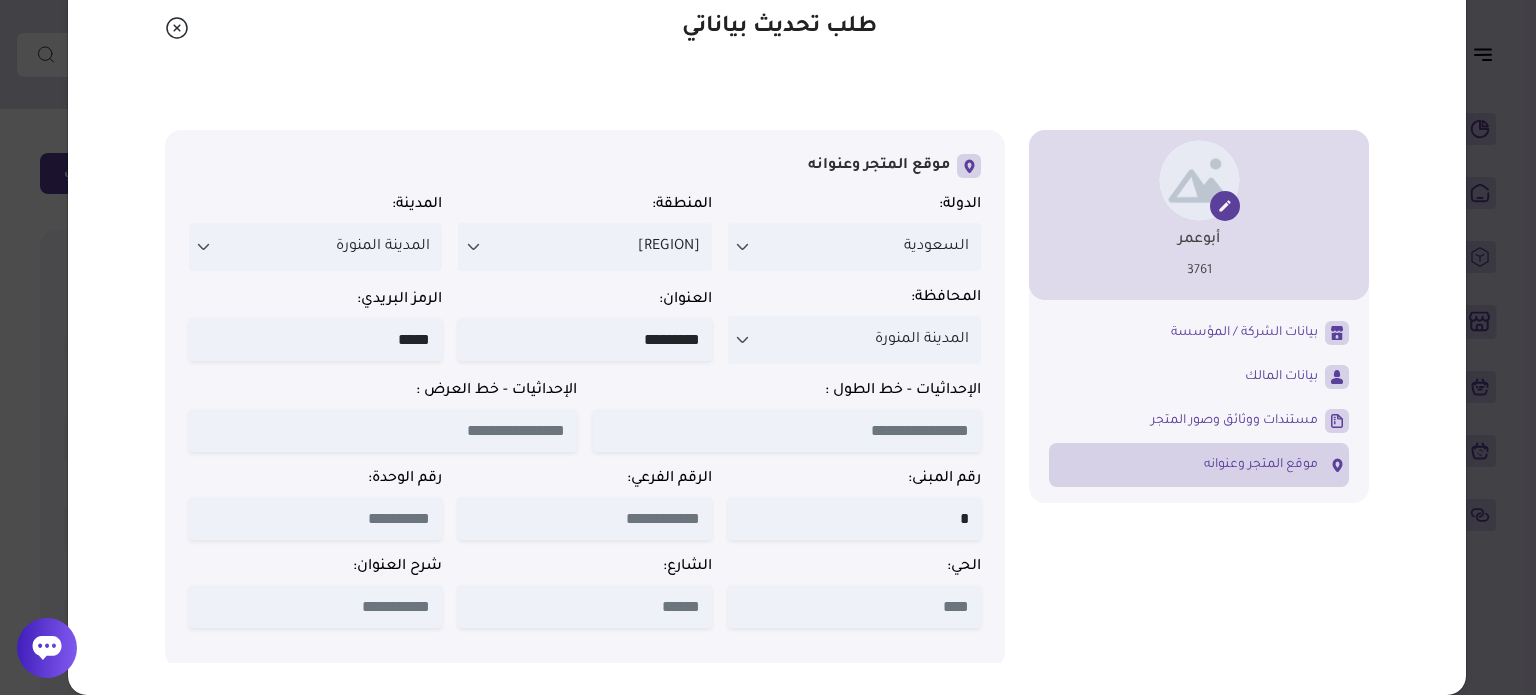 click at bounding box center [854, 606] 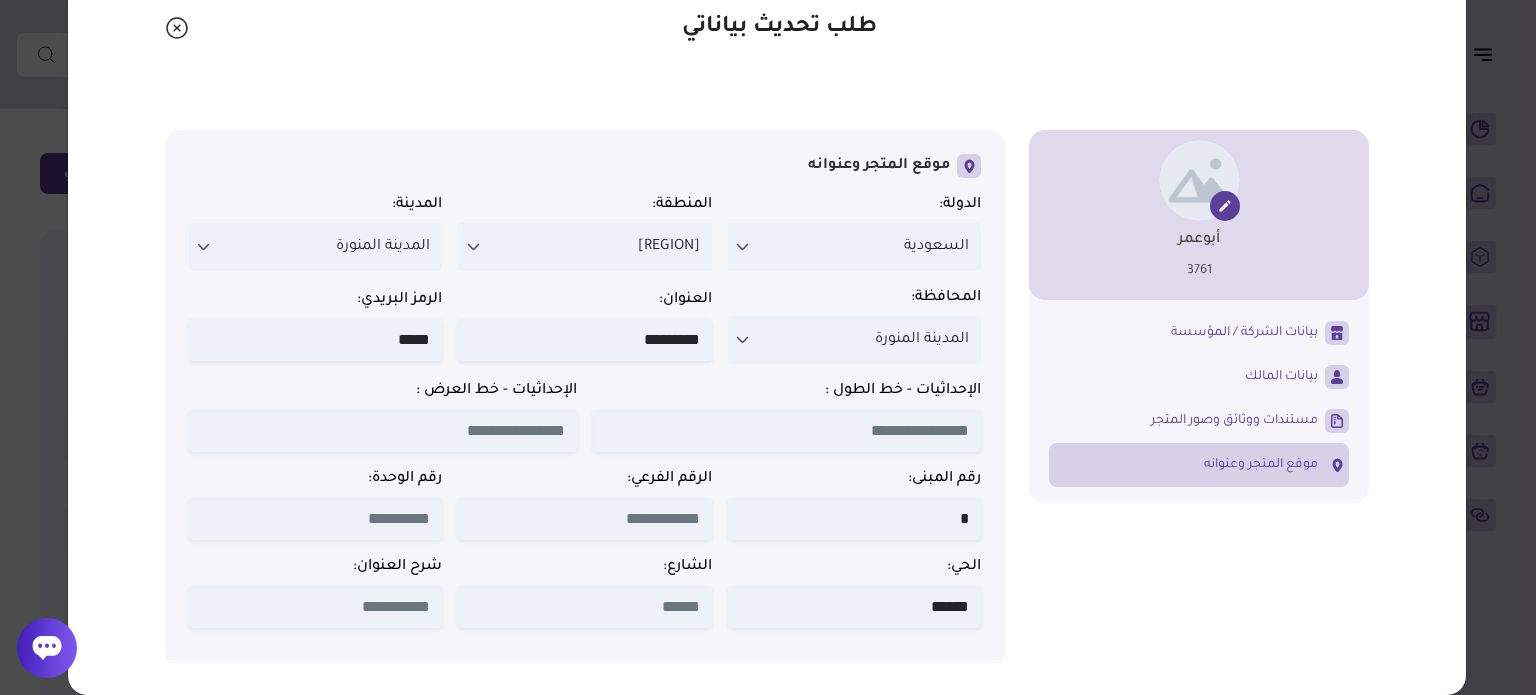 type on "******" 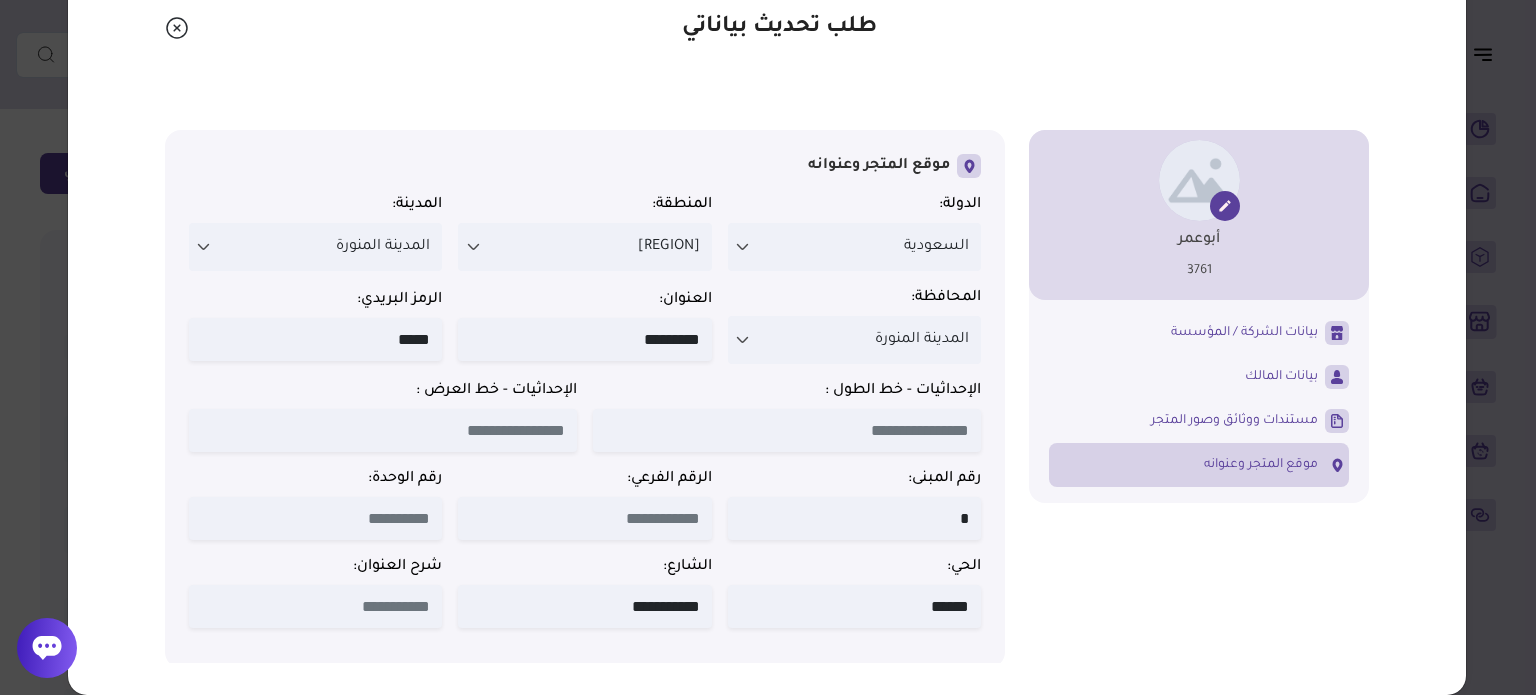 type on "**********" 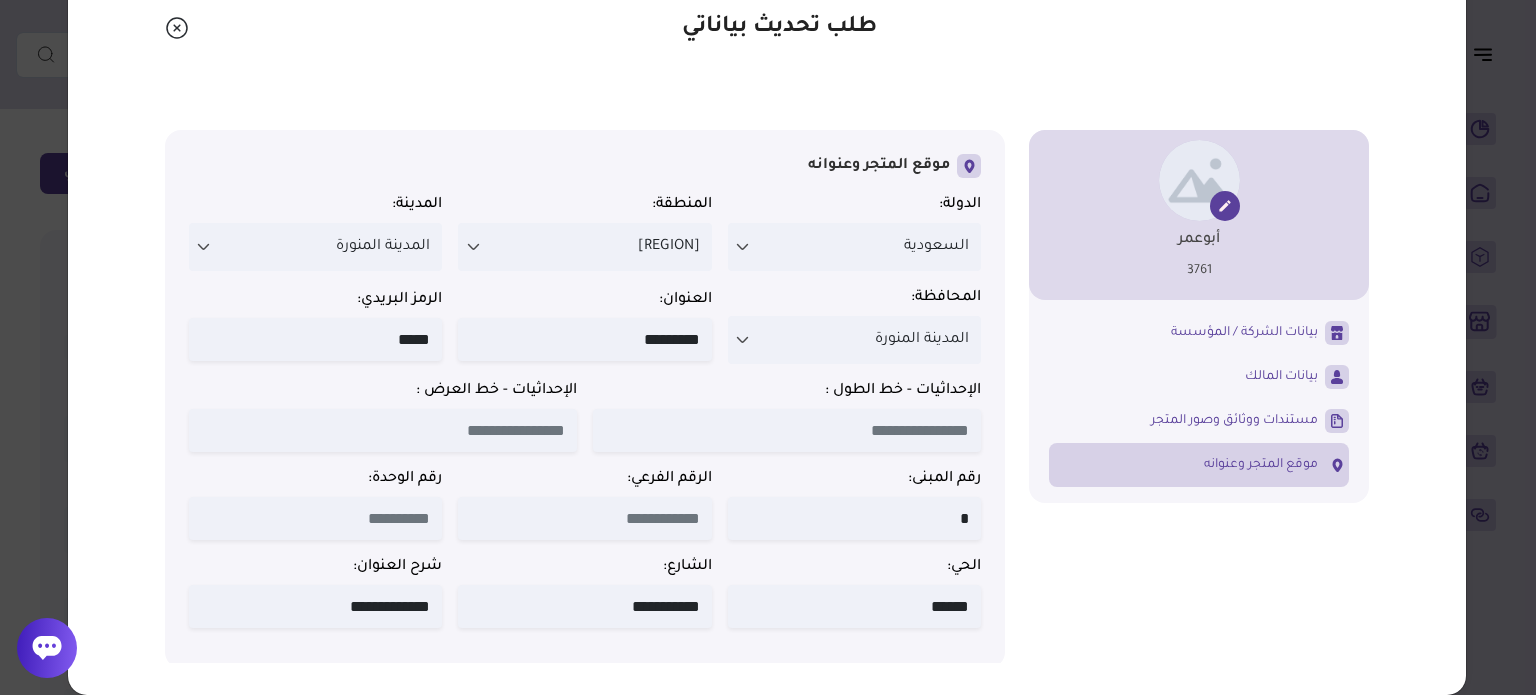 type on "**********" 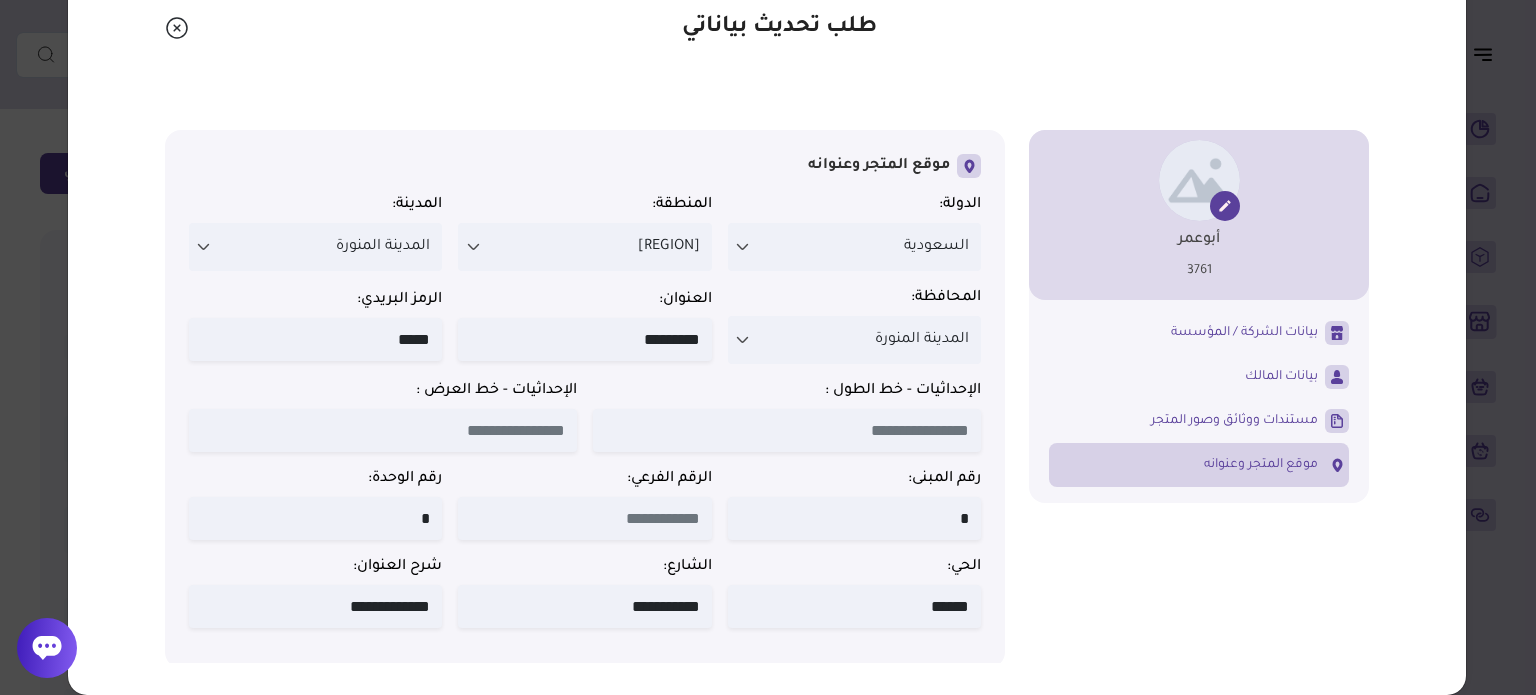 type on "*" 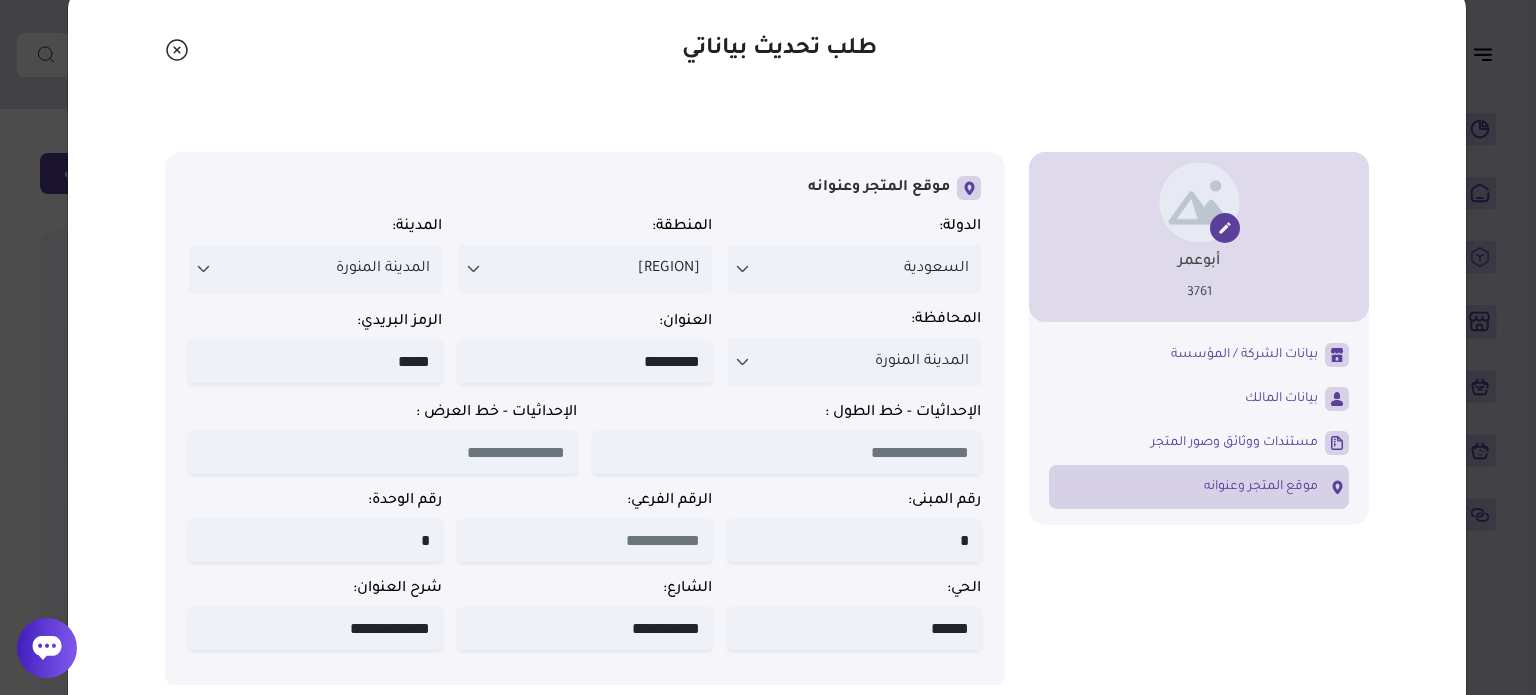 scroll, scrollTop: 112, scrollLeft: 0, axis: vertical 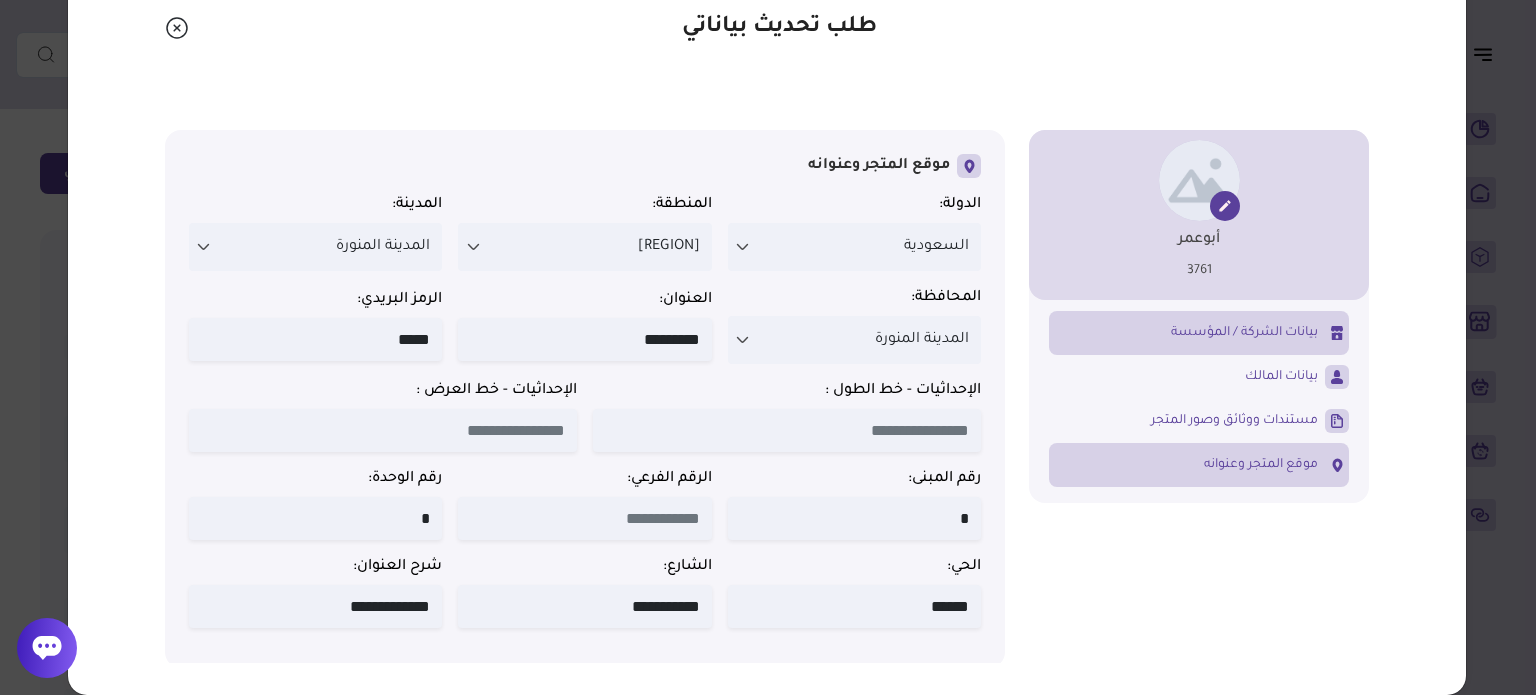 click on "بيانات الشركة / المؤسسة" at bounding box center [1244, 333] 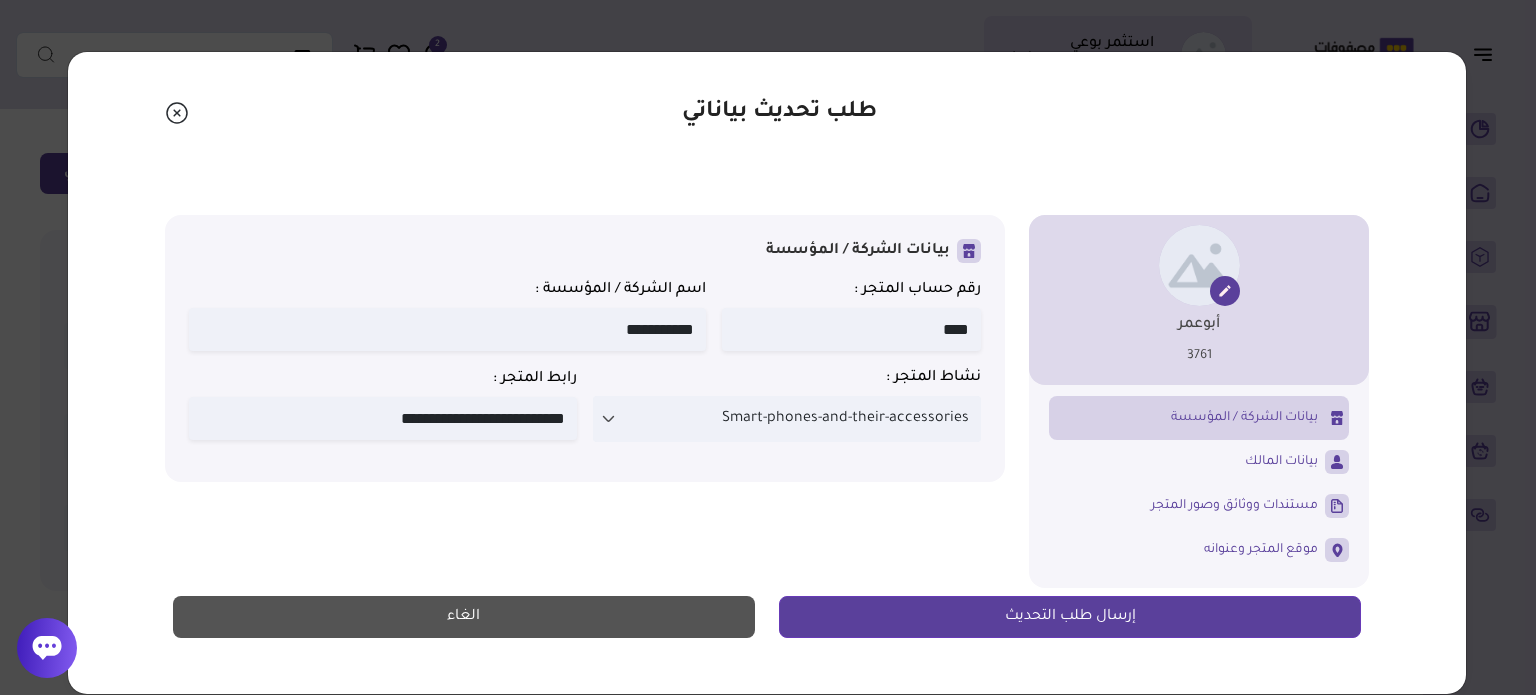 scroll, scrollTop: 25, scrollLeft: 0, axis: vertical 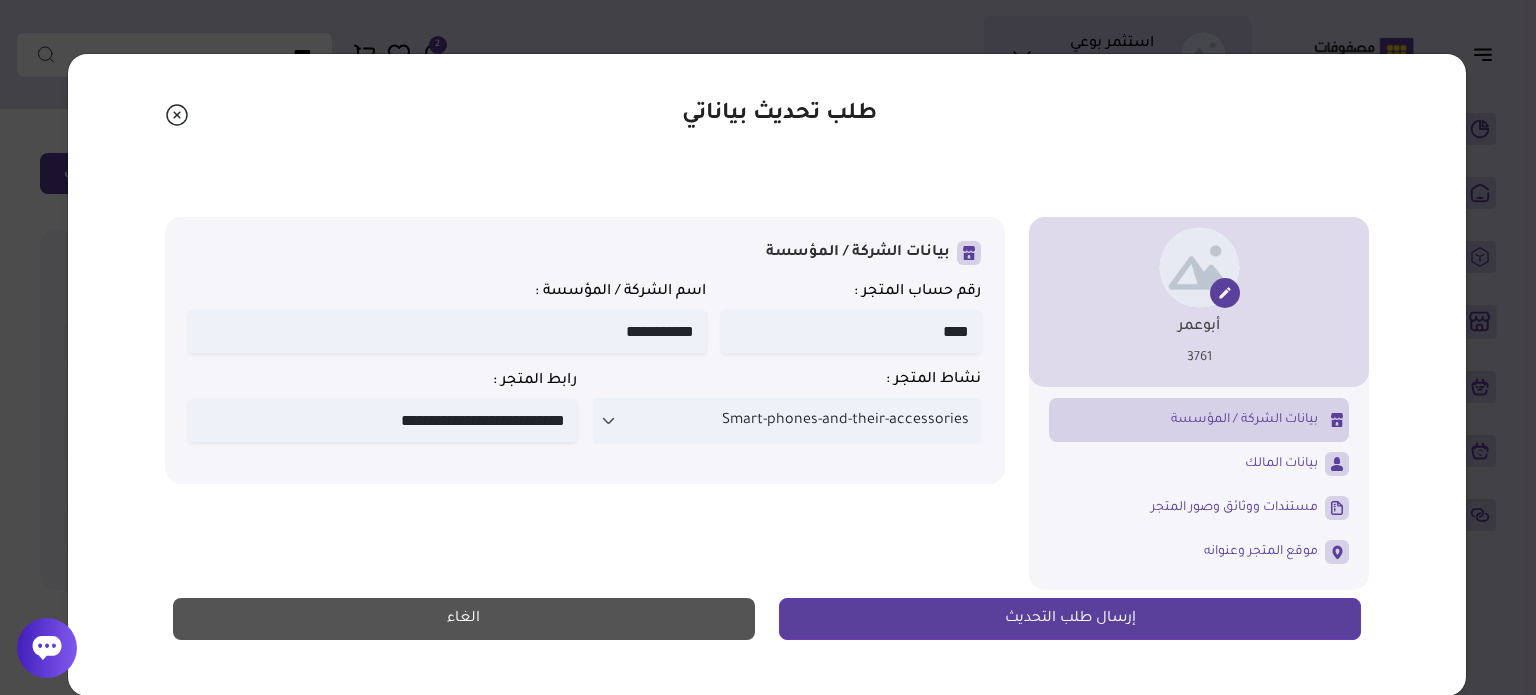 click on "إرسال طلب التحديث" at bounding box center (1070, 619) 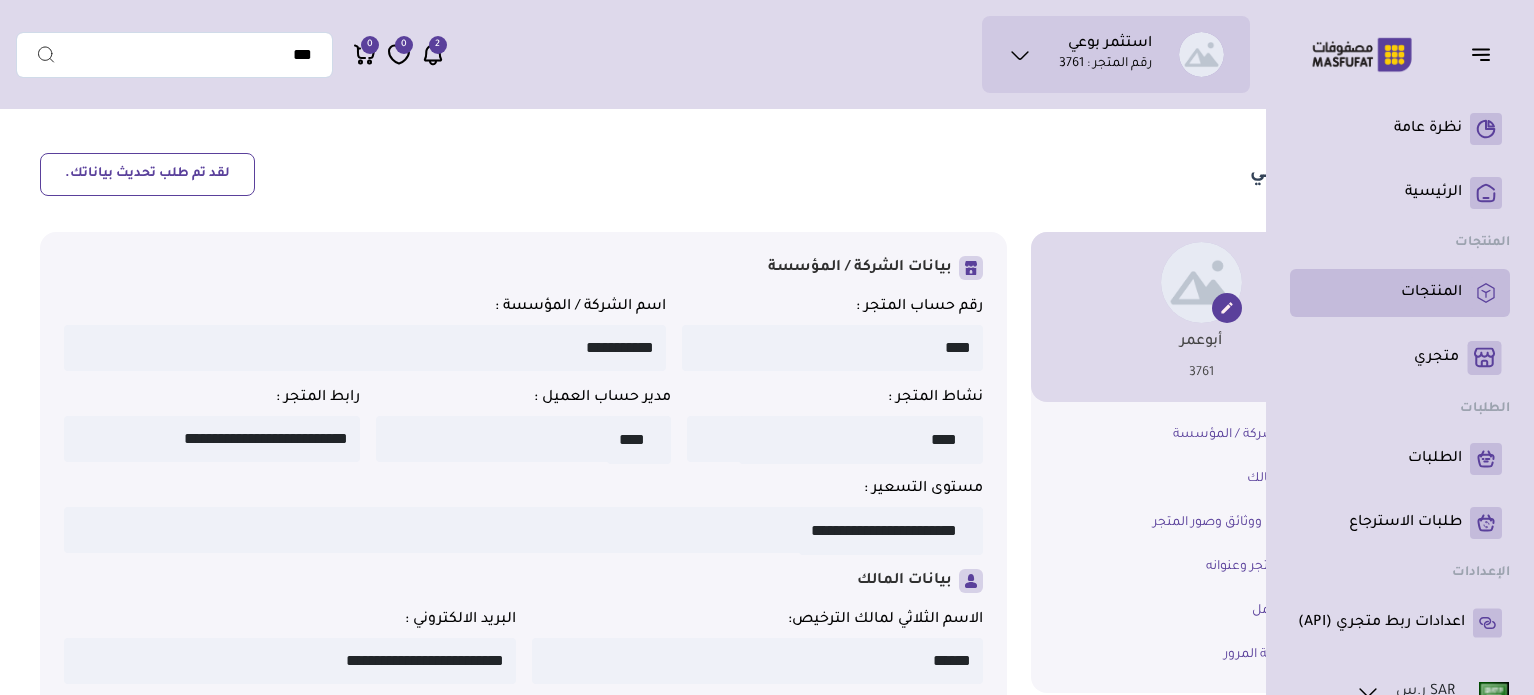 click on "المنتجات" at bounding box center [1431, 293] 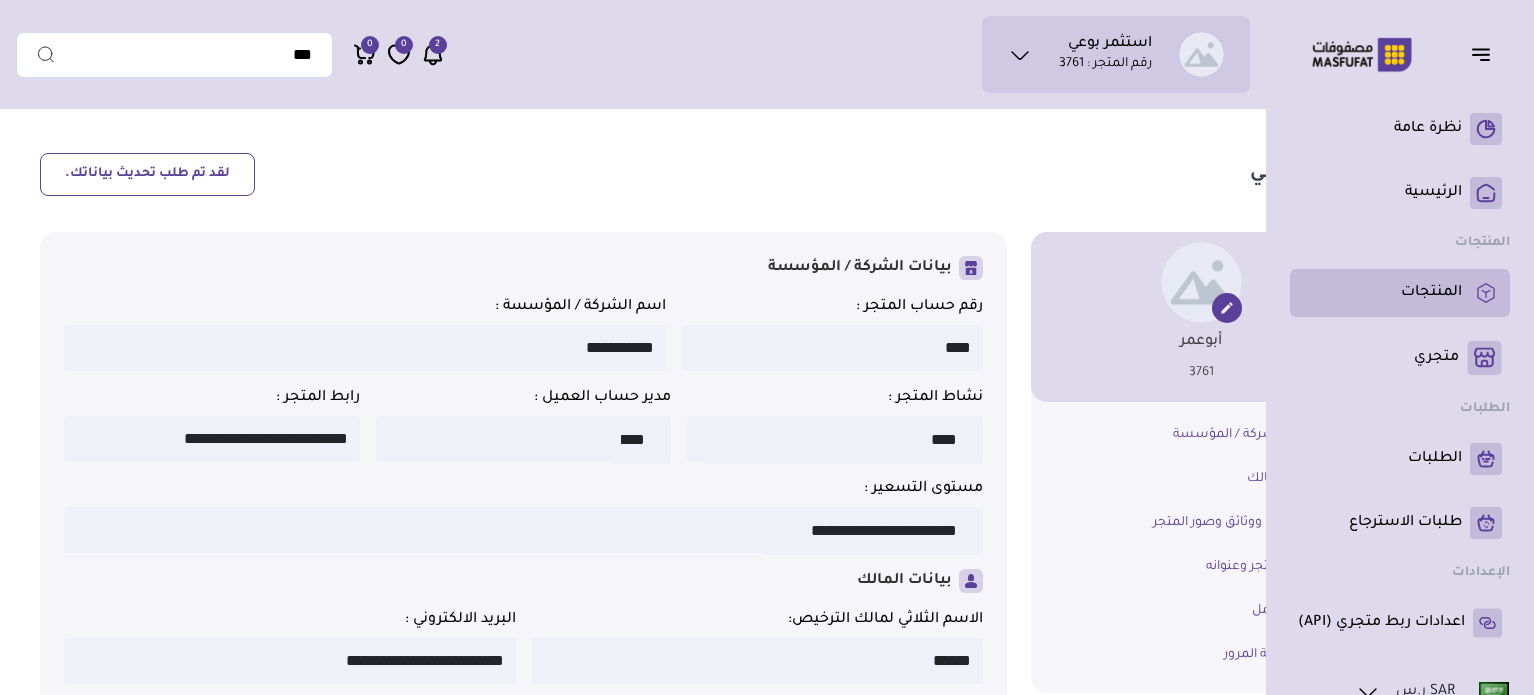 scroll, scrollTop: 0, scrollLeft: 0, axis: both 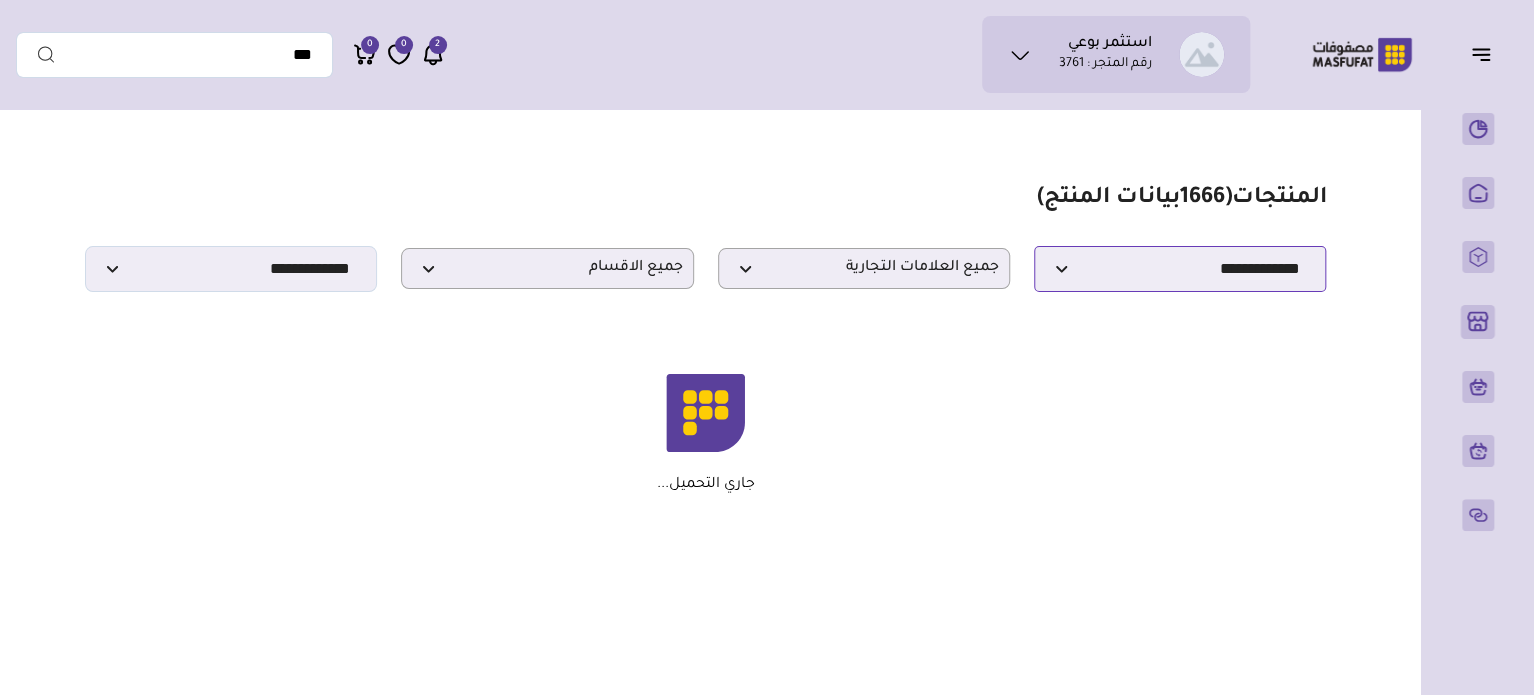 click on "**********" at bounding box center [1180, 269] 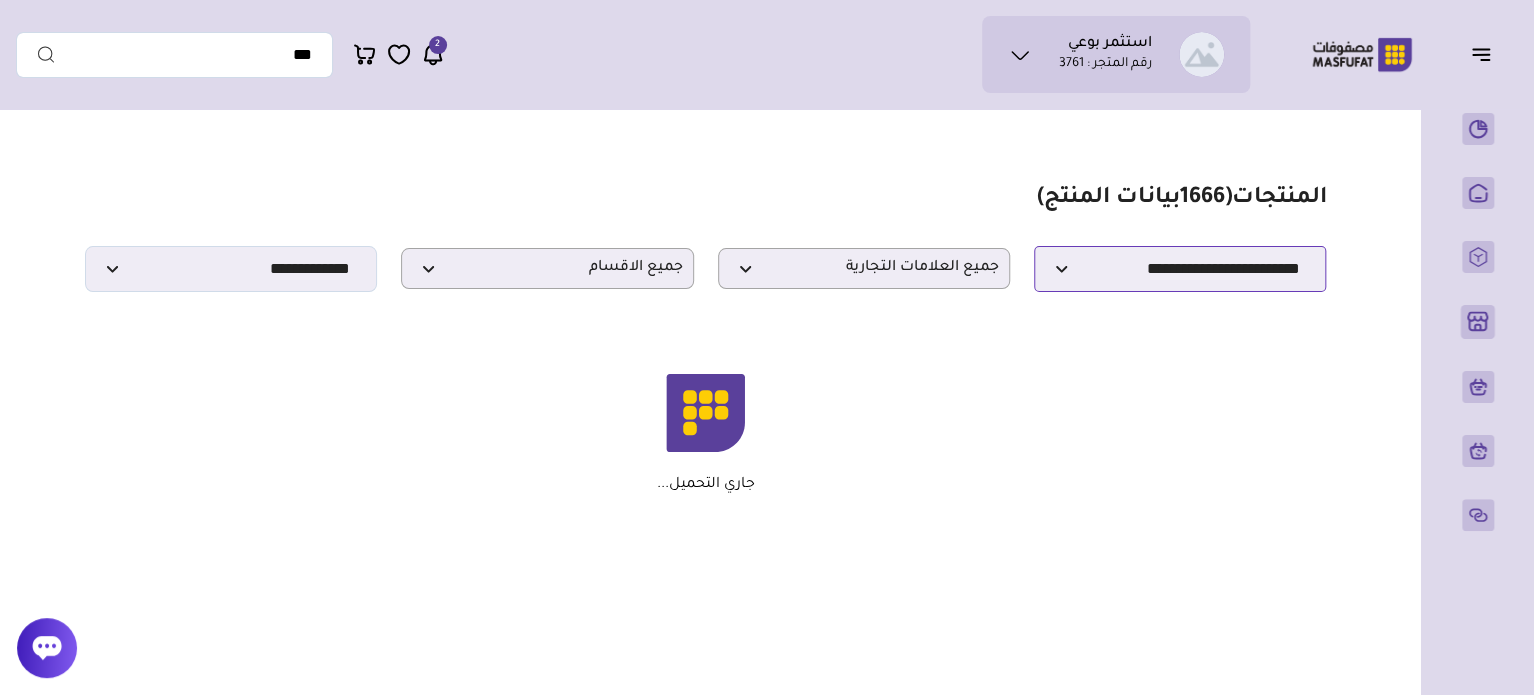 click on "**********" at bounding box center (1180, 269) 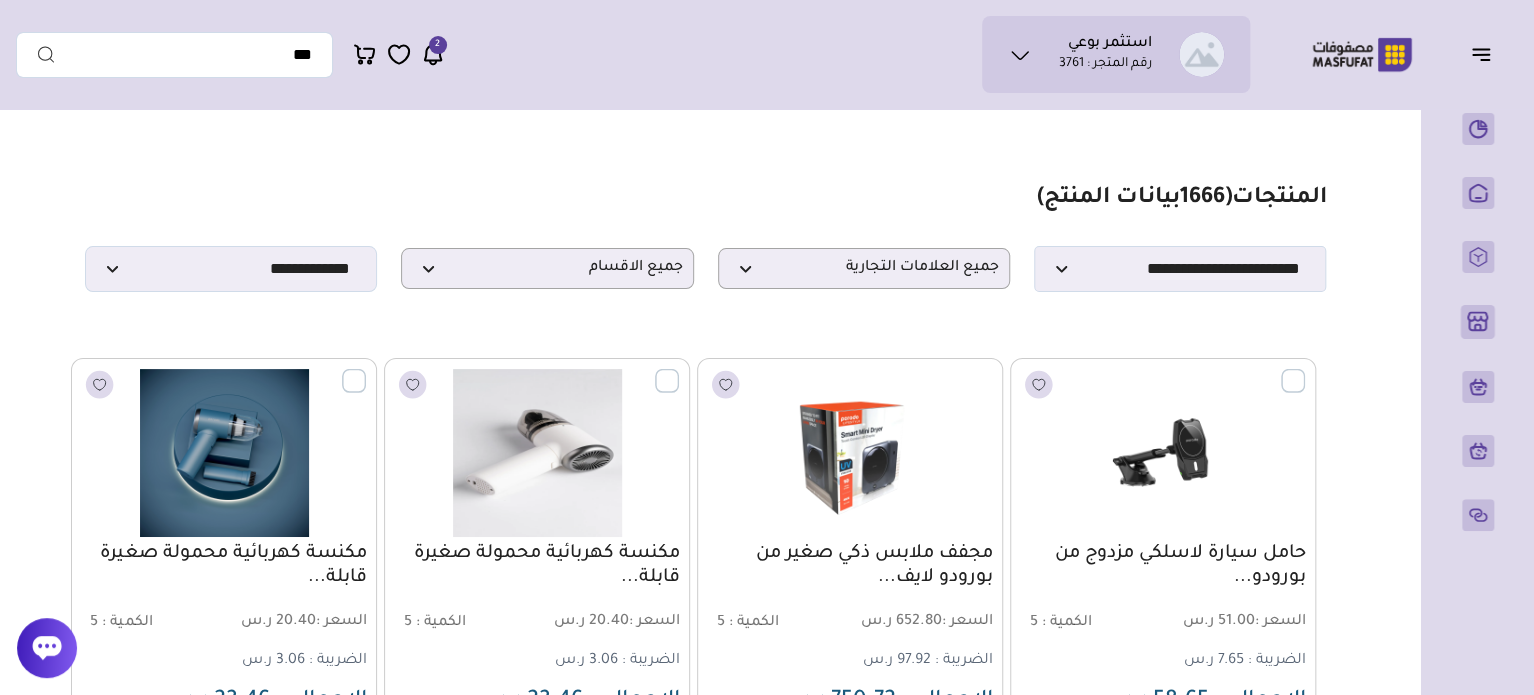 click on "مزامنة
( 0 )
تحديد الكل
إلغاء التحديد
المنتجات
(" at bounding box center (705, 2576) 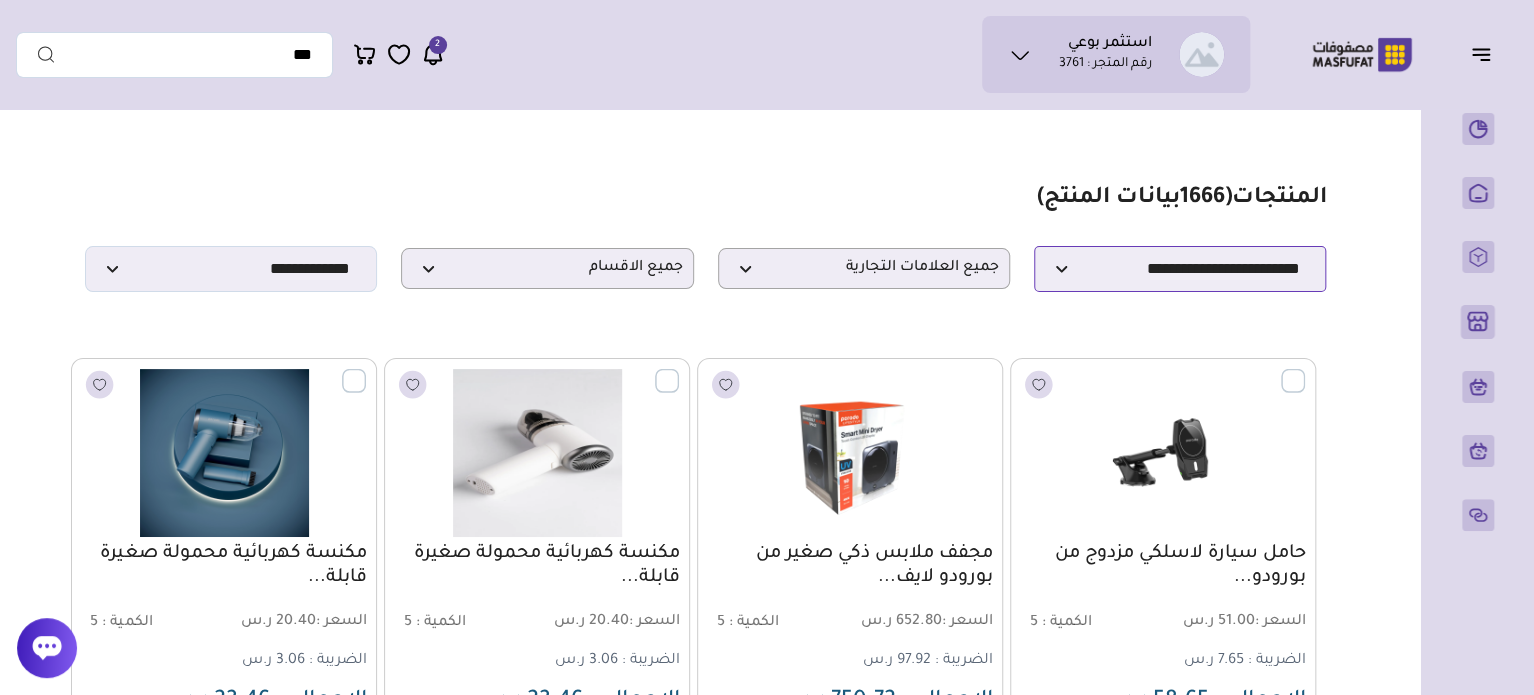 click on "**********" at bounding box center [1180, 269] 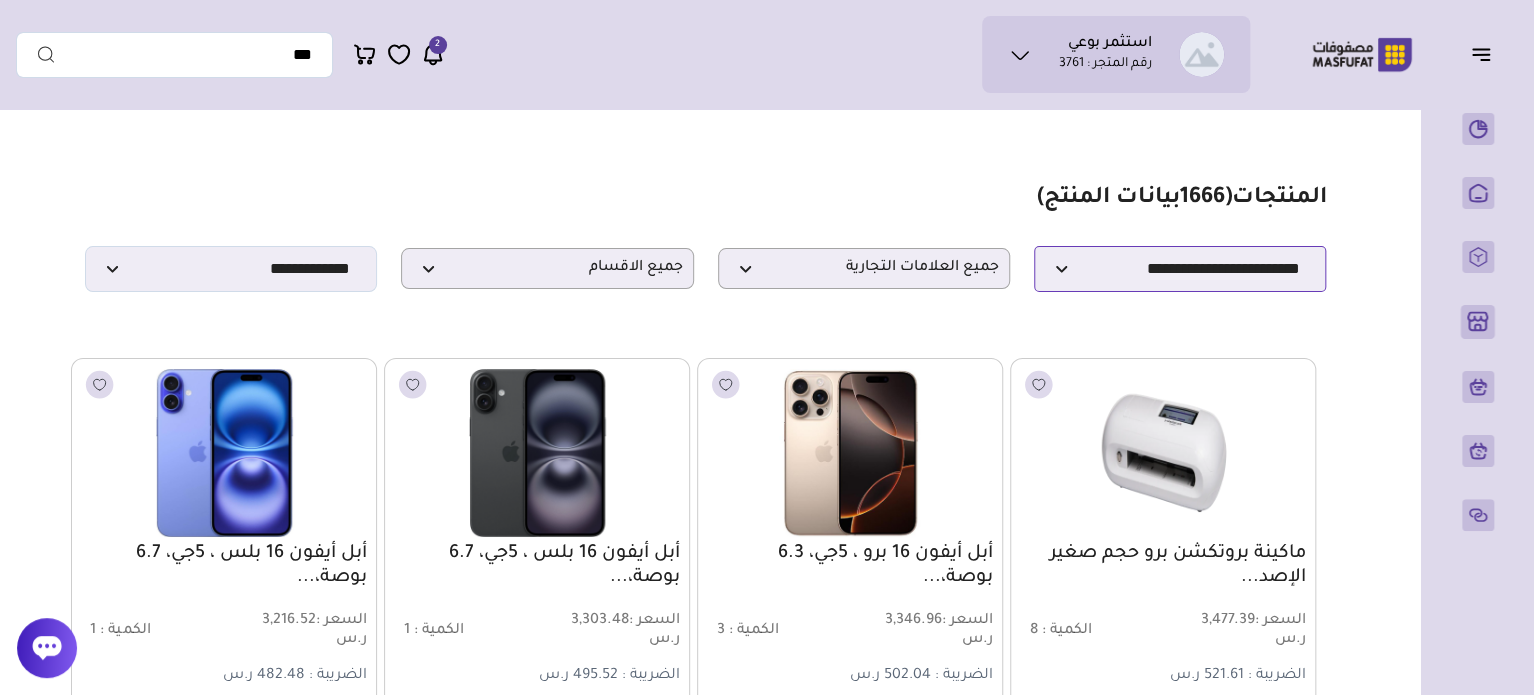 click on "**********" at bounding box center [1180, 269] 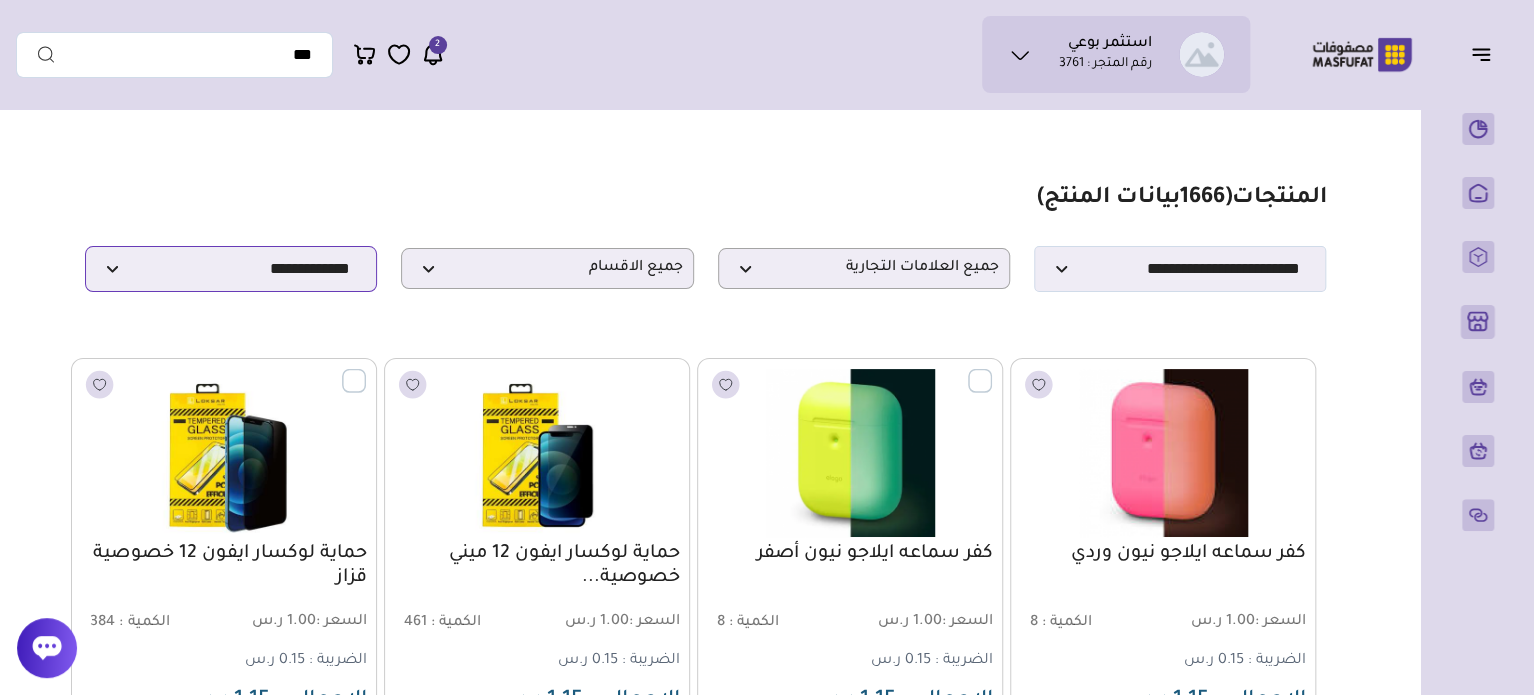 click on "**********" at bounding box center (231, 269) 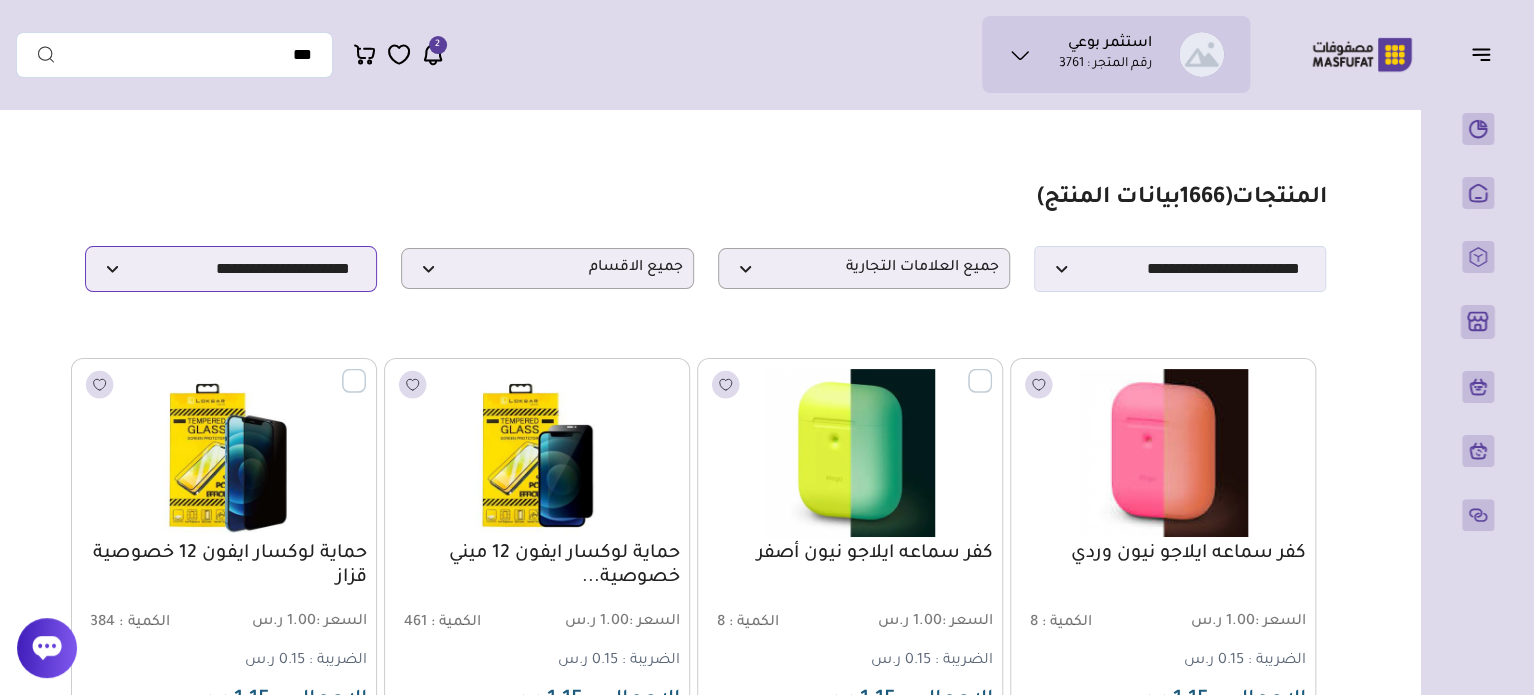 click on "**********" at bounding box center [231, 269] 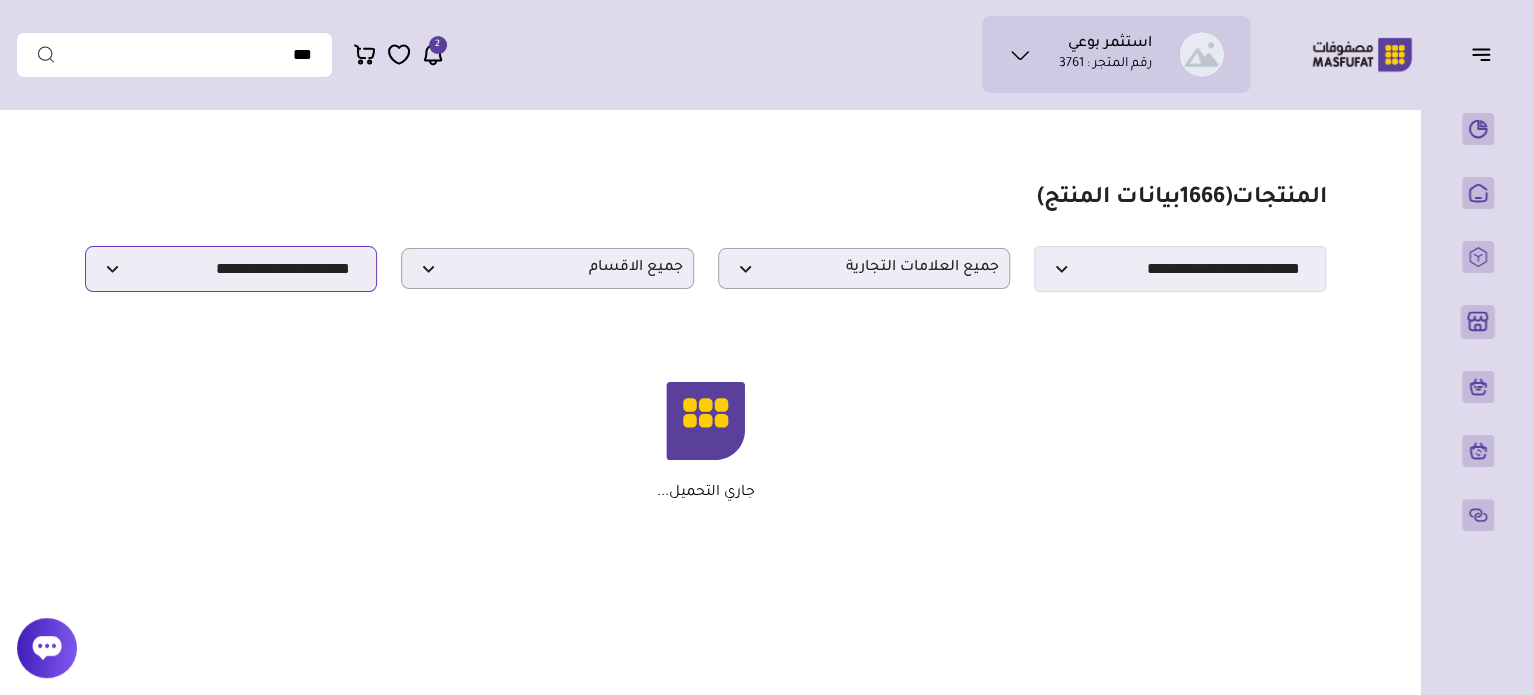 select on "******" 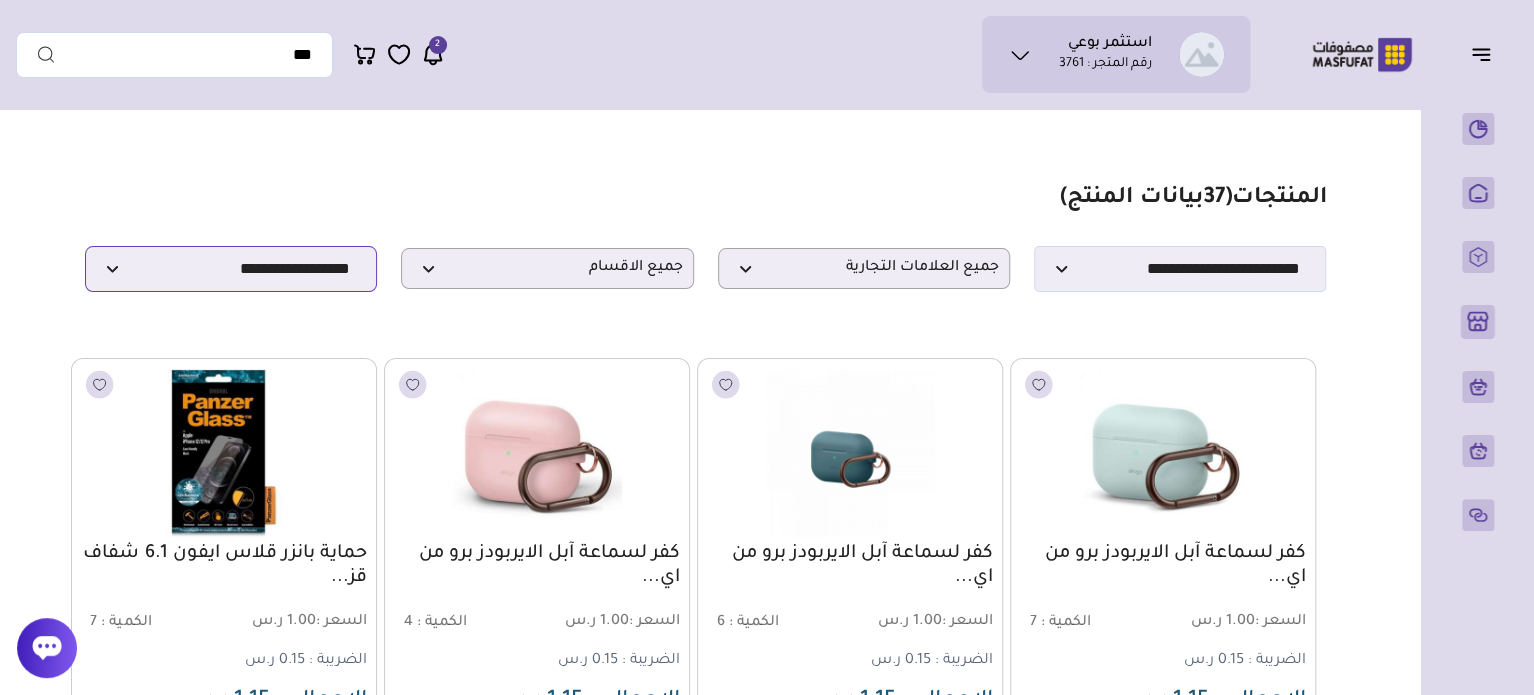 click on "**********" at bounding box center (231, 269) 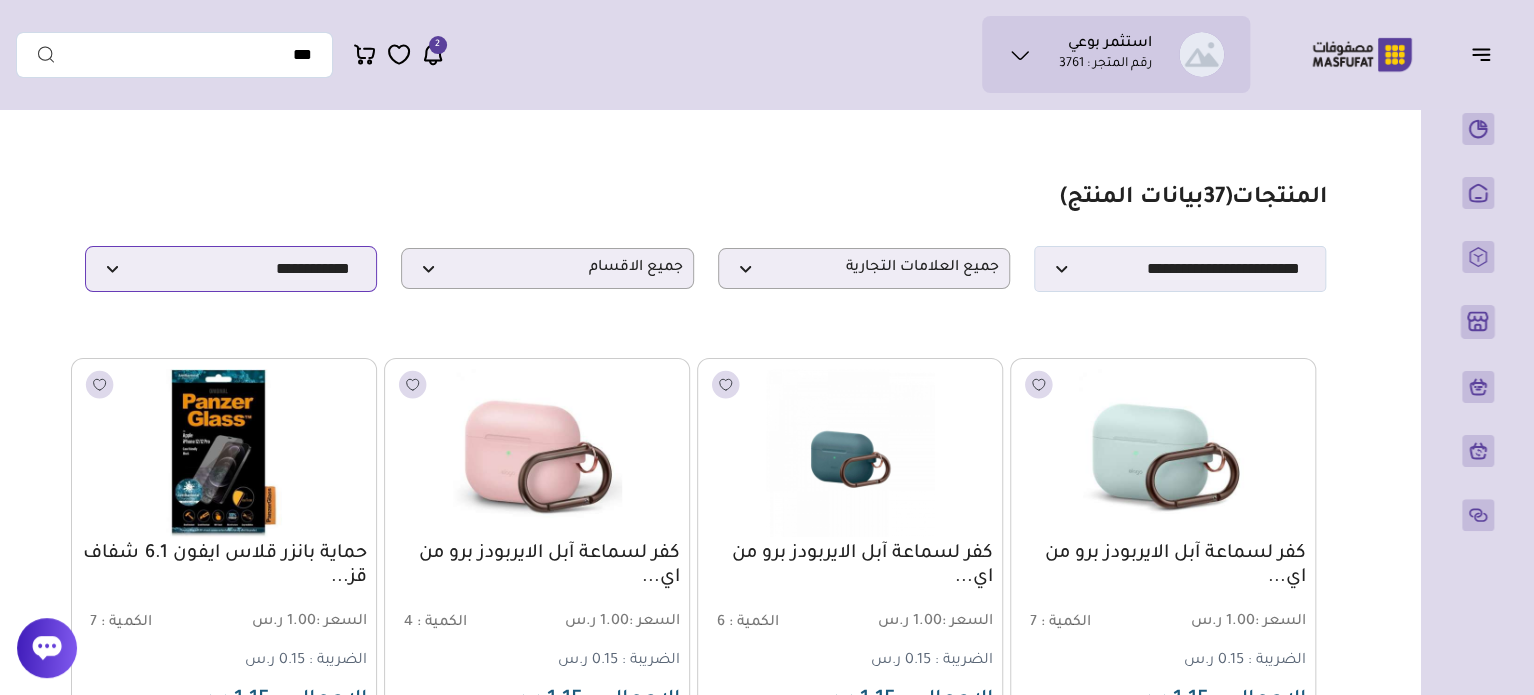 click on "**********" at bounding box center (231, 269) 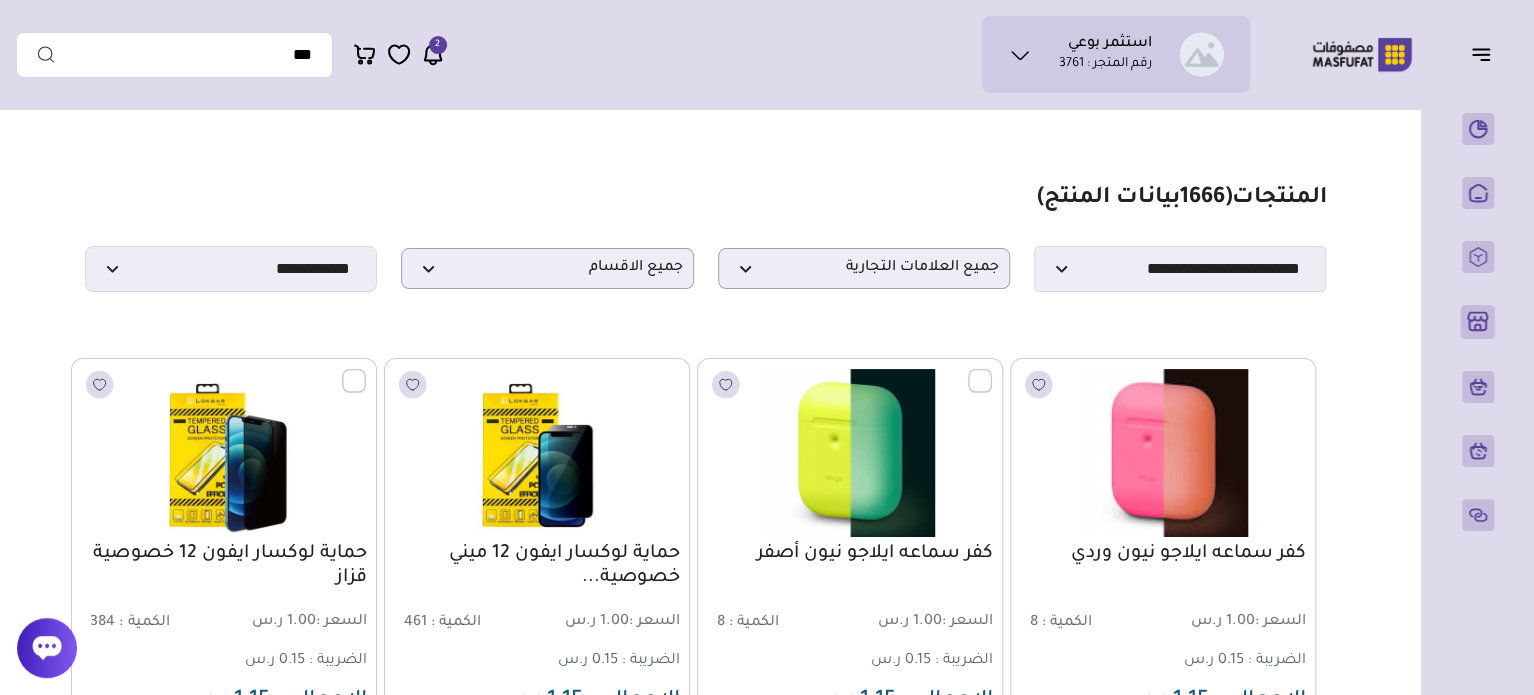 click on "مزامنة
( 0 )
تحديد الكل
إلغاء التحديد
المنتجات
(" at bounding box center (705, 1416) 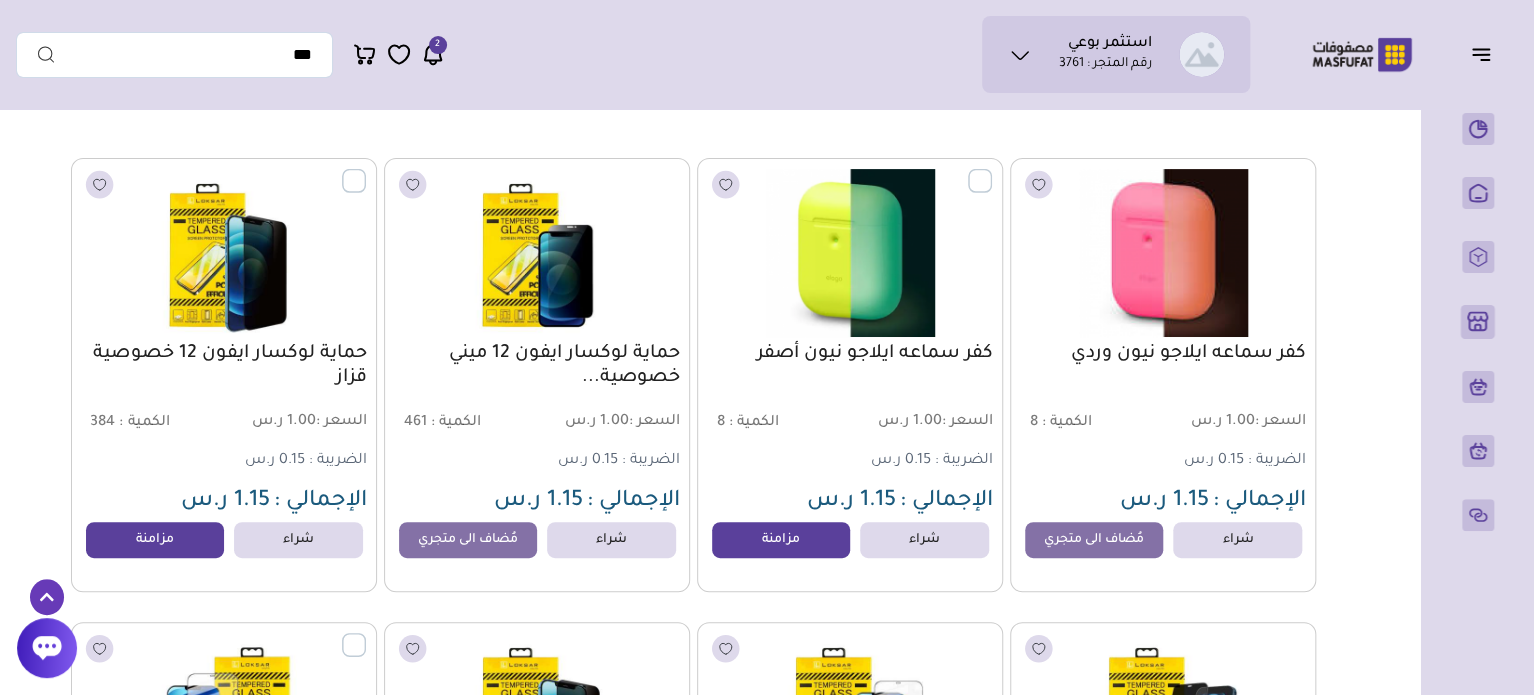 scroll, scrollTop: 360, scrollLeft: 0, axis: vertical 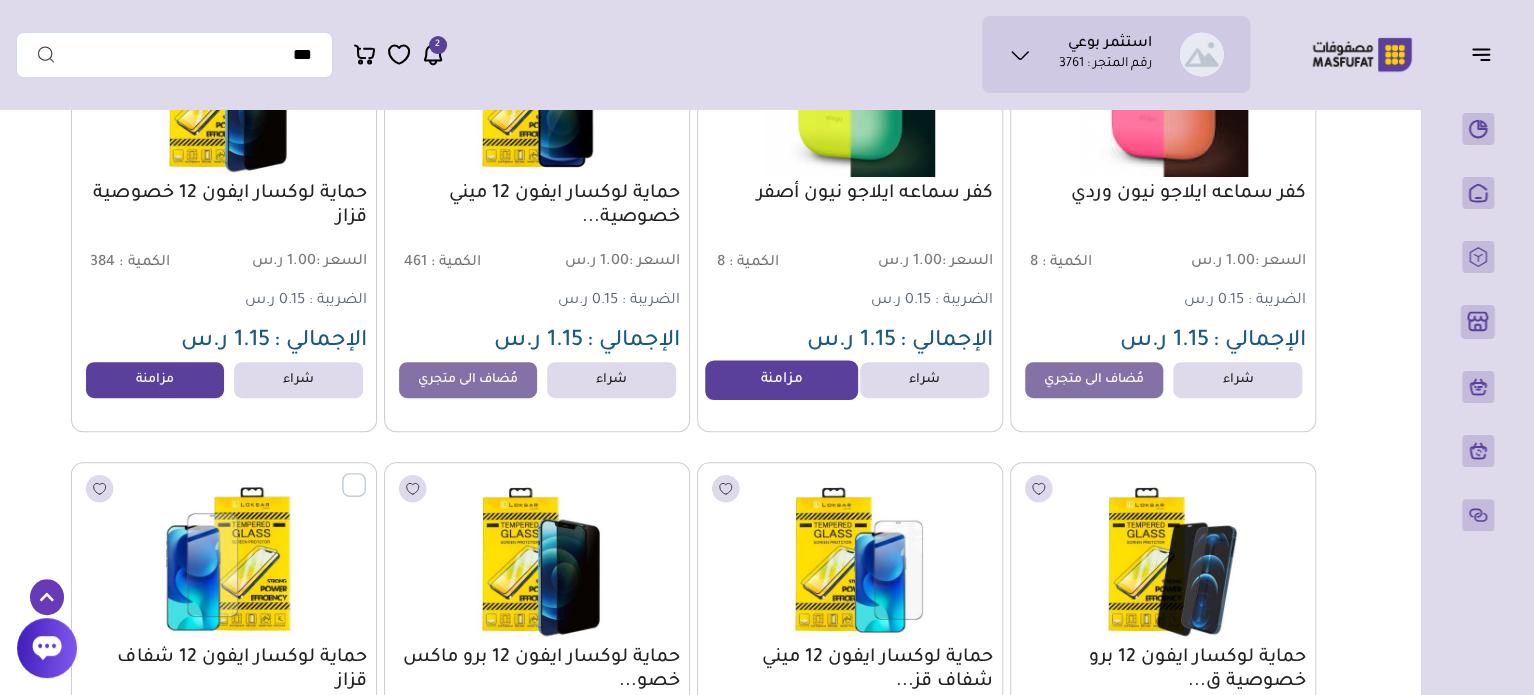click on "مزامنة" at bounding box center (781, 380) 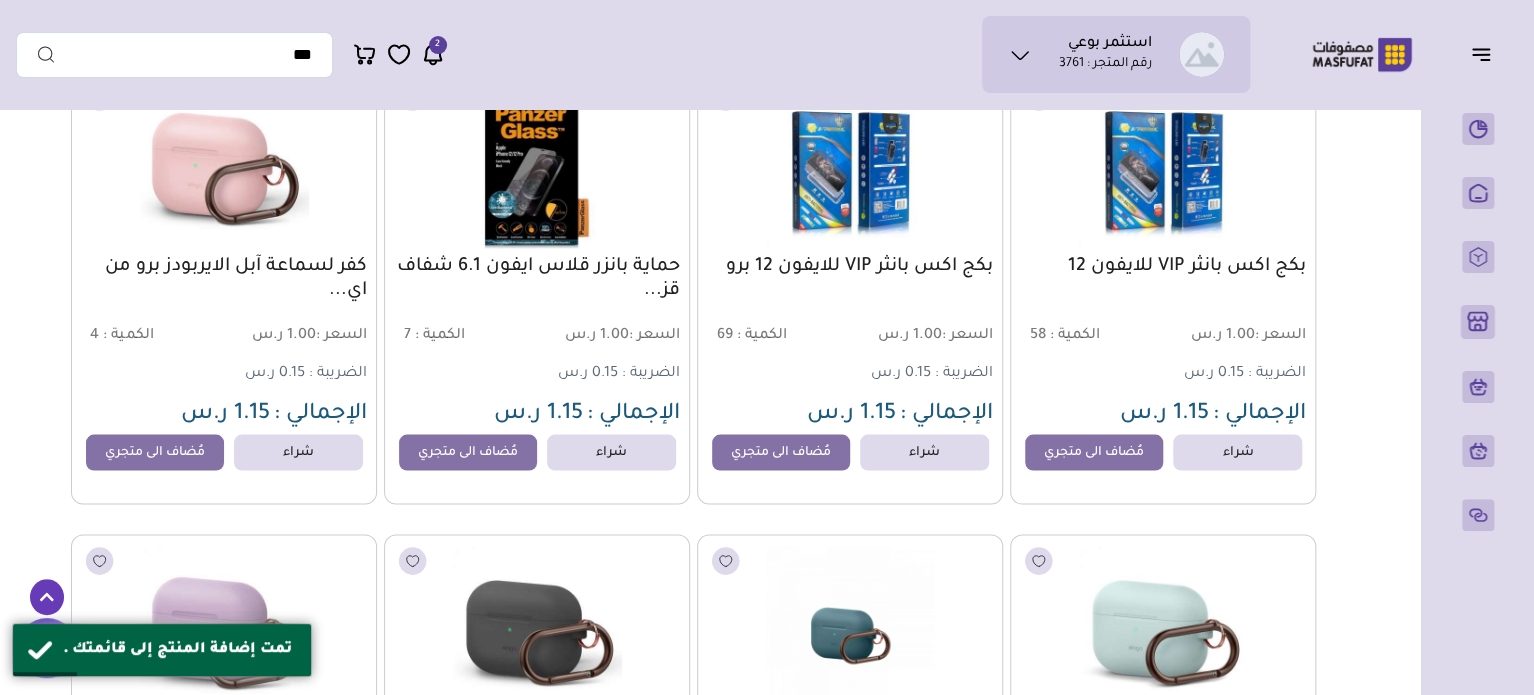 scroll, scrollTop: 1671, scrollLeft: 0, axis: vertical 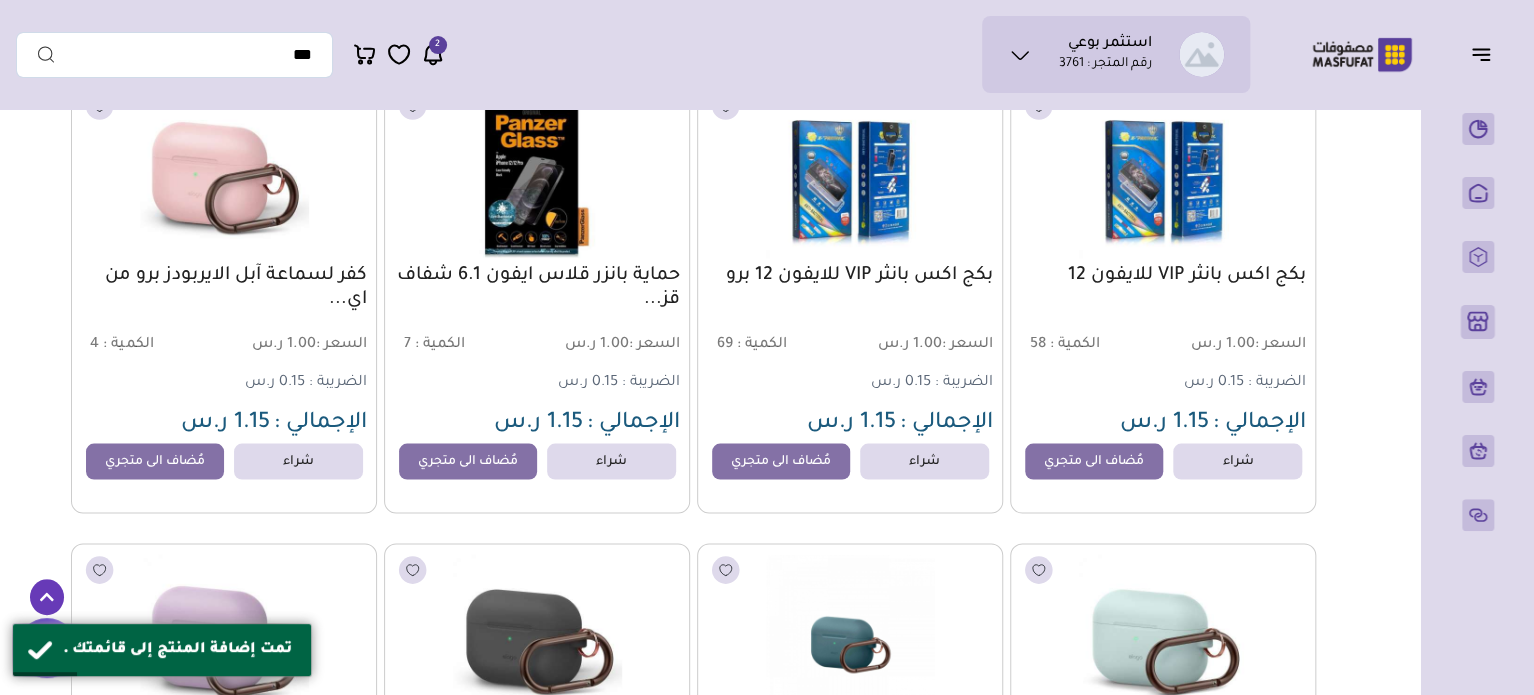 click on "مُضاف الى متجري" at bounding box center [468, 461] 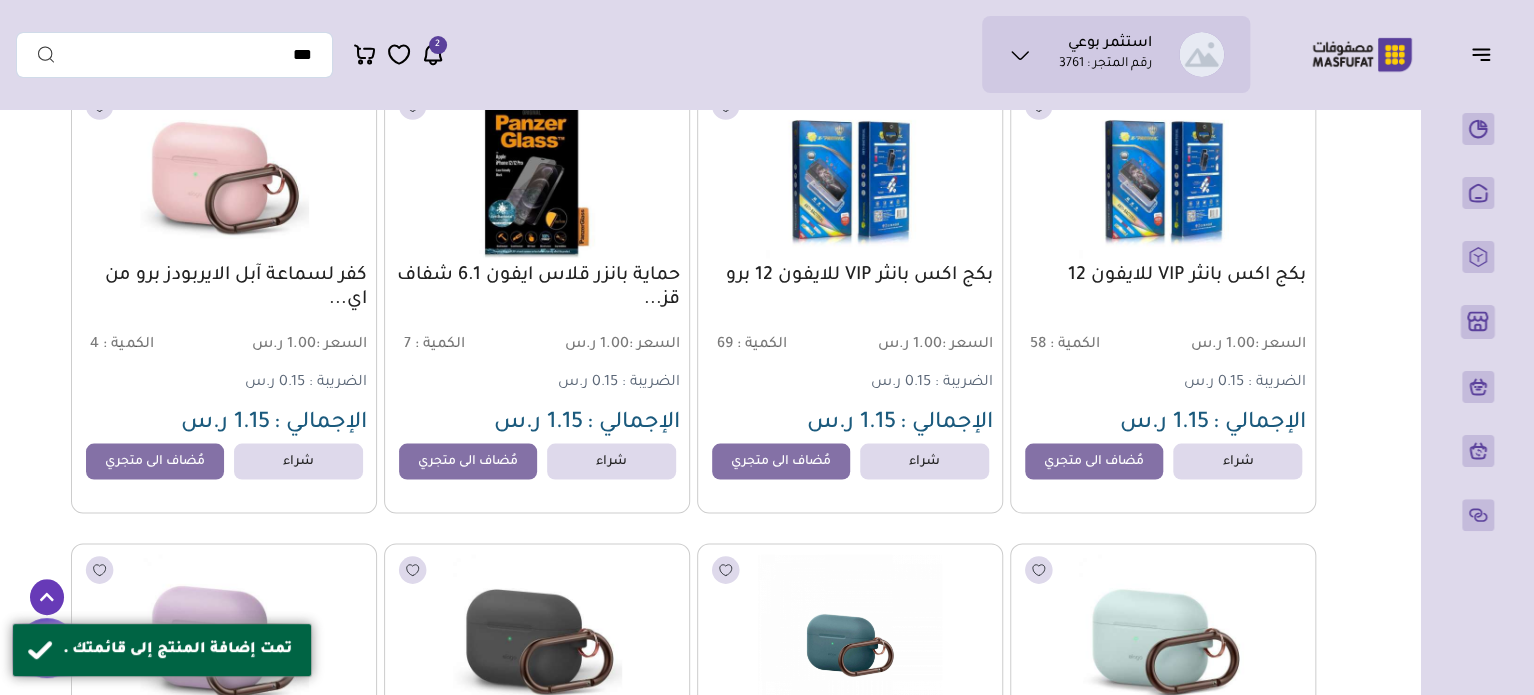 scroll, scrollTop: 1960, scrollLeft: 0, axis: vertical 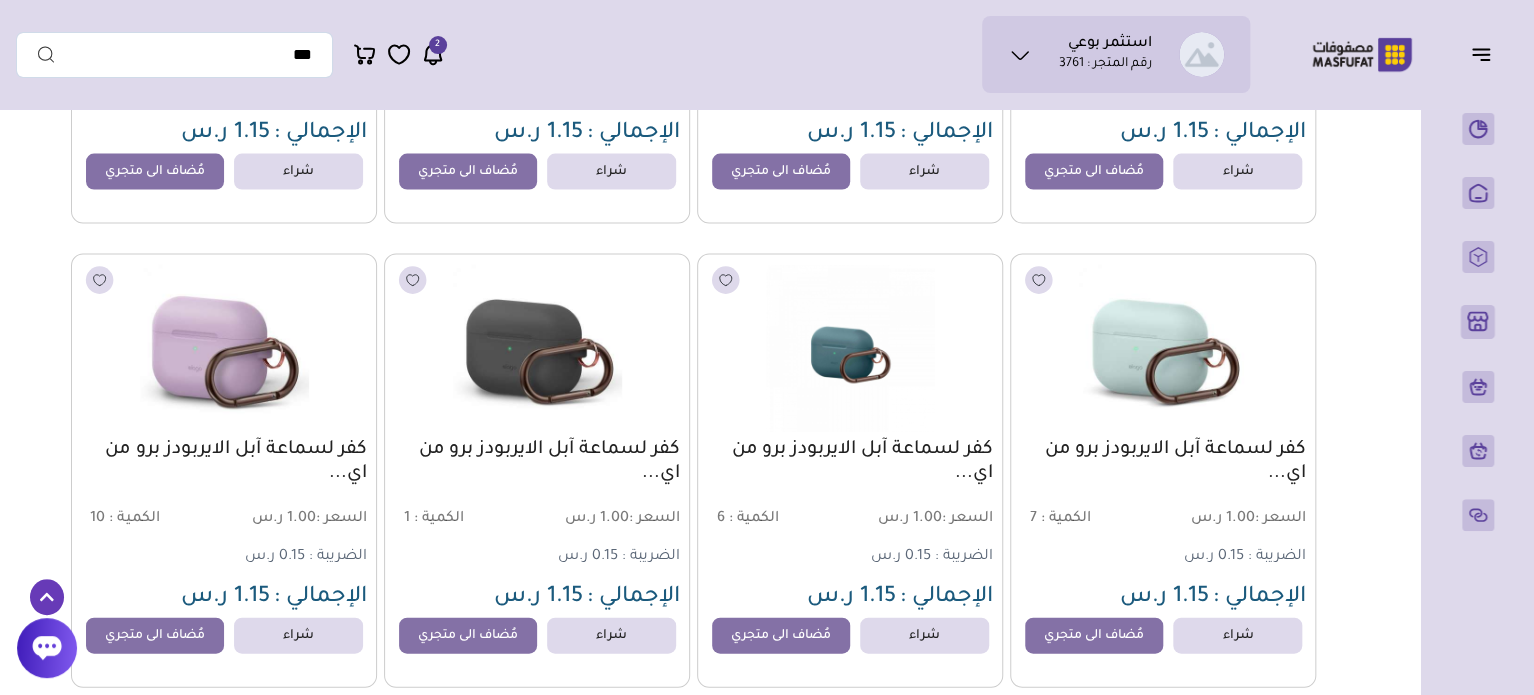 click on "كفر لسماعة آبل الايربودز برو من اي..." at bounding box center (850, 462) 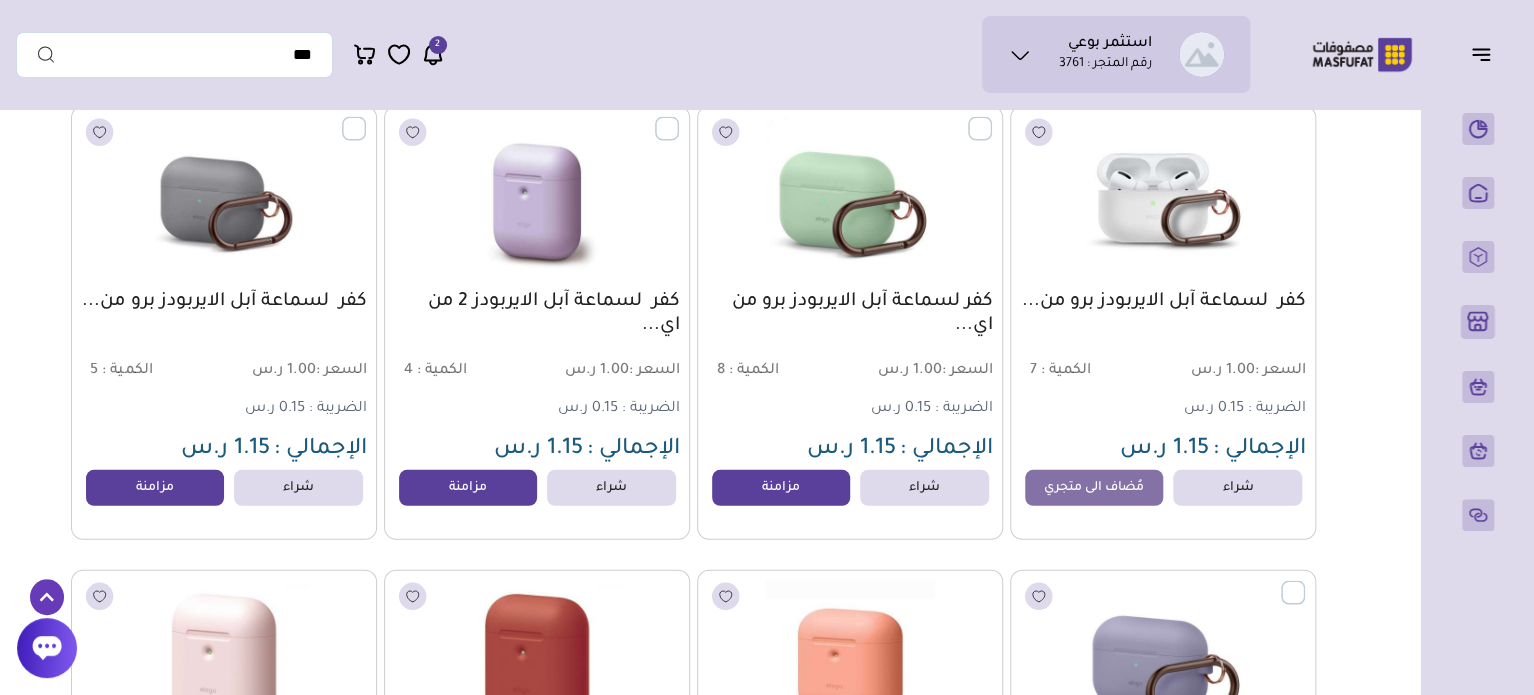 scroll, scrollTop: 2639, scrollLeft: 0, axis: vertical 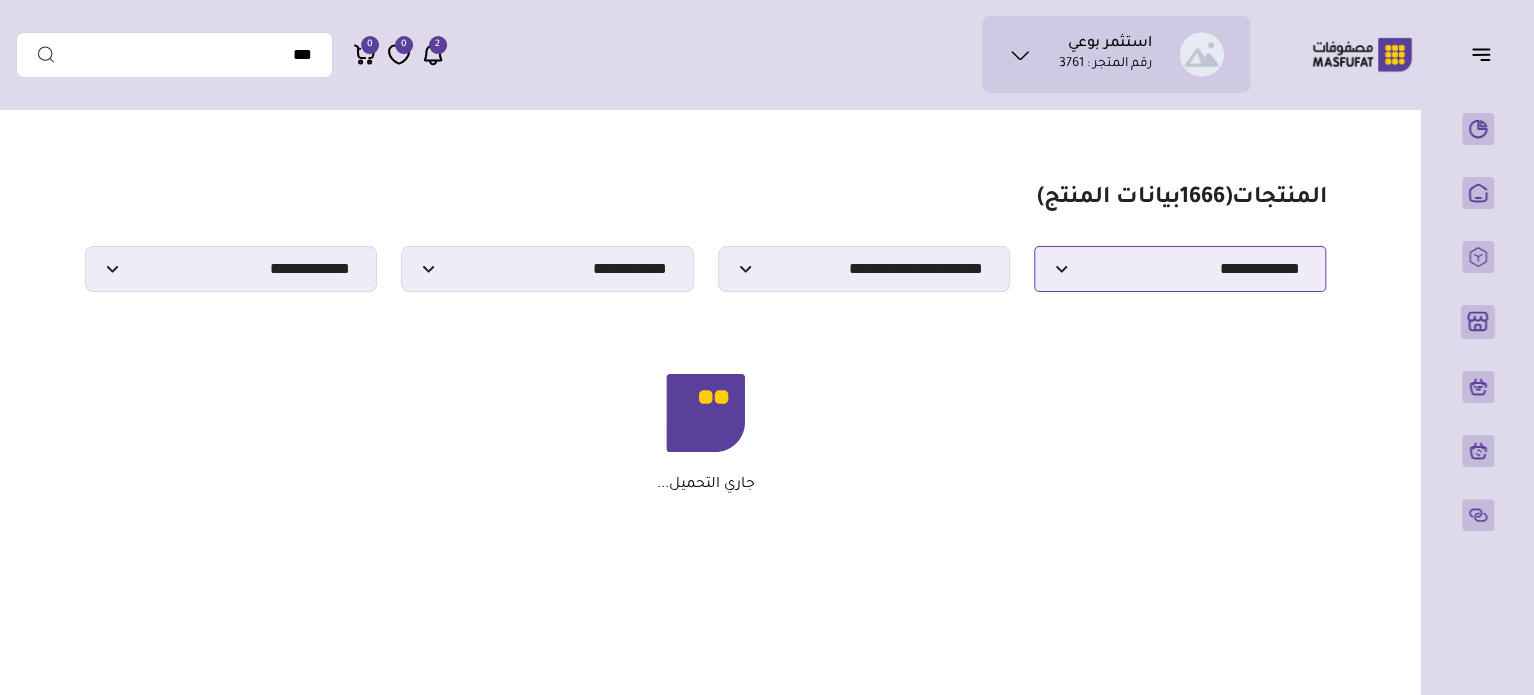click on "**********" at bounding box center [1180, 269] 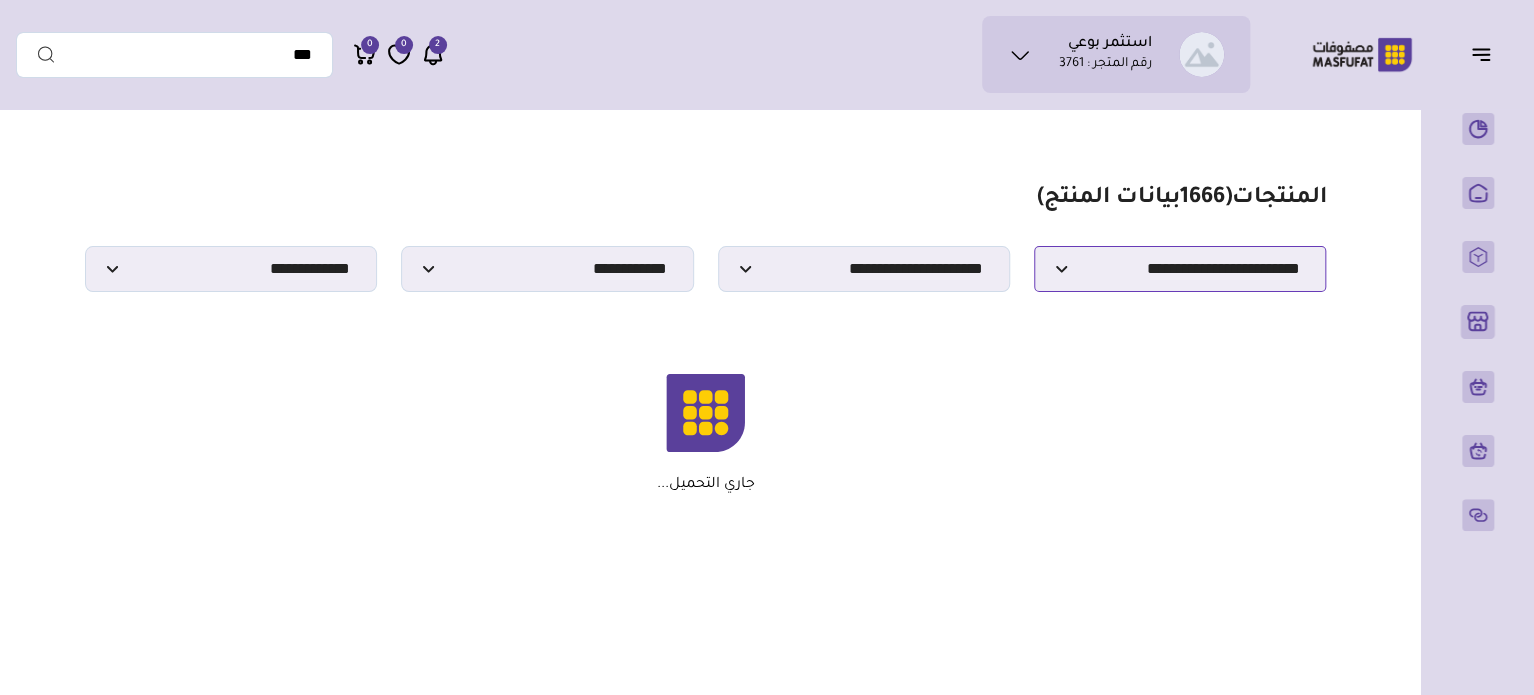 click on "**********" at bounding box center [1180, 269] 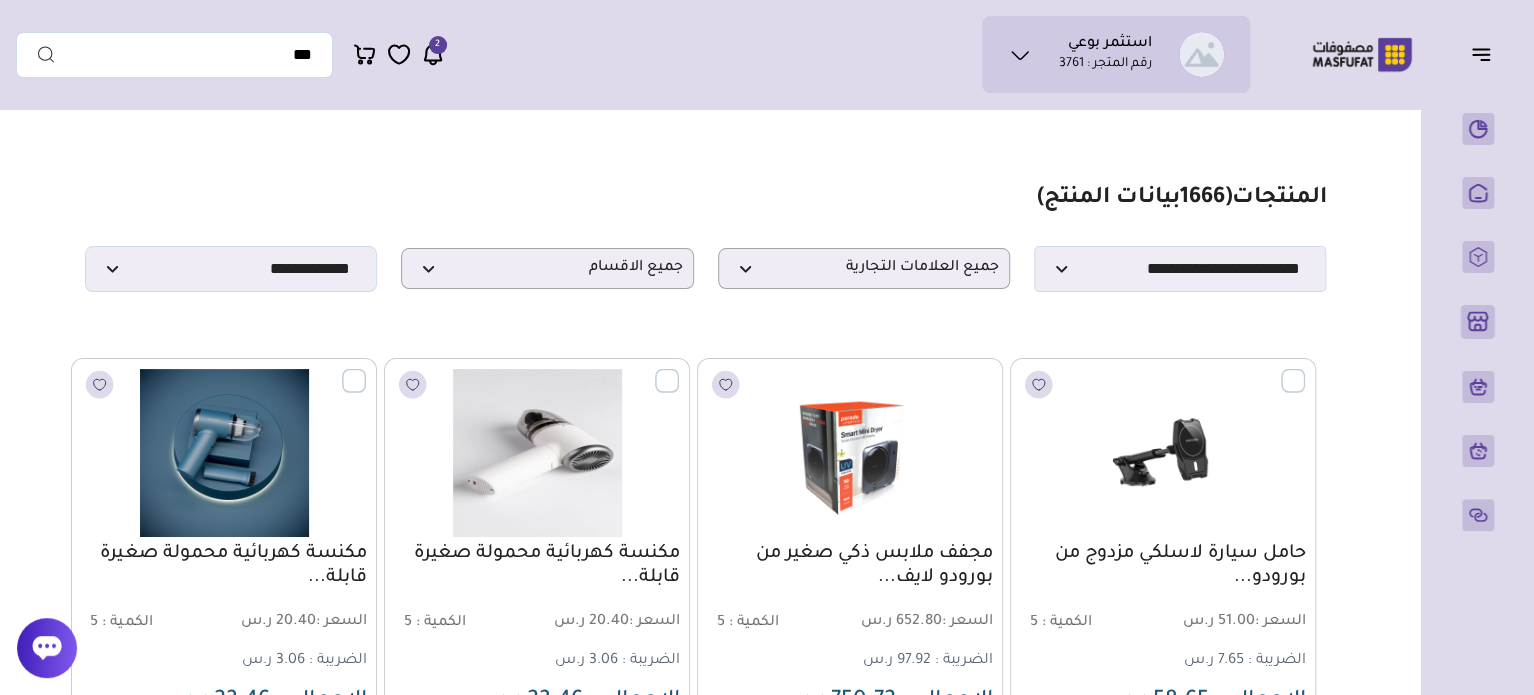 click on "**********" at bounding box center (705, 238) 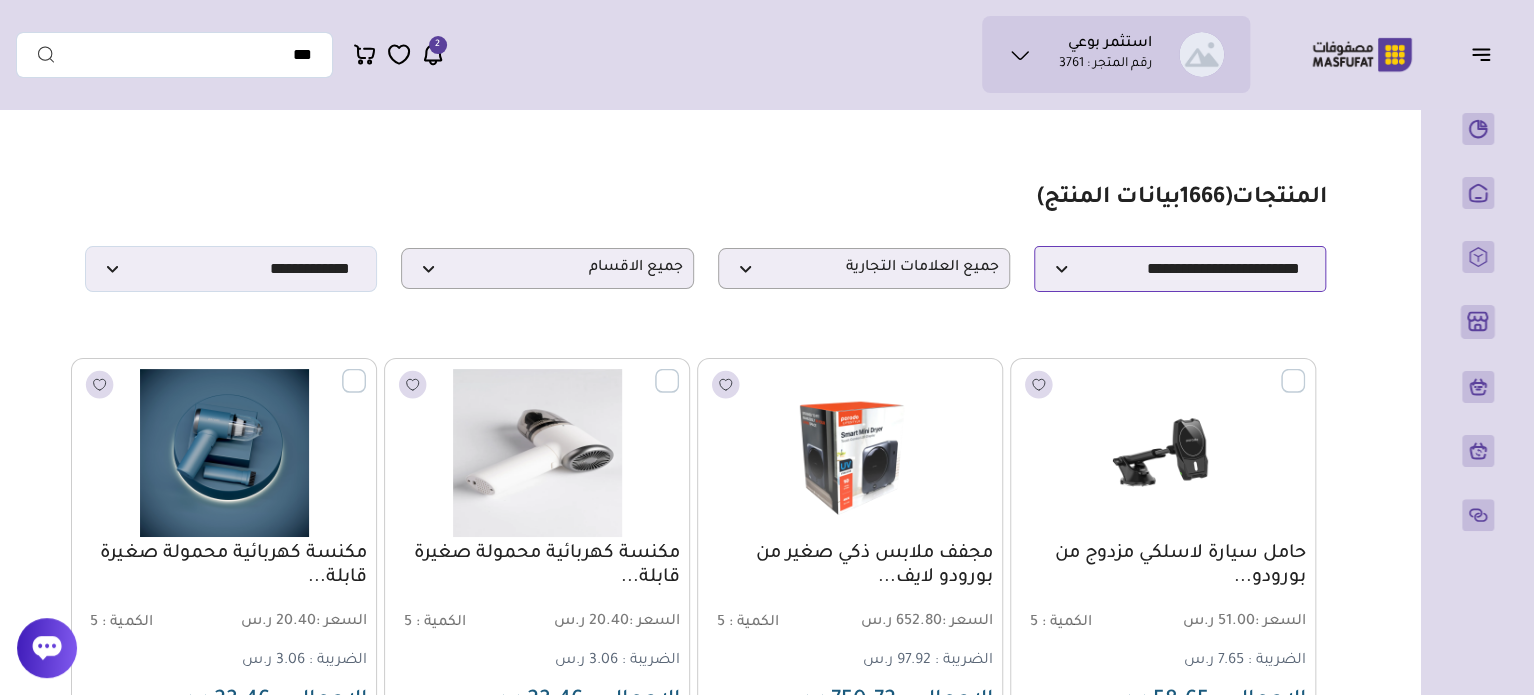click on "**********" at bounding box center [1180, 269] 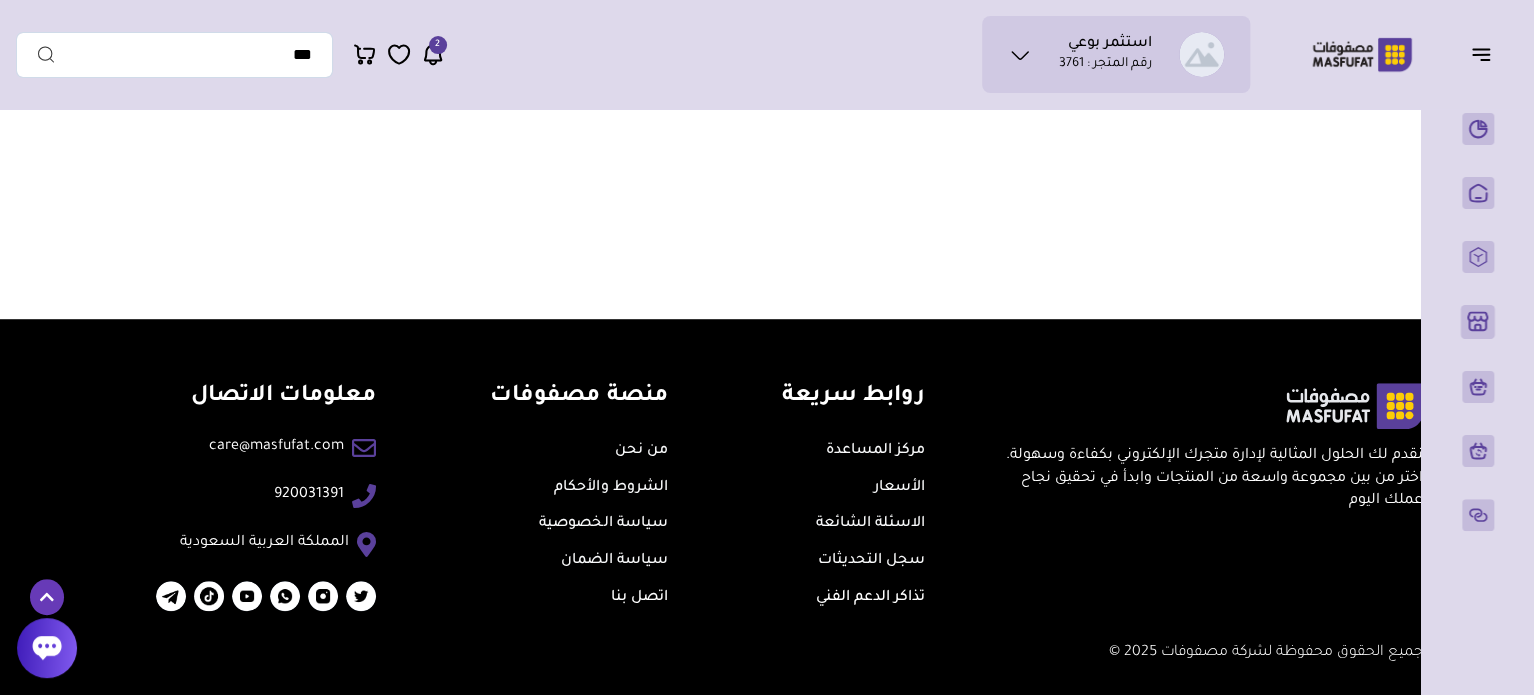 scroll, scrollTop: 500, scrollLeft: 0, axis: vertical 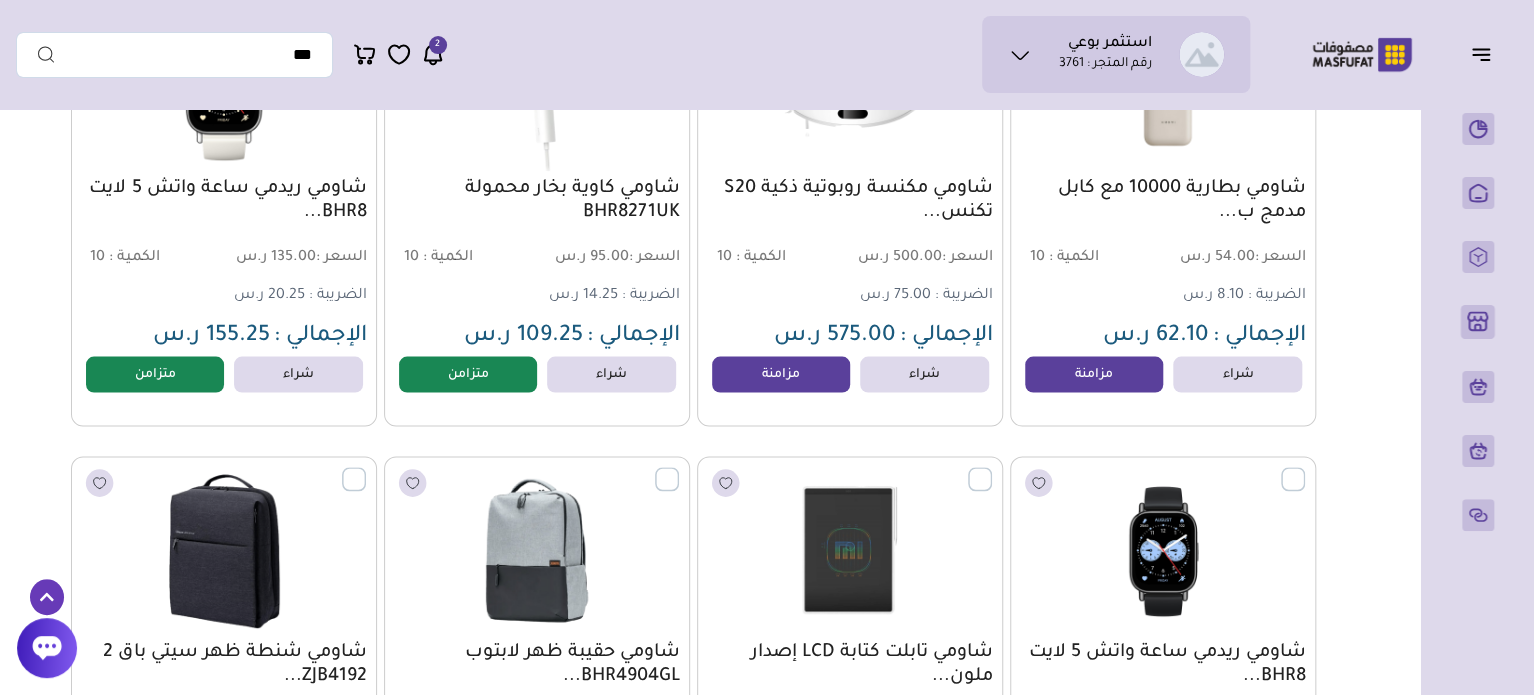 click on "**********" at bounding box center [1180, -1489] 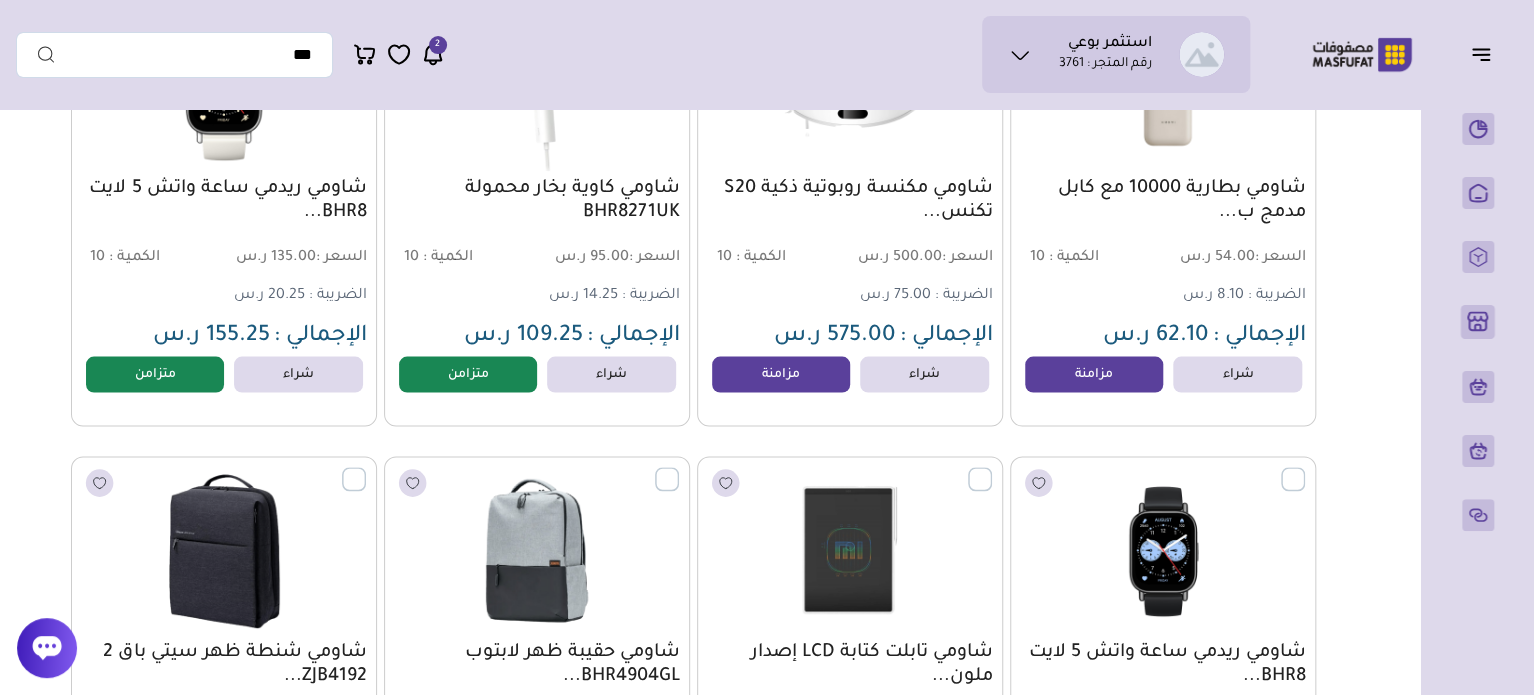 scroll, scrollTop: 0, scrollLeft: 0, axis: both 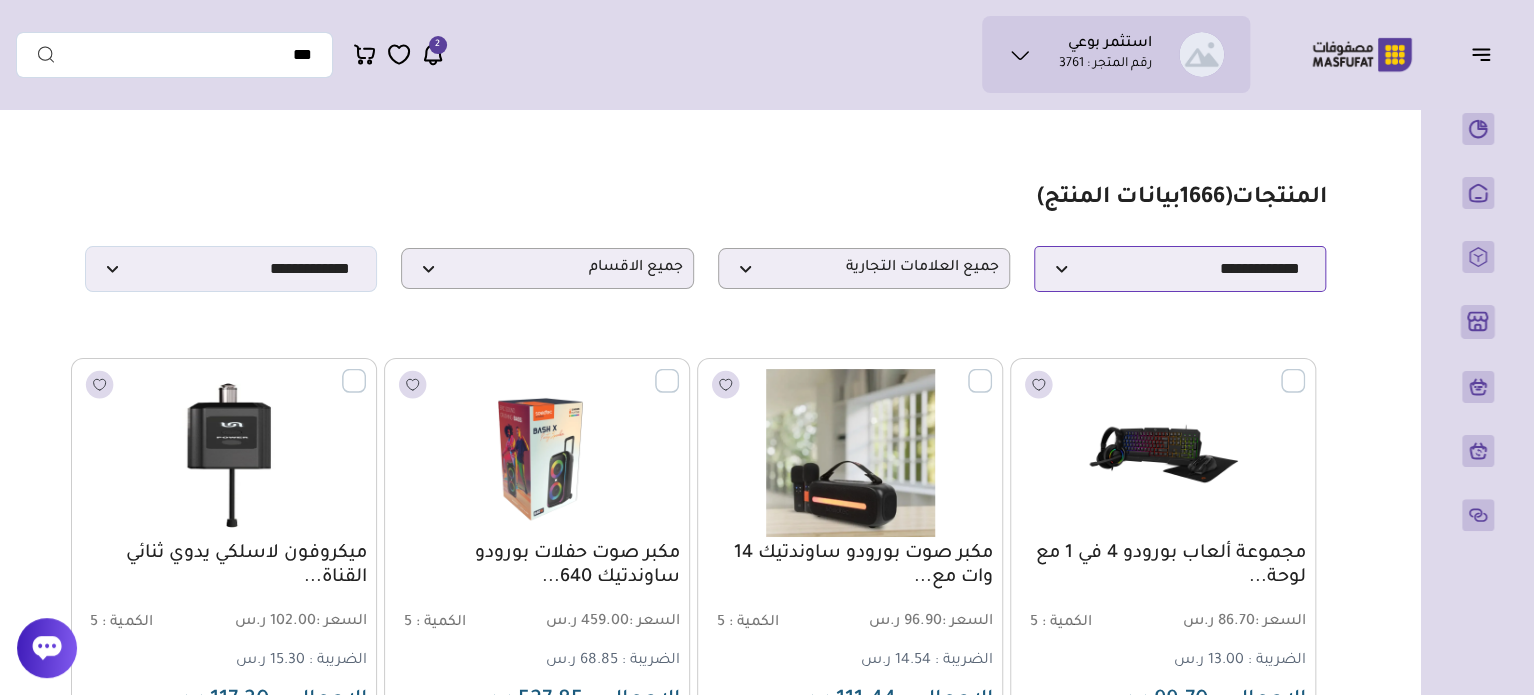 click on "**********" at bounding box center (1180, 269) 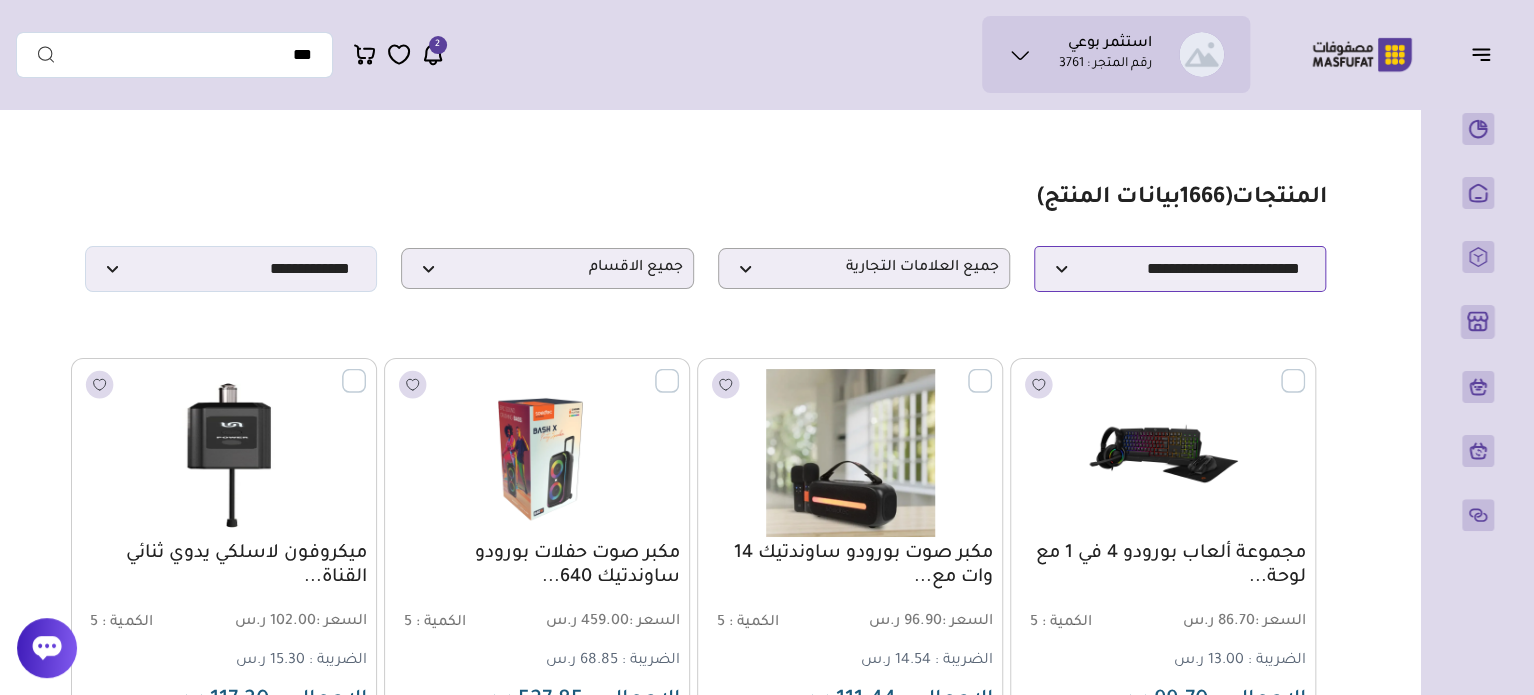 click on "**********" at bounding box center (1180, 269) 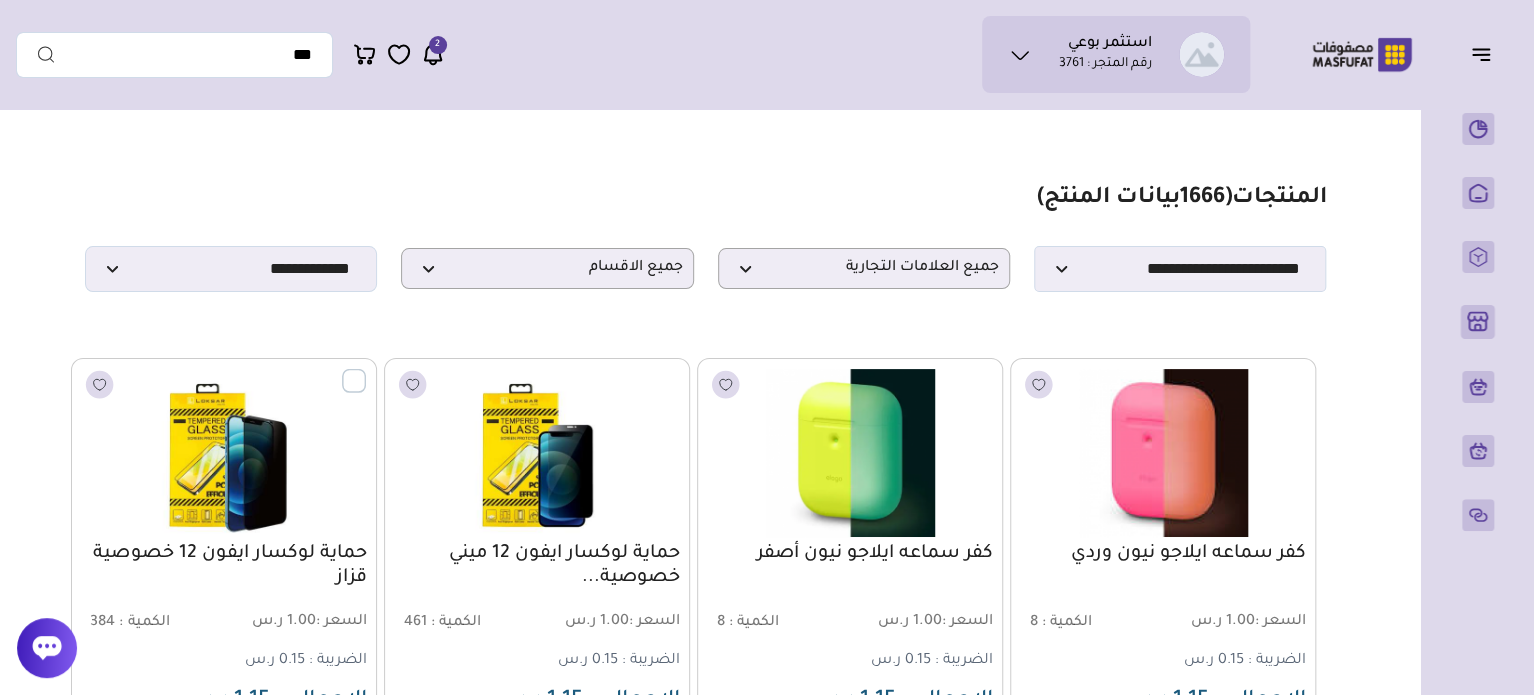 click on "مزامنة
( 0 )
تحديد الكل
إلغاء التحديد
المنتجات
(" at bounding box center [705, 1416] 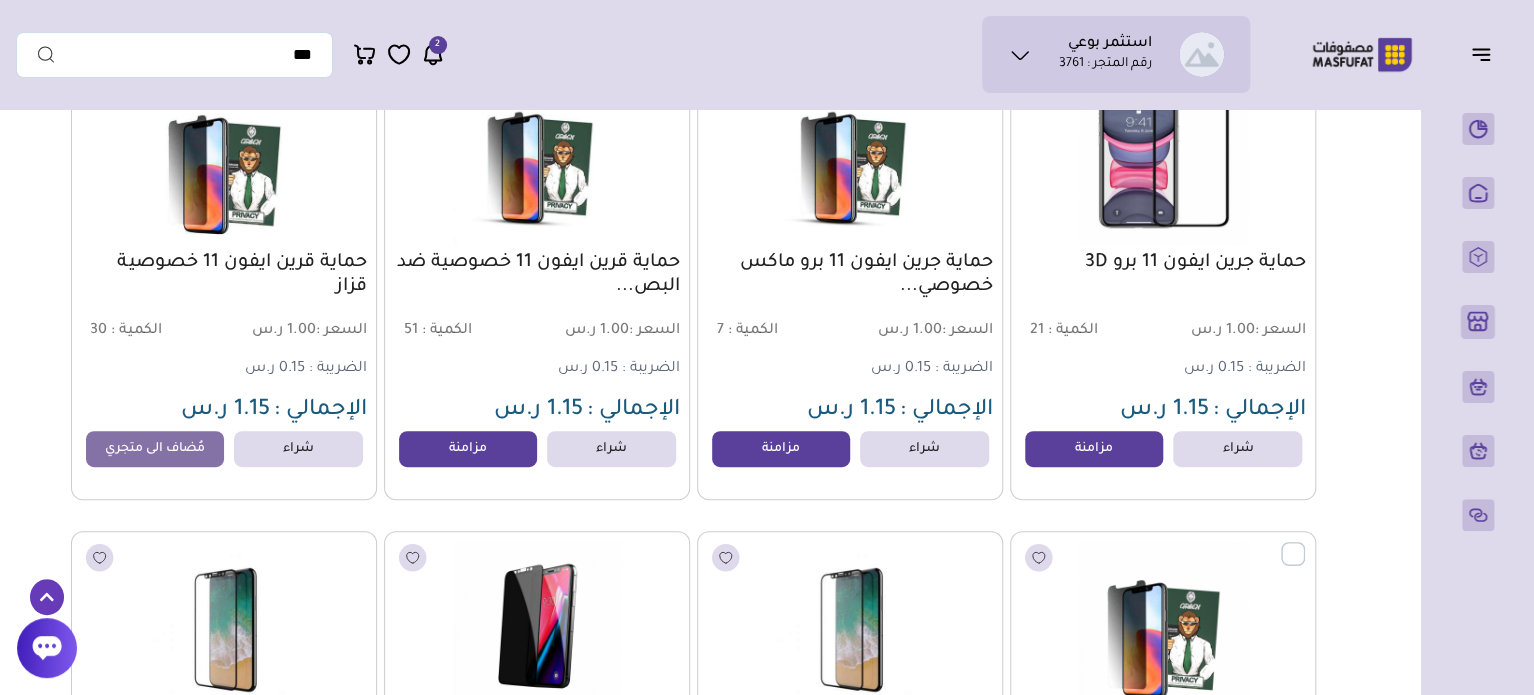 scroll, scrollTop: 4160, scrollLeft: 0, axis: vertical 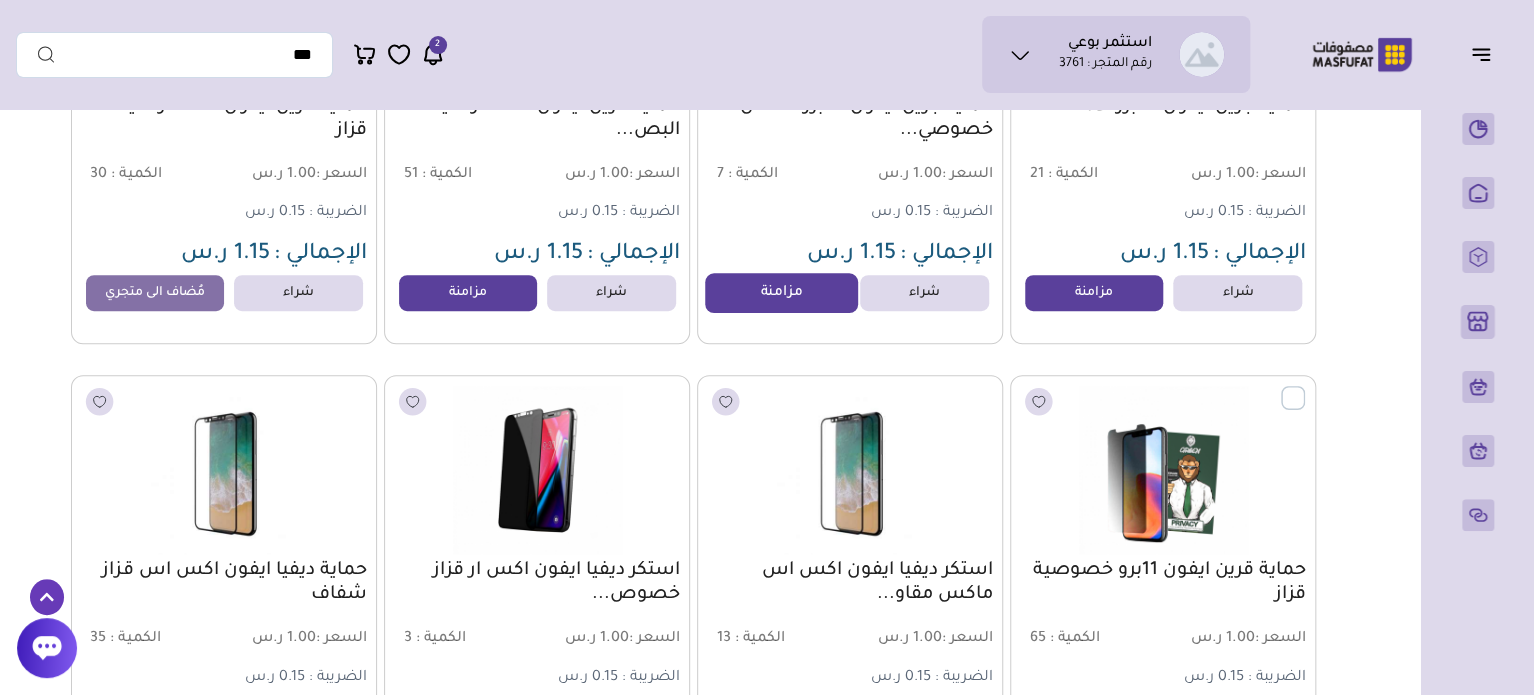 click on "مزامنة" at bounding box center (468, 293) 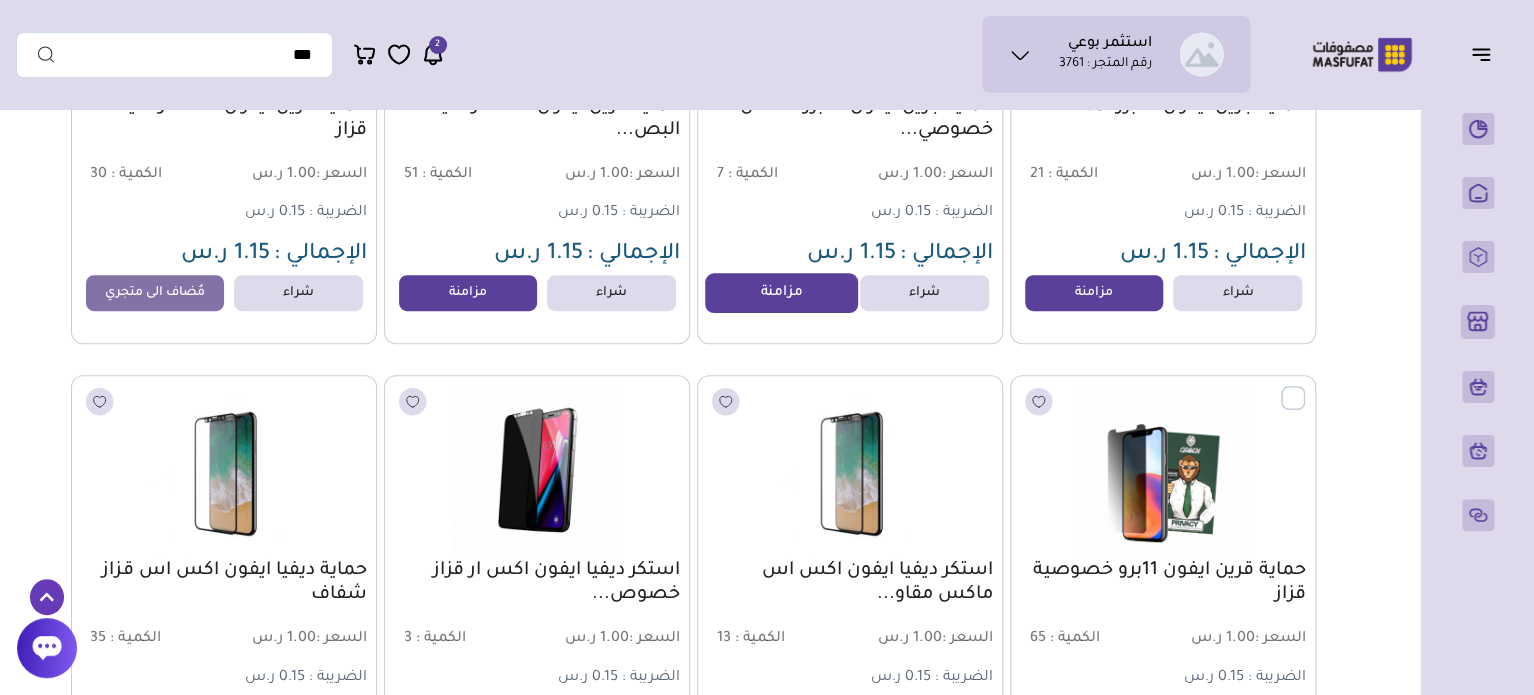 click on "مزامنة" at bounding box center [781, 293] 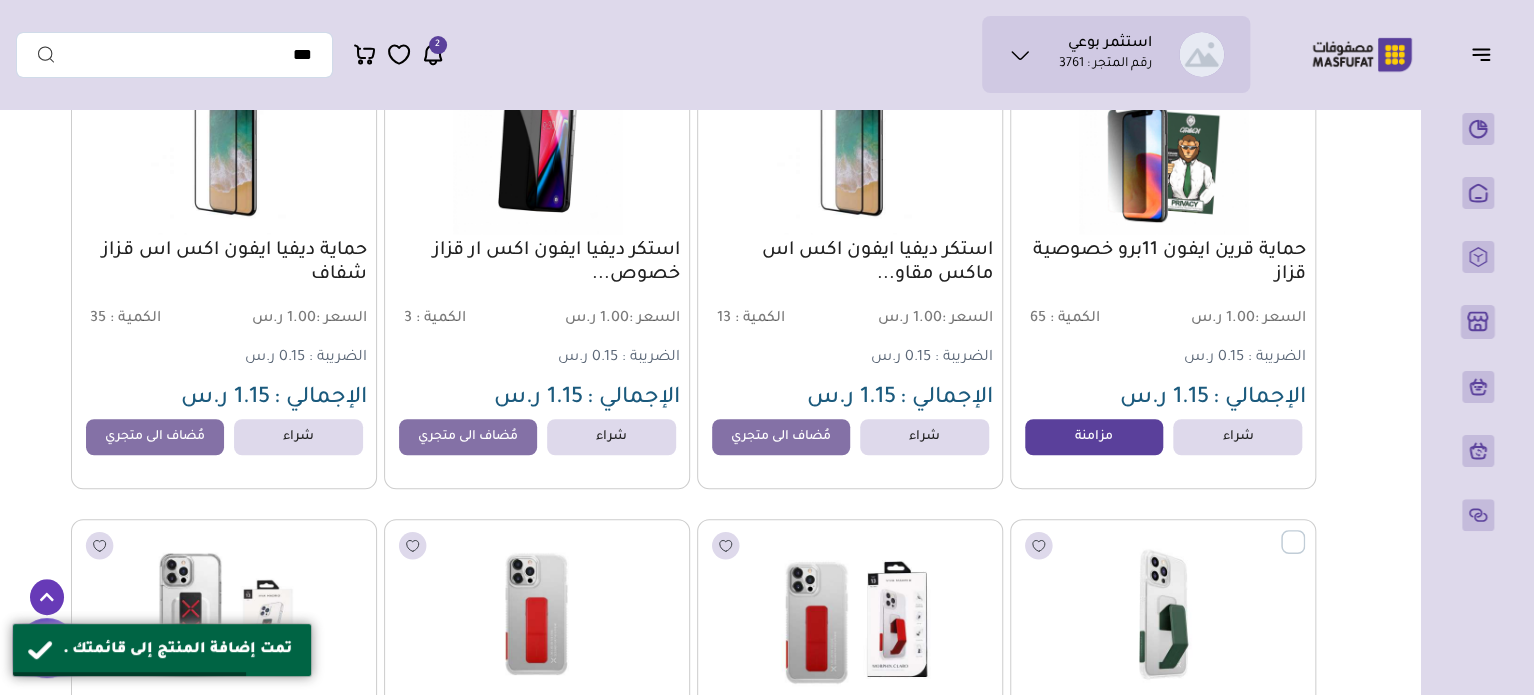 scroll, scrollTop: 4520, scrollLeft: 0, axis: vertical 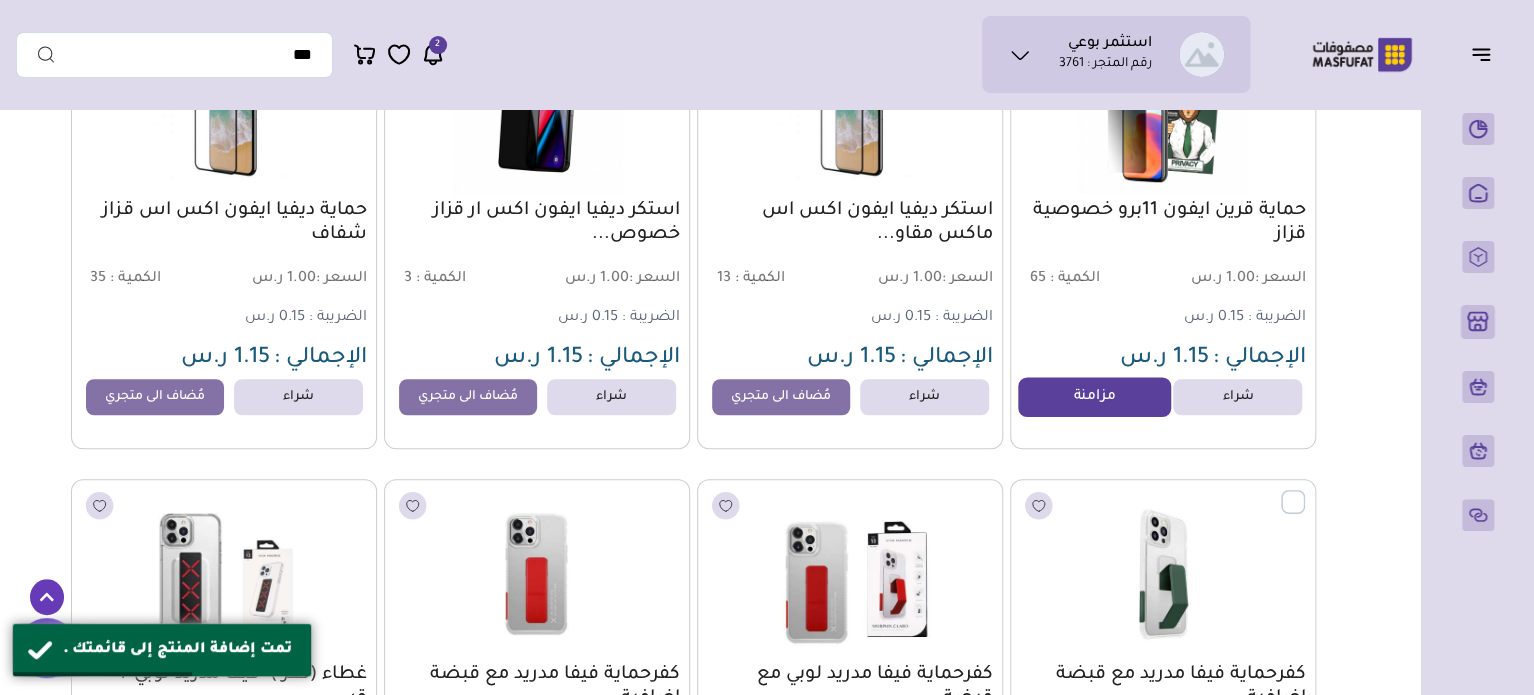 click on "مزامنة" at bounding box center (1094, 397) 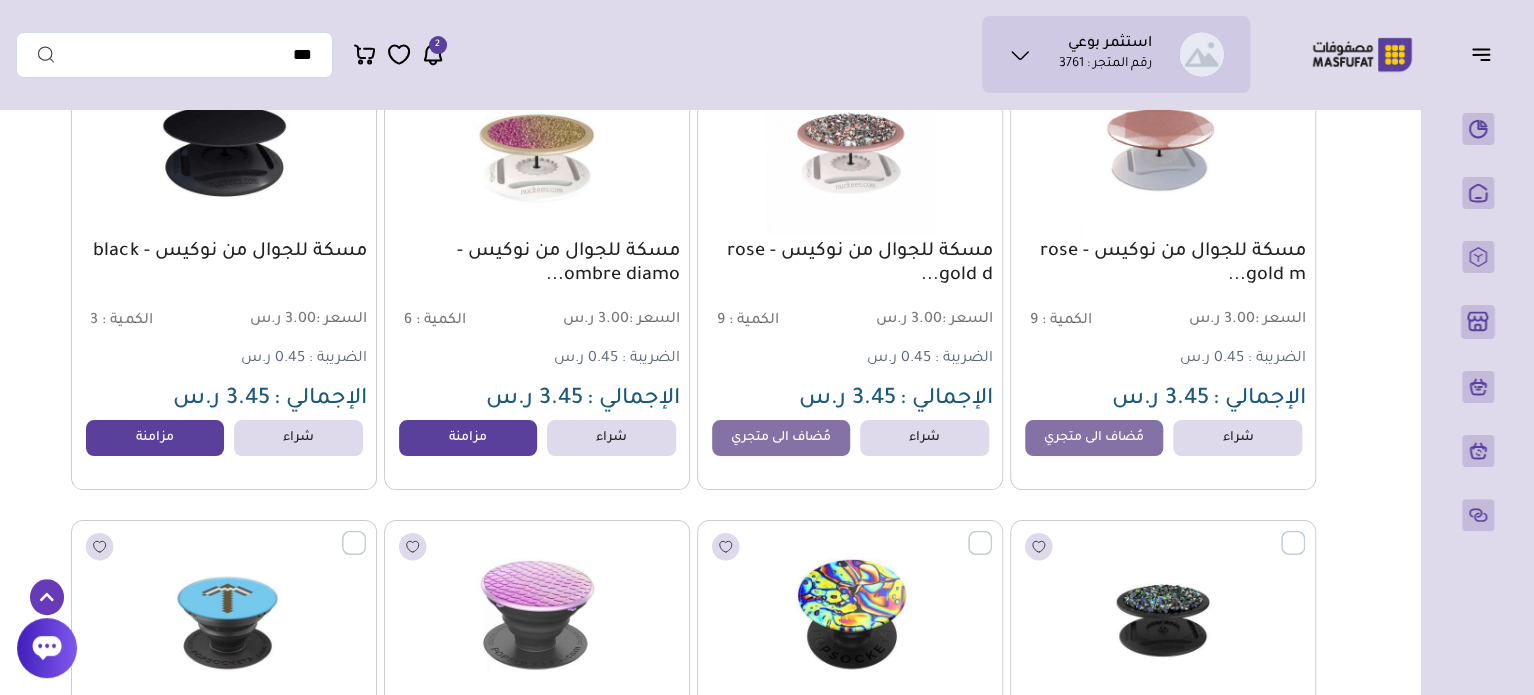 scroll, scrollTop: 11480, scrollLeft: 0, axis: vertical 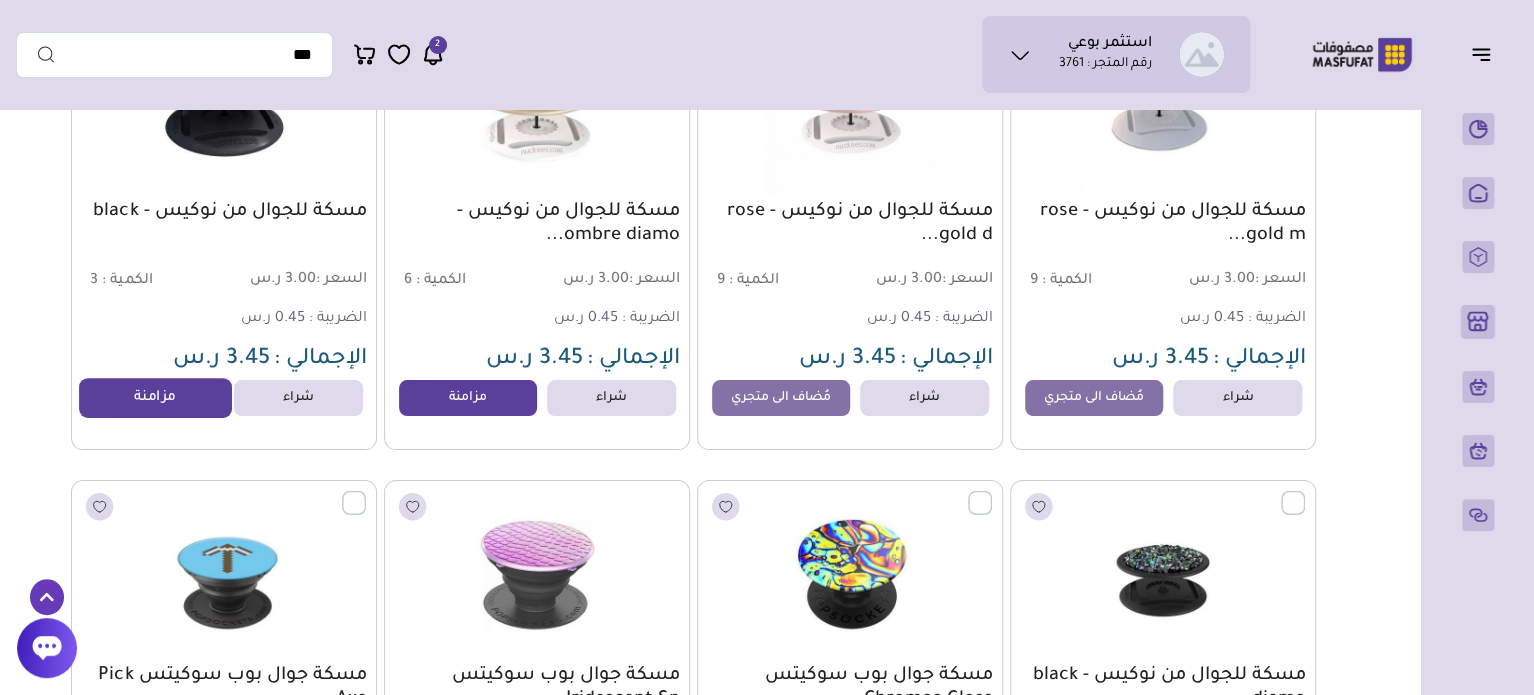 click on "مزامنة" at bounding box center (155, 398) 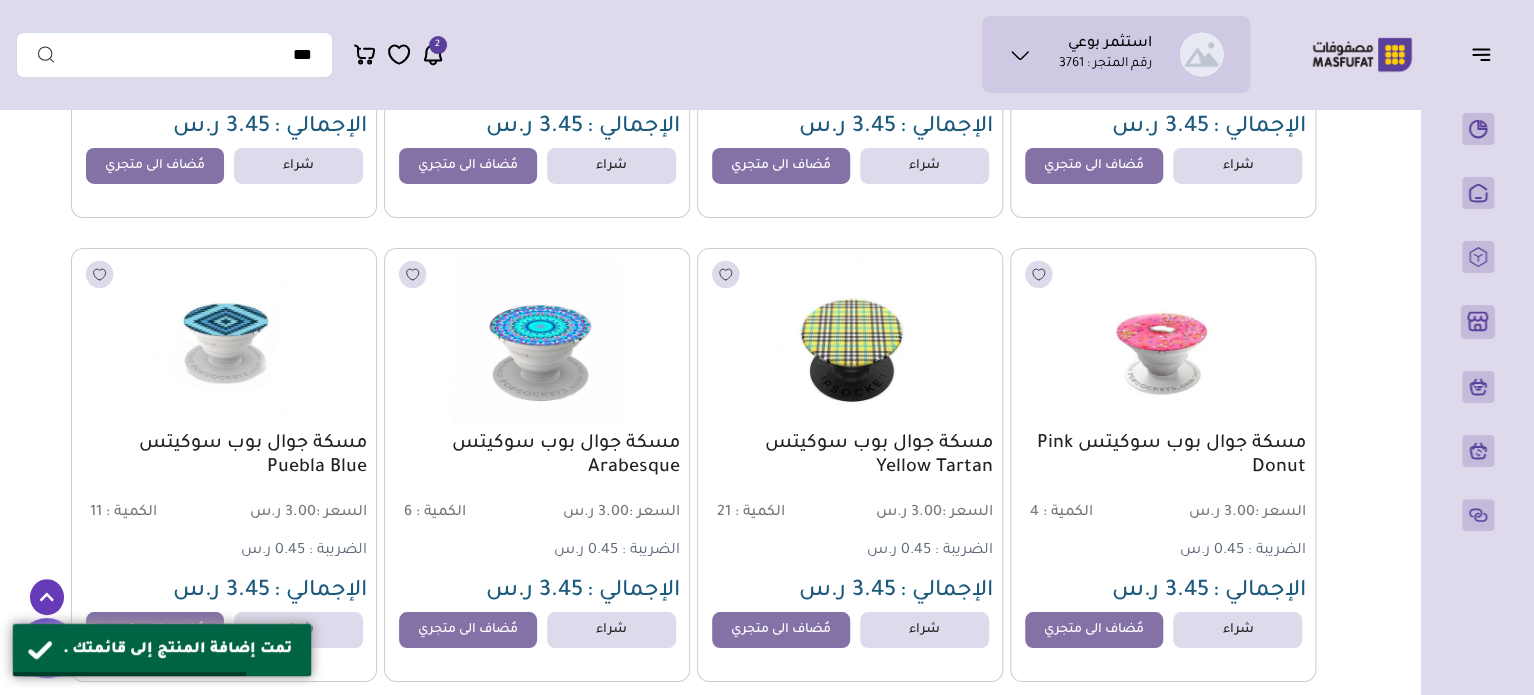 scroll, scrollTop: 15000, scrollLeft: 0, axis: vertical 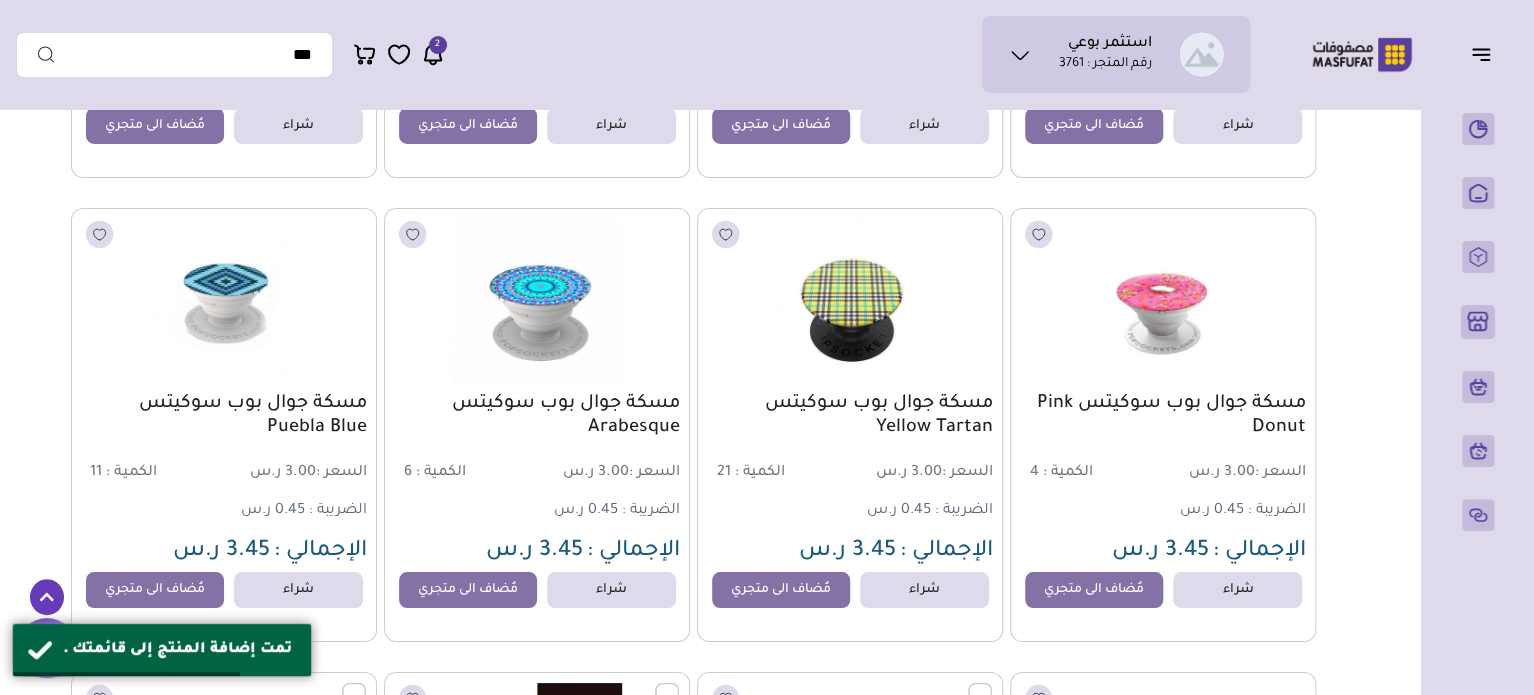 click on "مزامنة" at bounding box center (155, 1519) 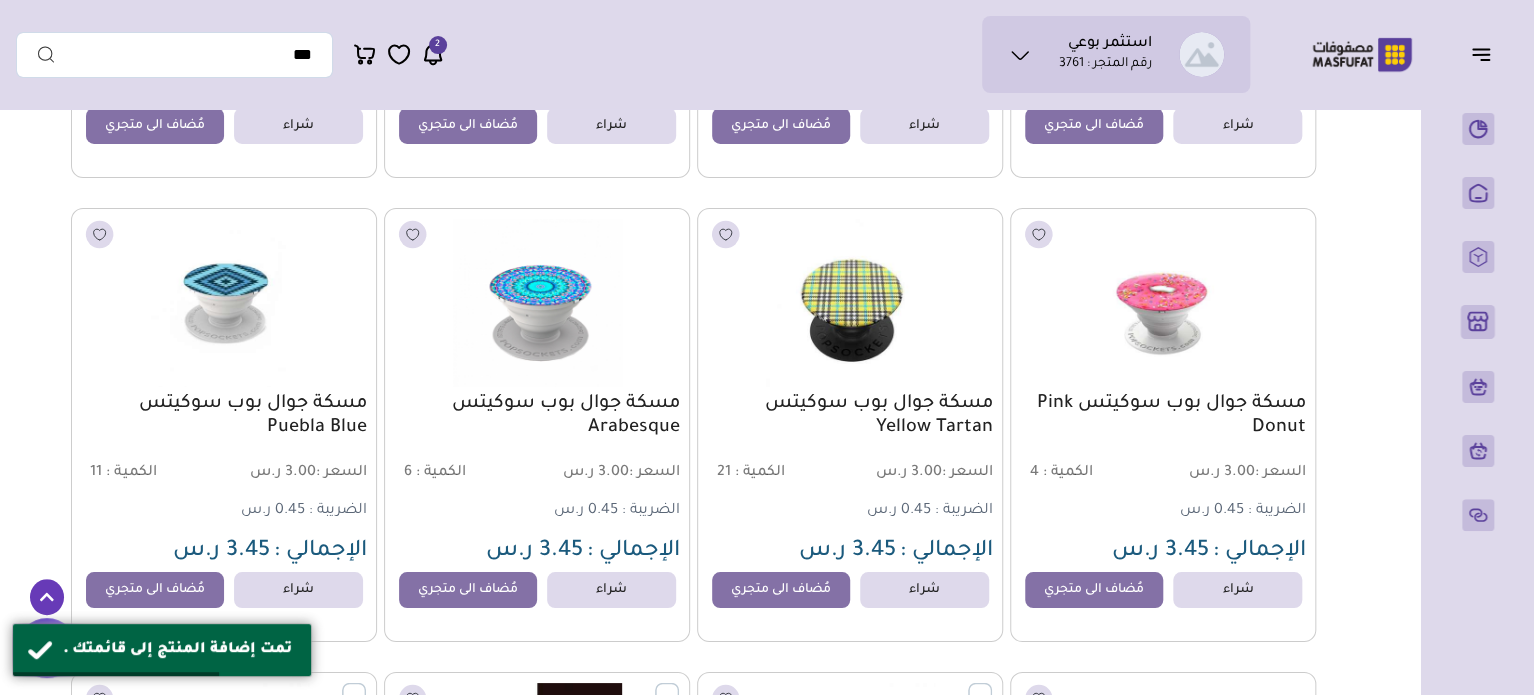 click on "مزامنة" at bounding box center [781, 1519] 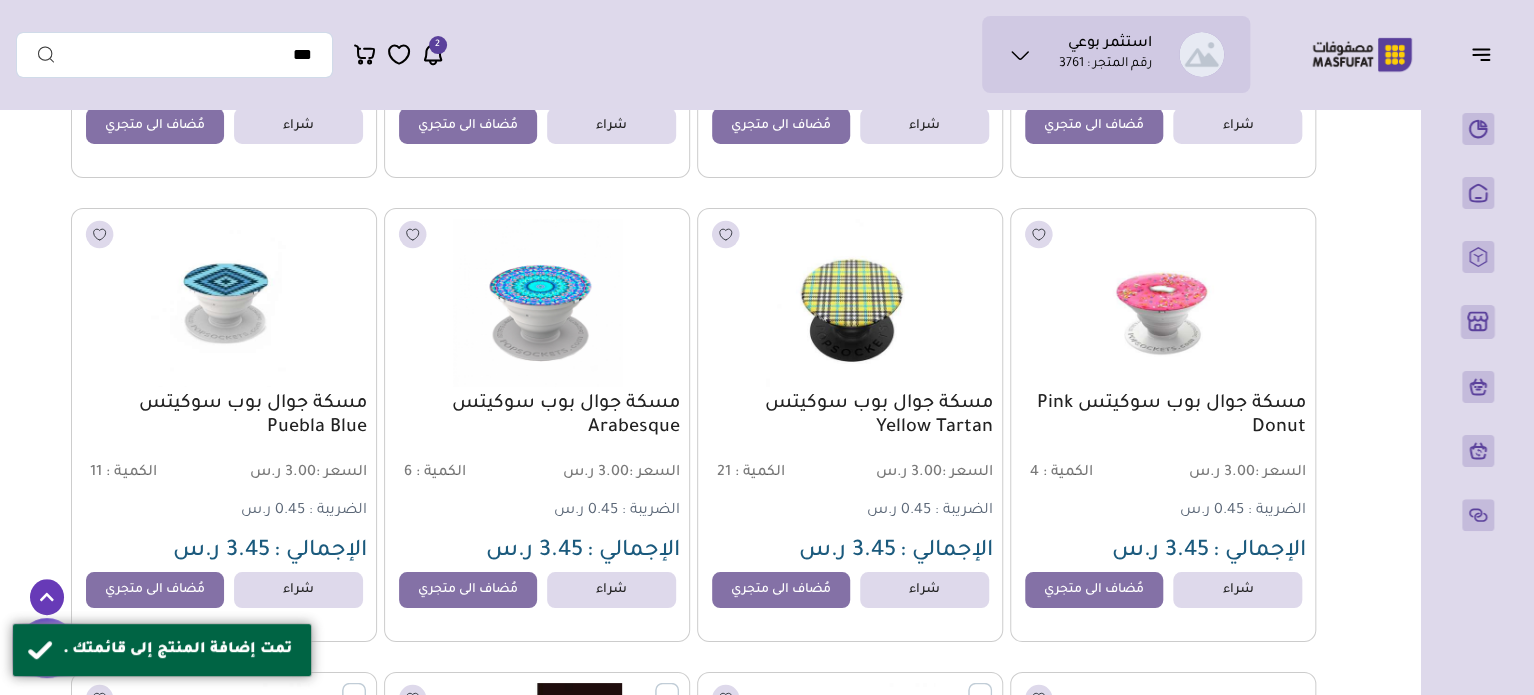 scroll, scrollTop: 18320, scrollLeft: 0, axis: vertical 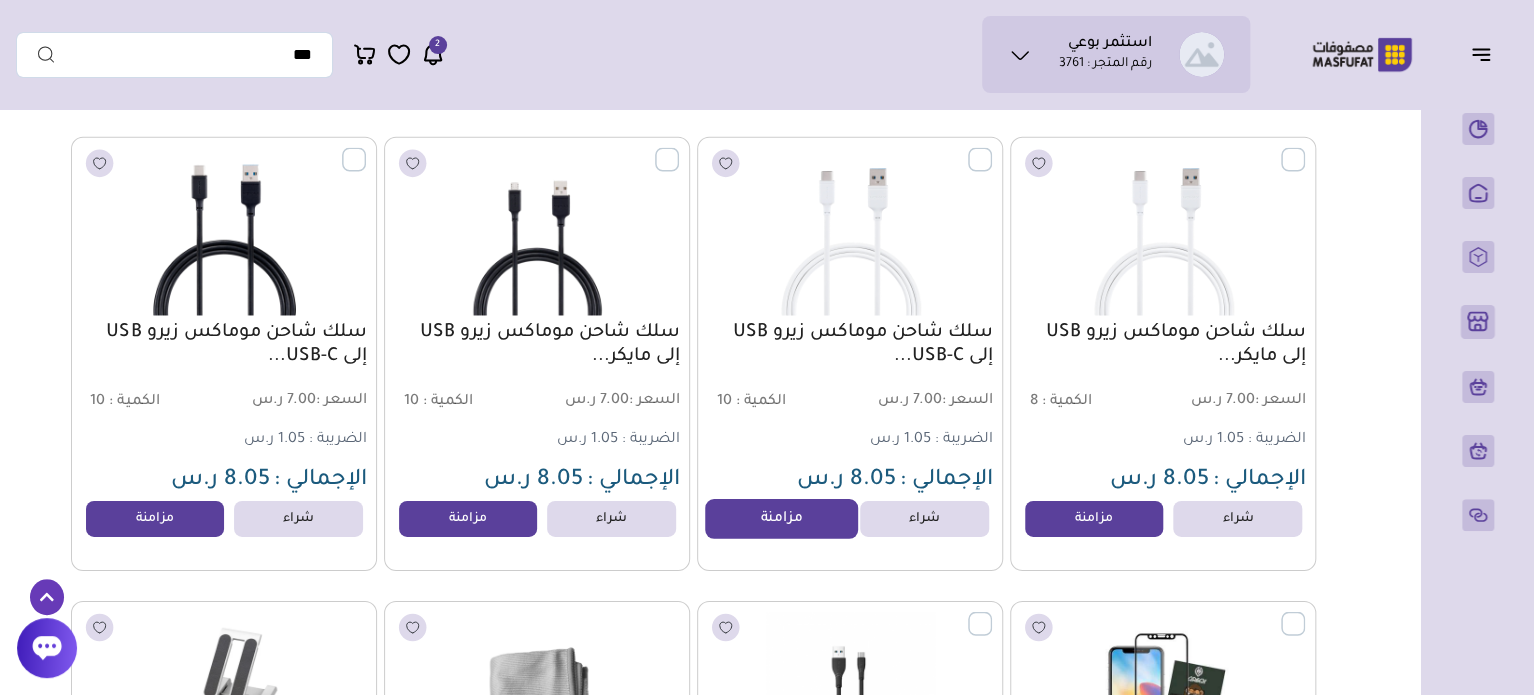click on "مزامنة" at bounding box center (781, 519) 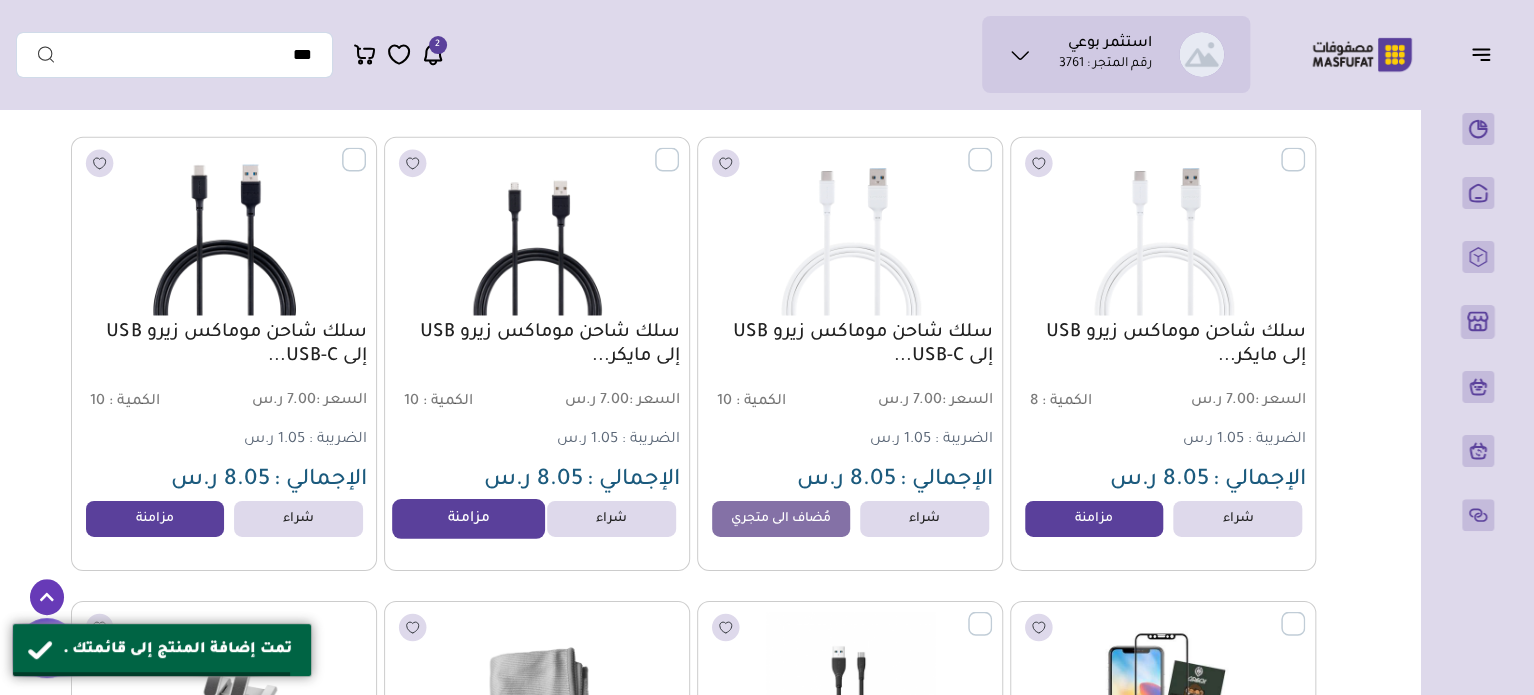 click on "مزامنة" at bounding box center [468, 519] 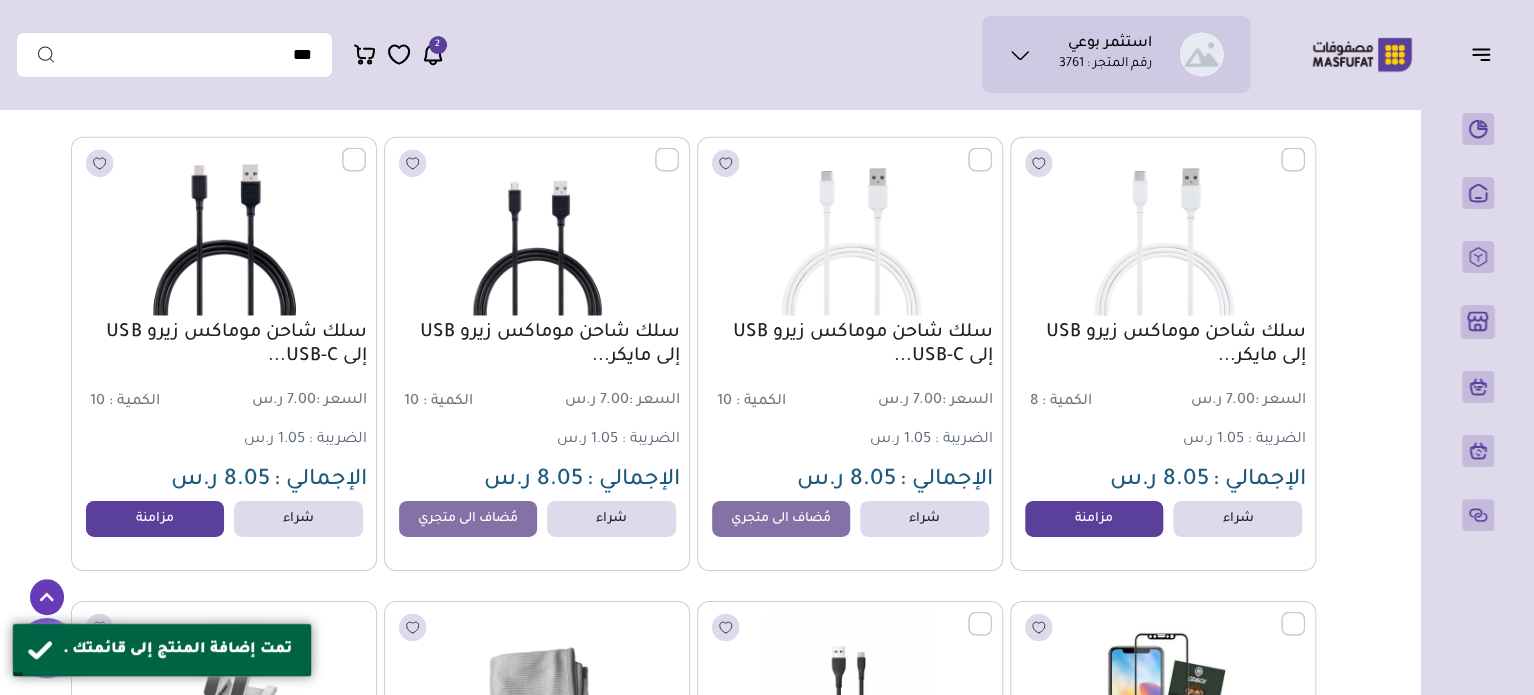 scroll, scrollTop: 18720, scrollLeft: 0, axis: vertical 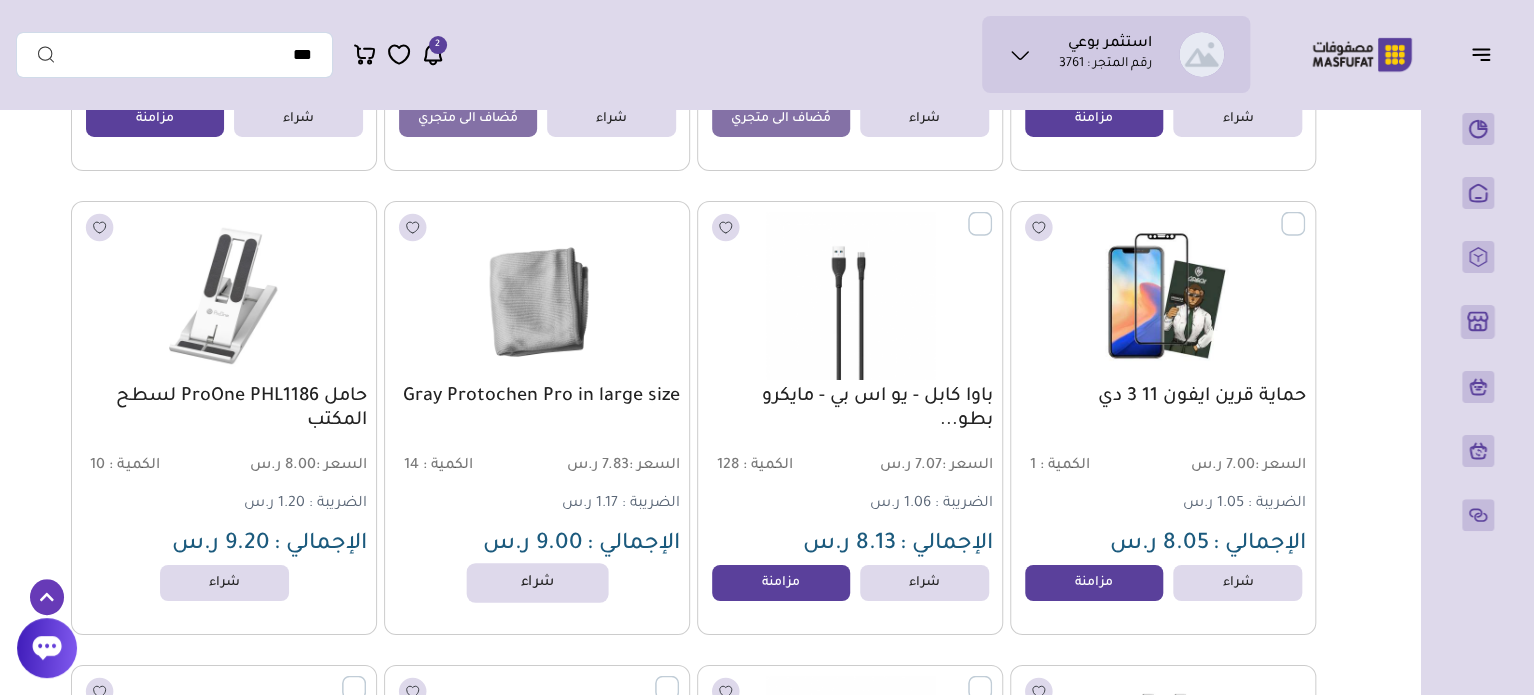 click on "شراء" at bounding box center [538, 583] 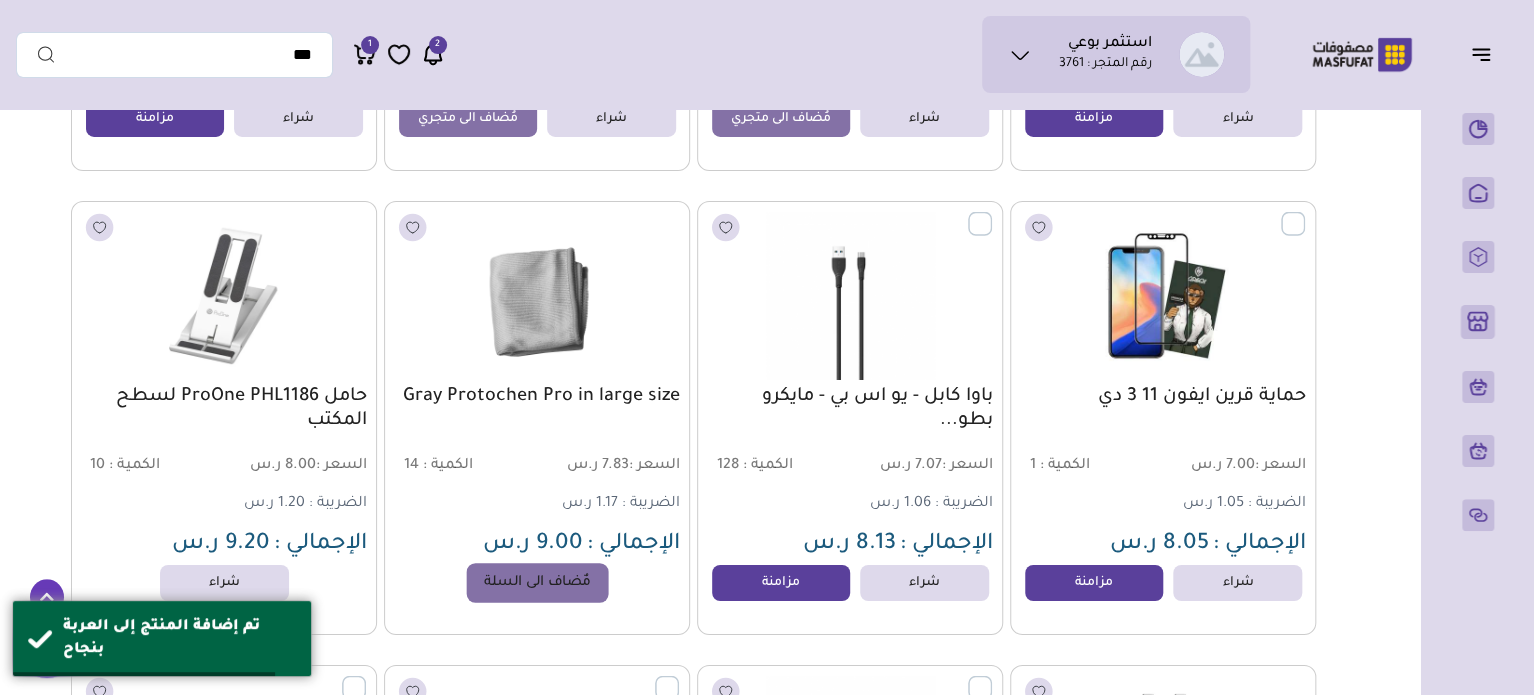 click on "مٌضاف الى السلة" at bounding box center (538, 583) 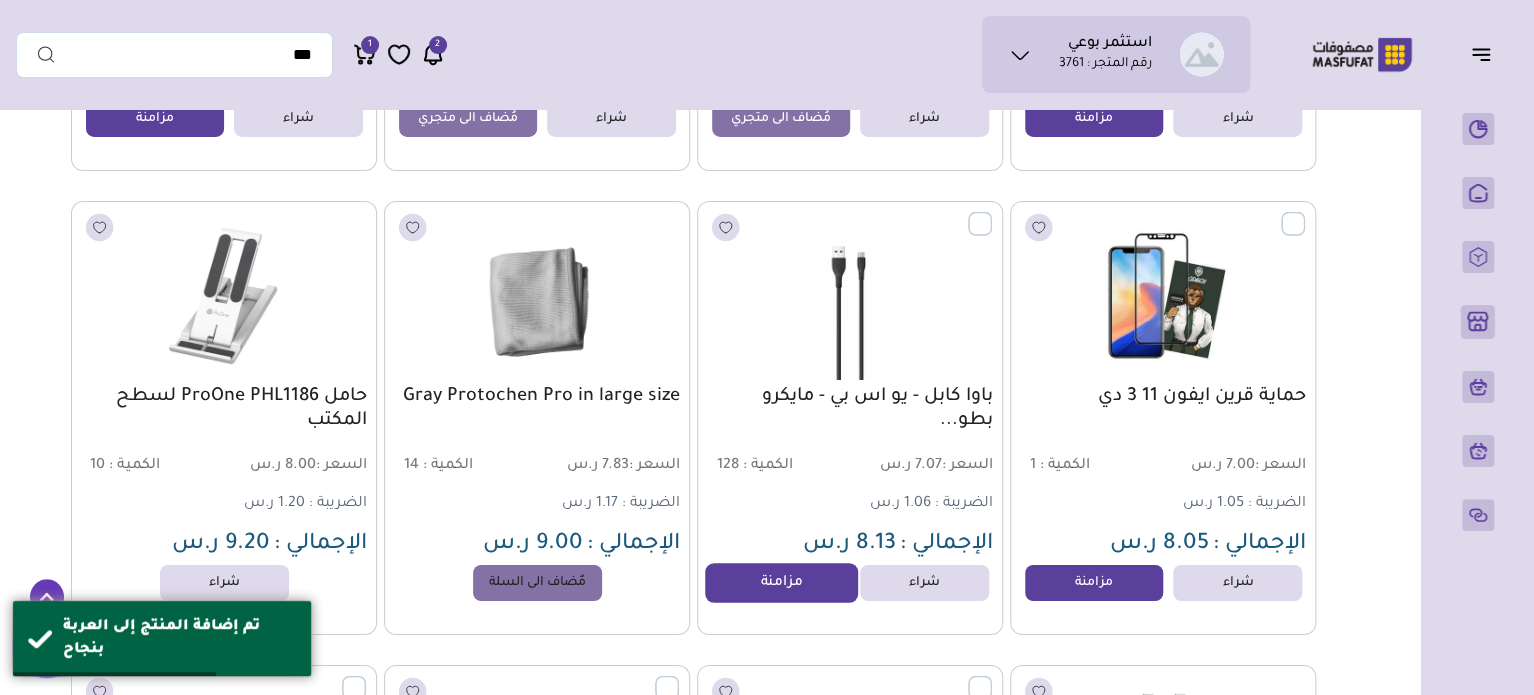 click on "مزامنة" at bounding box center [781, 583] 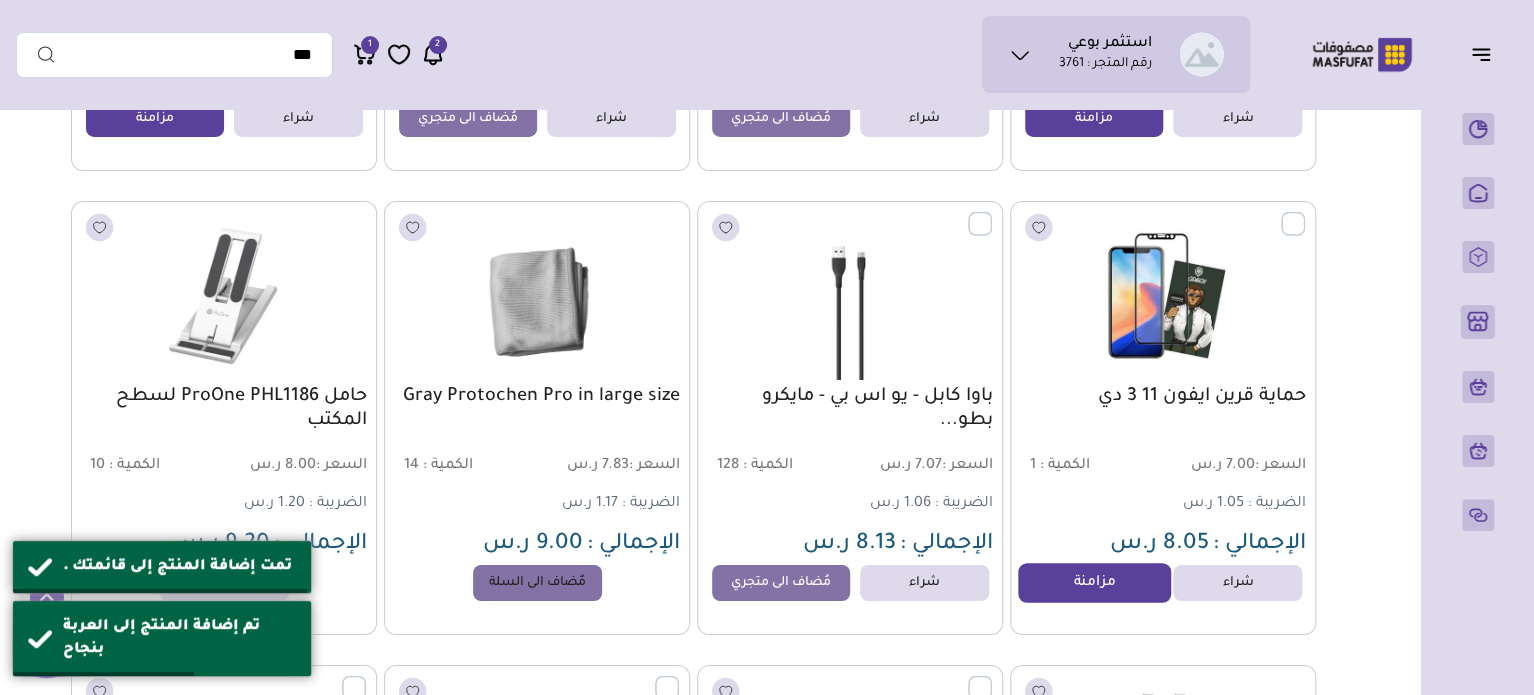 click on "مزامنة" at bounding box center [1094, 583] 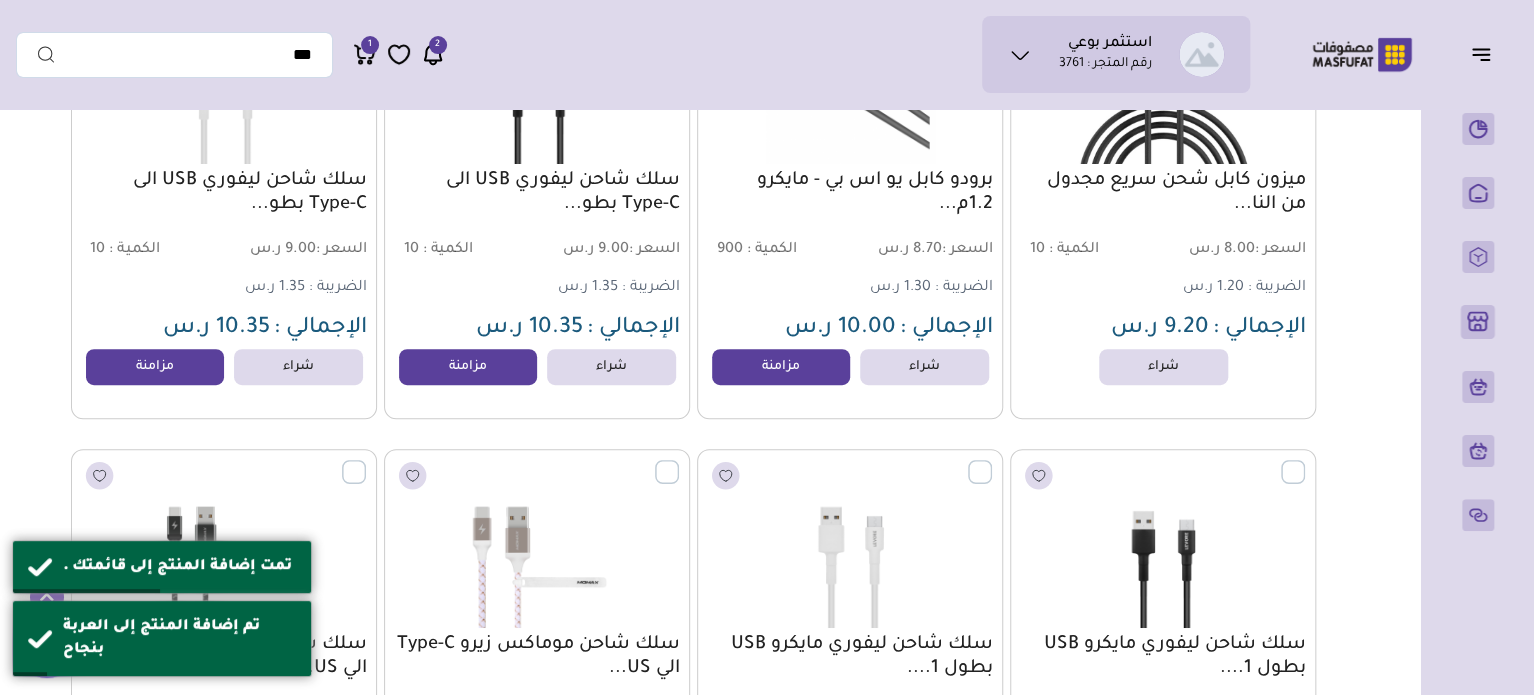 scroll, scrollTop: 19207, scrollLeft: 0, axis: vertical 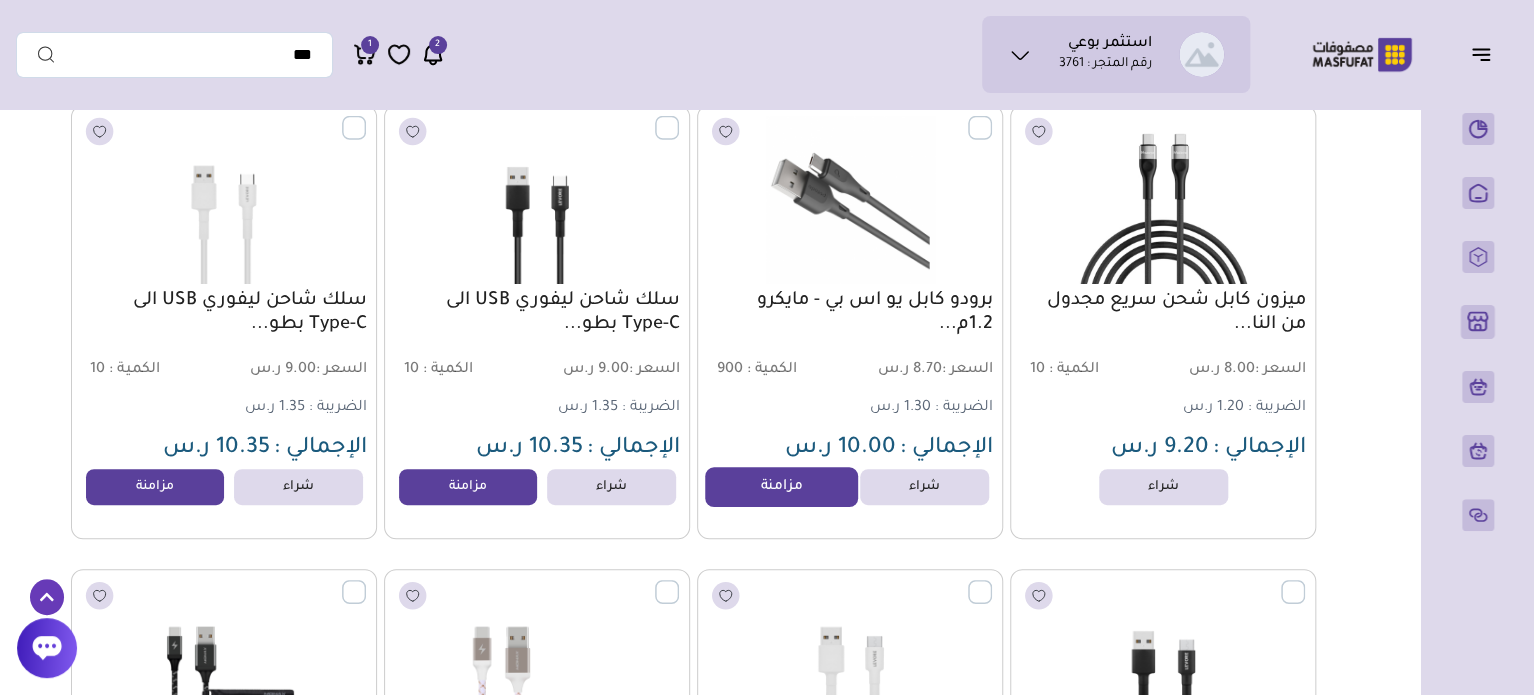 click on "مزامنة" at bounding box center [781, 487] 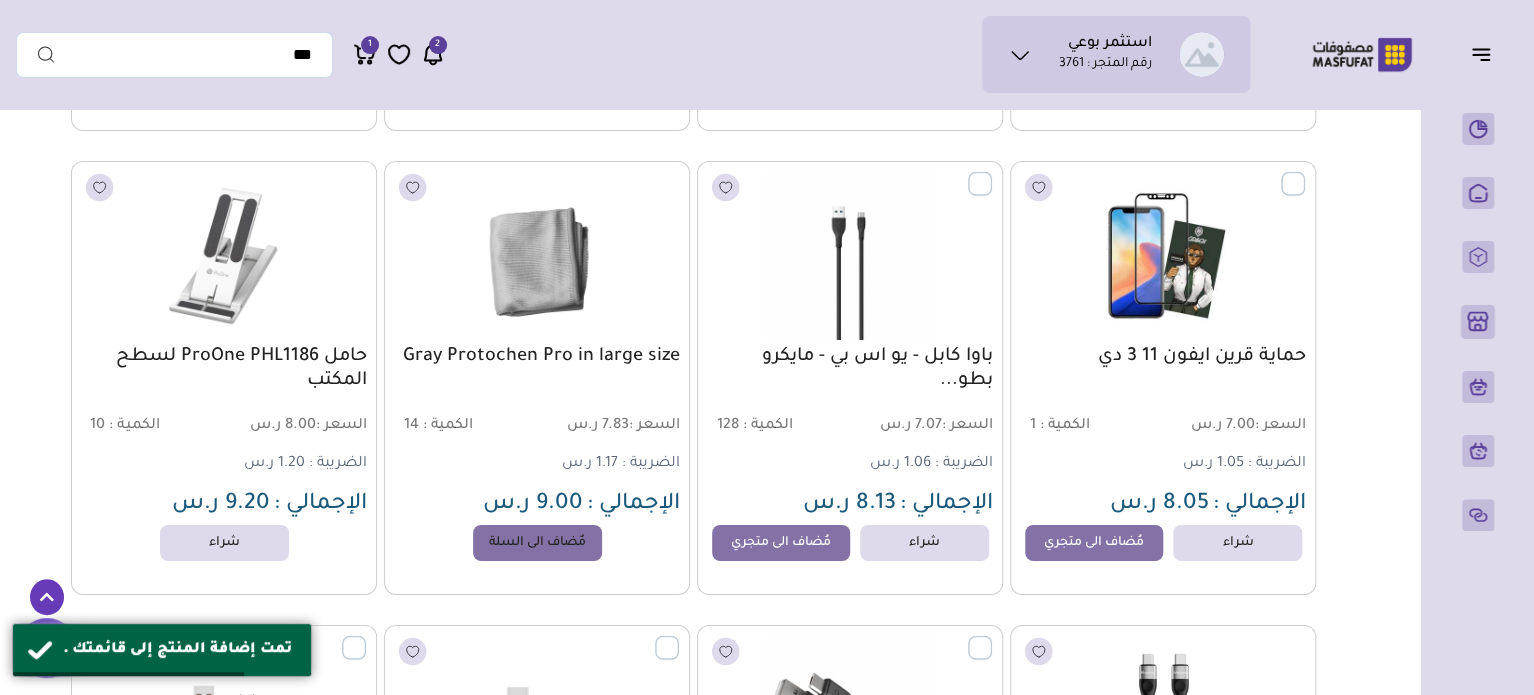 scroll, scrollTop: 18280, scrollLeft: 0, axis: vertical 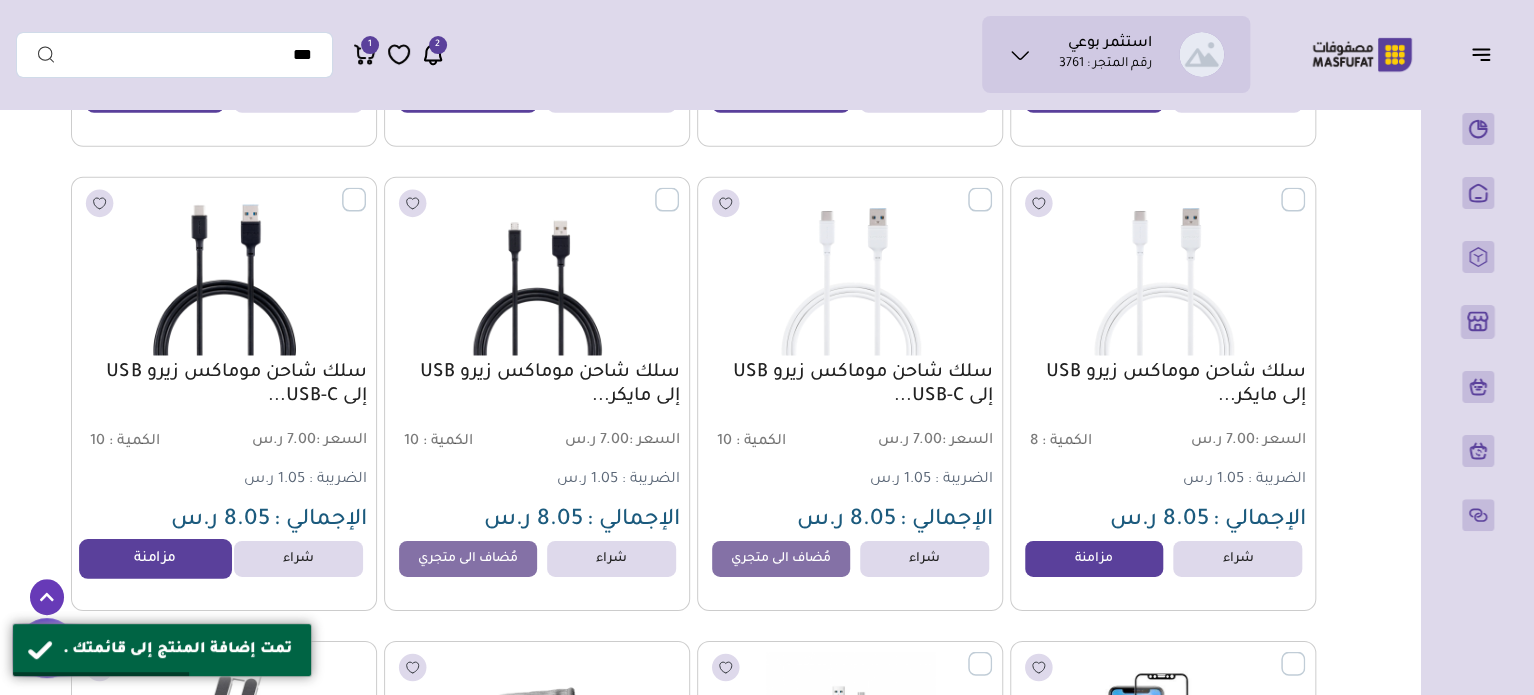 click on "مزامنة" at bounding box center [155, 559] 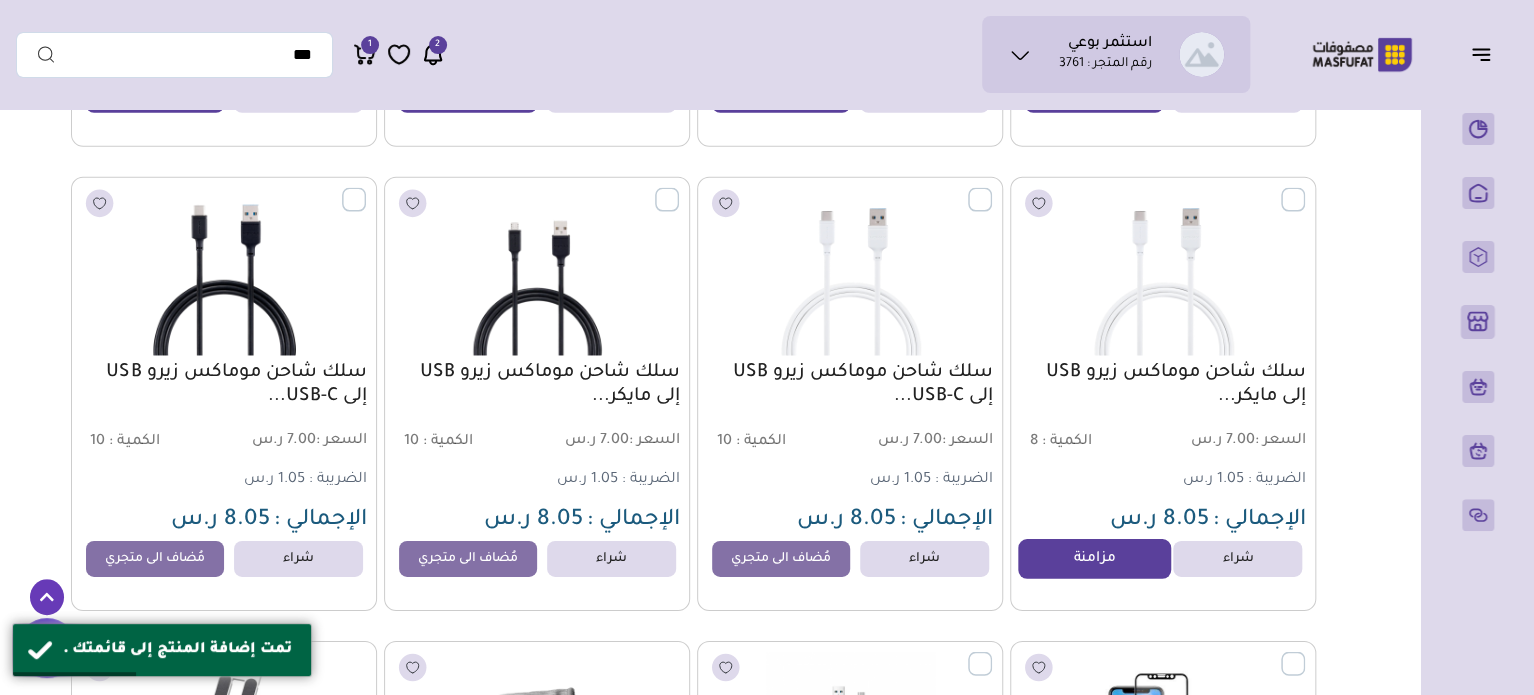 click on "مزامنة" at bounding box center [1094, 559] 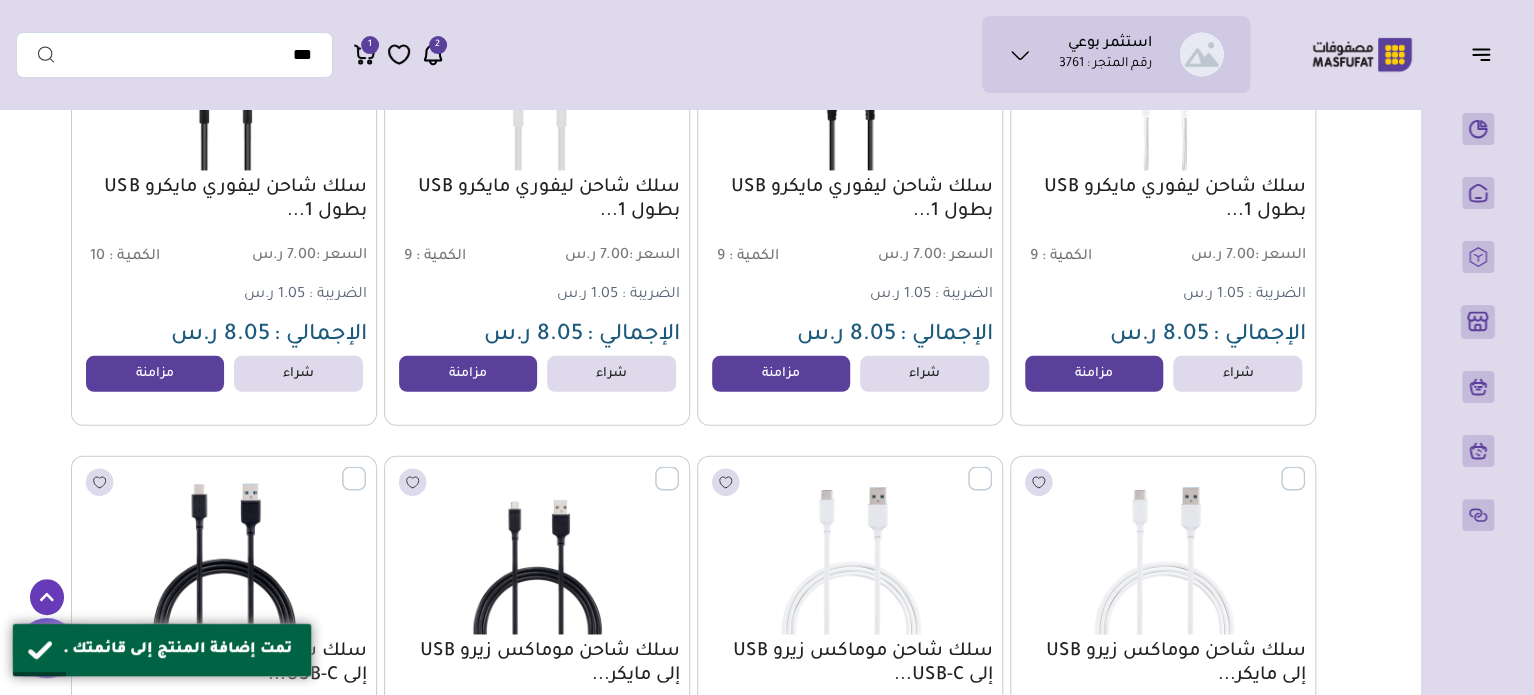 scroll, scrollTop: 17880, scrollLeft: 0, axis: vertical 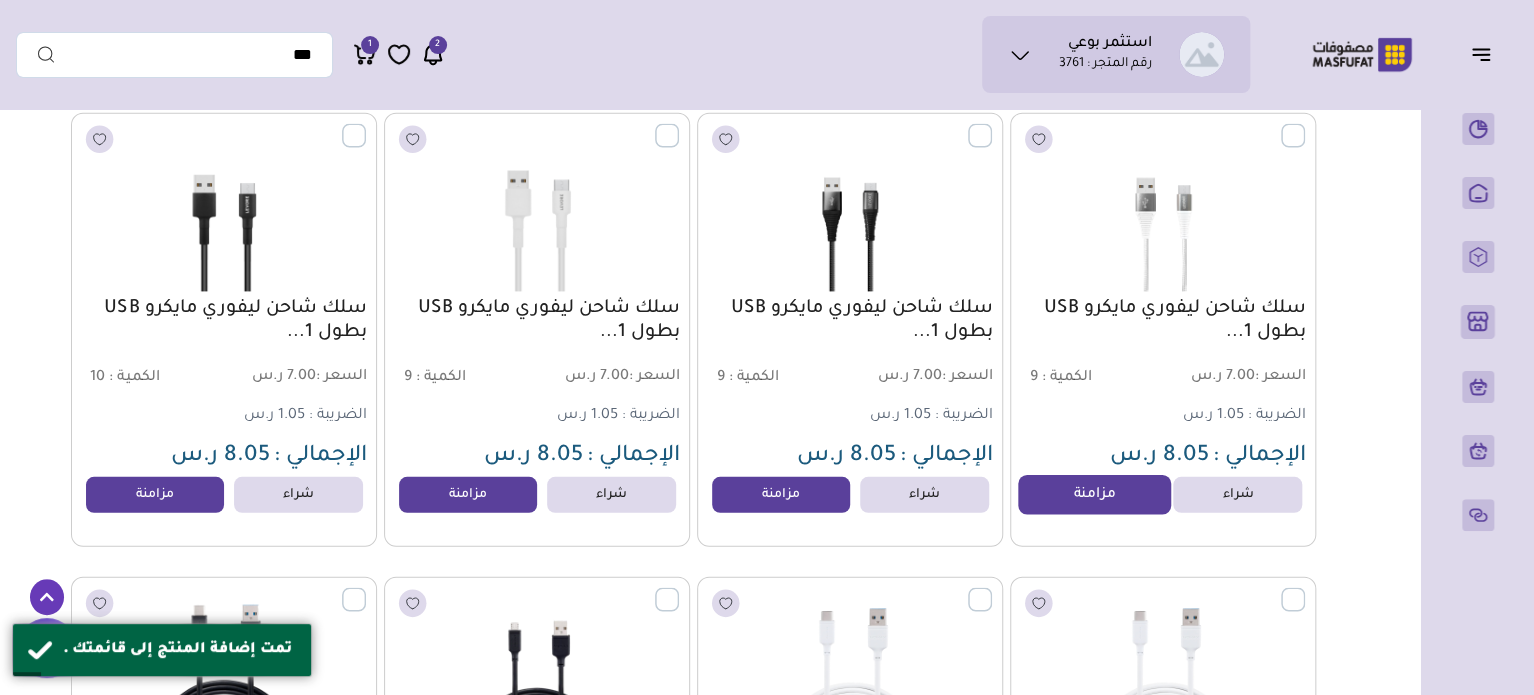 click on "مزامنة" at bounding box center (1094, 495) 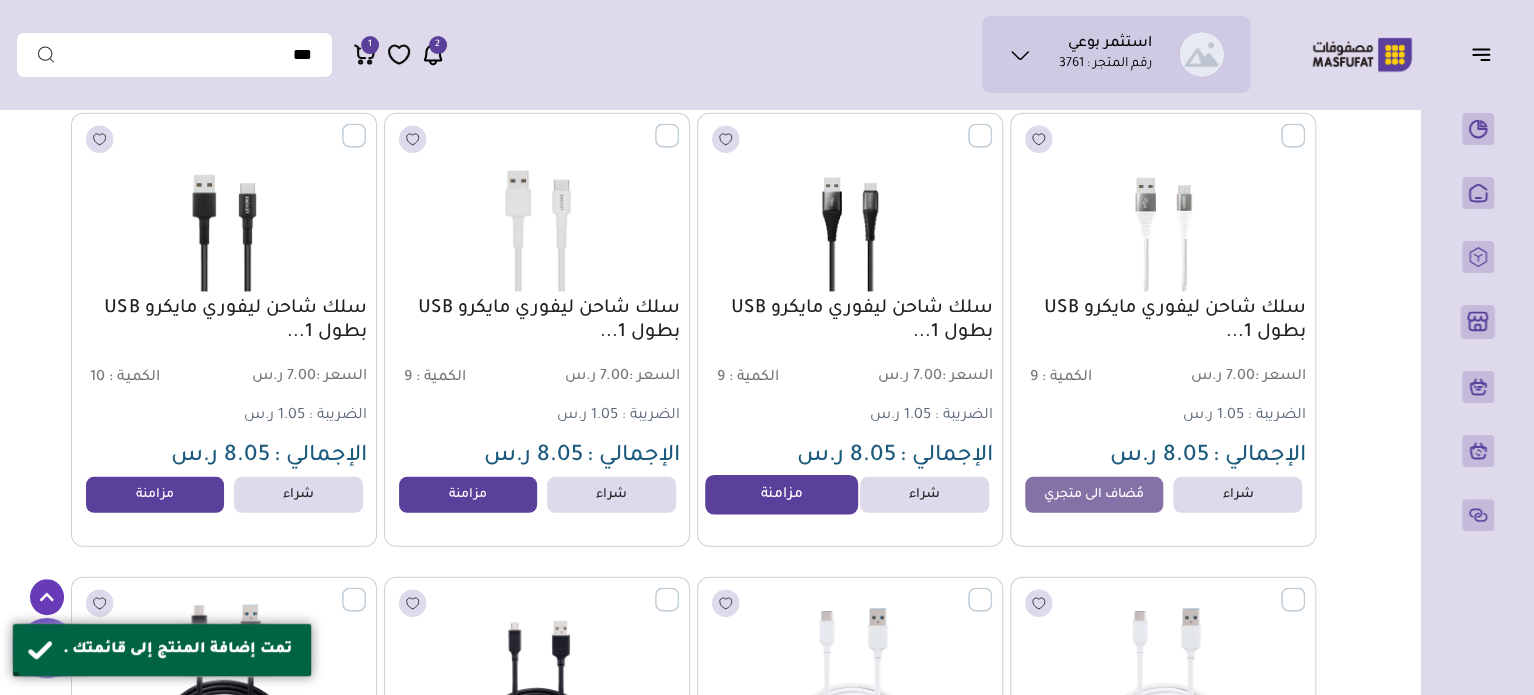 click on "مزامنة" at bounding box center (781, 495) 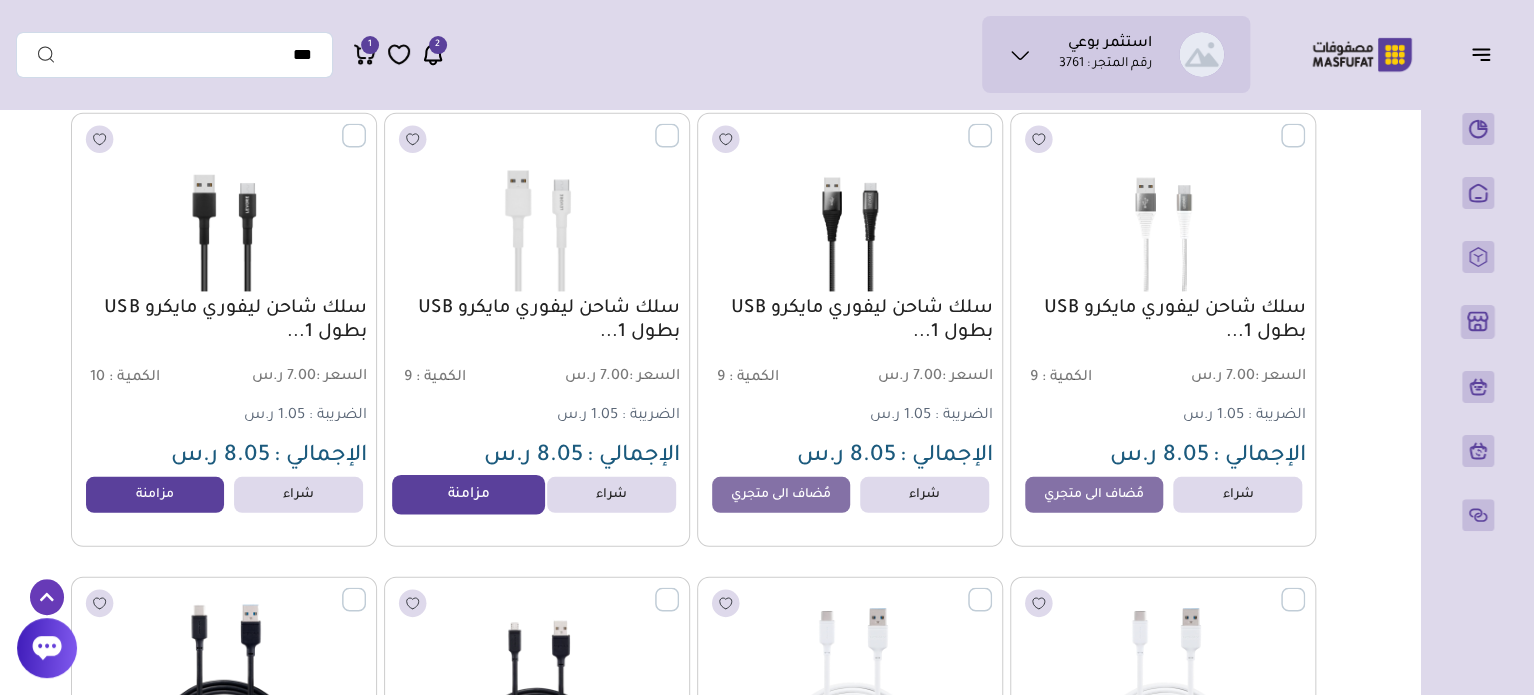 click on "مزامنة" at bounding box center (468, 495) 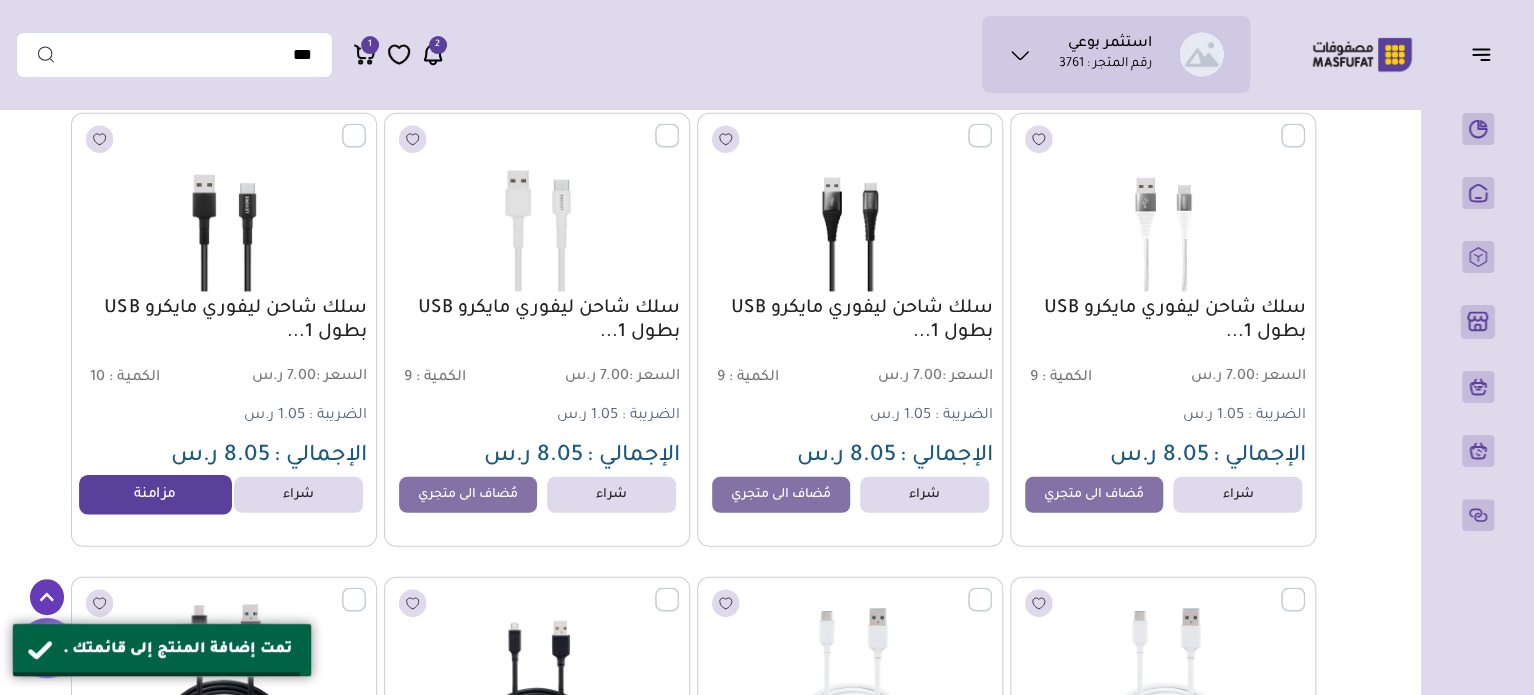click on "مزامنة" at bounding box center [155, 495] 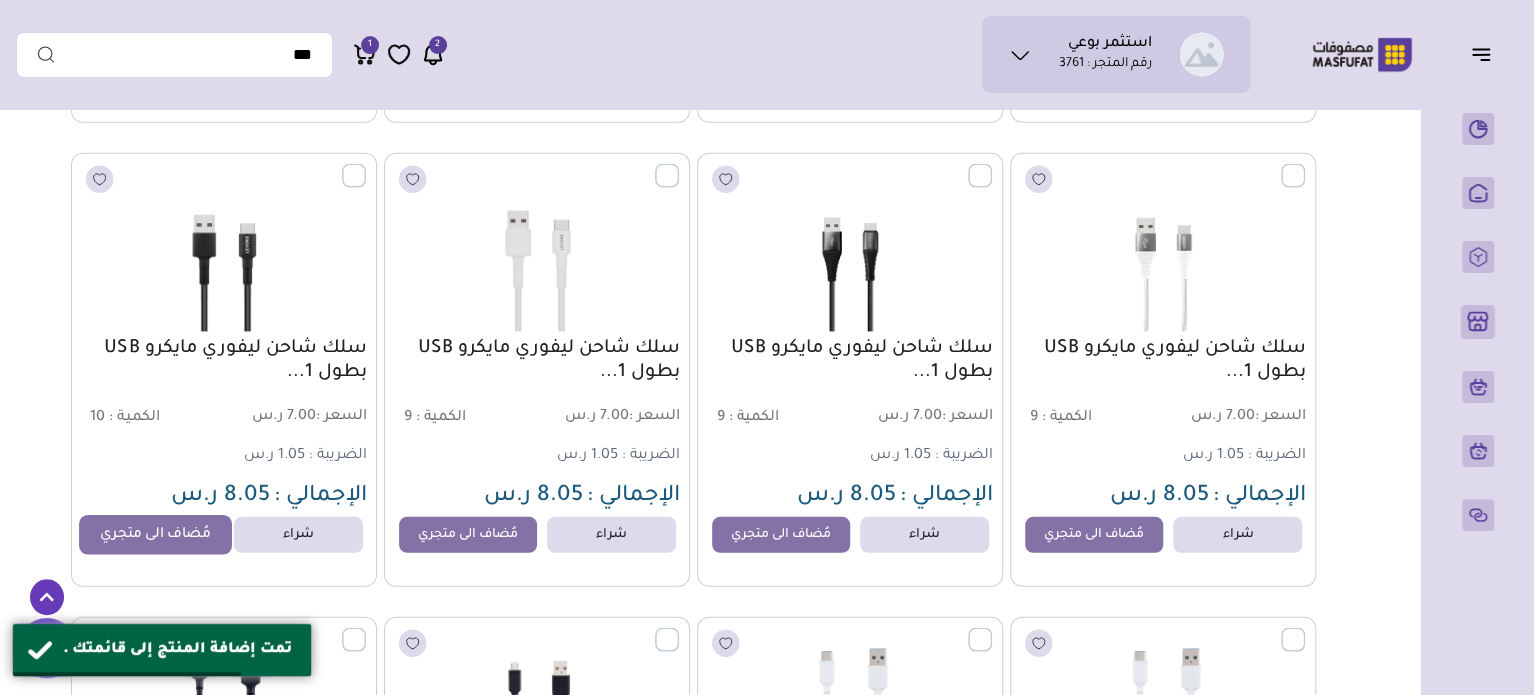 scroll, scrollTop: 17360, scrollLeft: 0, axis: vertical 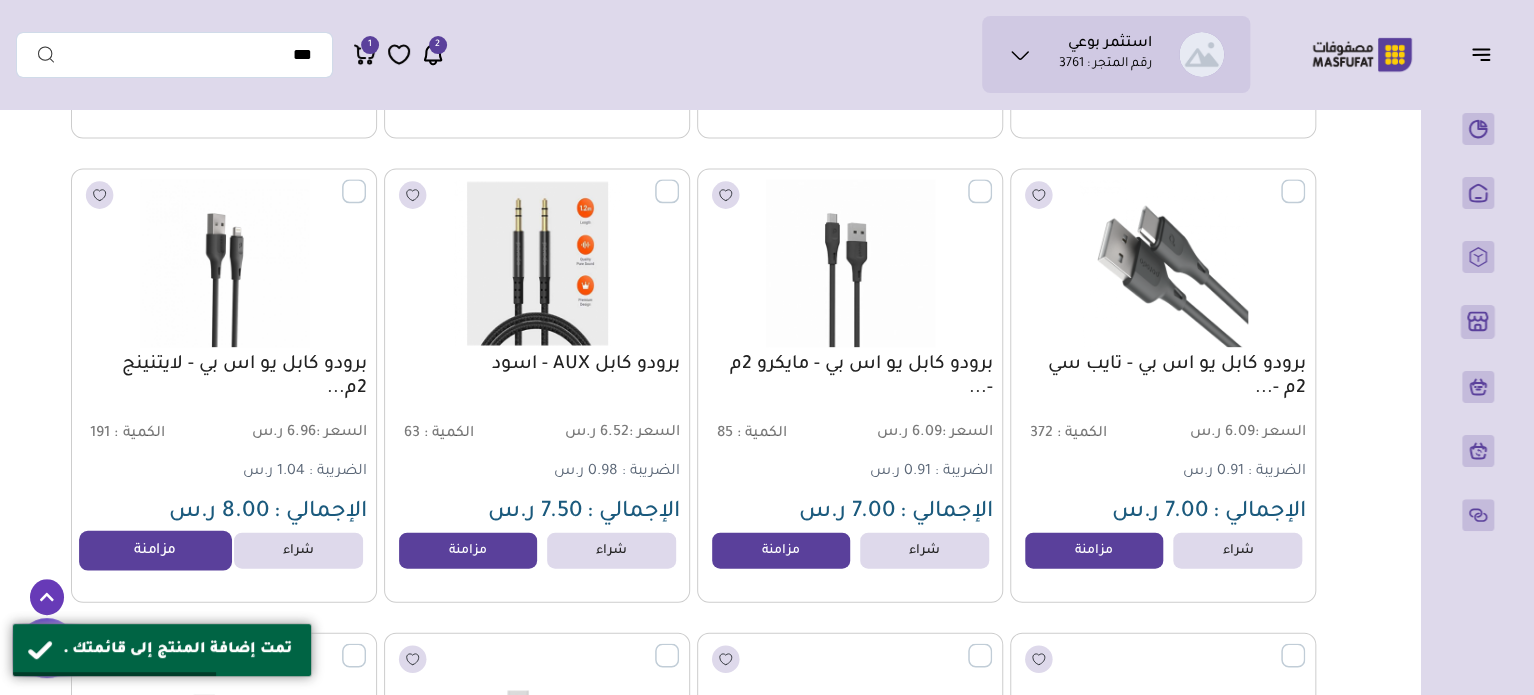 click on "مزامنة" at bounding box center [155, 551] 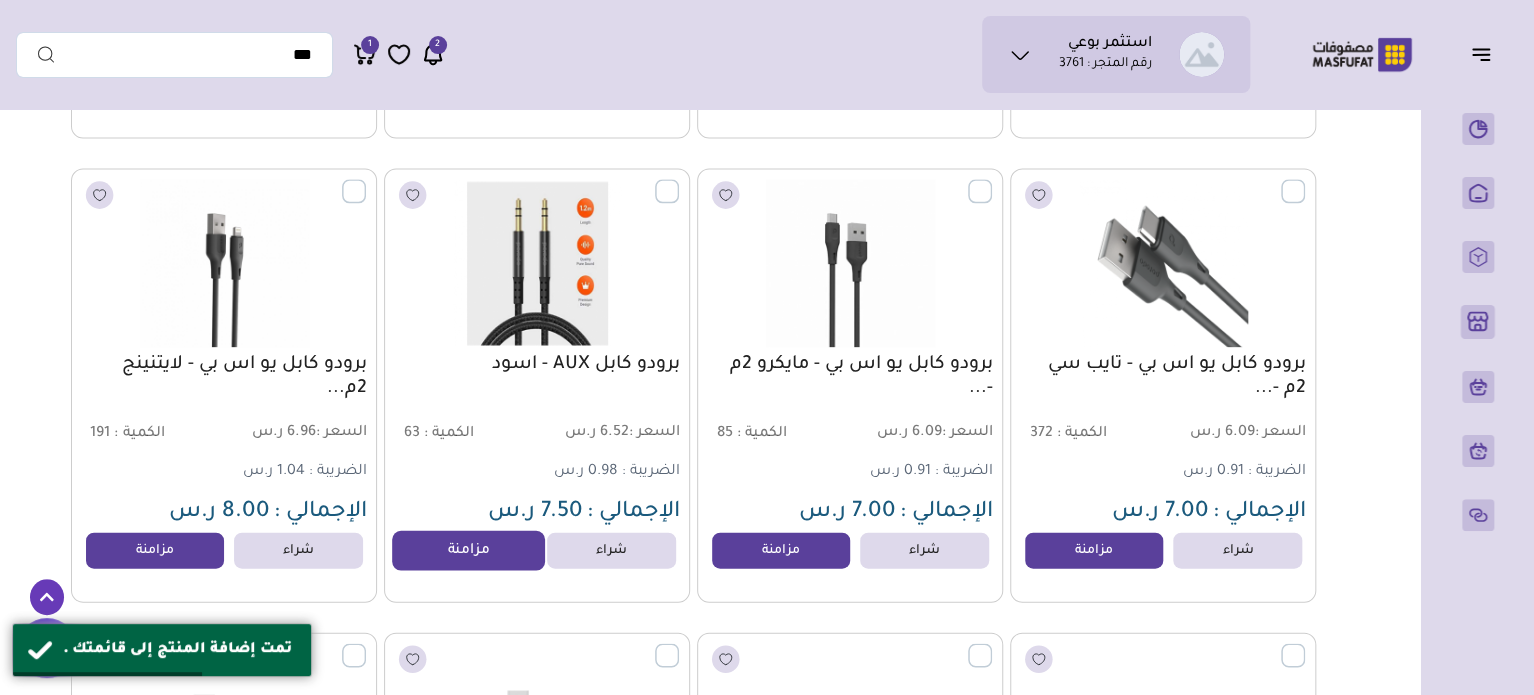 click on "مزامنة" at bounding box center [468, 551] 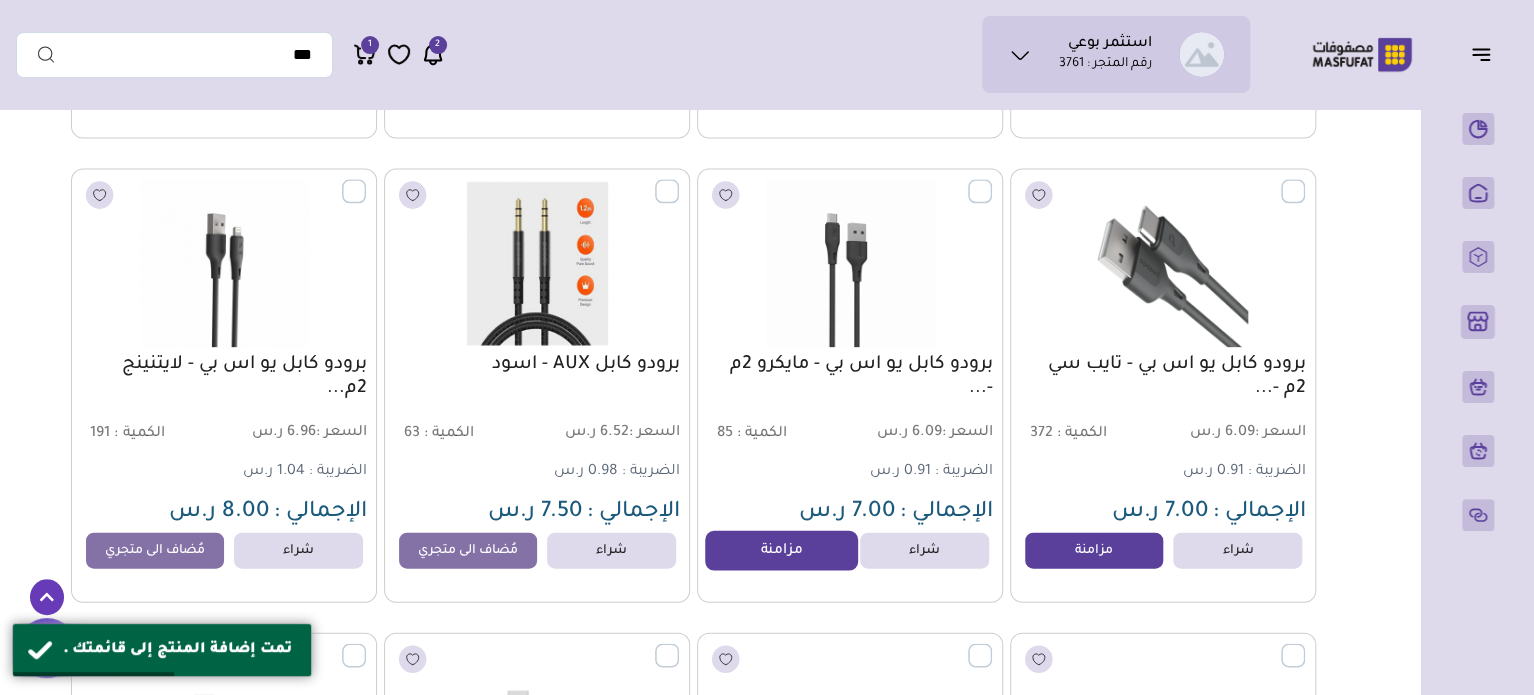 click on "مزامنة" at bounding box center [781, 551] 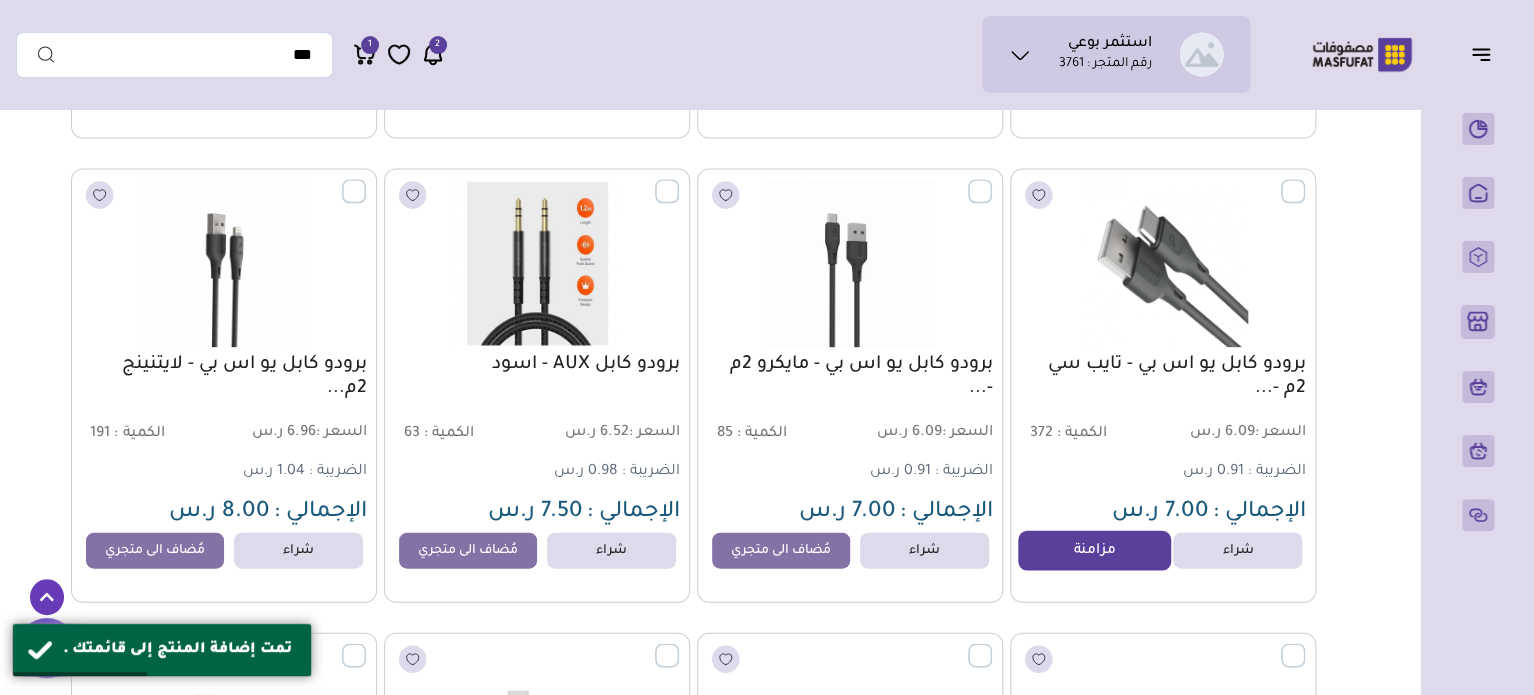 click on "مزامنة" at bounding box center [1094, 551] 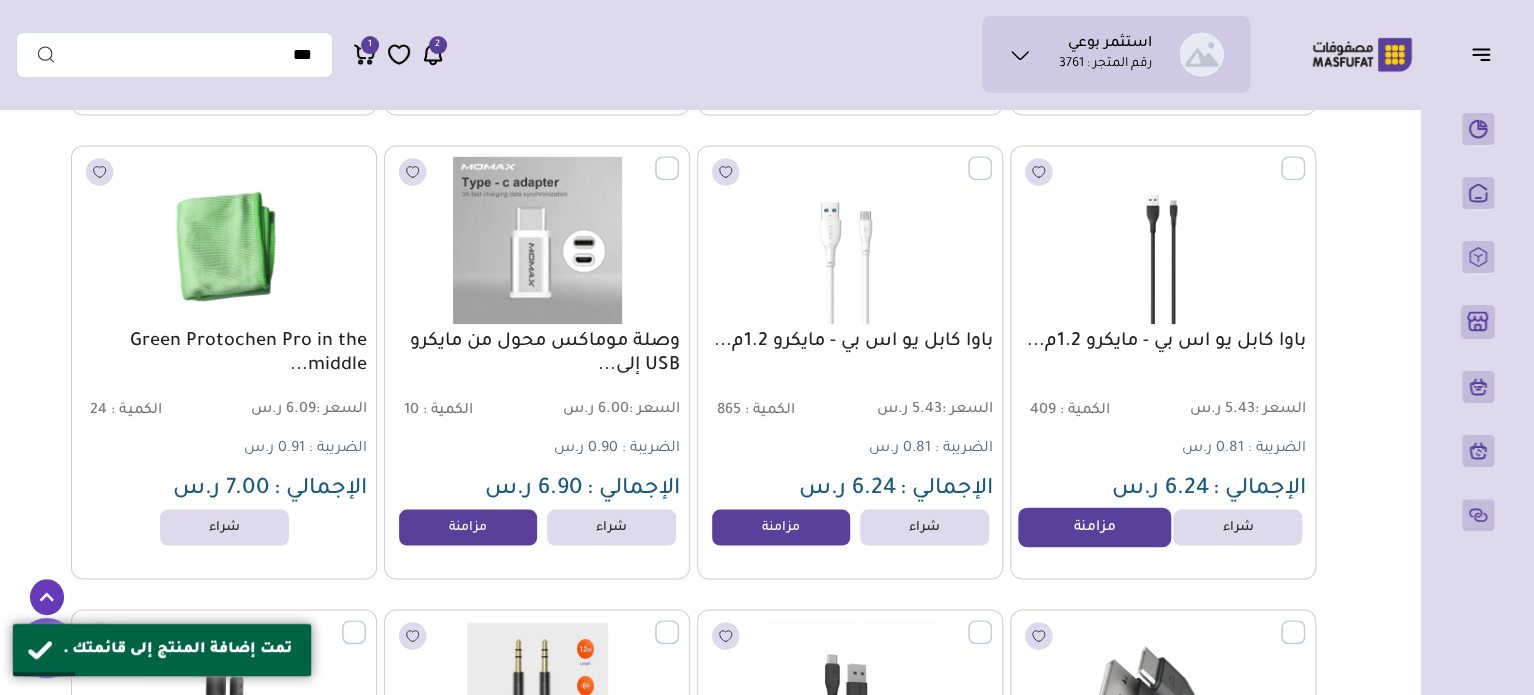 scroll, scrollTop: 16840, scrollLeft: 0, axis: vertical 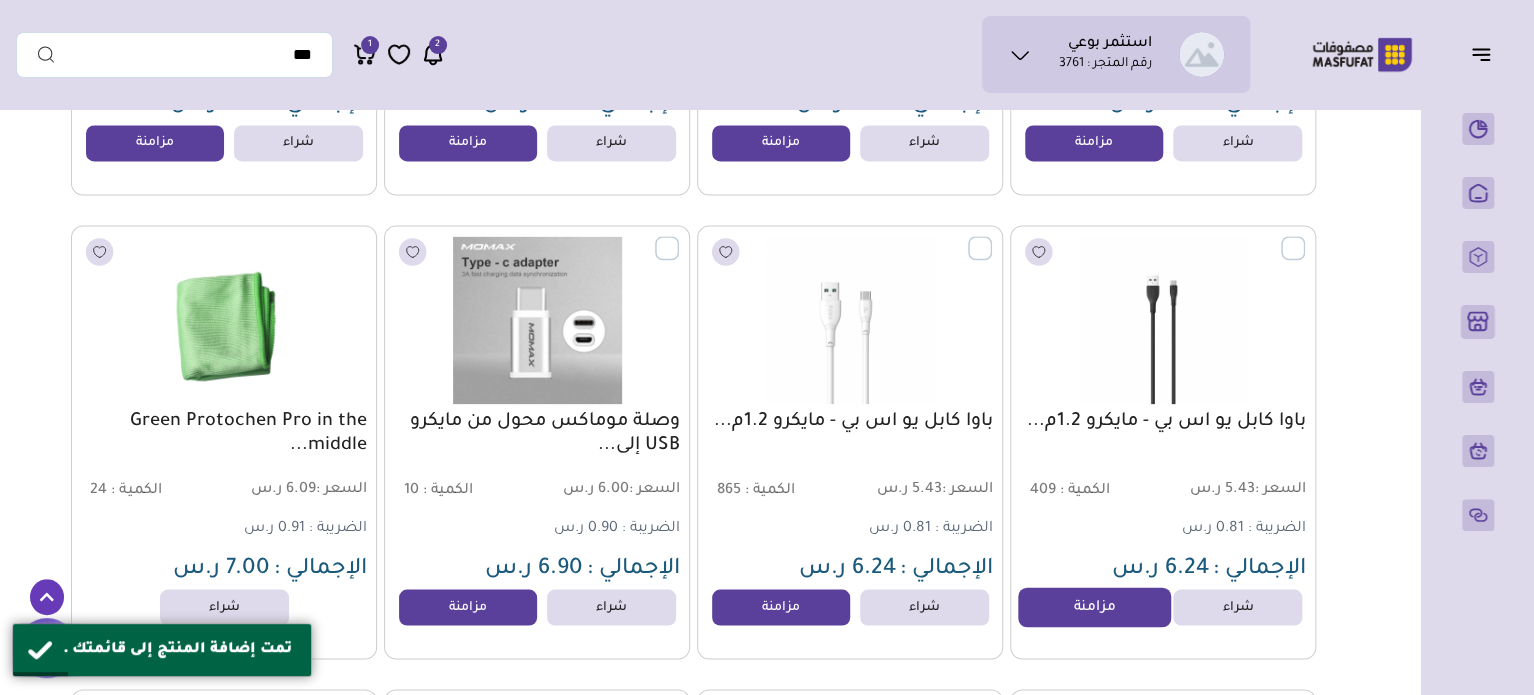 click on "مزامنة" at bounding box center (1094, 607) 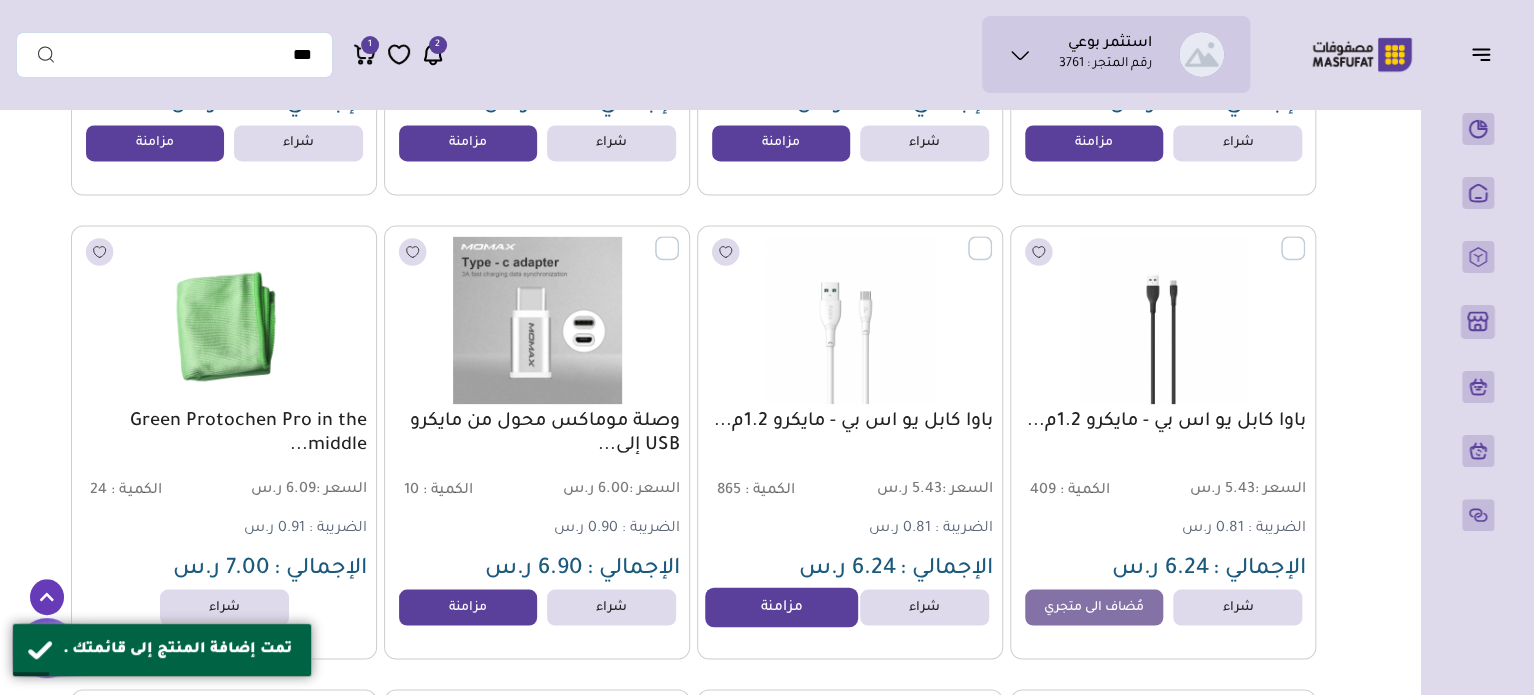 click on "مزامنة" at bounding box center [781, 607] 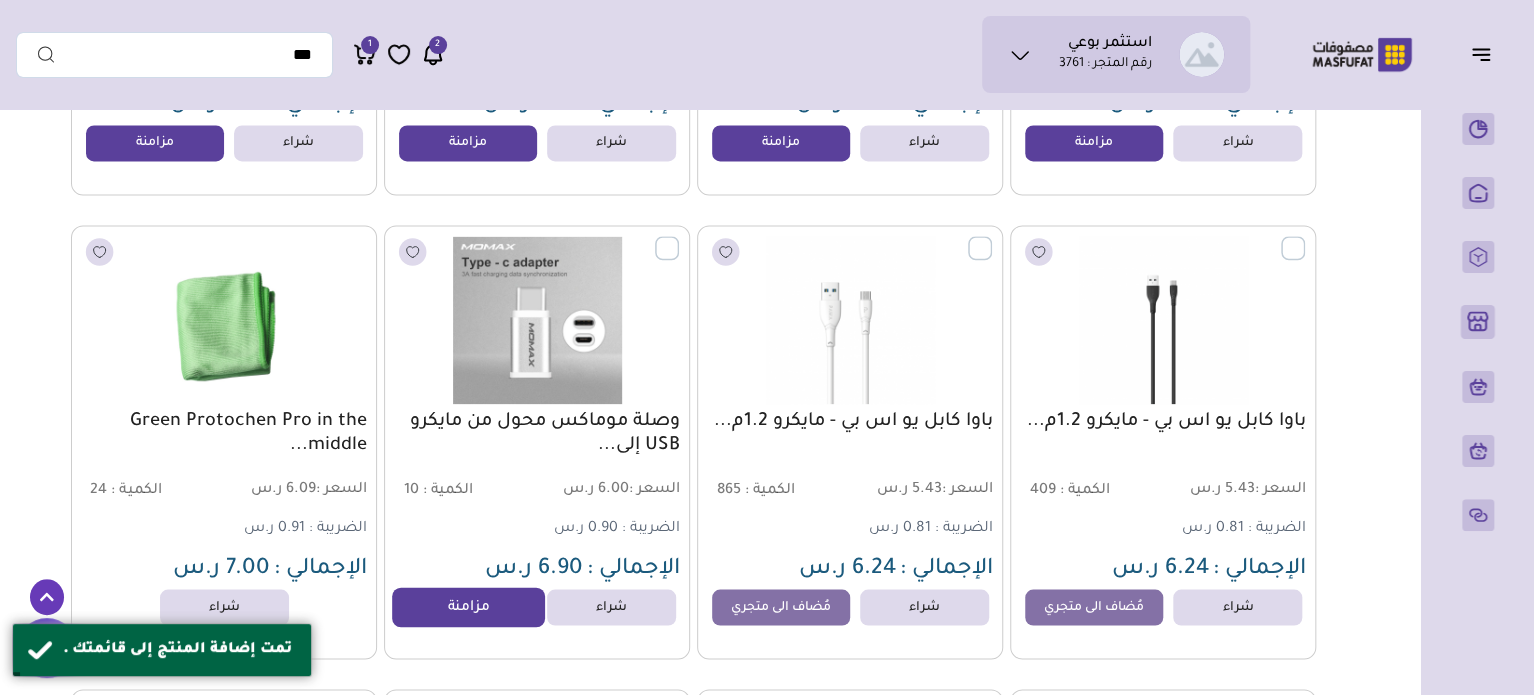 click on "مزامنة" at bounding box center [468, 607] 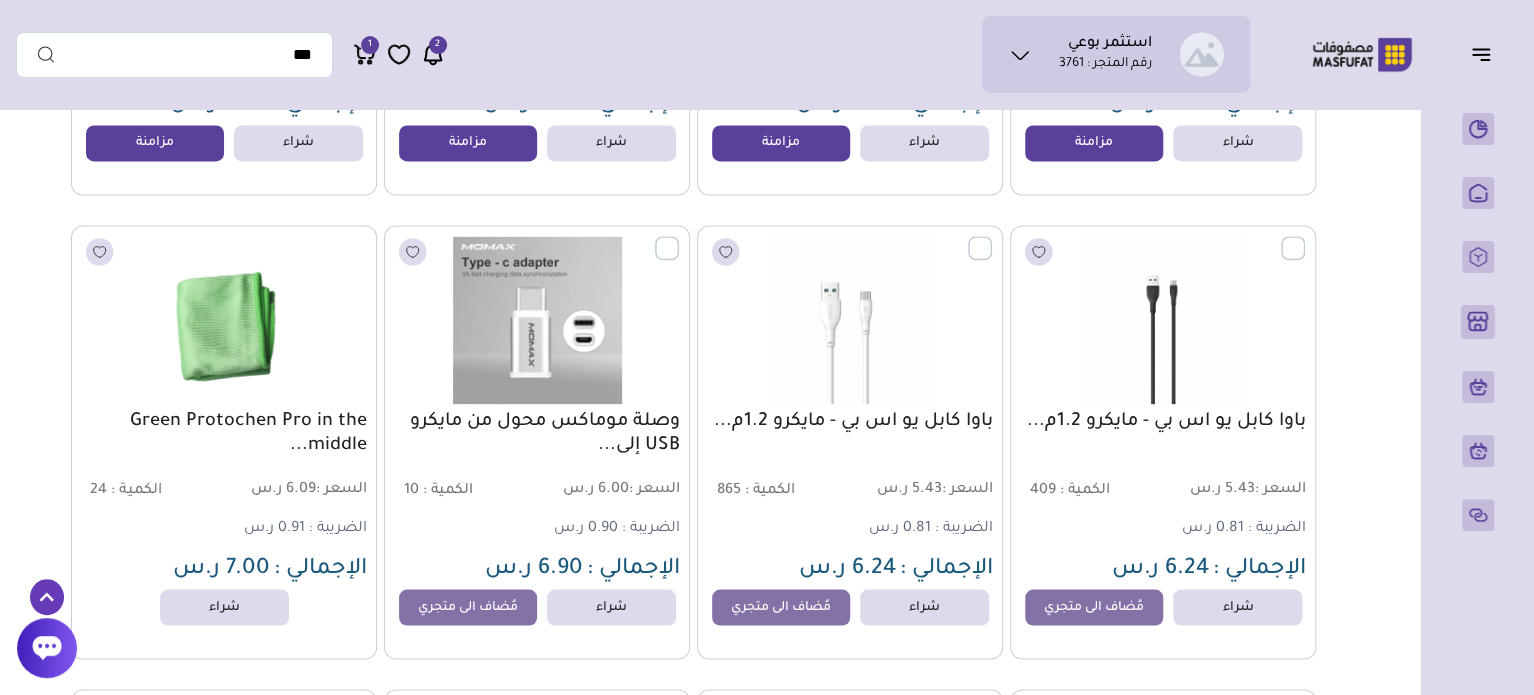 scroll, scrollTop: 16360, scrollLeft: 0, axis: vertical 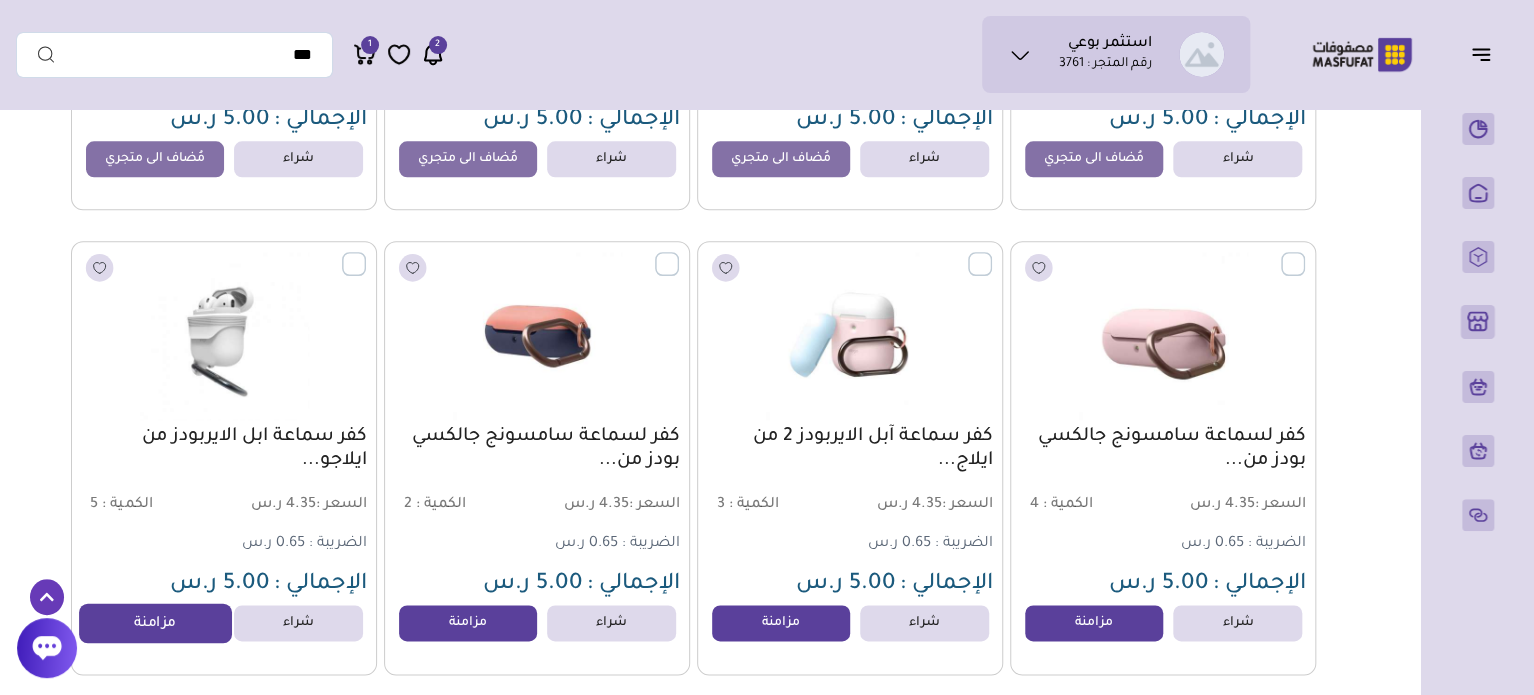 click on "مزامنة" at bounding box center [155, 623] 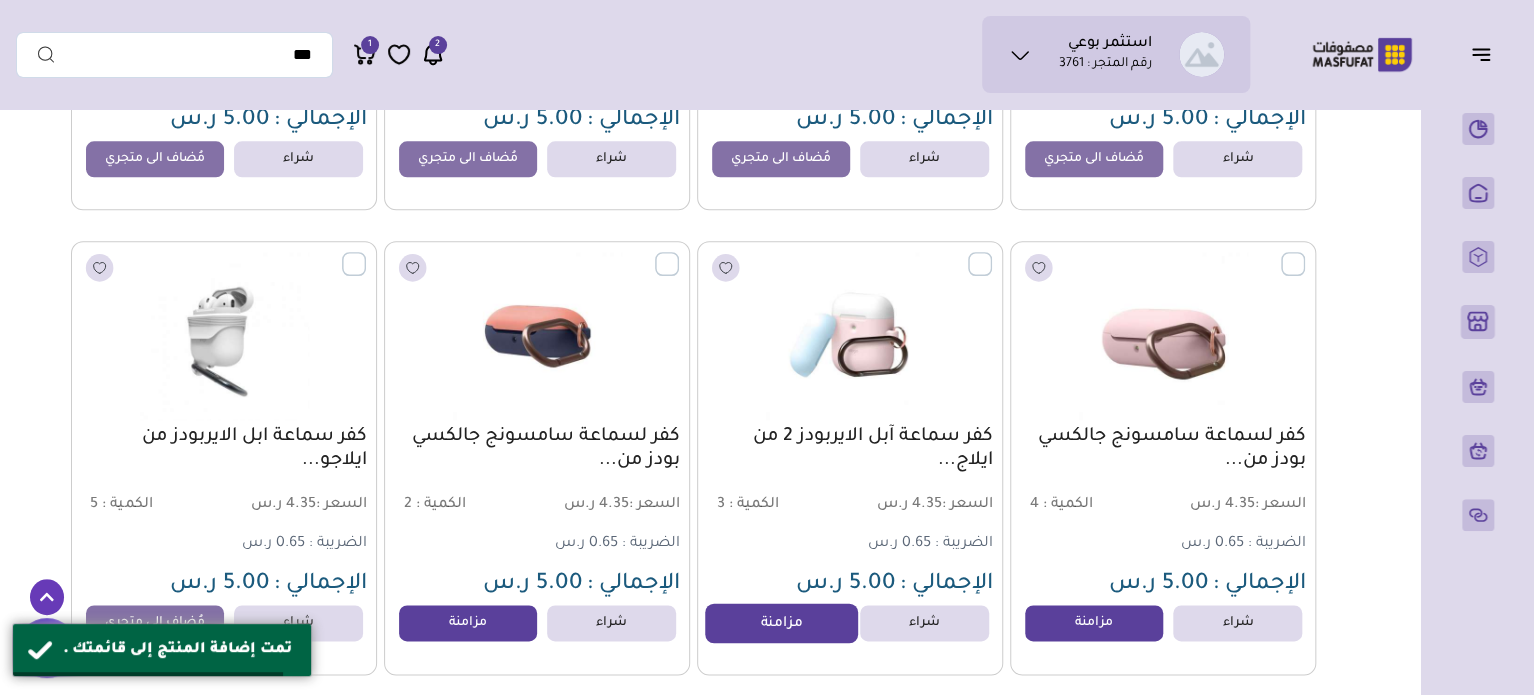 click on "مزامنة" at bounding box center [781, 623] 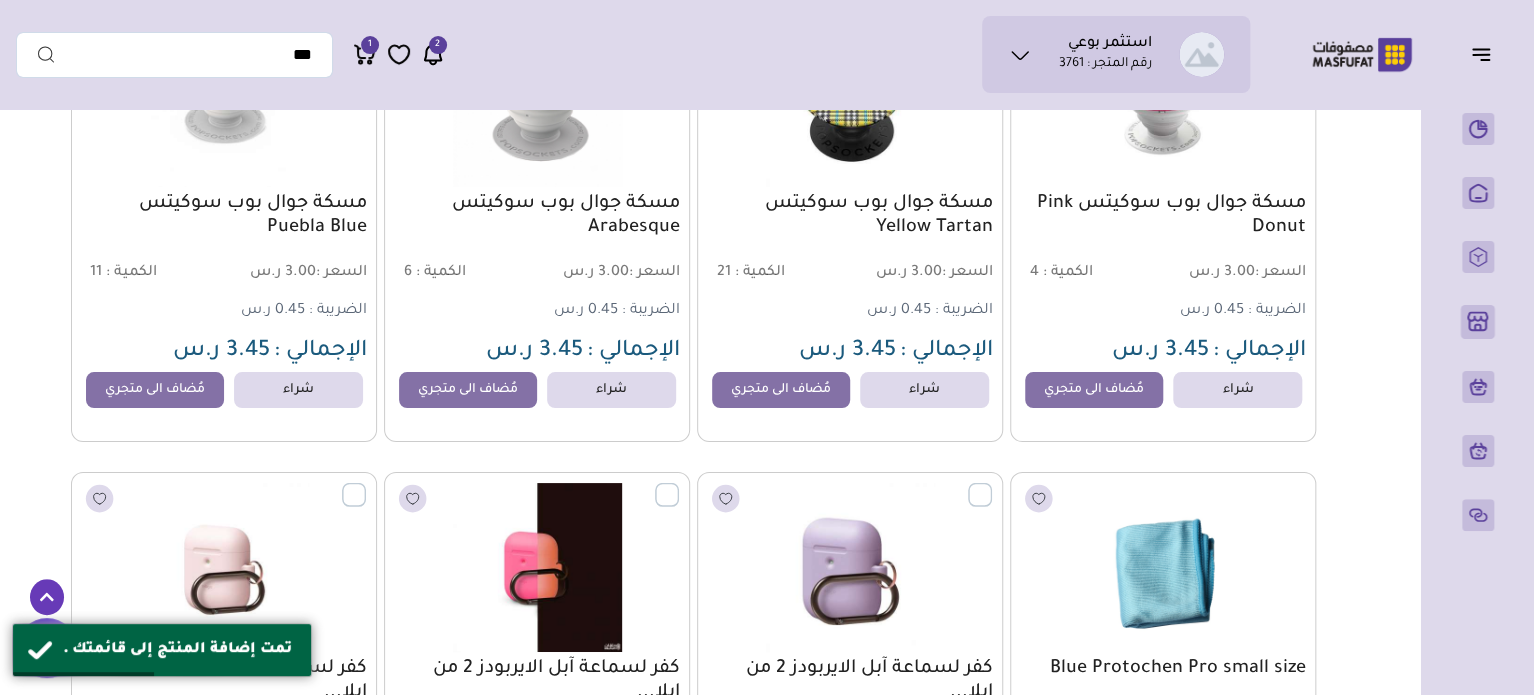 scroll, scrollTop: 15600, scrollLeft: 0, axis: vertical 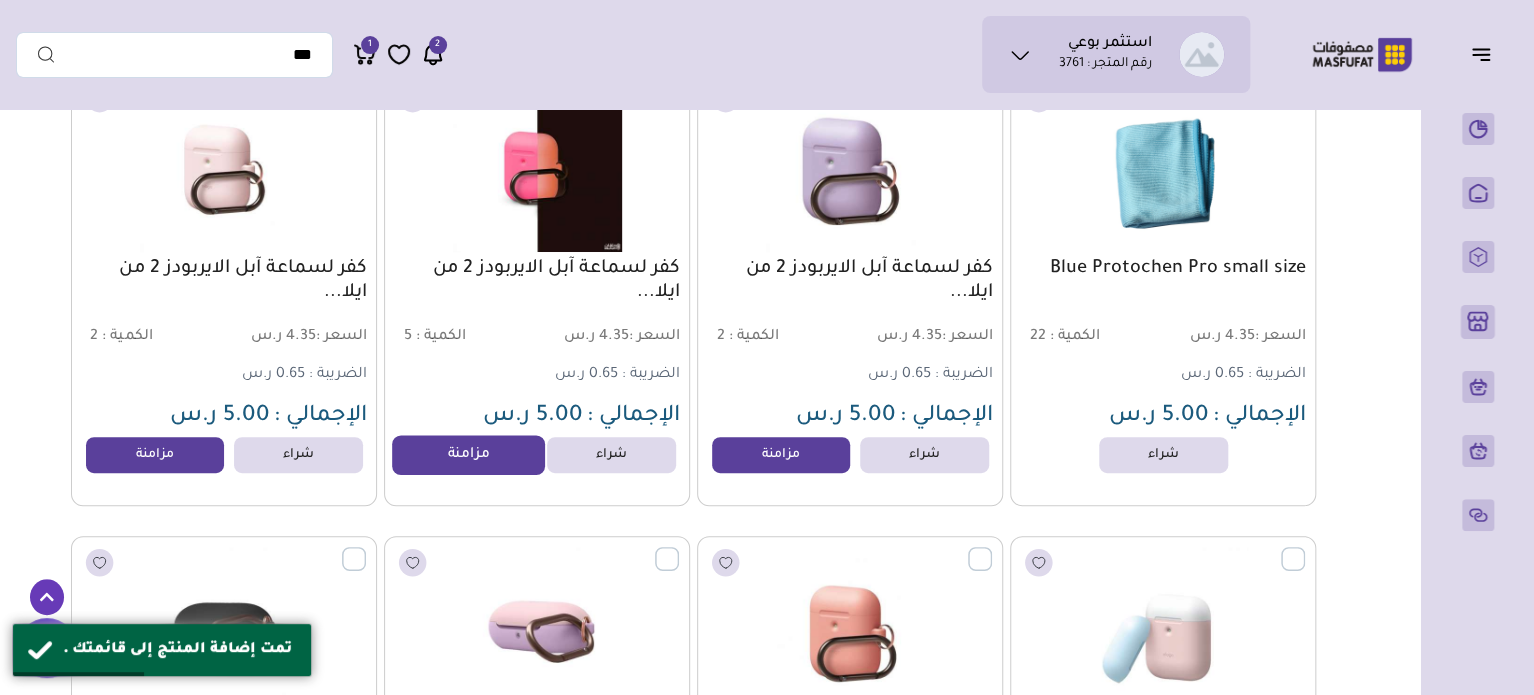 click on "مزامنة" at bounding box center (468, 455) 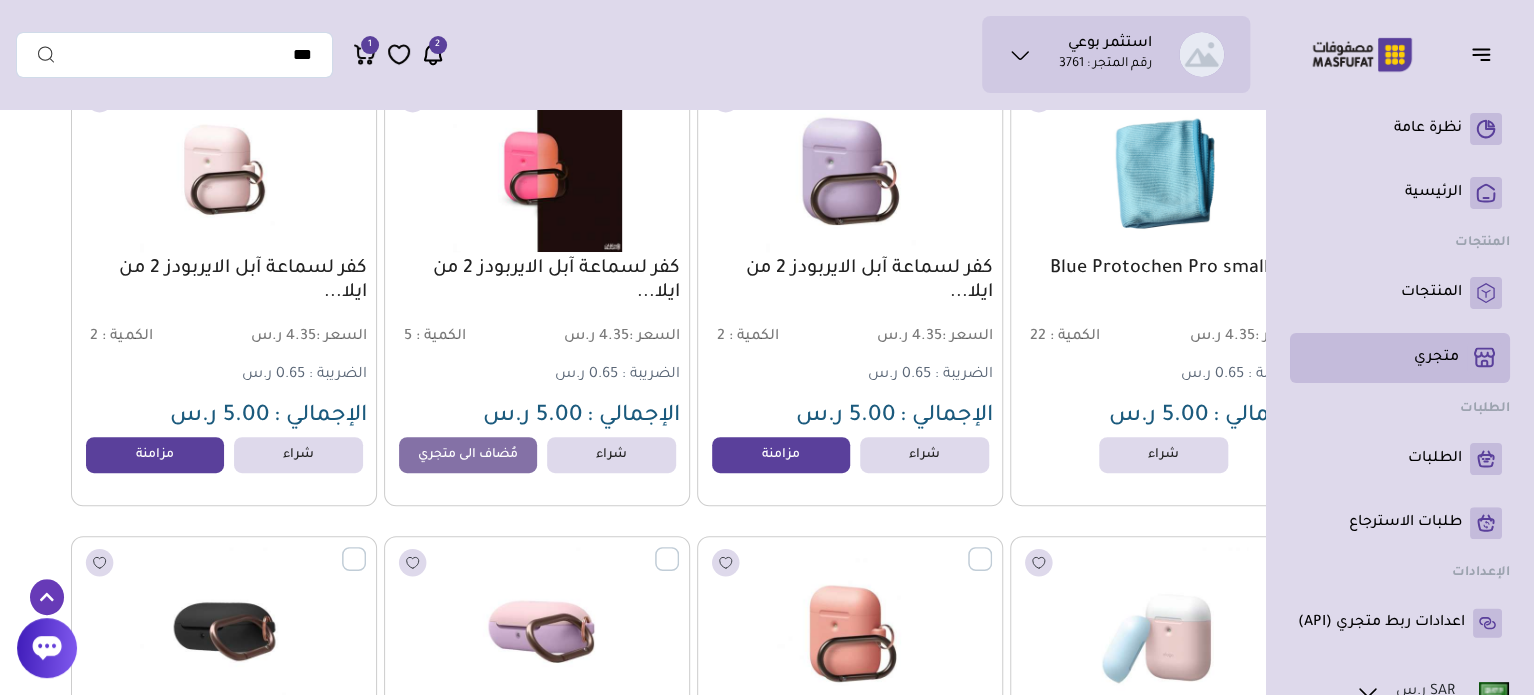 click on "متجري  ( 0 )" at bounding box center [1436, 358] 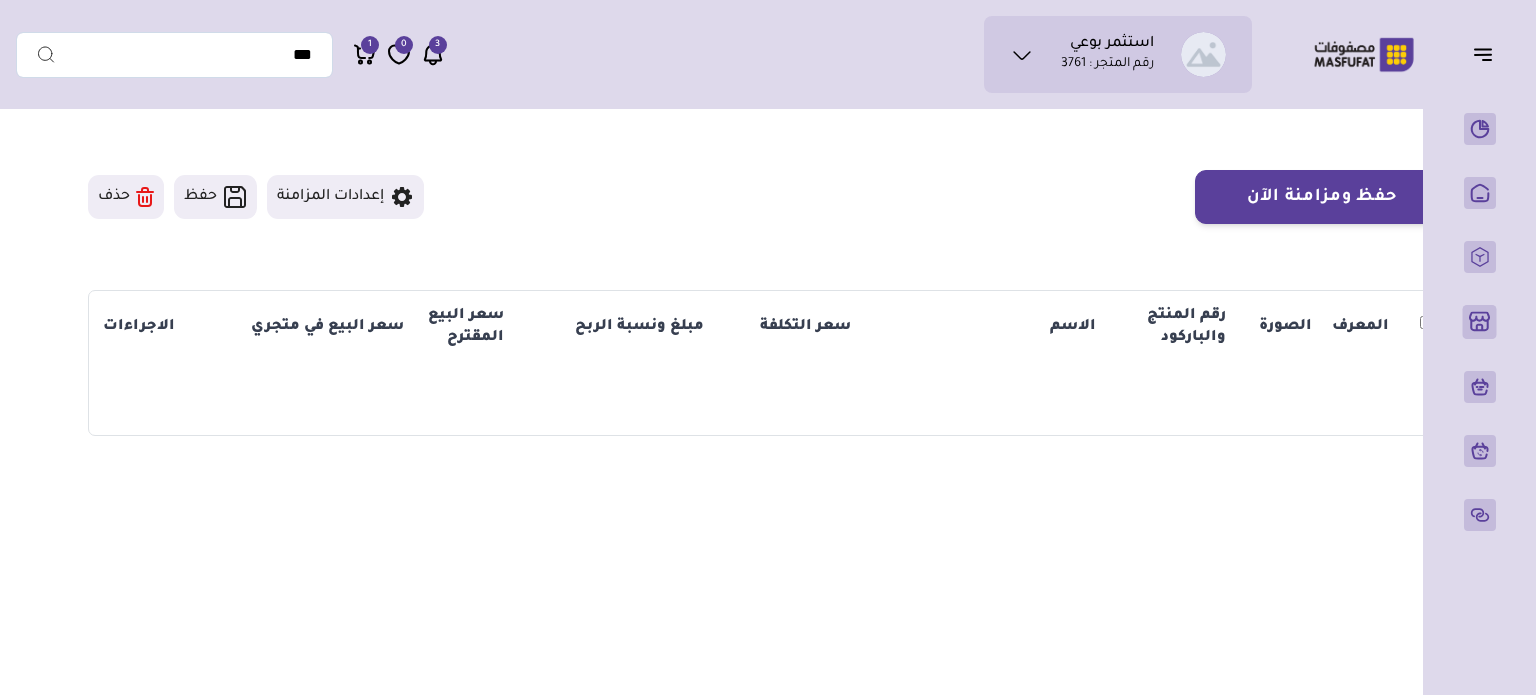 click on "3" at bounding box center (437, 45) 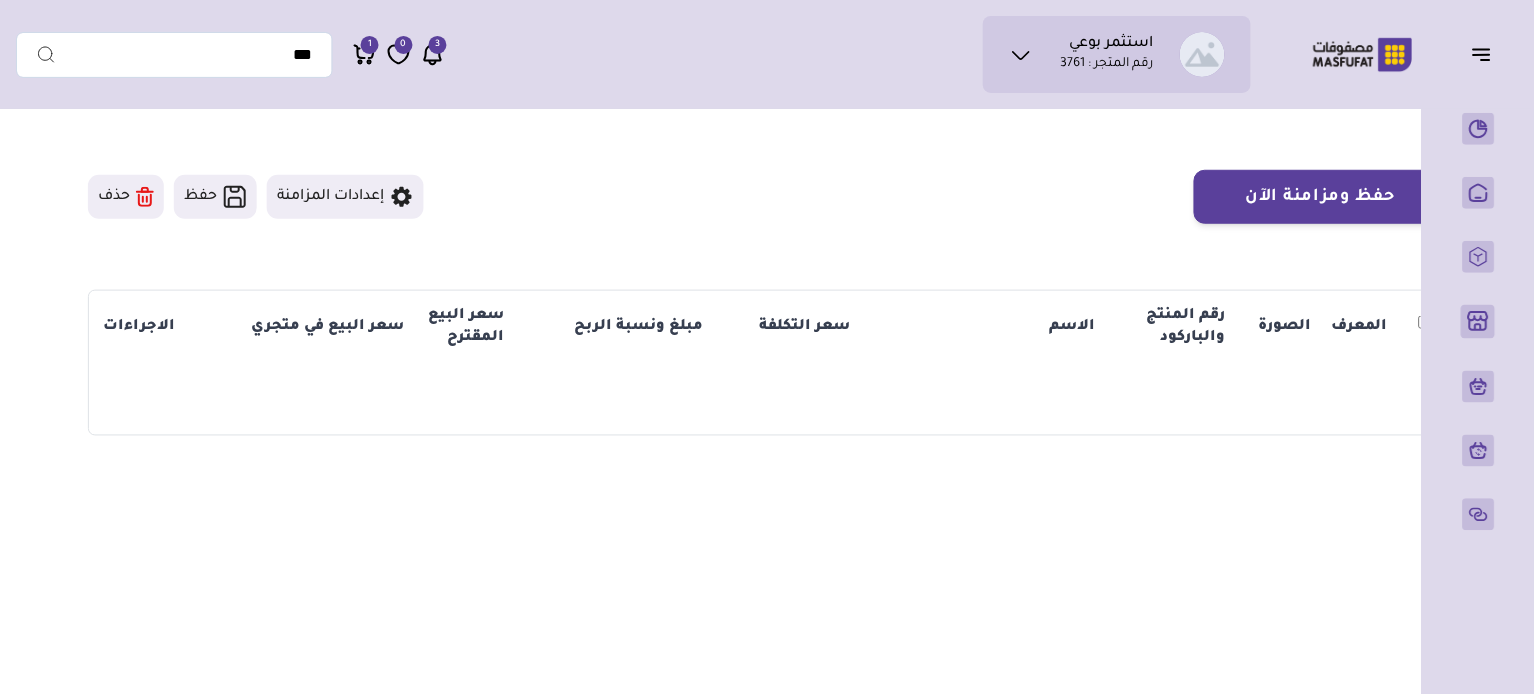scroll, scrollTop: 0, scrollLeft: 0, axis: both 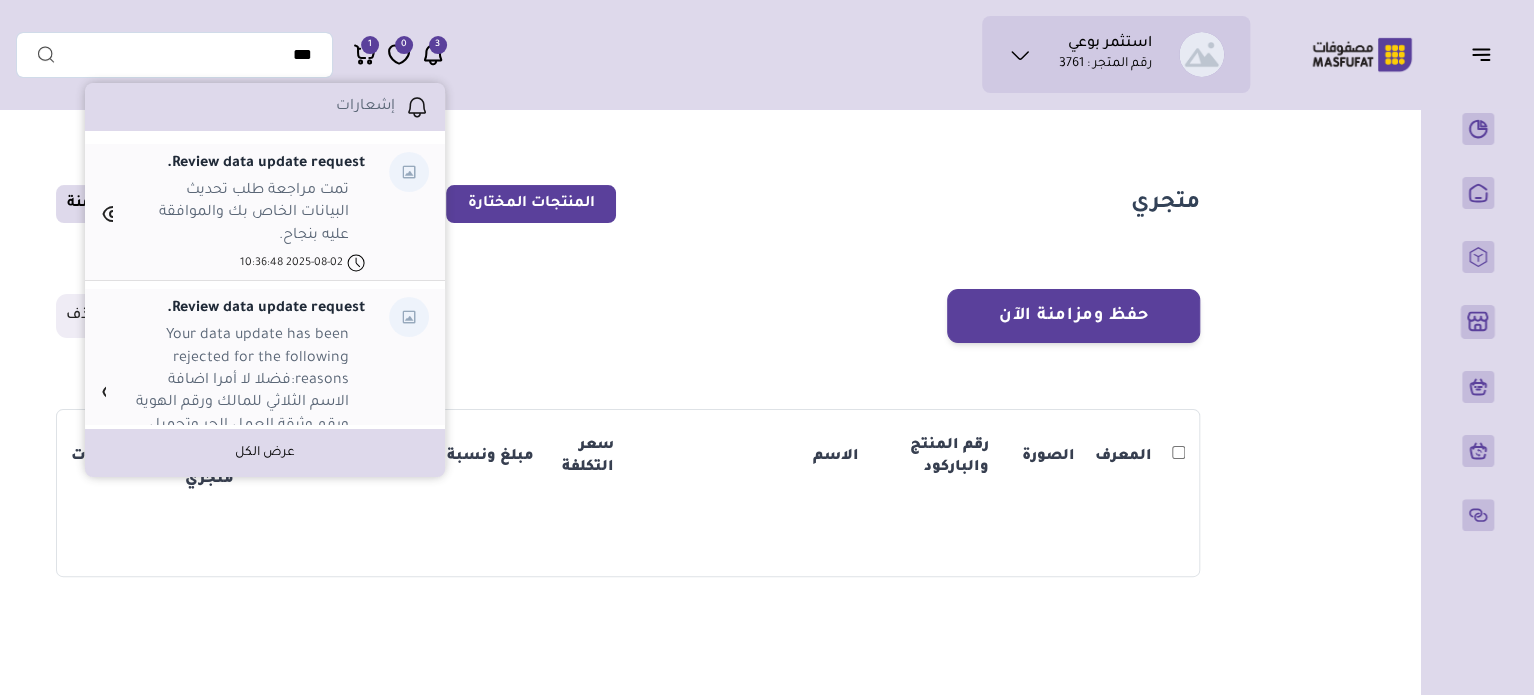 click on "استثمر بوعي
رقم المتجر : [NUMBER]" at bounding box center (767, 54) 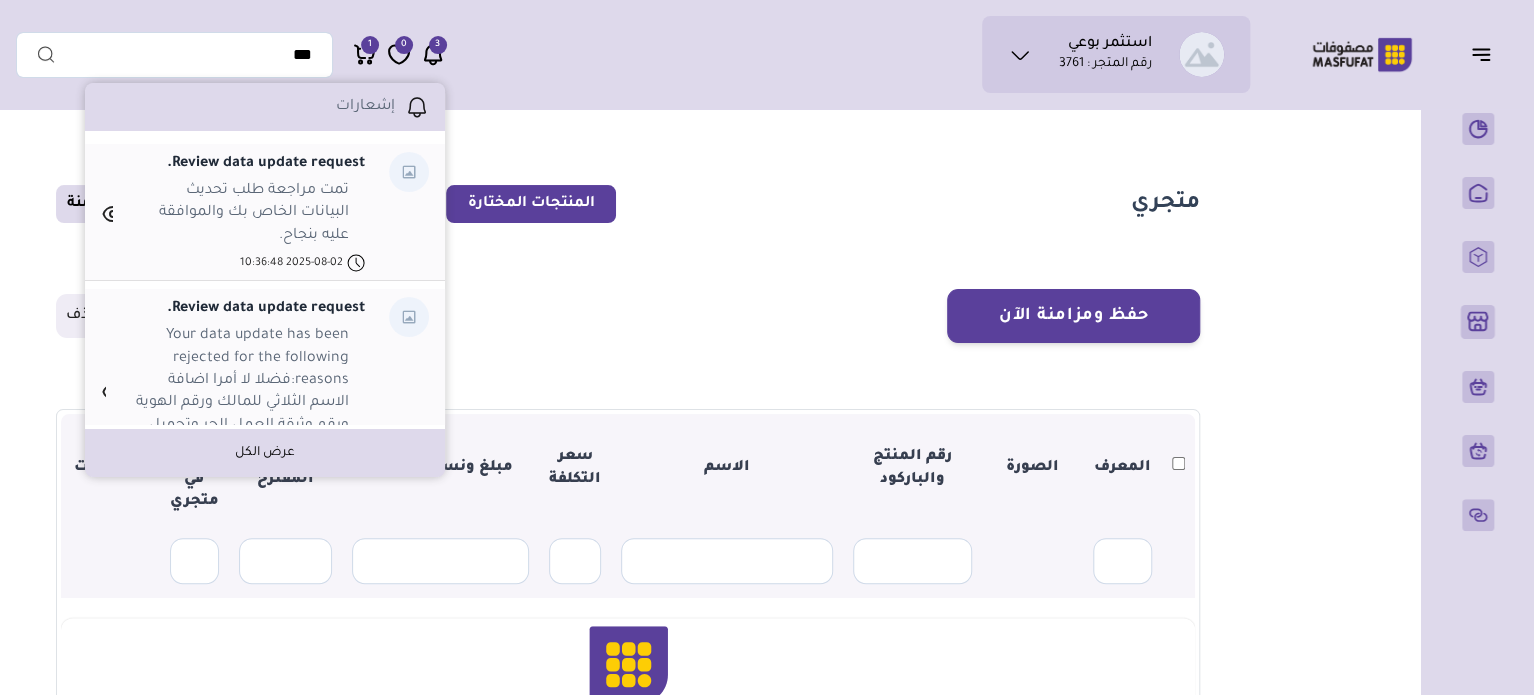 drag, startPoint x: 916, startPoint y: 178, endPoint x: 802, endPoint y: 246, distance: 132.74034 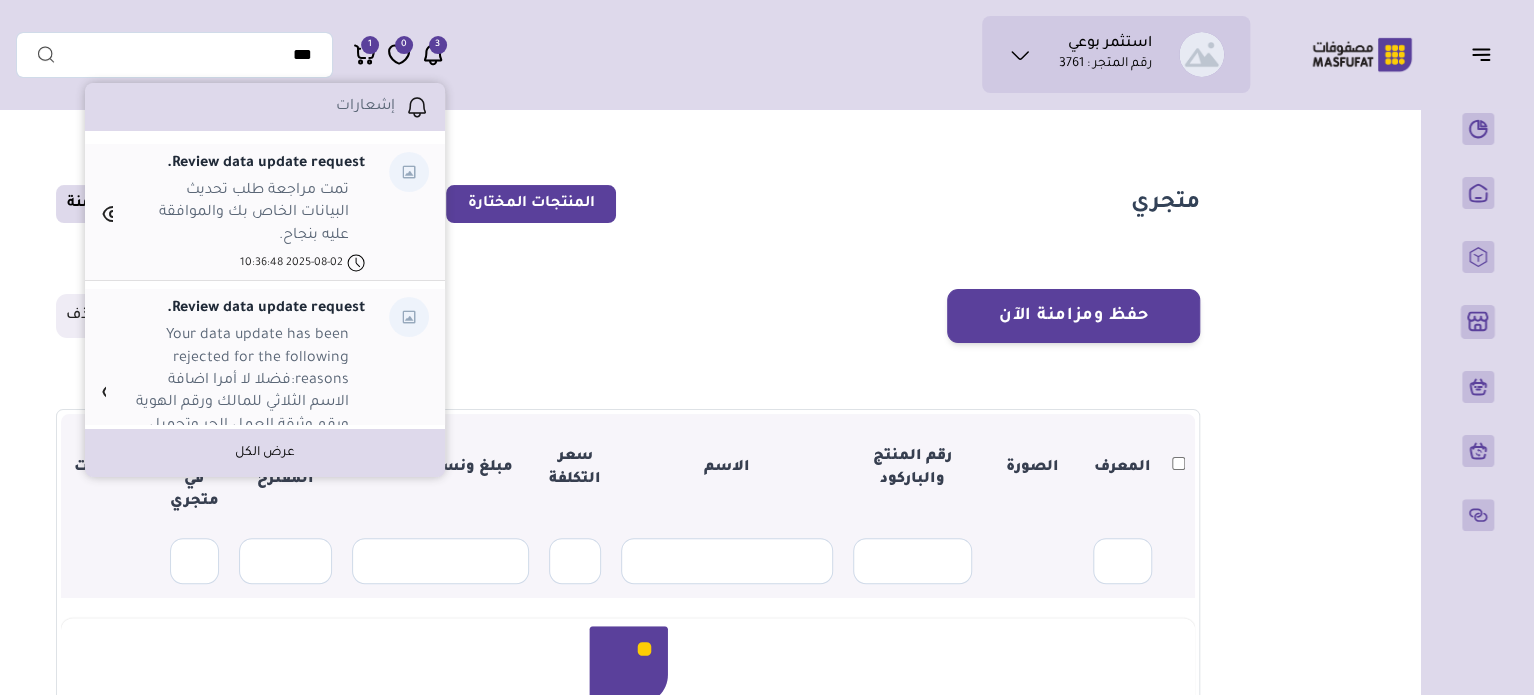 click on "متجري
المنتجات المختارة
المنتجات المتزامنة
المنتجات غير المتزامنة
حفظ ومزامنة الآن" at bounding box center [628, 506] 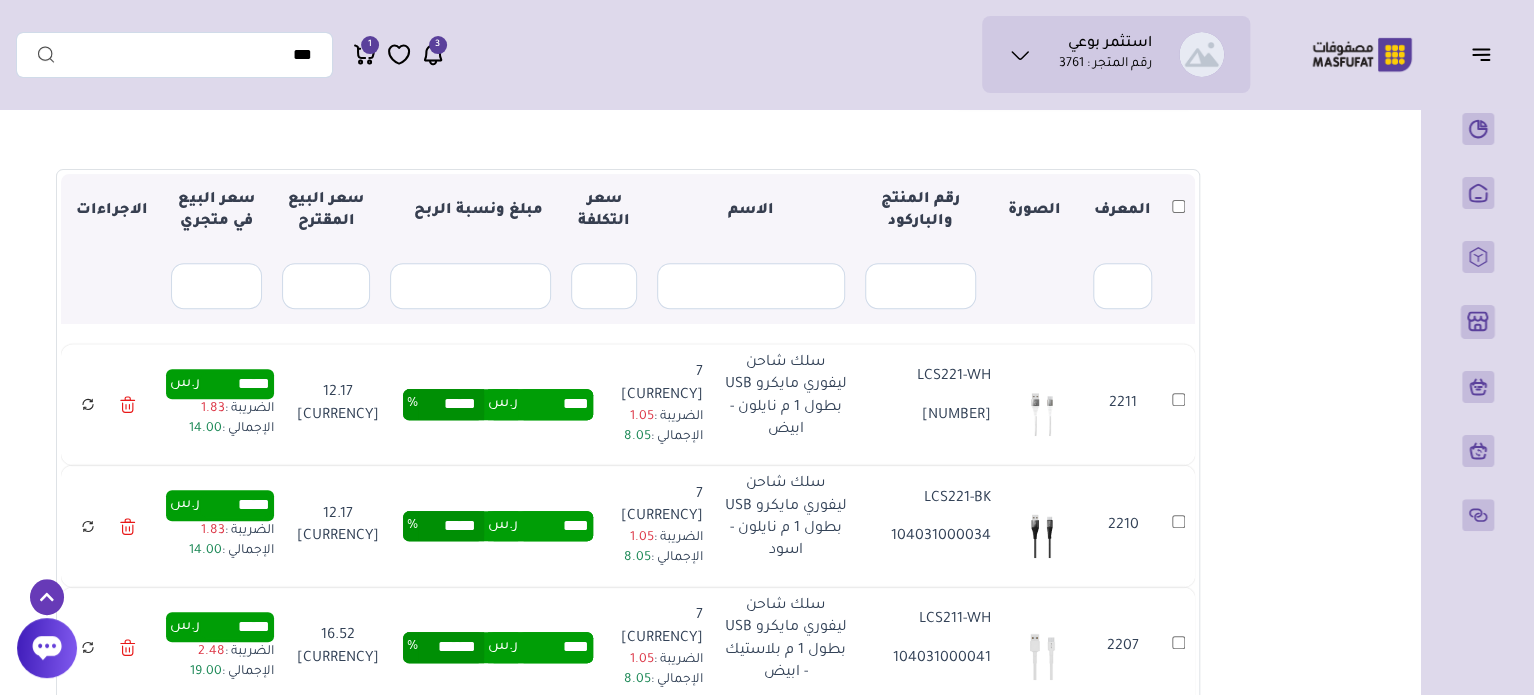 scroll, scrollTop: 280, scrollLeft: 0, axis: vertical 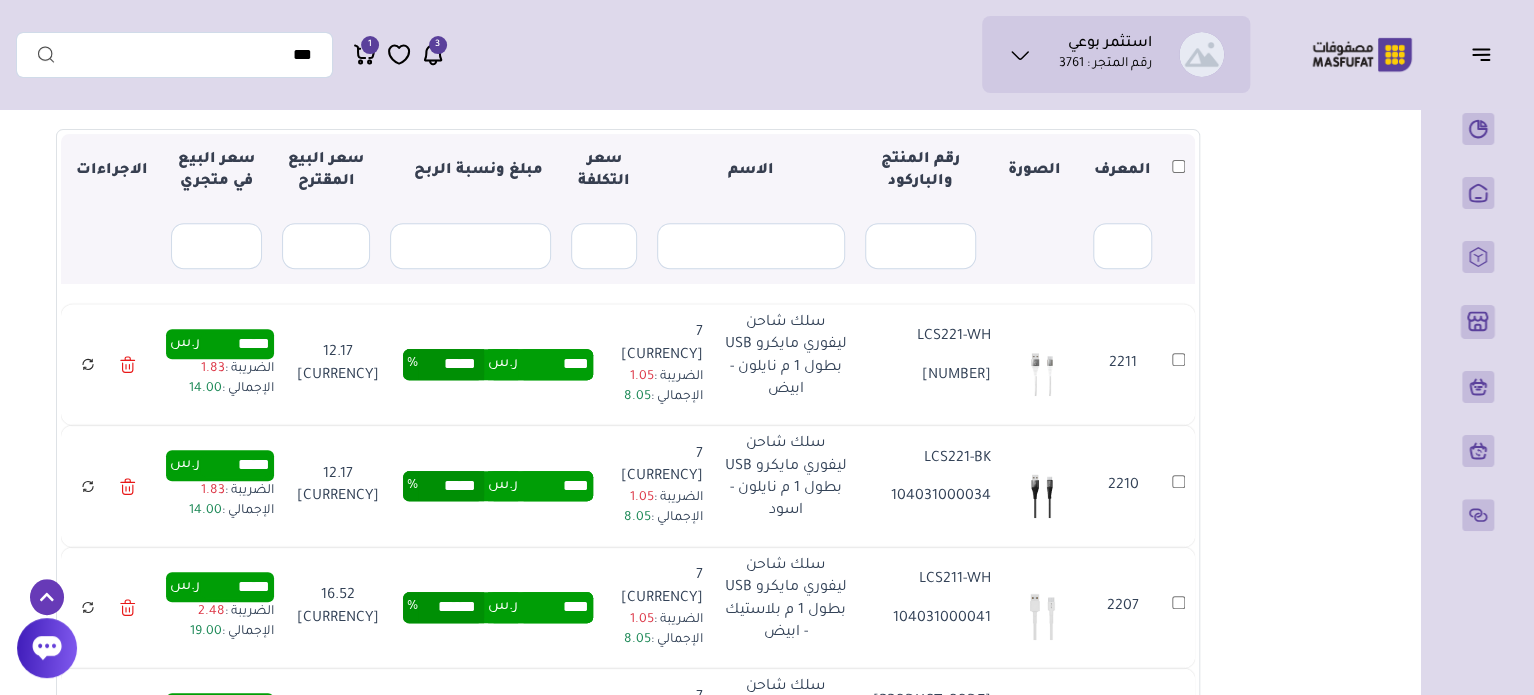 click on "12.17 [CURRENCY]" at bounding box center [338, 365] 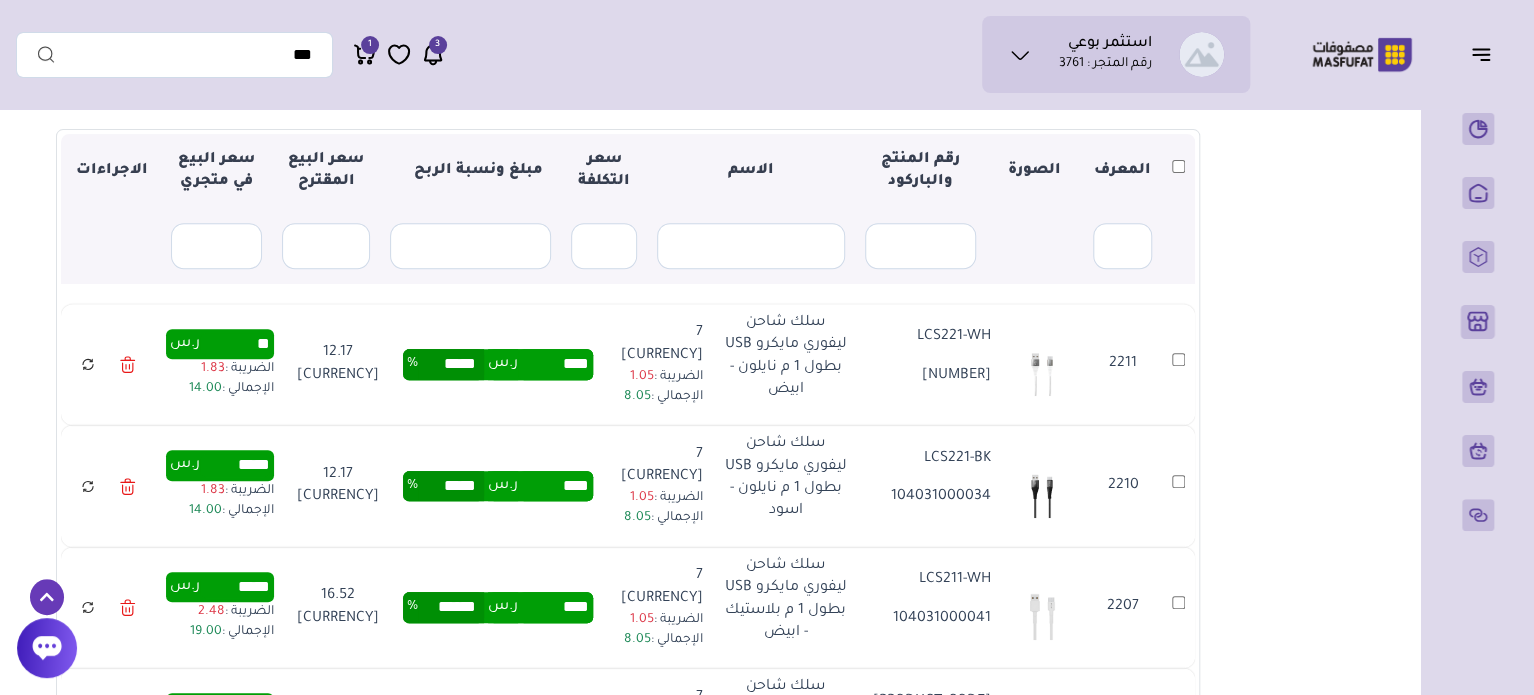 type on "**" 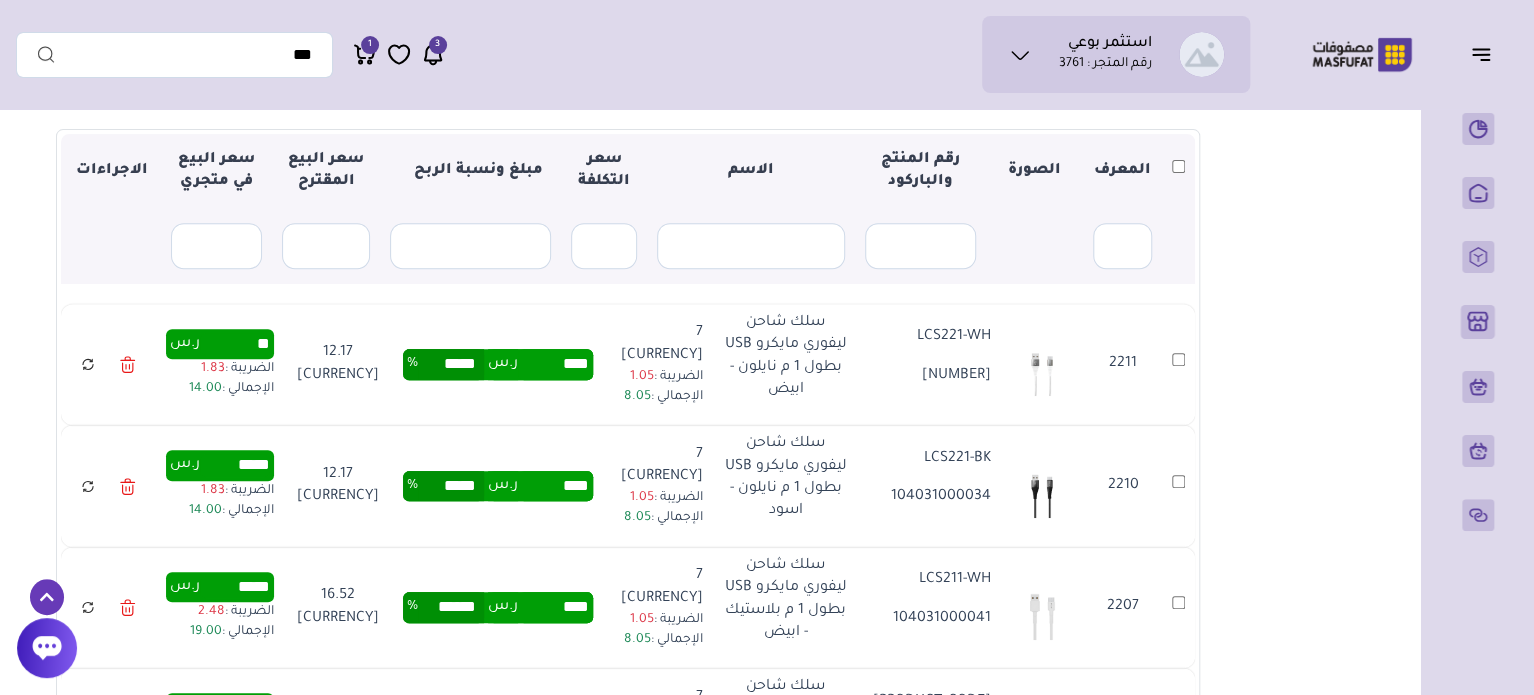 type on "****" 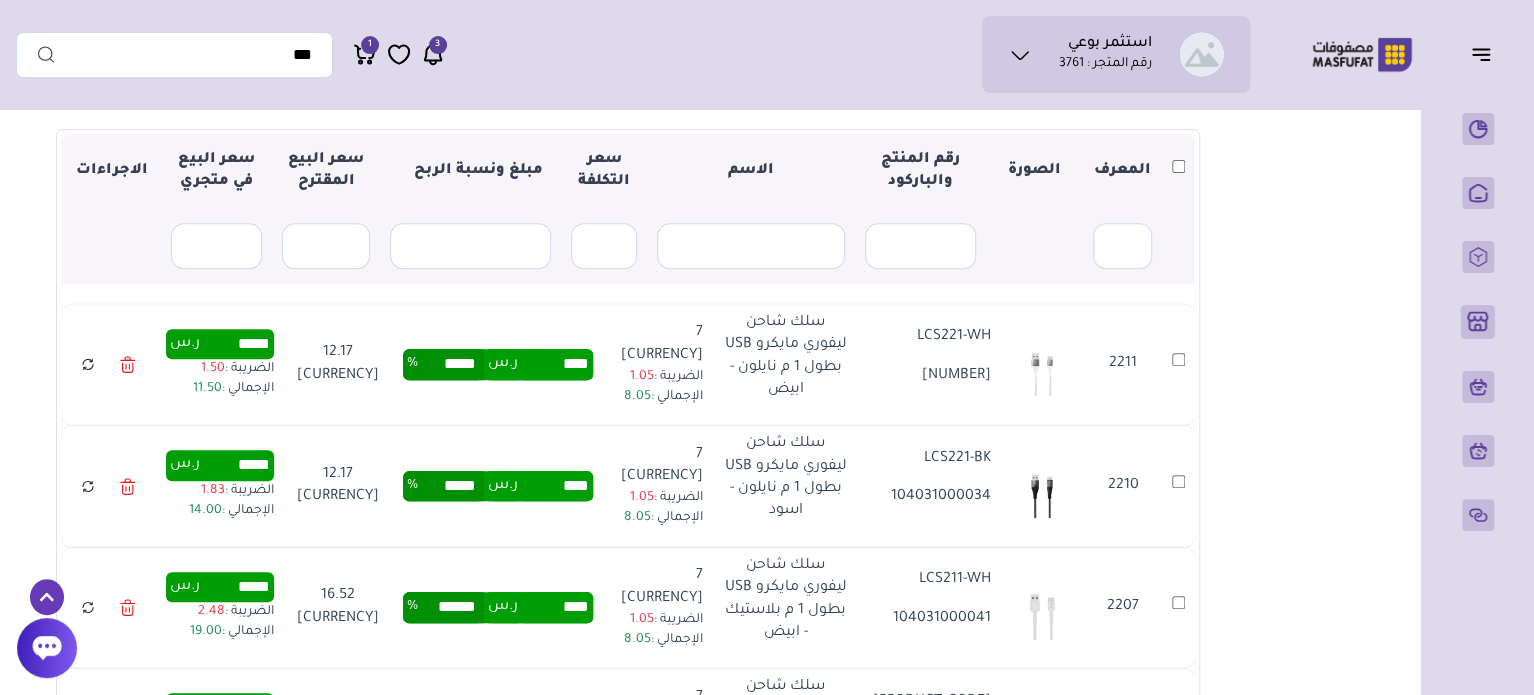 click on "*****" at bounding box center (235, 465) 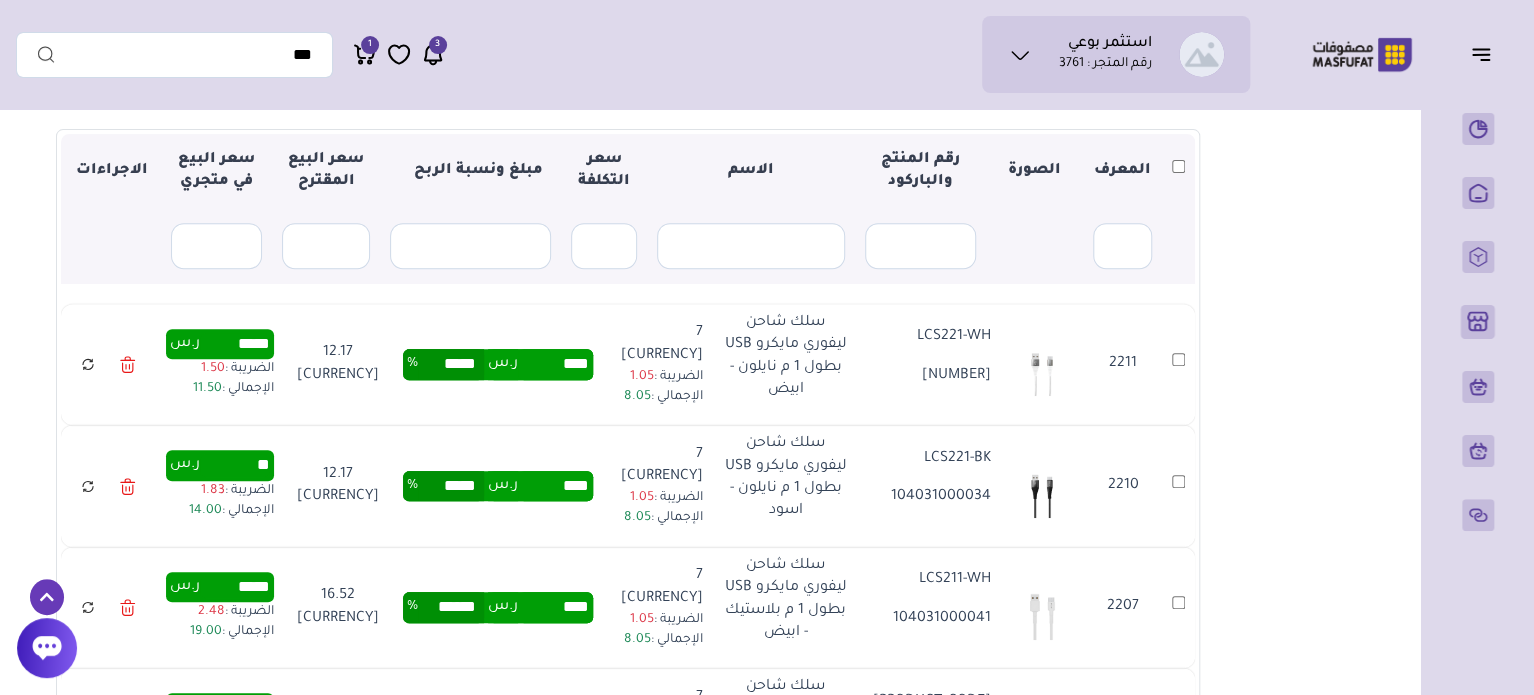 type on "*" 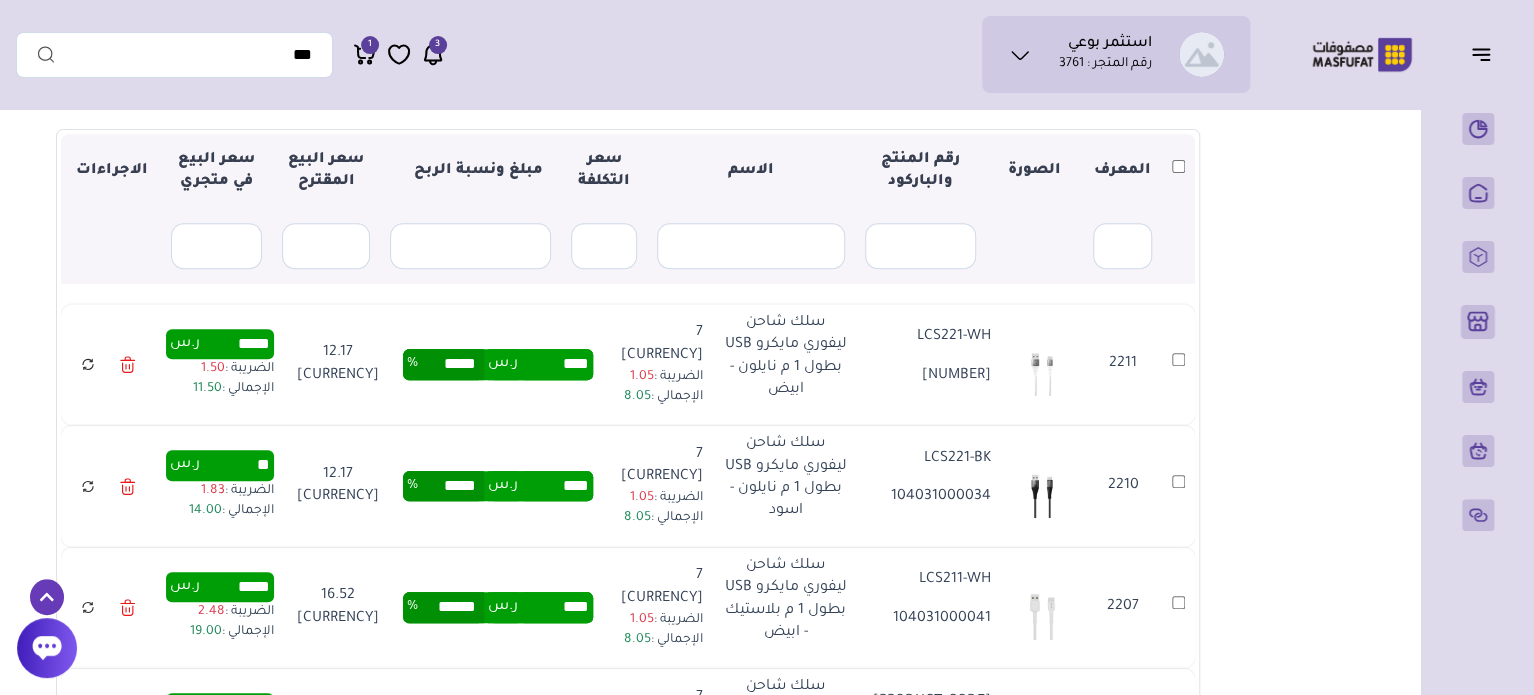 type on "****" 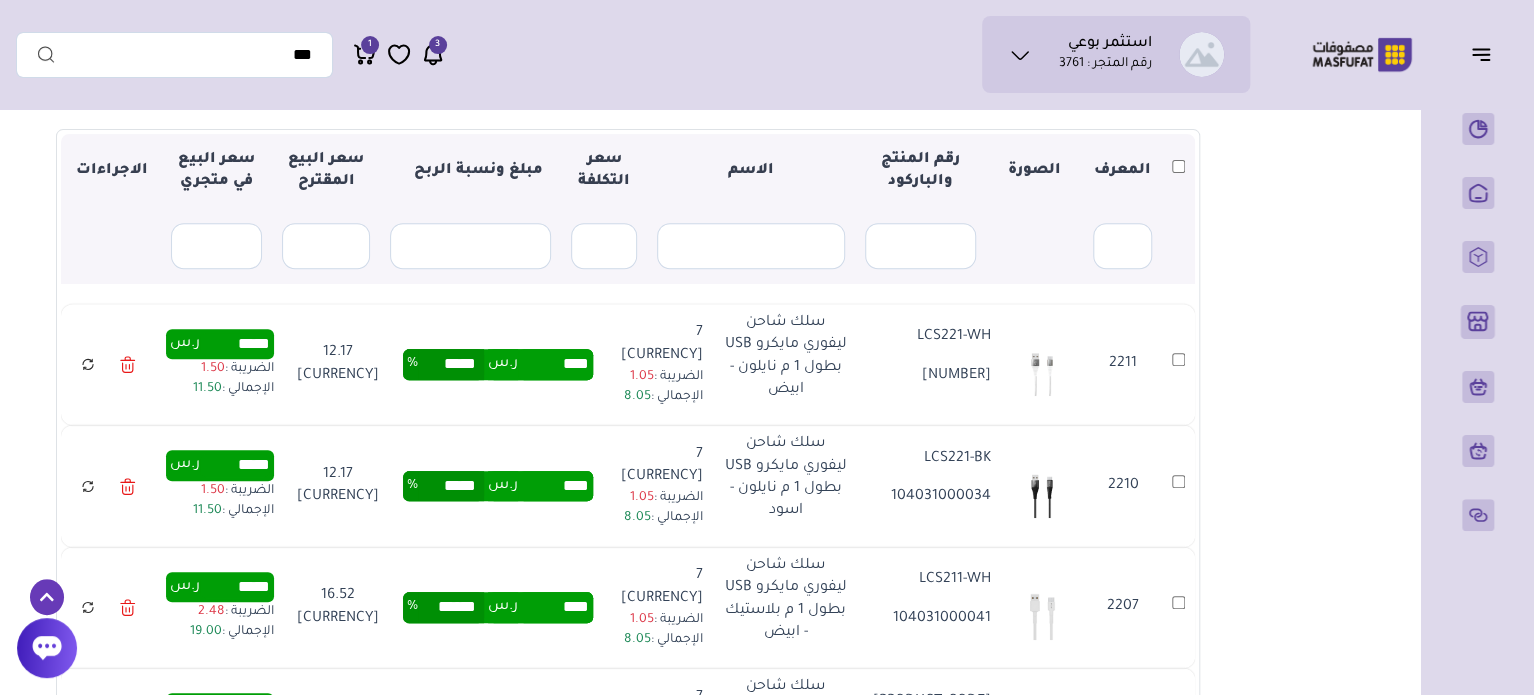 click on "*****" at bounding box center [235, 587] 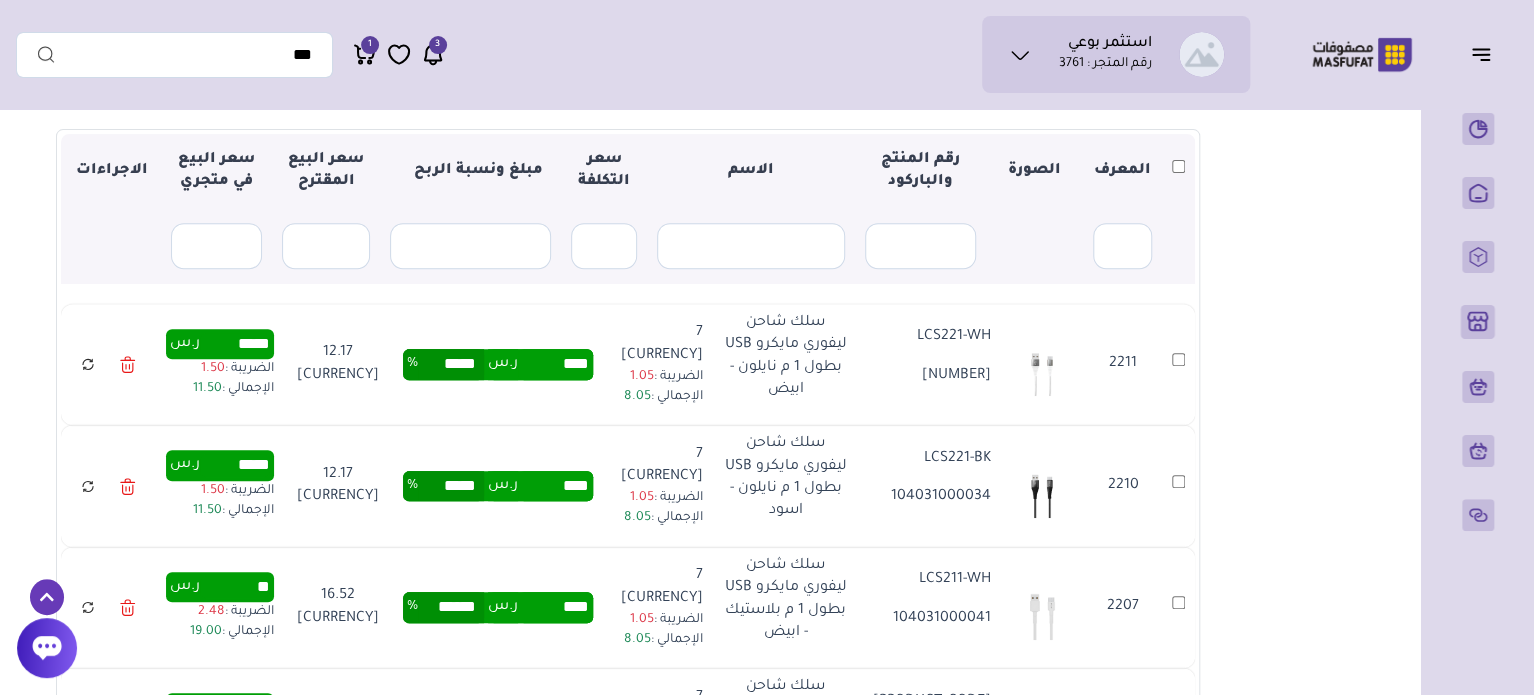 type on "*" 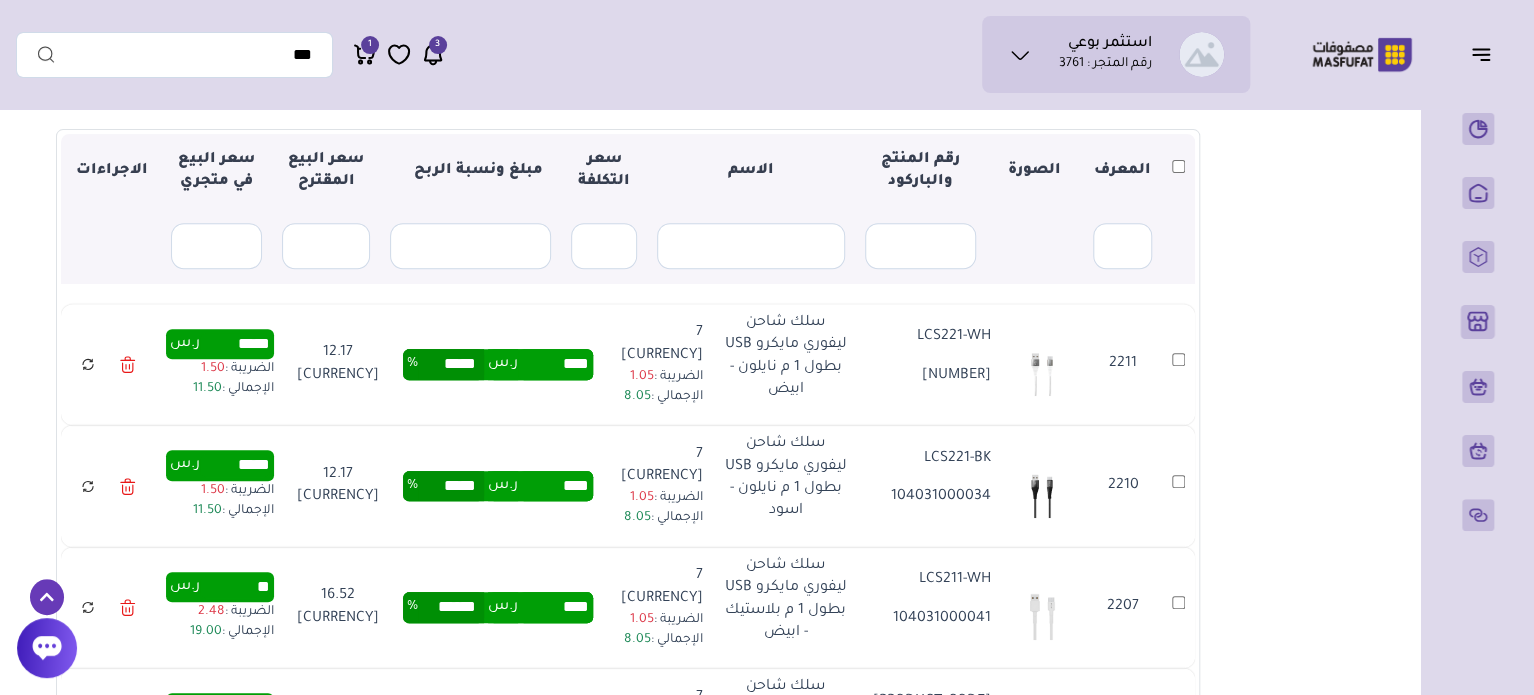 type on "****" 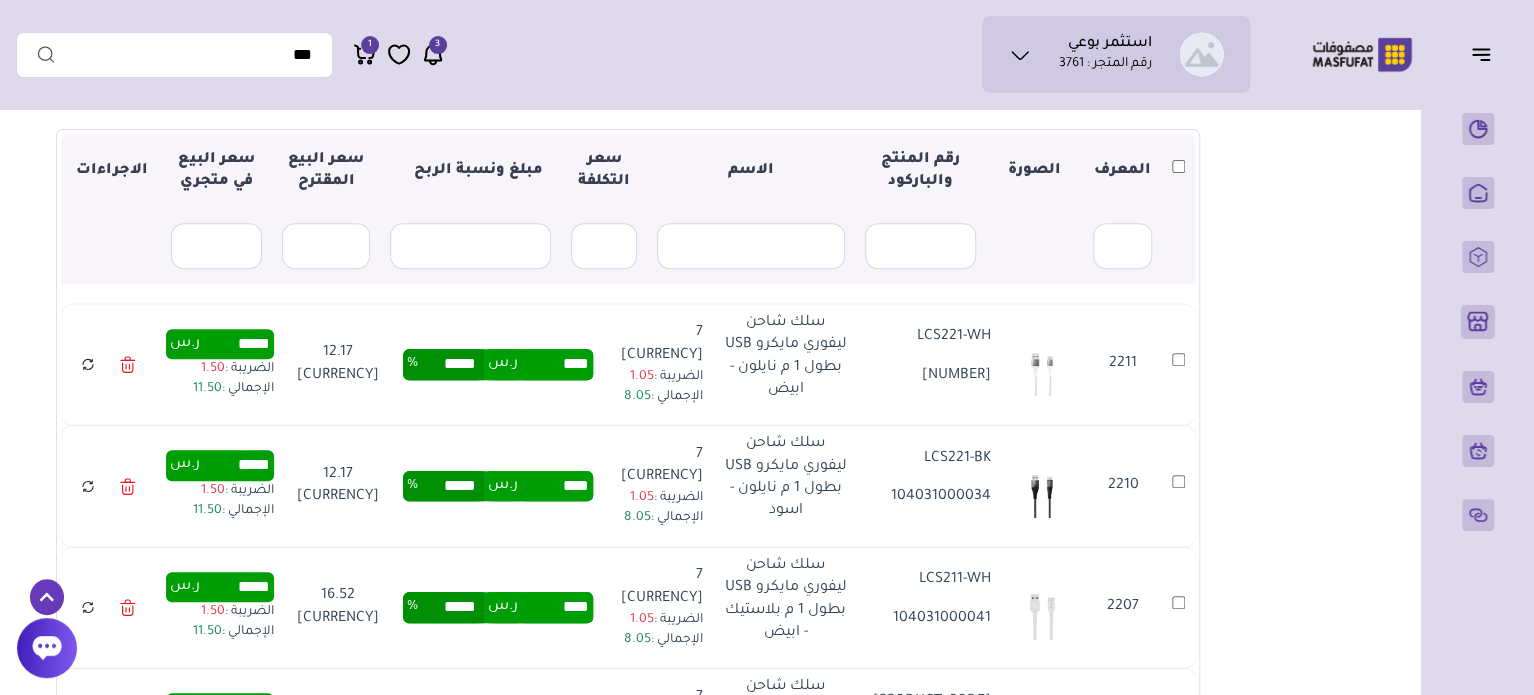 click on "متجري
المنتجات المختارة
المنتجات المتزامنة
المنتجات غير المتزامنة
حفظ ومزامنة الآن" at bounding box center (628, 365) 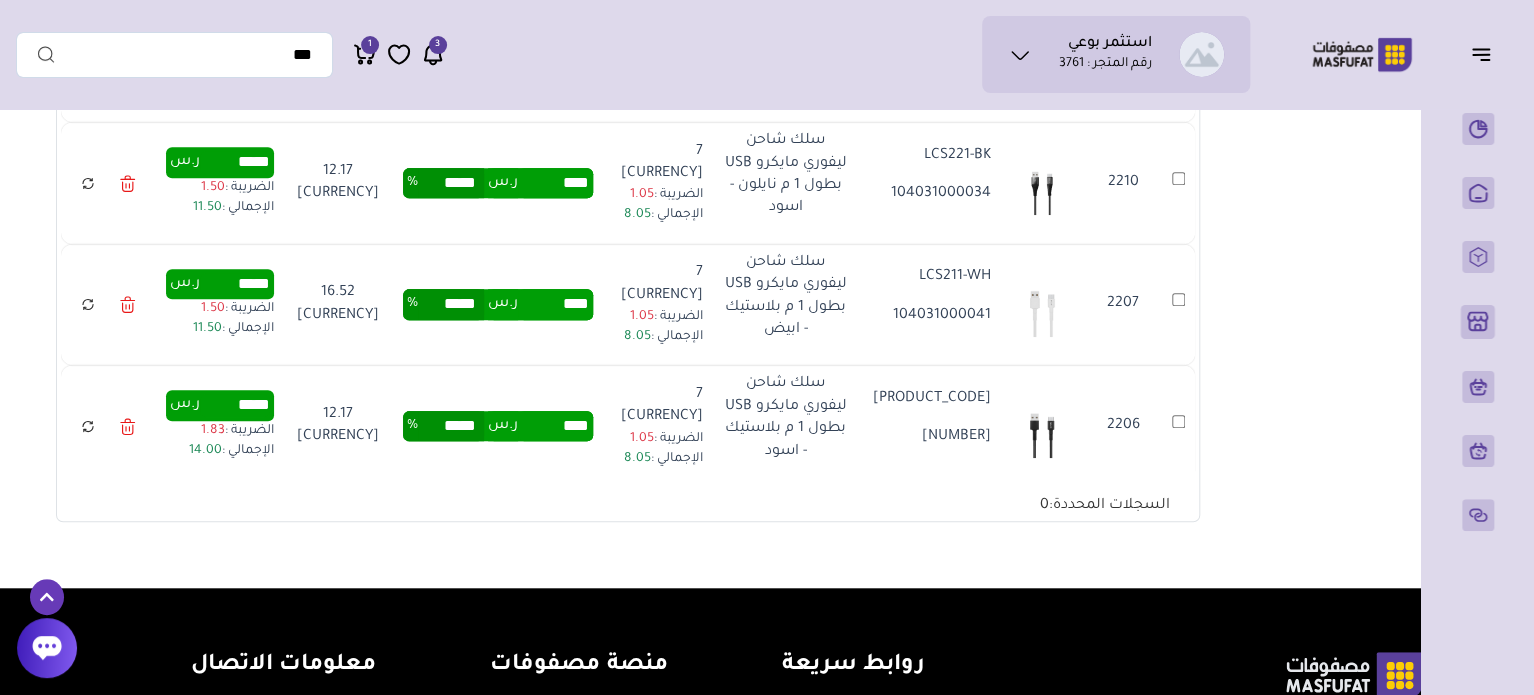 scroll, scrollTop: 582, scrollLeft: 0, axis: vertical 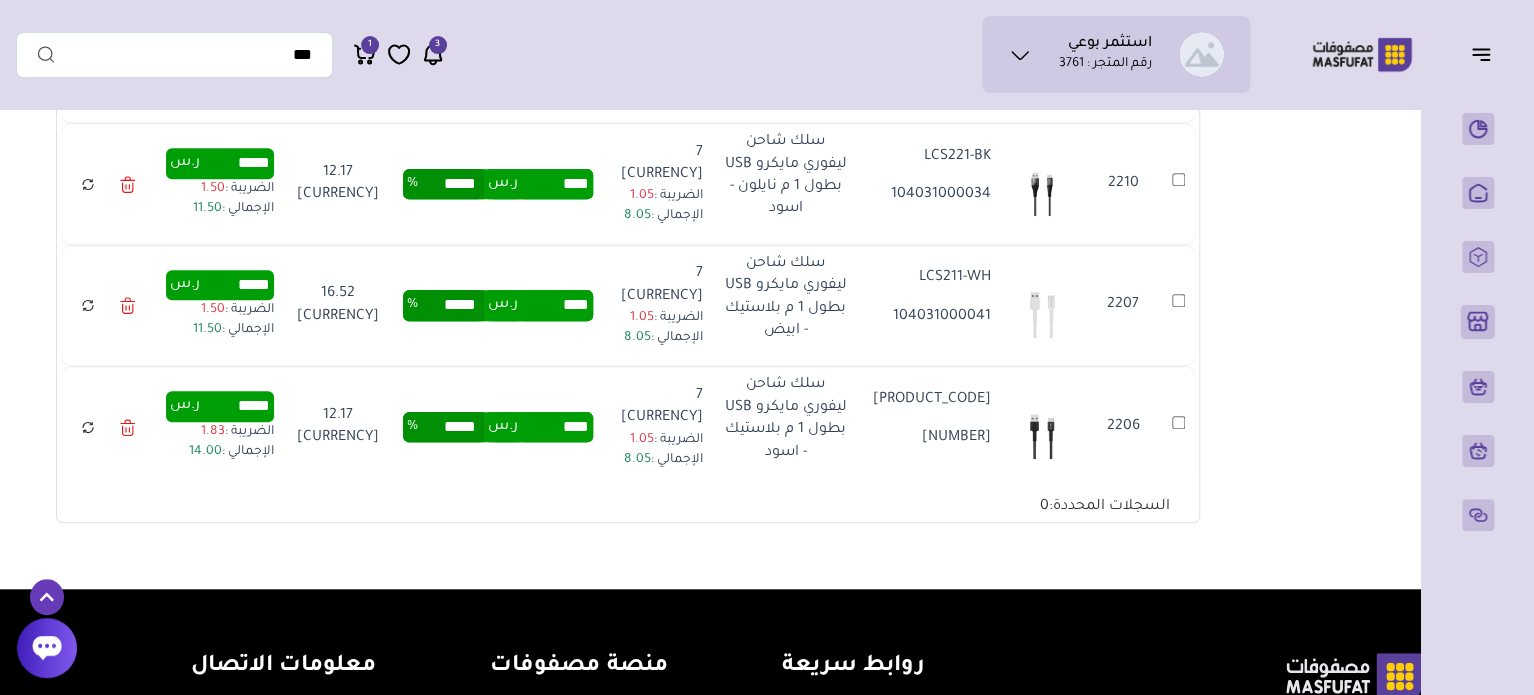 click on "*****" at bounding box center [235, 406] 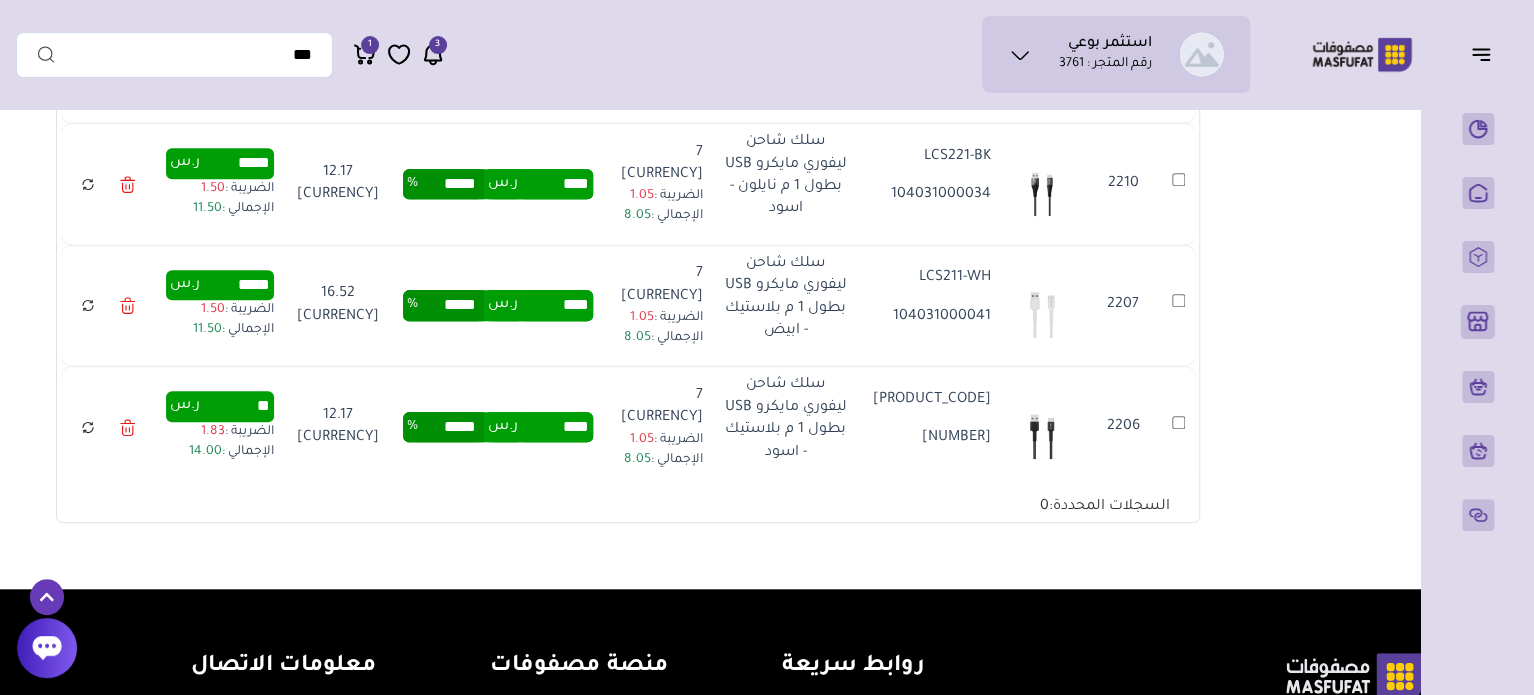 type on "**" 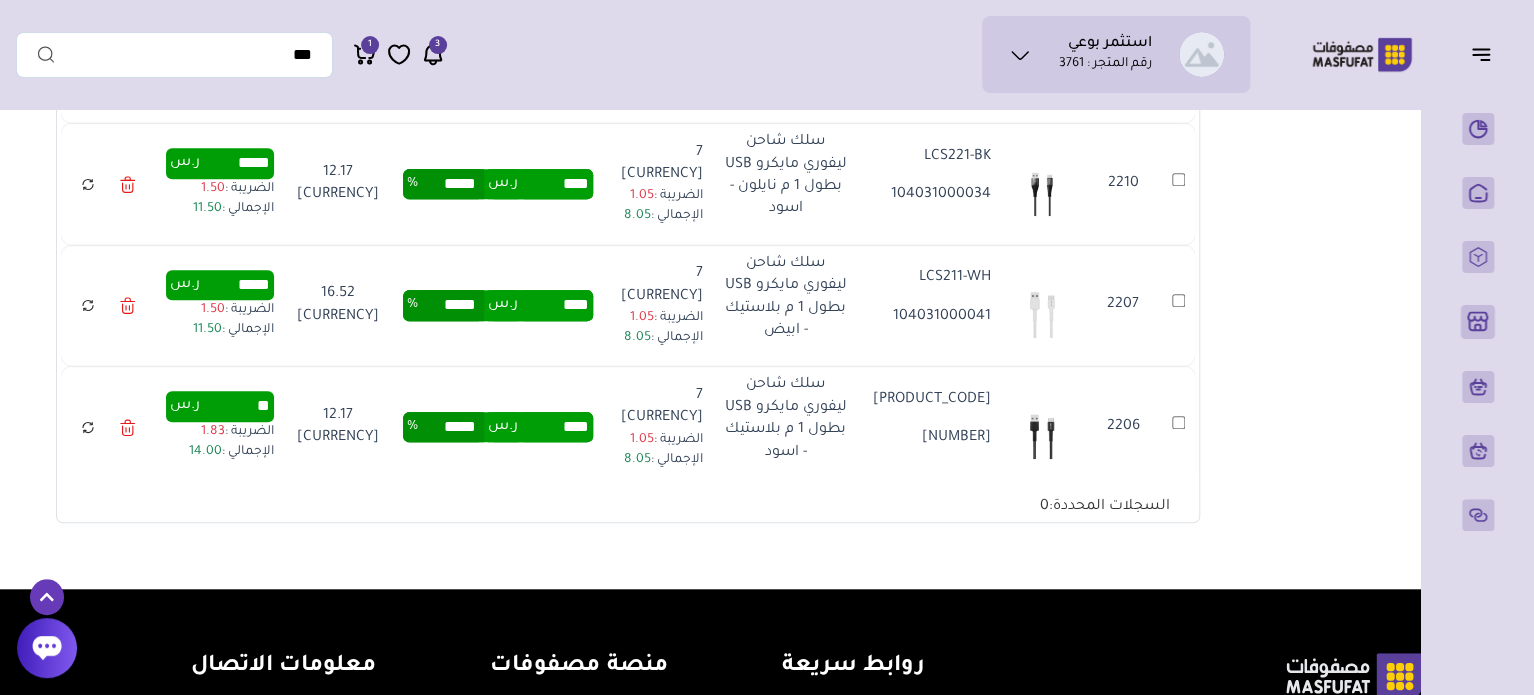 type on "****" 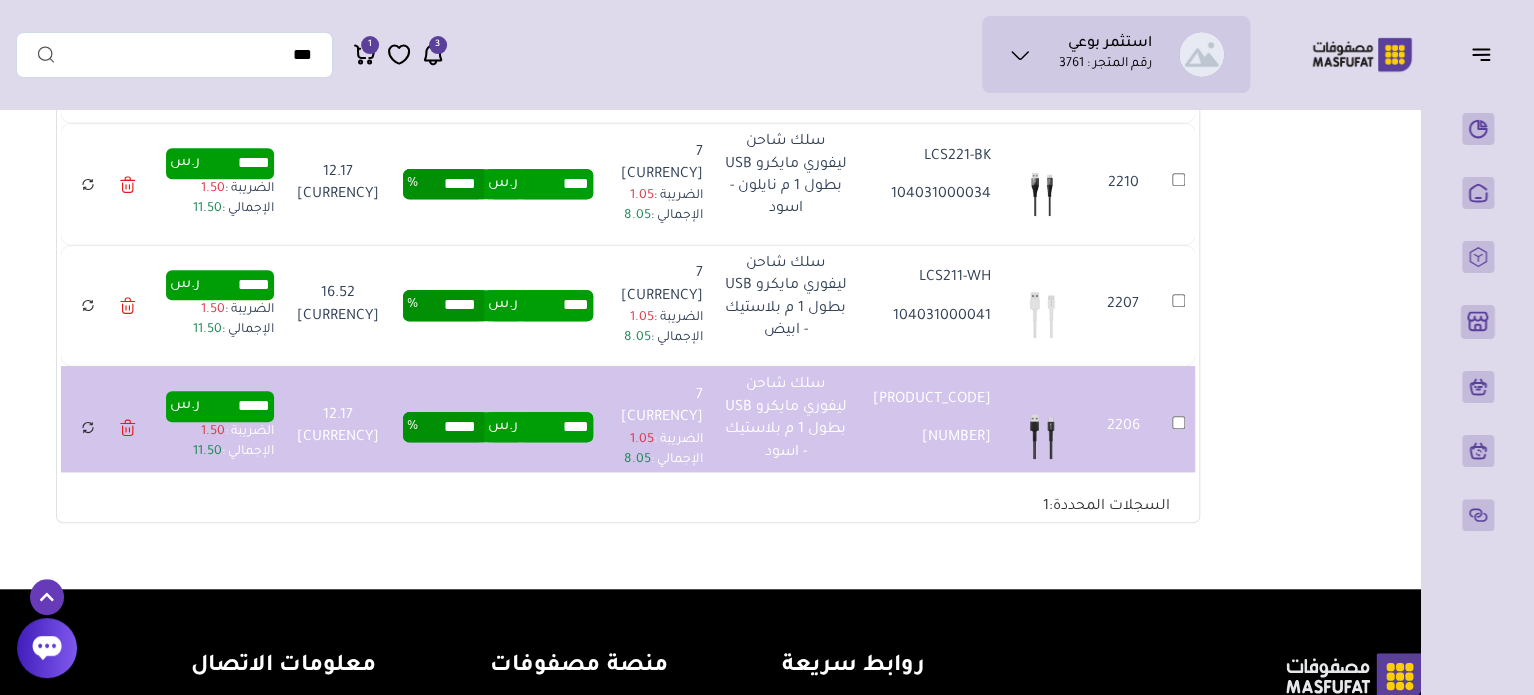 click on "2207" at bounding box center [1178, 306] 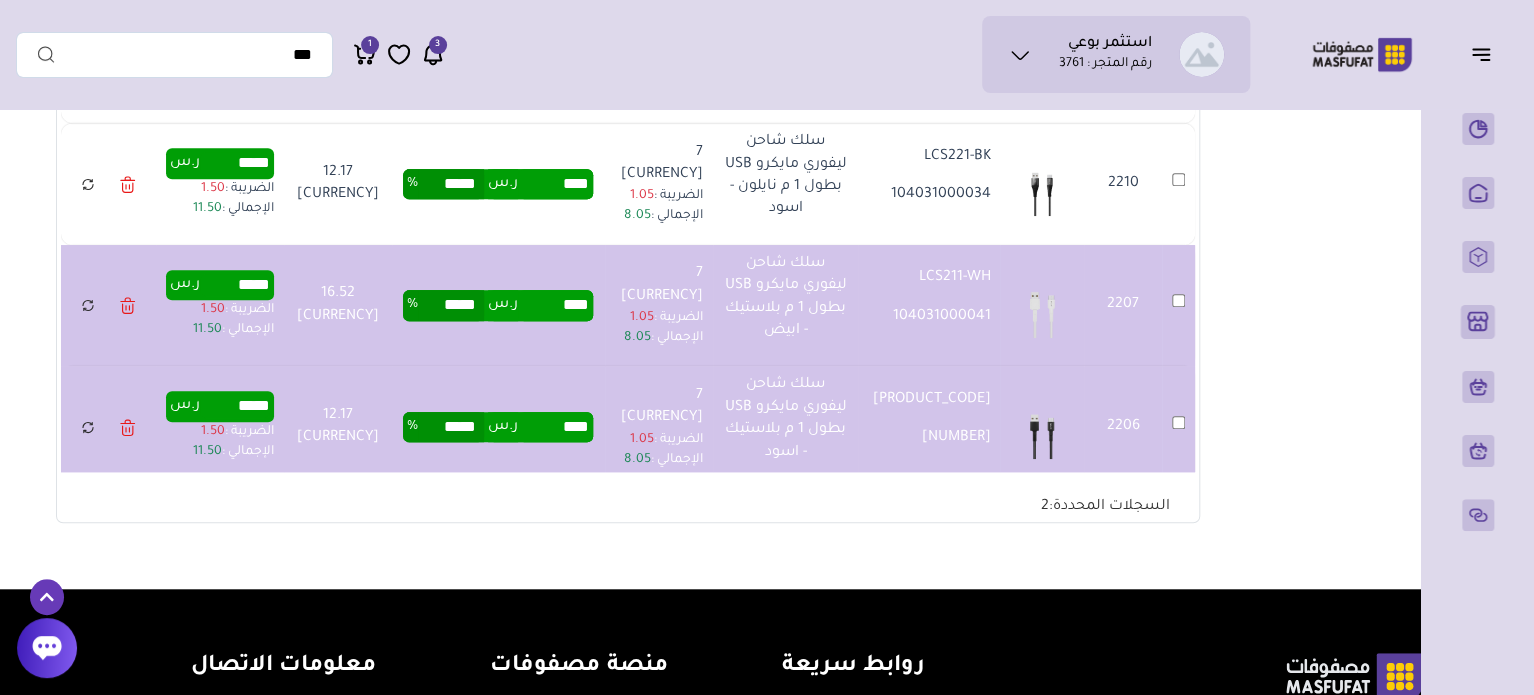 click on "2210" at bounding box center (1178, 184) 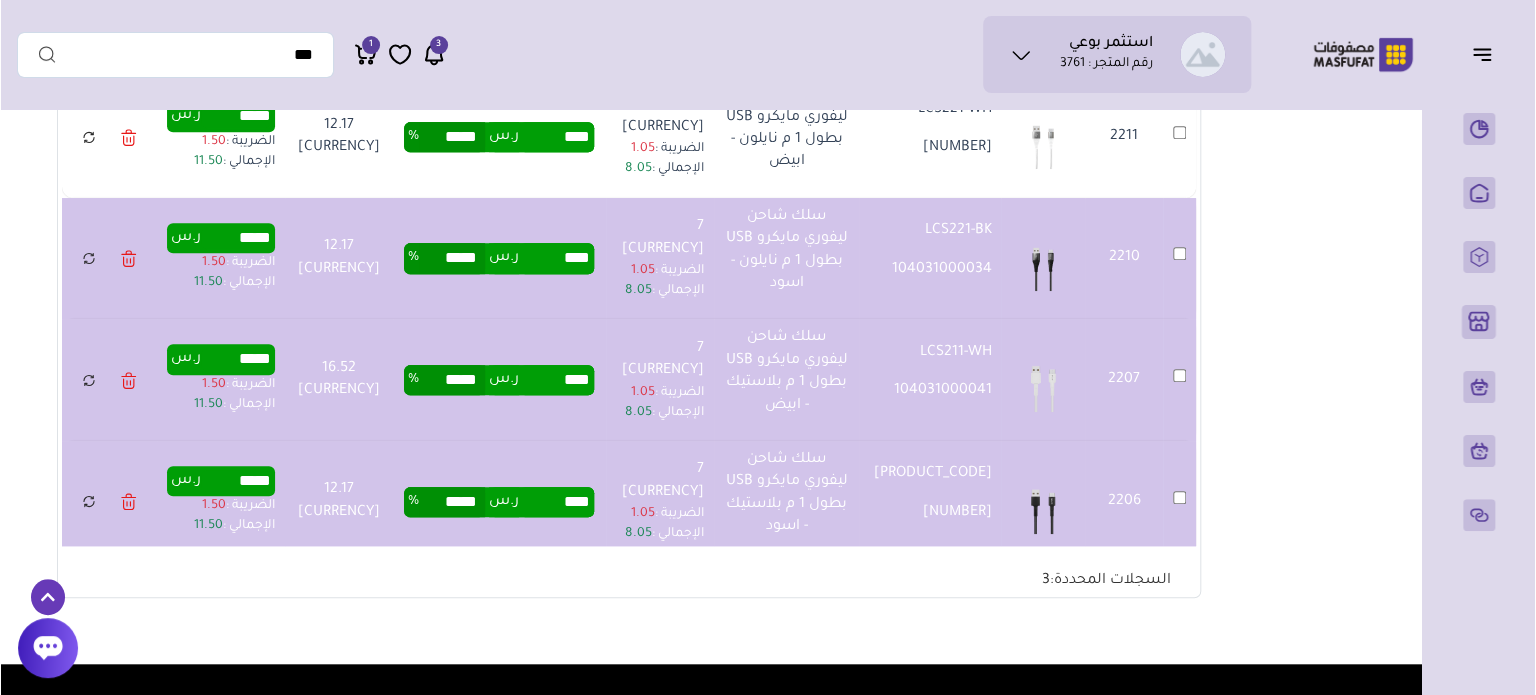 scroll, scrollTop: 136, scrollLeft: 0, axis: vertical 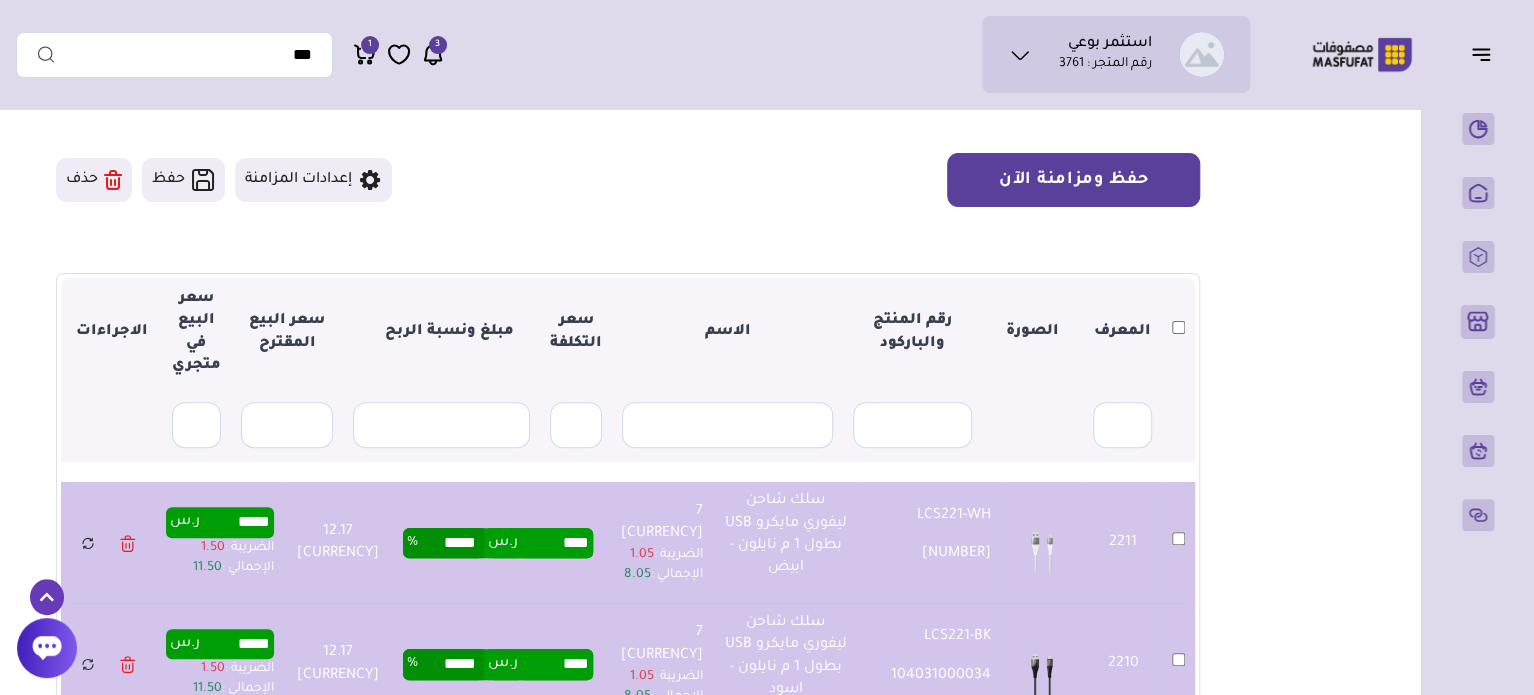 click on "حفظ ومزامنة الآن" at bounding box center (1073, 180) 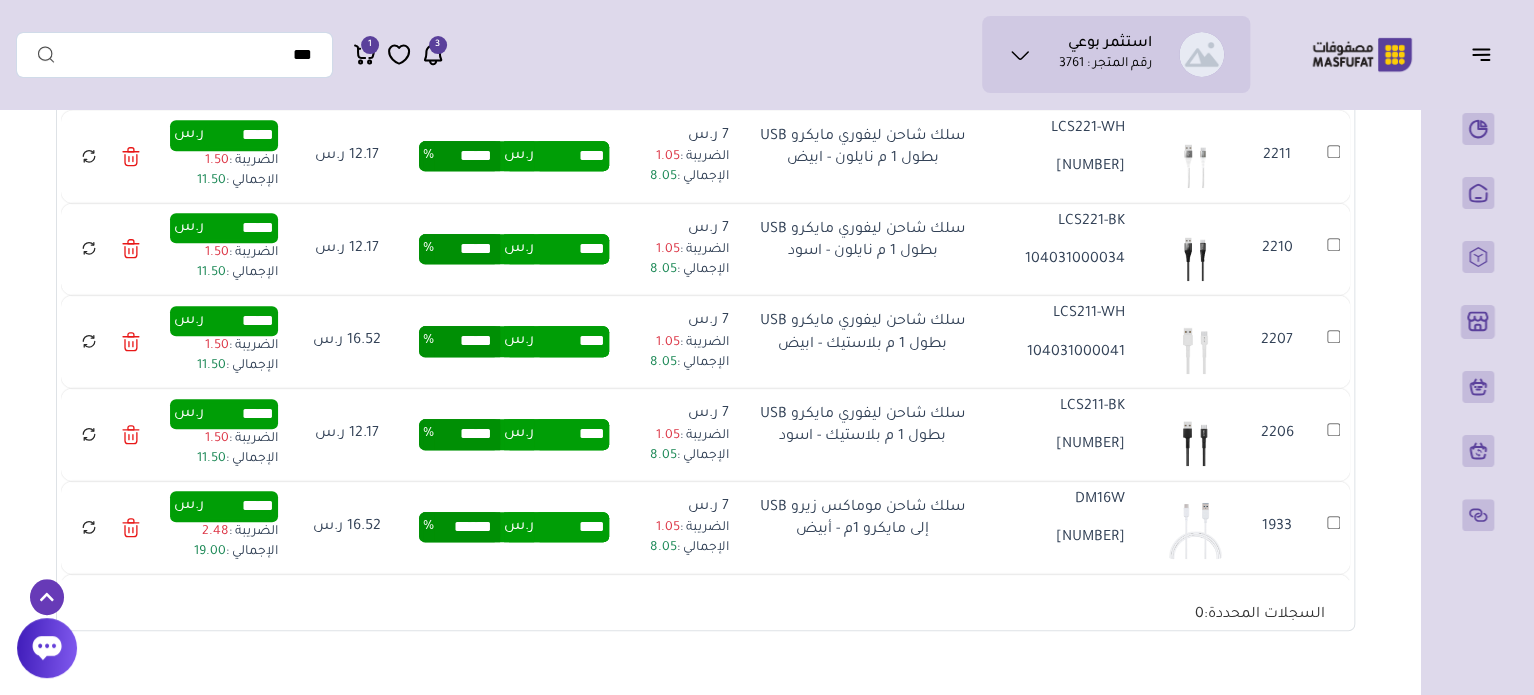 scroll, scrollTop: 496, scrollLeft: 0, axis: vertical 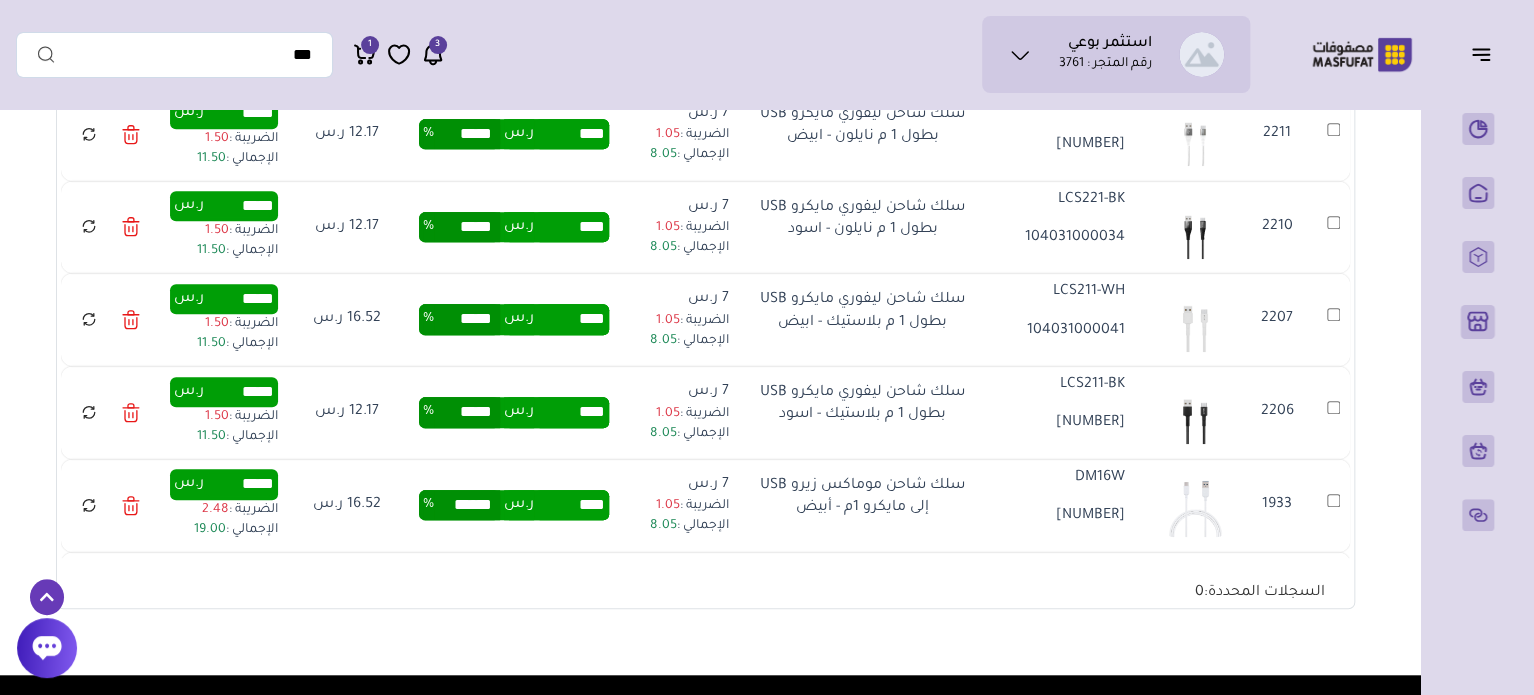 click on "*****" at bounding box center [239, 484] 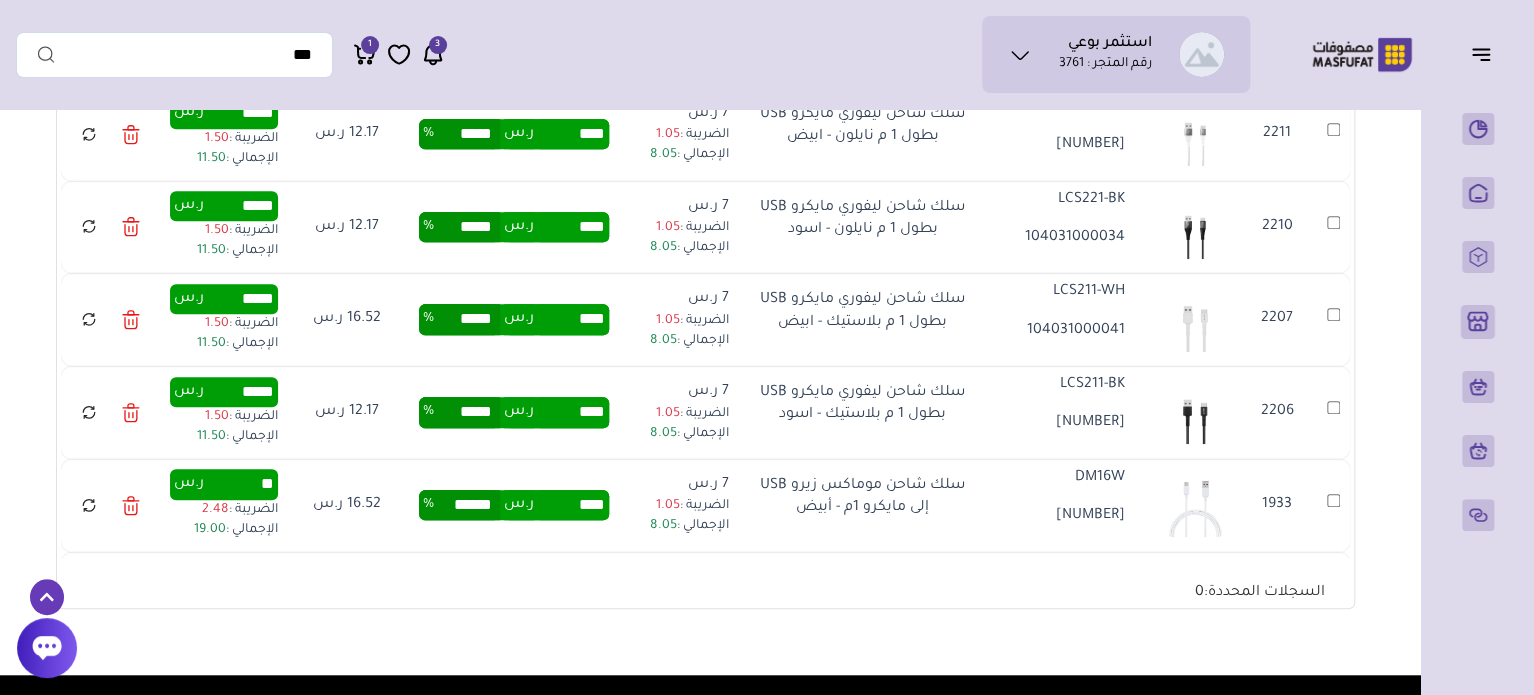 type on "**" 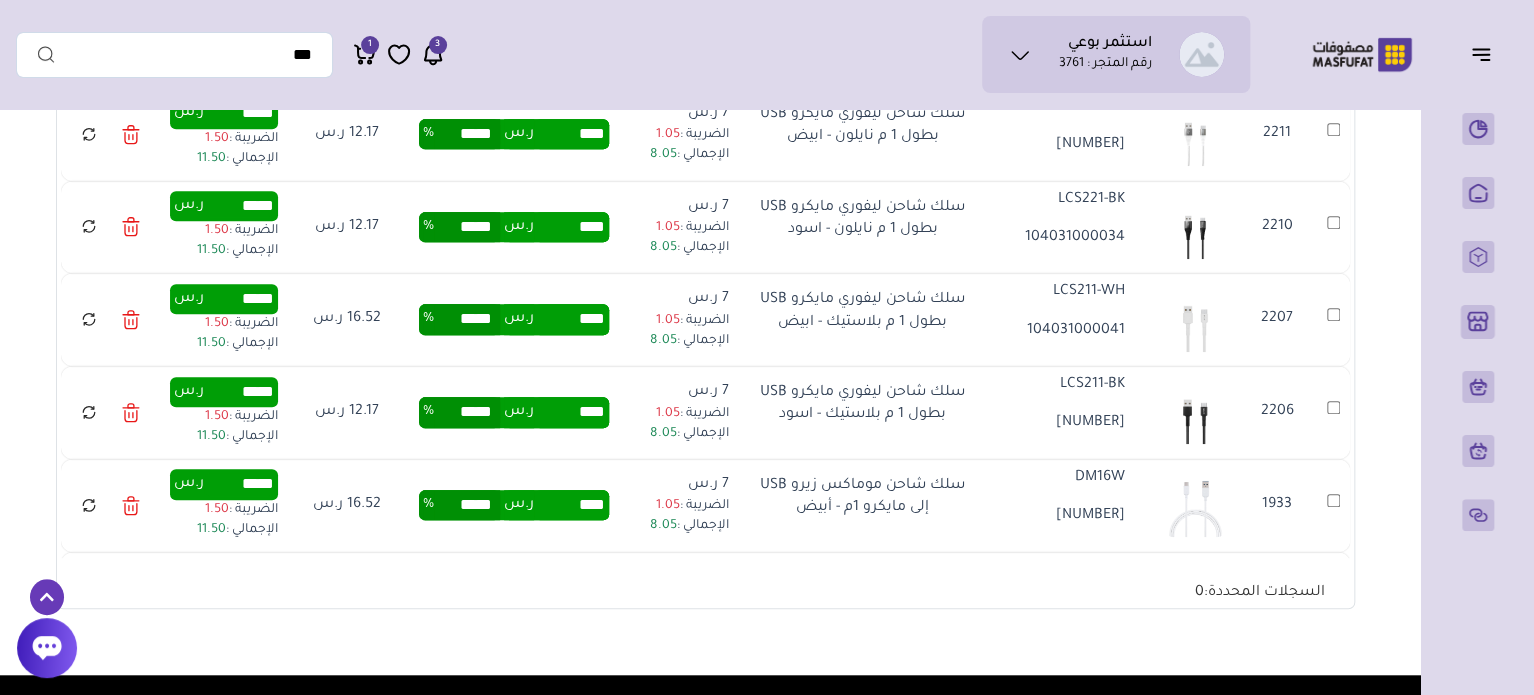 click on "متجري
المنتجات المختارة
المنتجات المتزامنة
المنتجات غير المتزامنة
حفظ ومزامنة الآن" at bounding box center [705, 149] 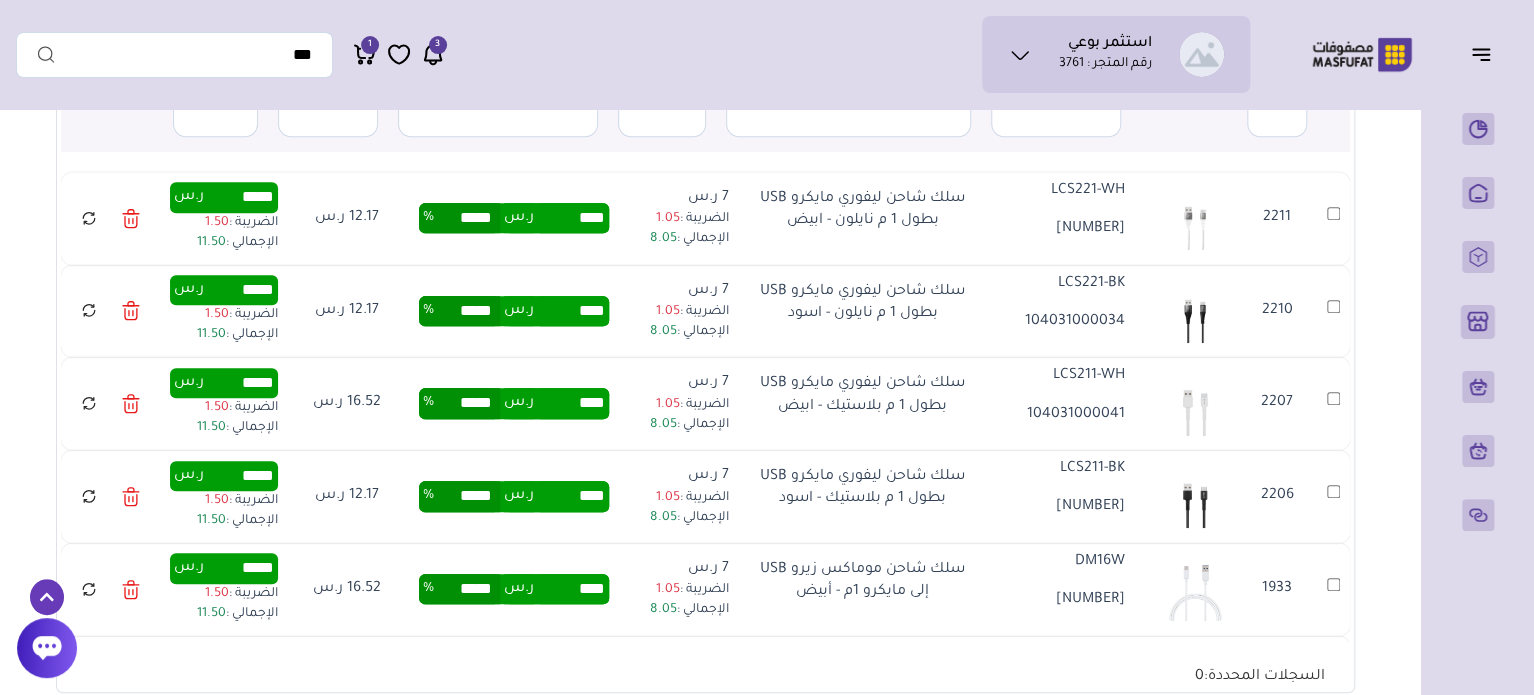 scroll, scrollTop: 536, scrollLeft: 0, axis: vertical 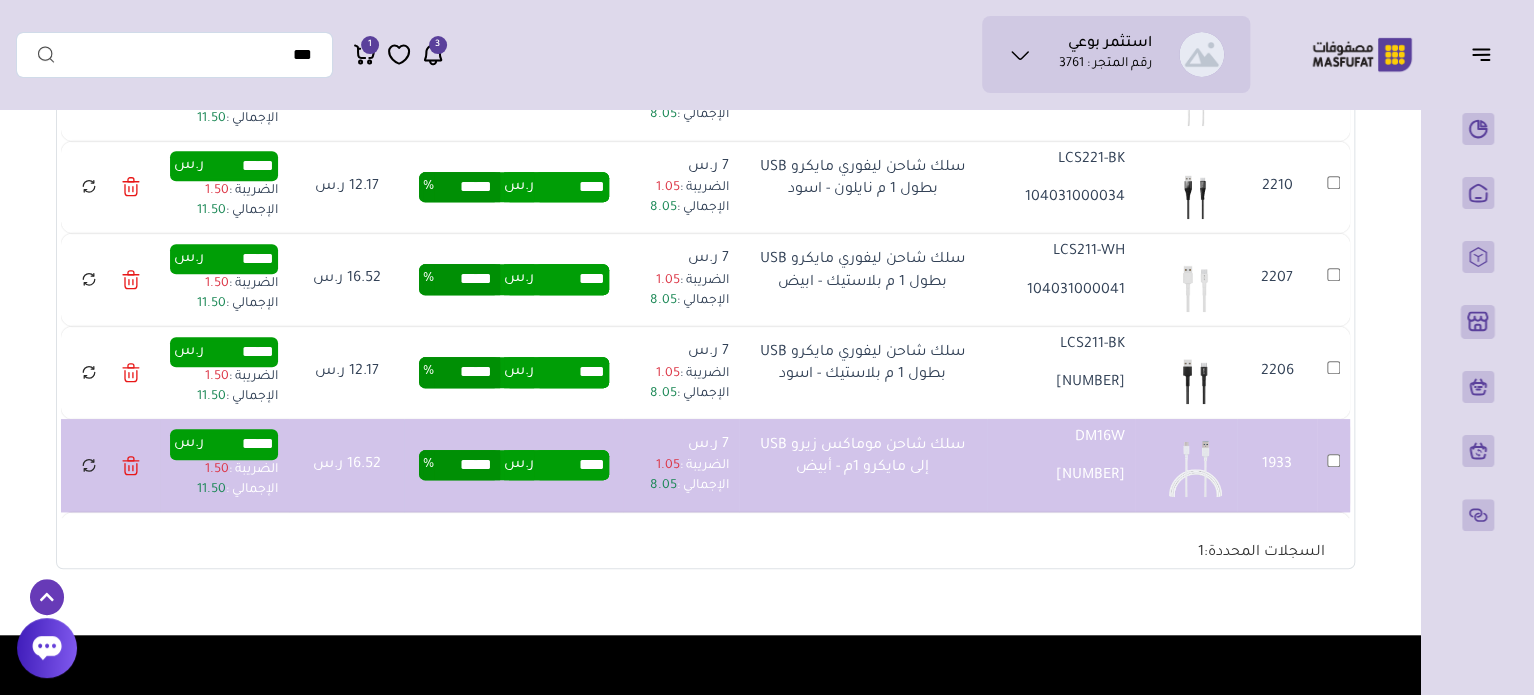 click on "متجري
المنتجات المختارة
المنتجات المتزامنة
المنتجات غير المتزامنة
حفظ ومزامنة الآن" at bounding box center [705, 109] 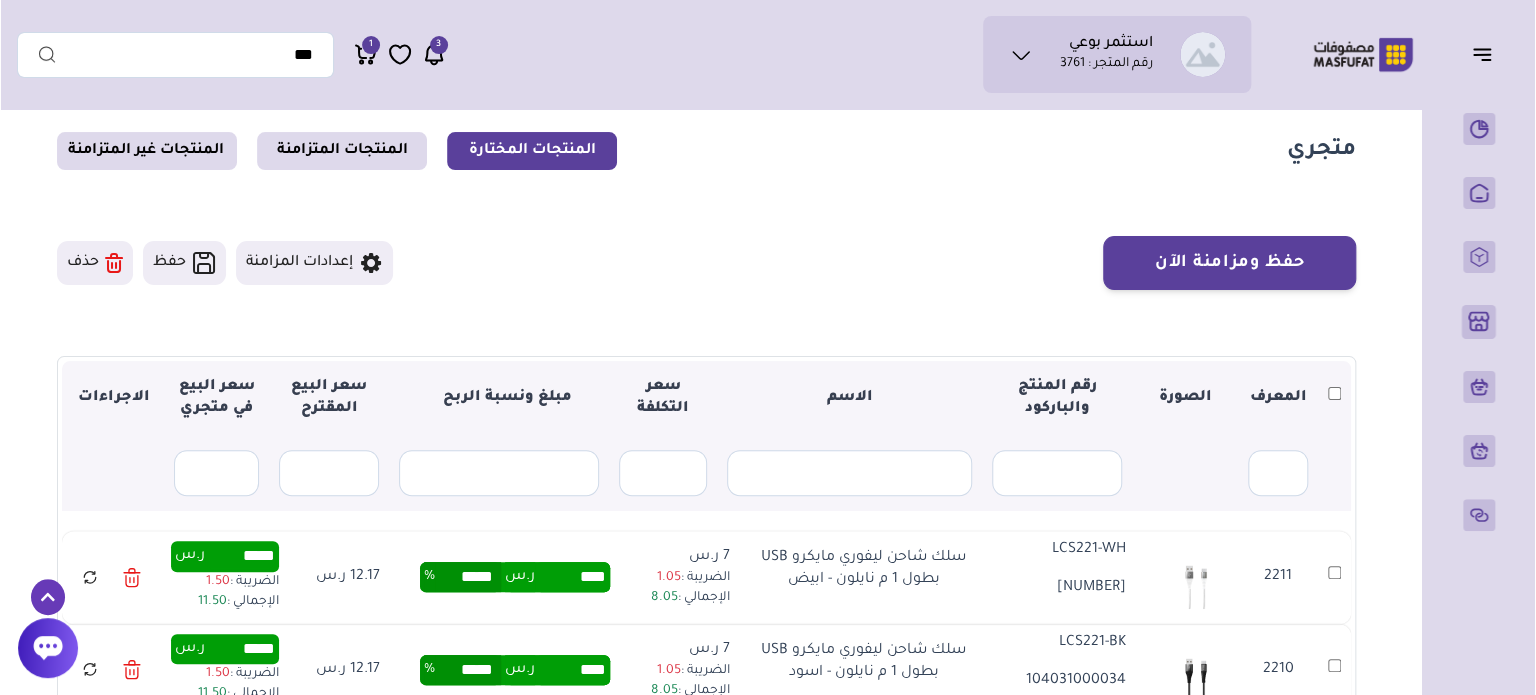 scroll, scrollTop: 16, scrollLeft: 0, axis: vertical 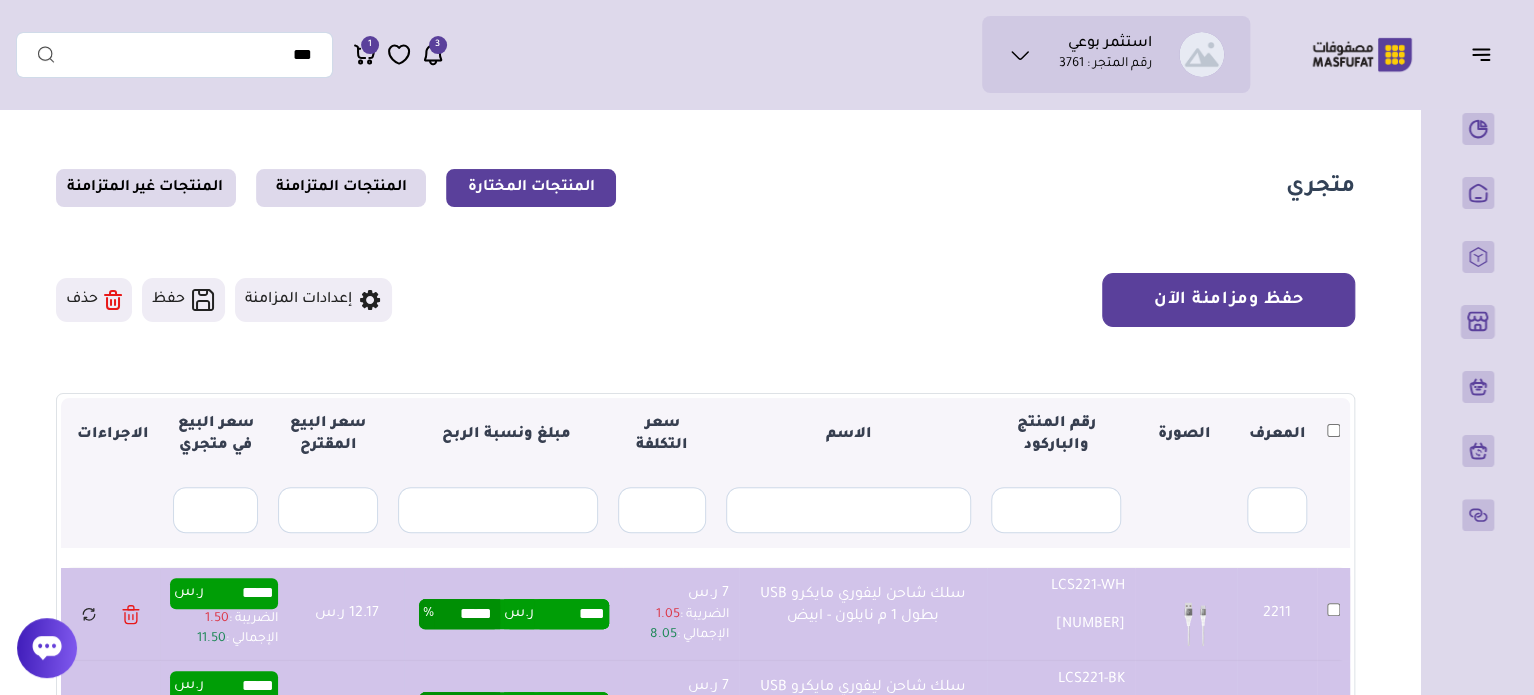 click on "حفظ ومزامنة الآن" at bounding box center [1228, 300] 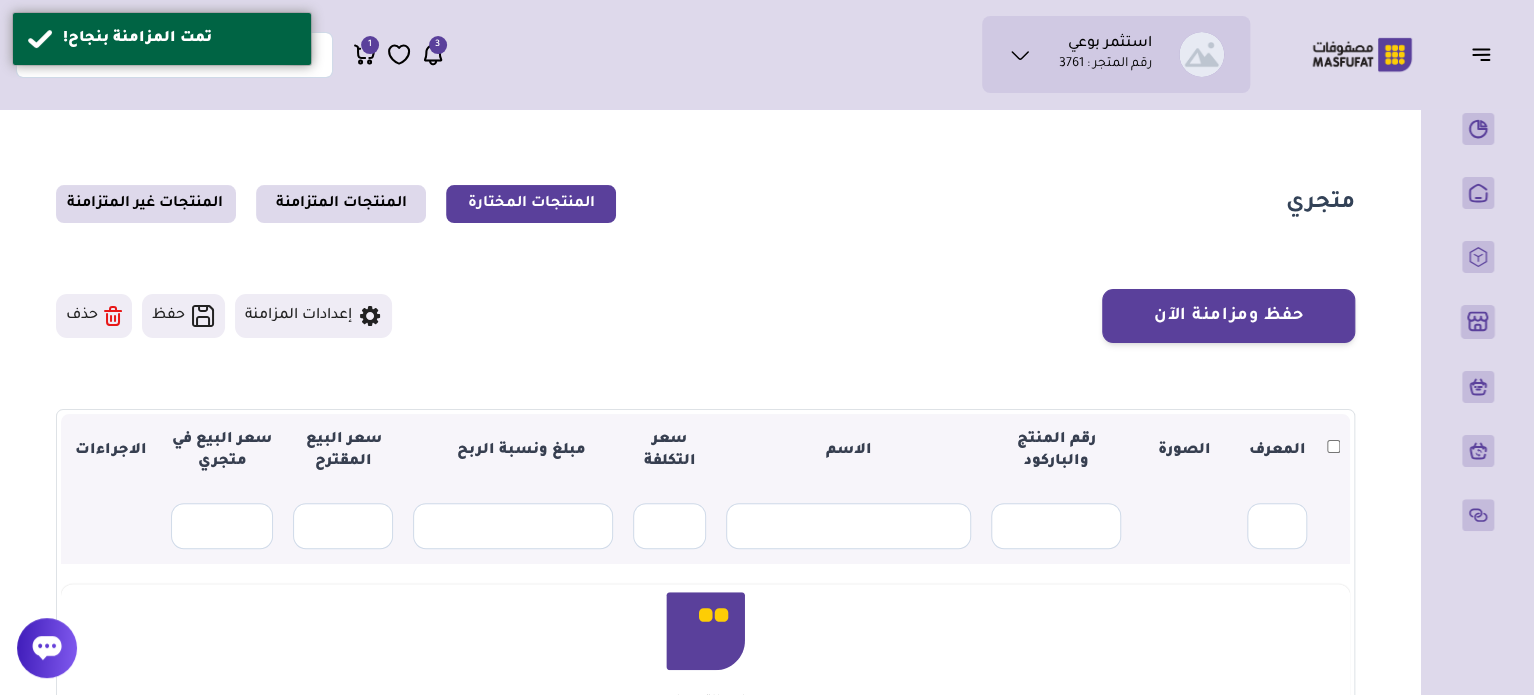 scroll, scrollTop: 16, scrollLeft: 0, axis: vertical 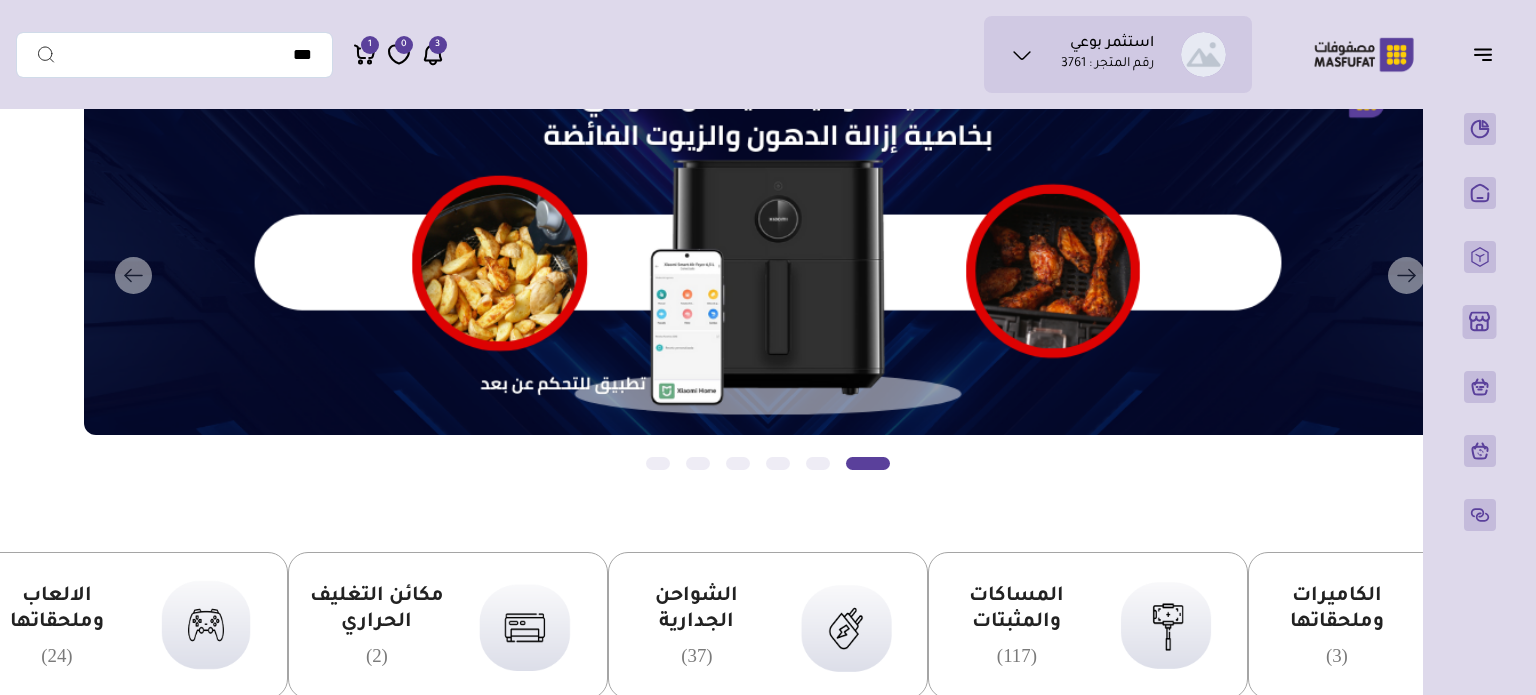 click 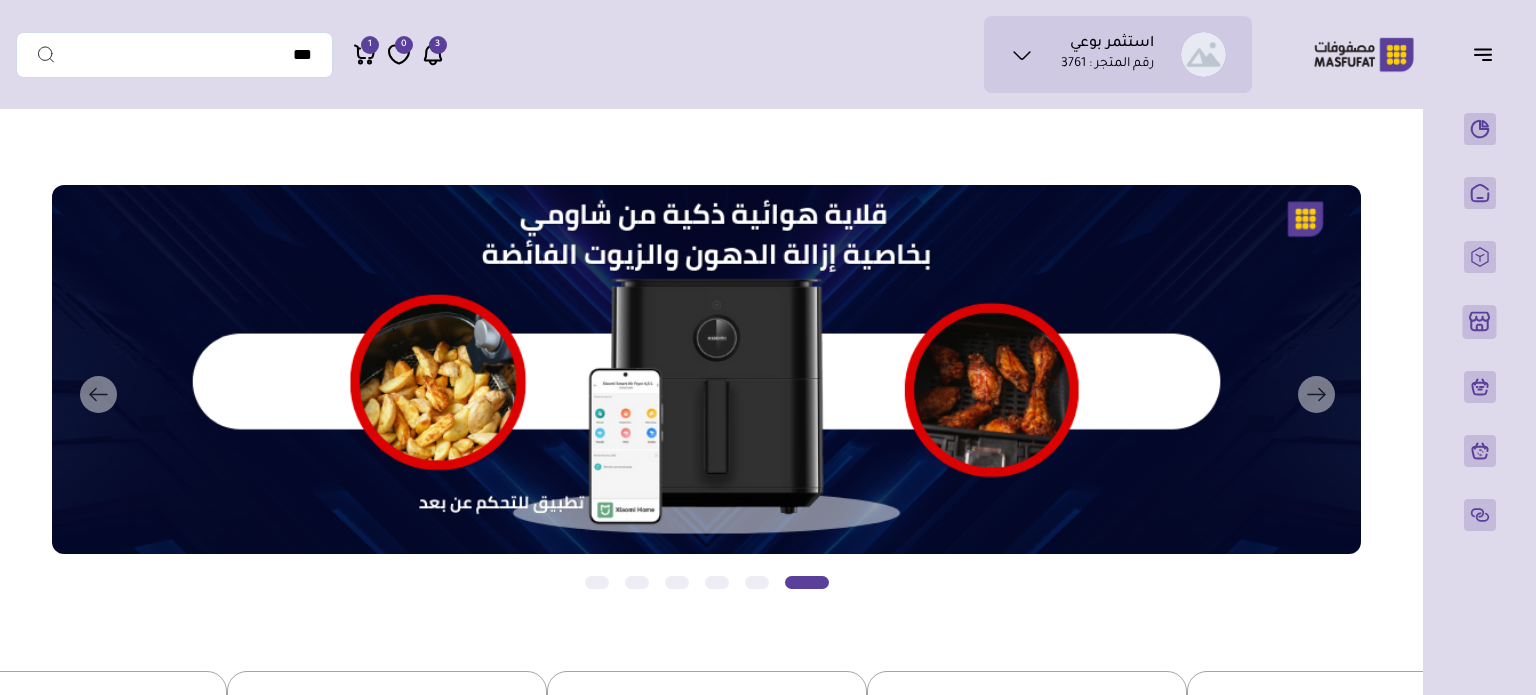 click 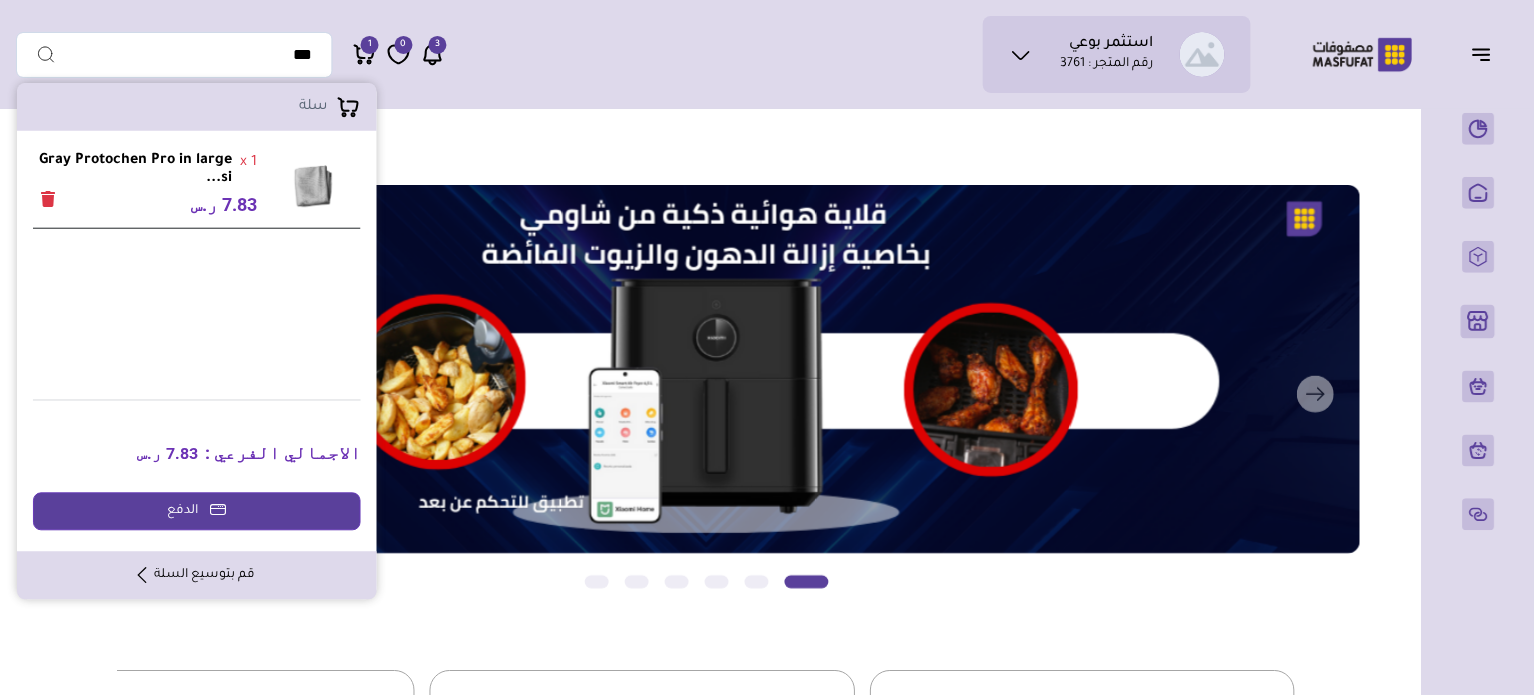 scroll, scrollTop: 0, scrollLeft: 0, axis: both 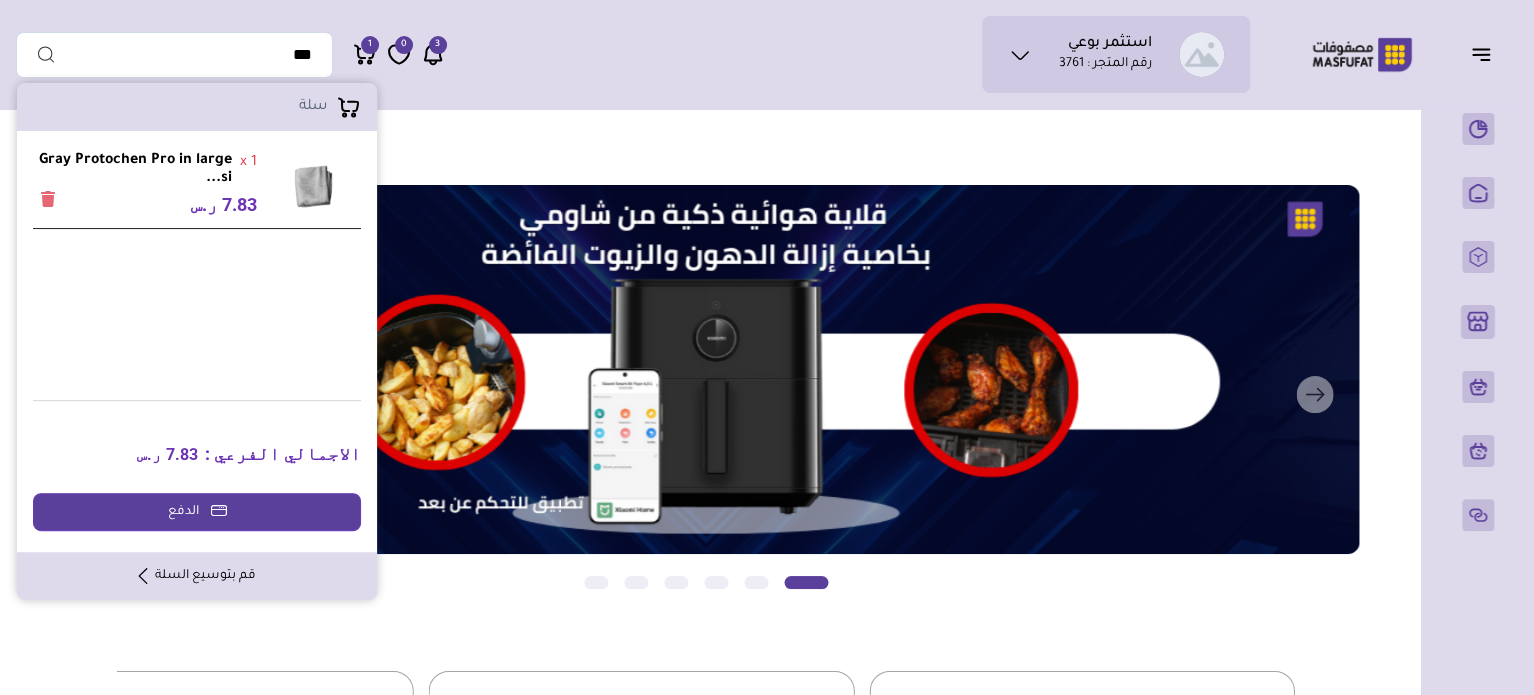 click at bounding box center [48, 199] 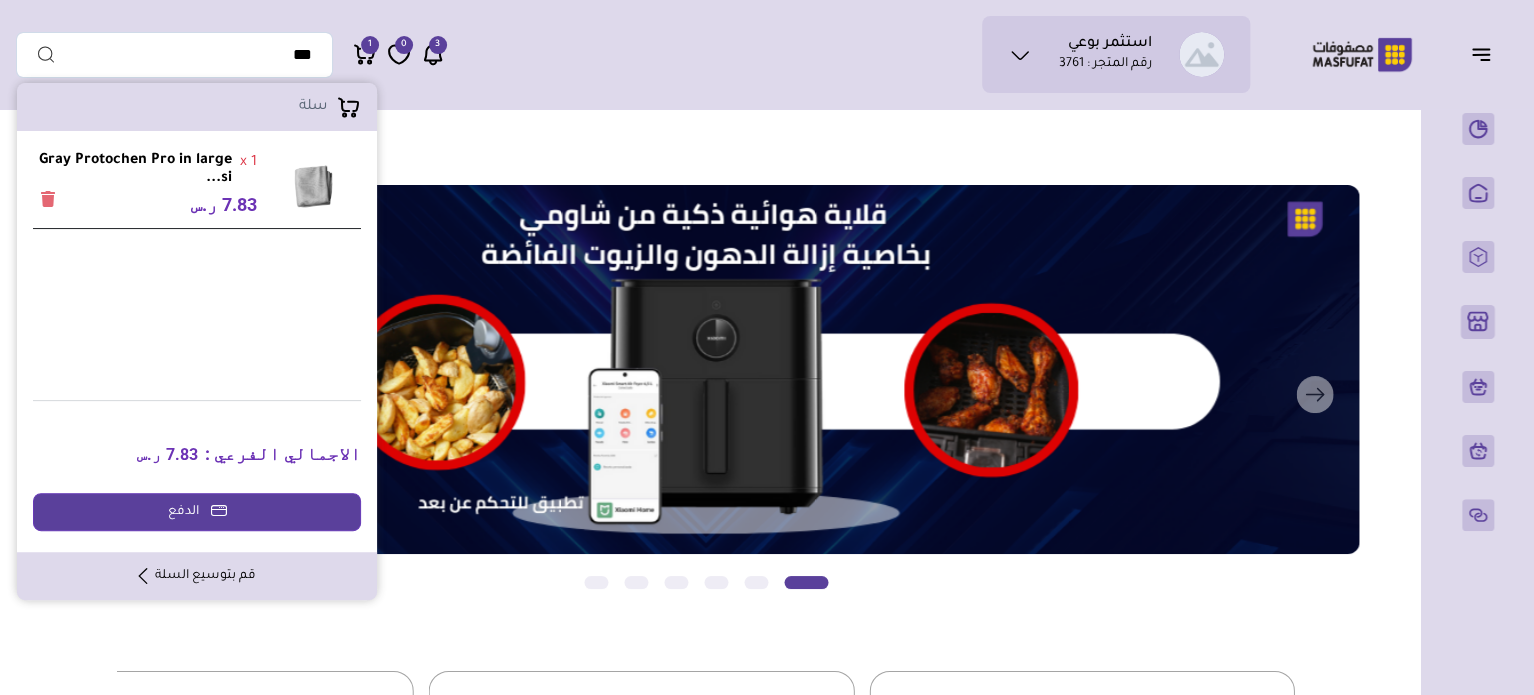 click at bounding box center [48, 199] 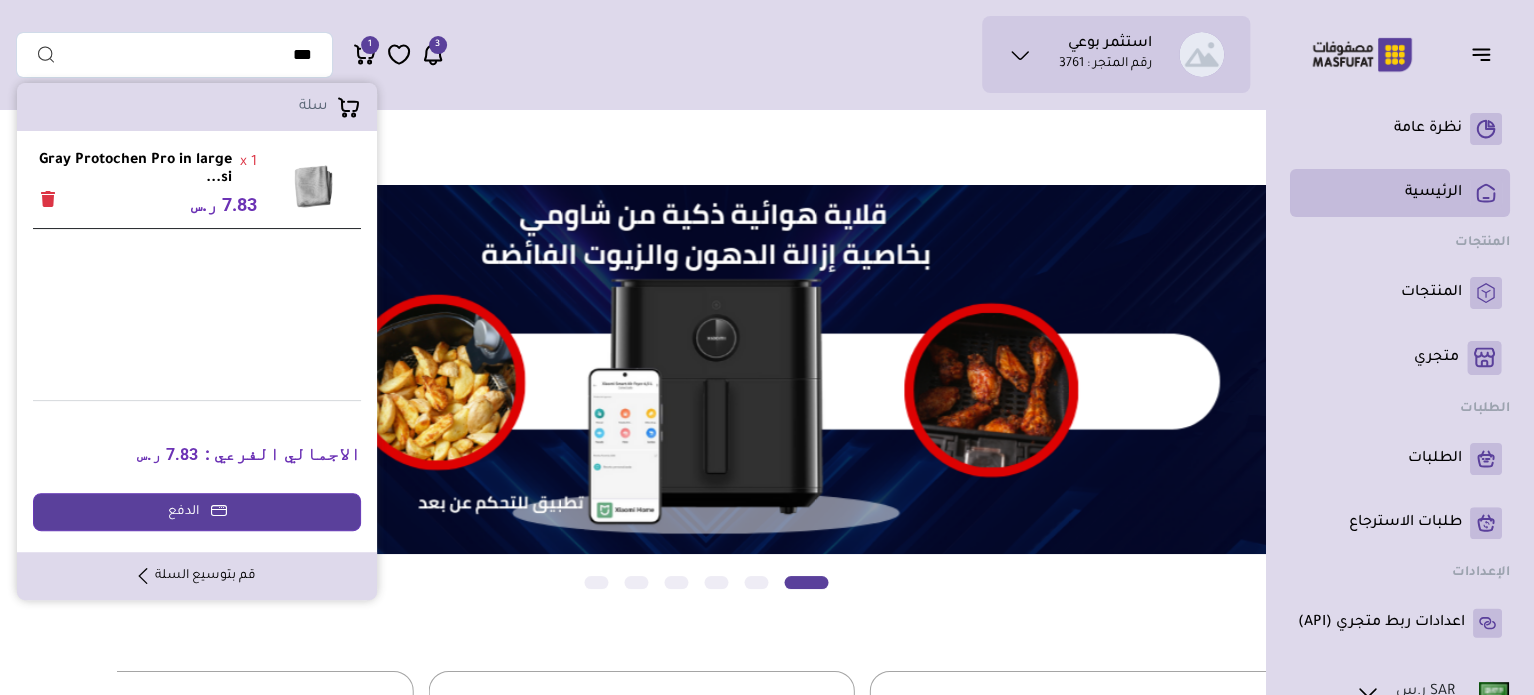 click on "الرئيسية" at bounding box center [1400, 193] 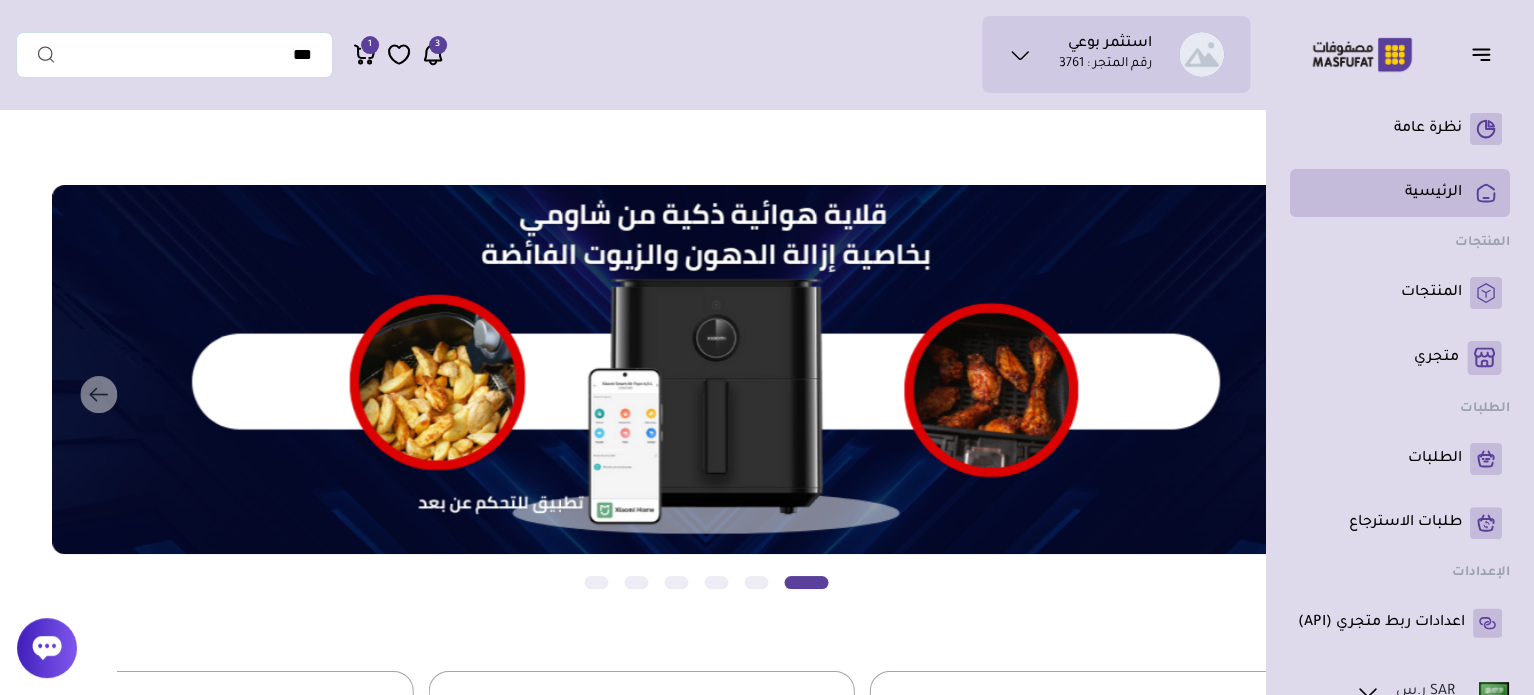 click 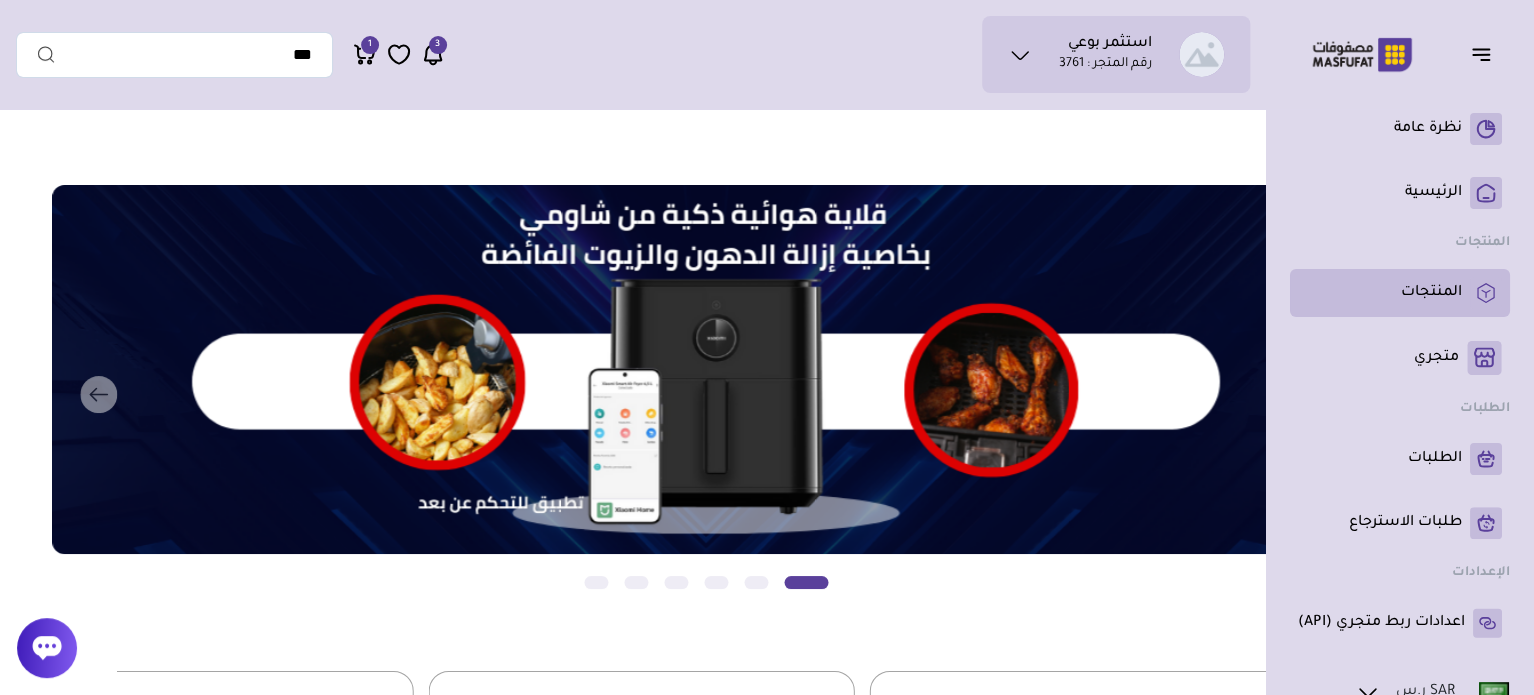 click on "المنتجات" at bounding box center (1431, 293) 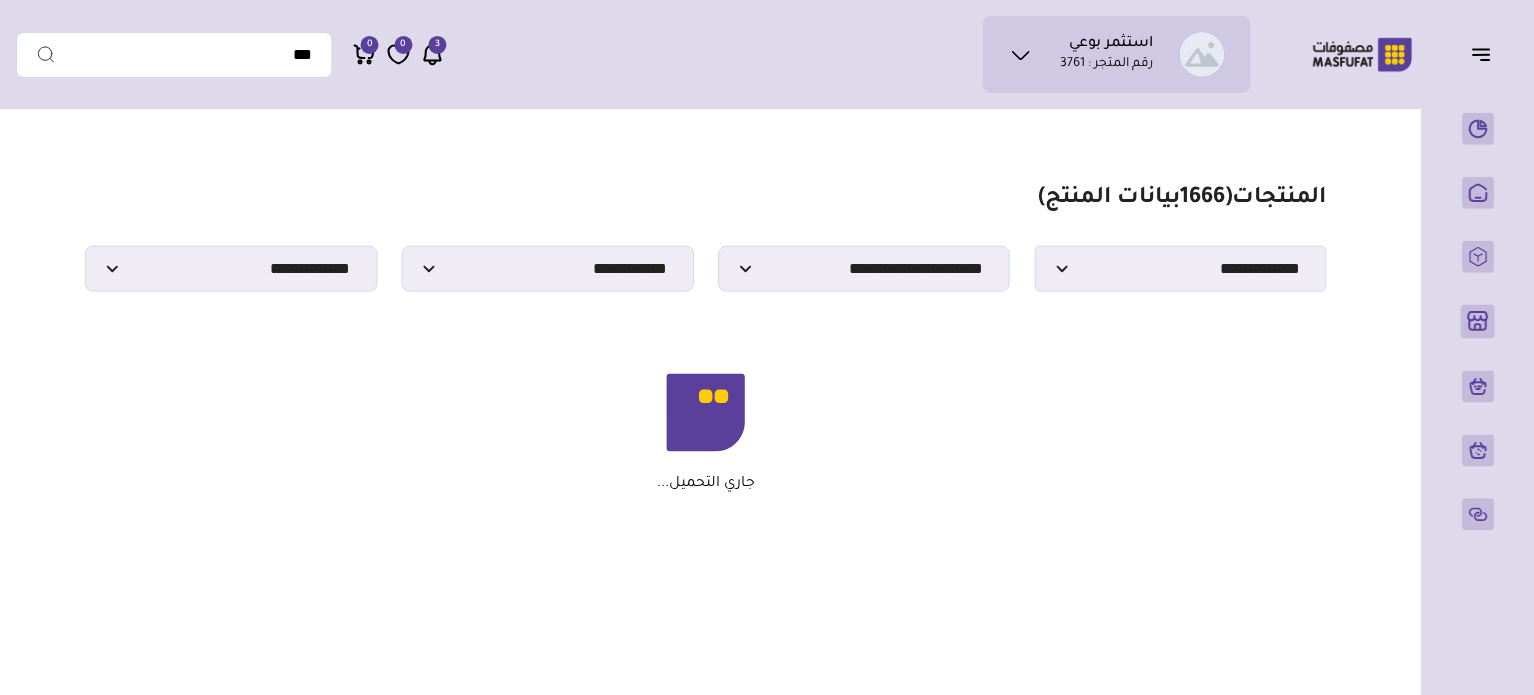 scroll, scrollTop: 0, scrollLeft: 0, axis: both 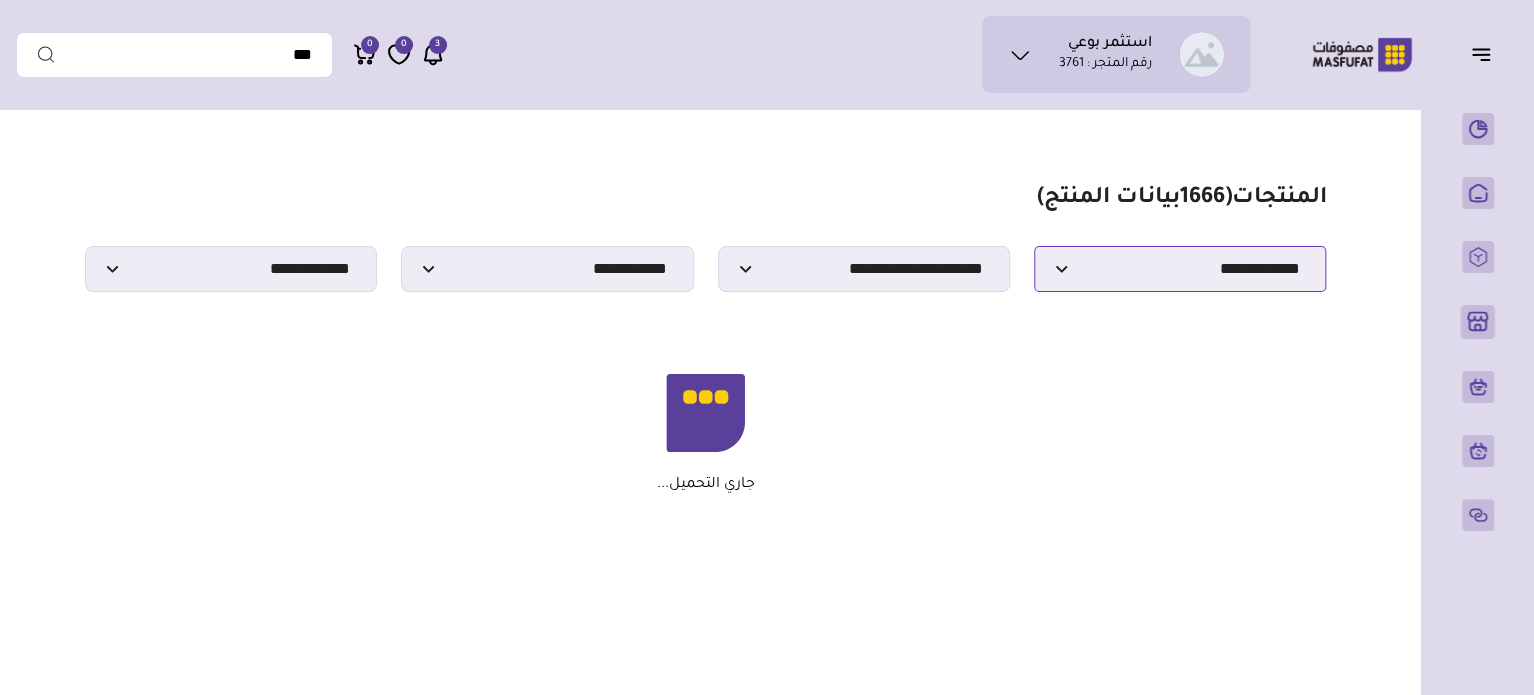 click on "**********" at bounding box center (1180, 269) 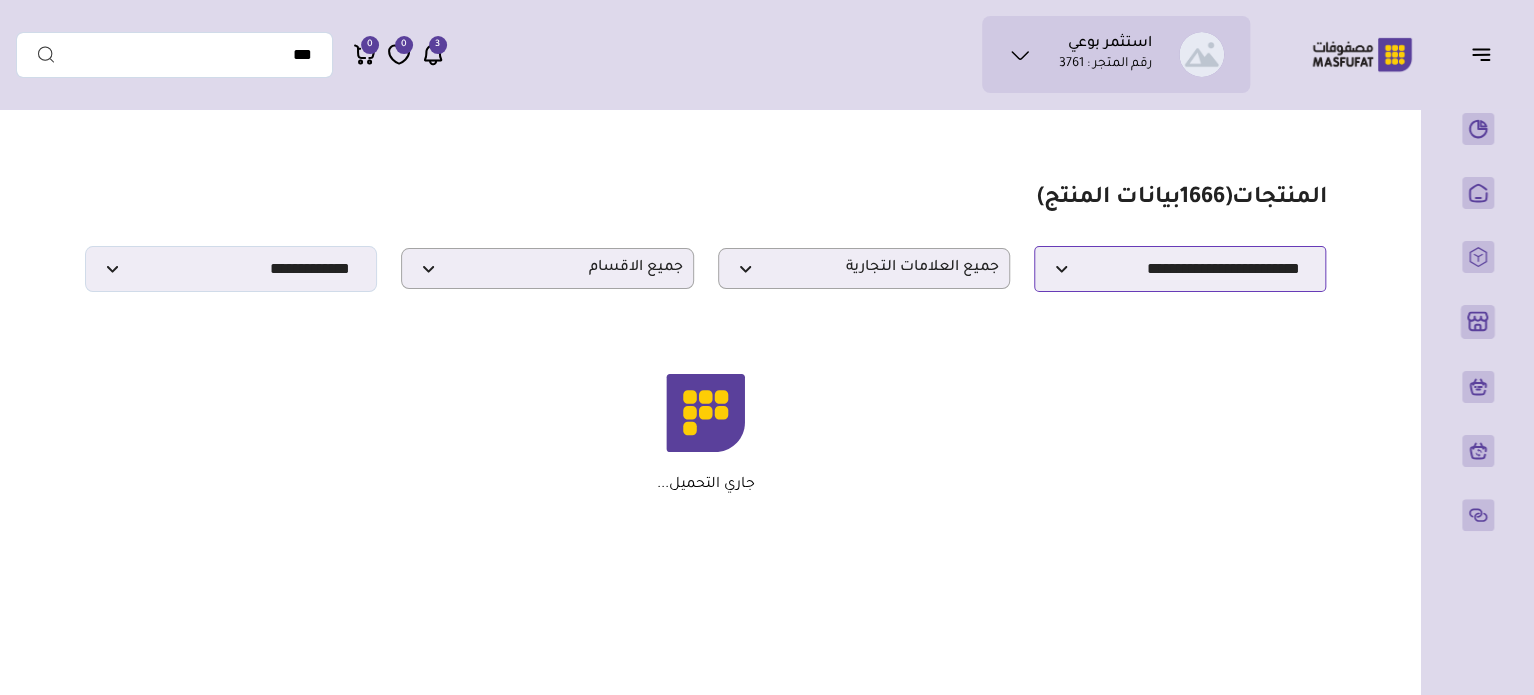 click on "**********" at bounding box center [1180, 269] 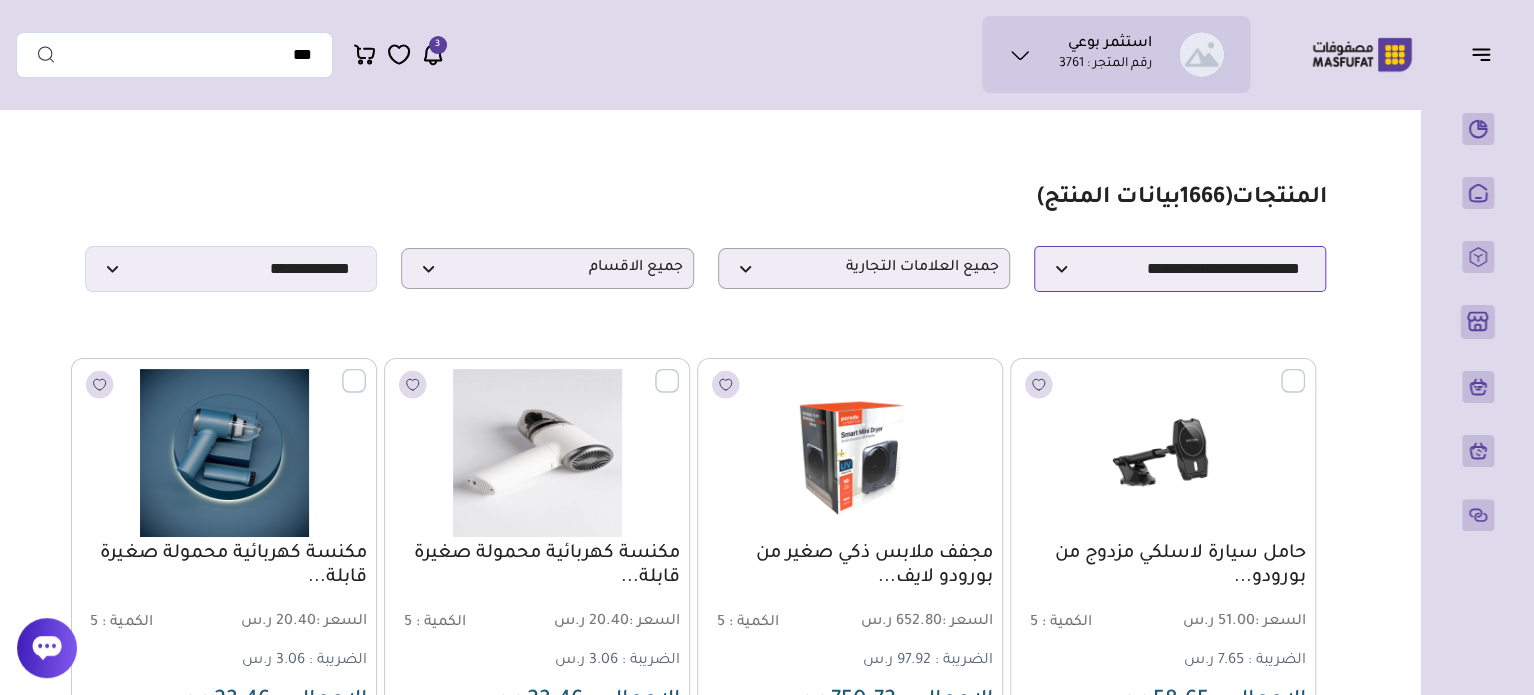 click on "**********" at bounding box center [1180, 269] 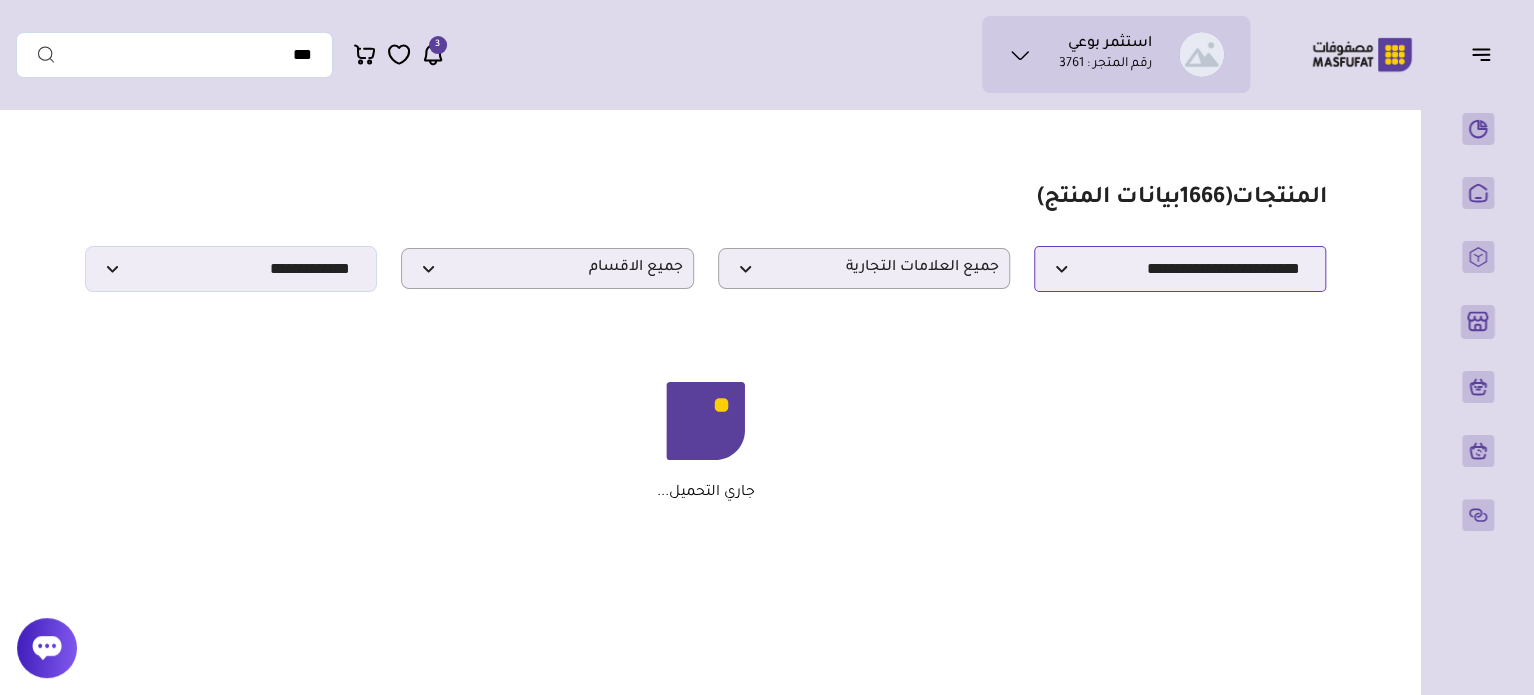 click on "**********" at bounding box center (1180, 269) 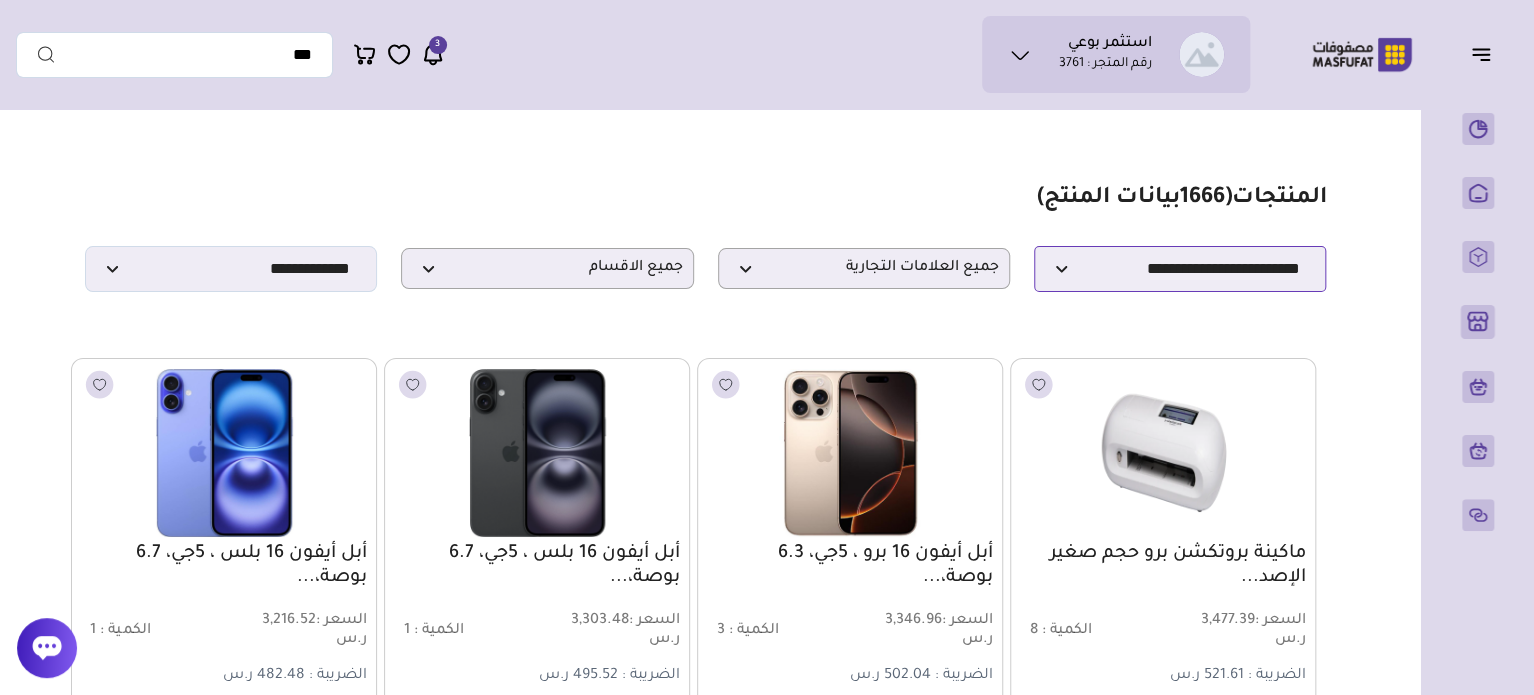 select on "********" 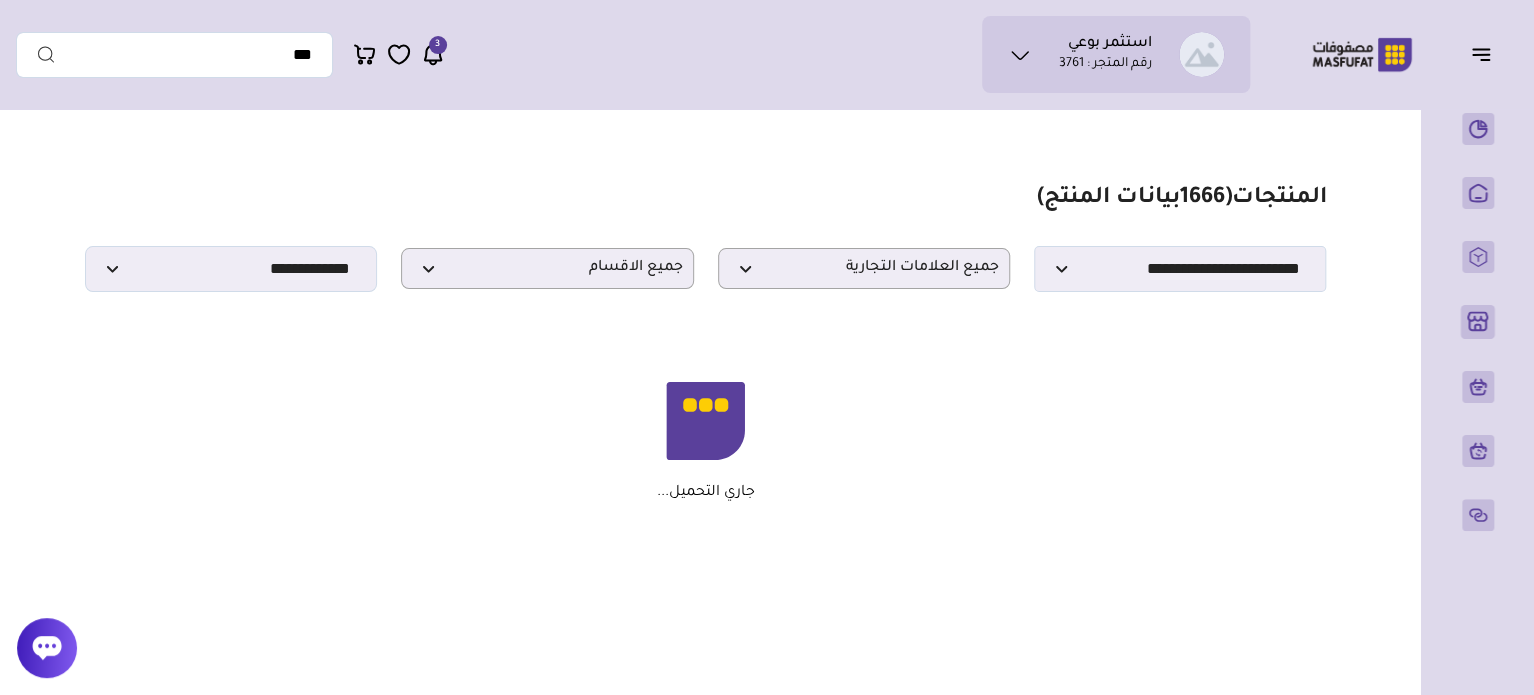 click on "مزامنة
( 0 )
تحديد الكل
إلغاء التحديد
المنتجات
(" at bounding box center (705, 355) 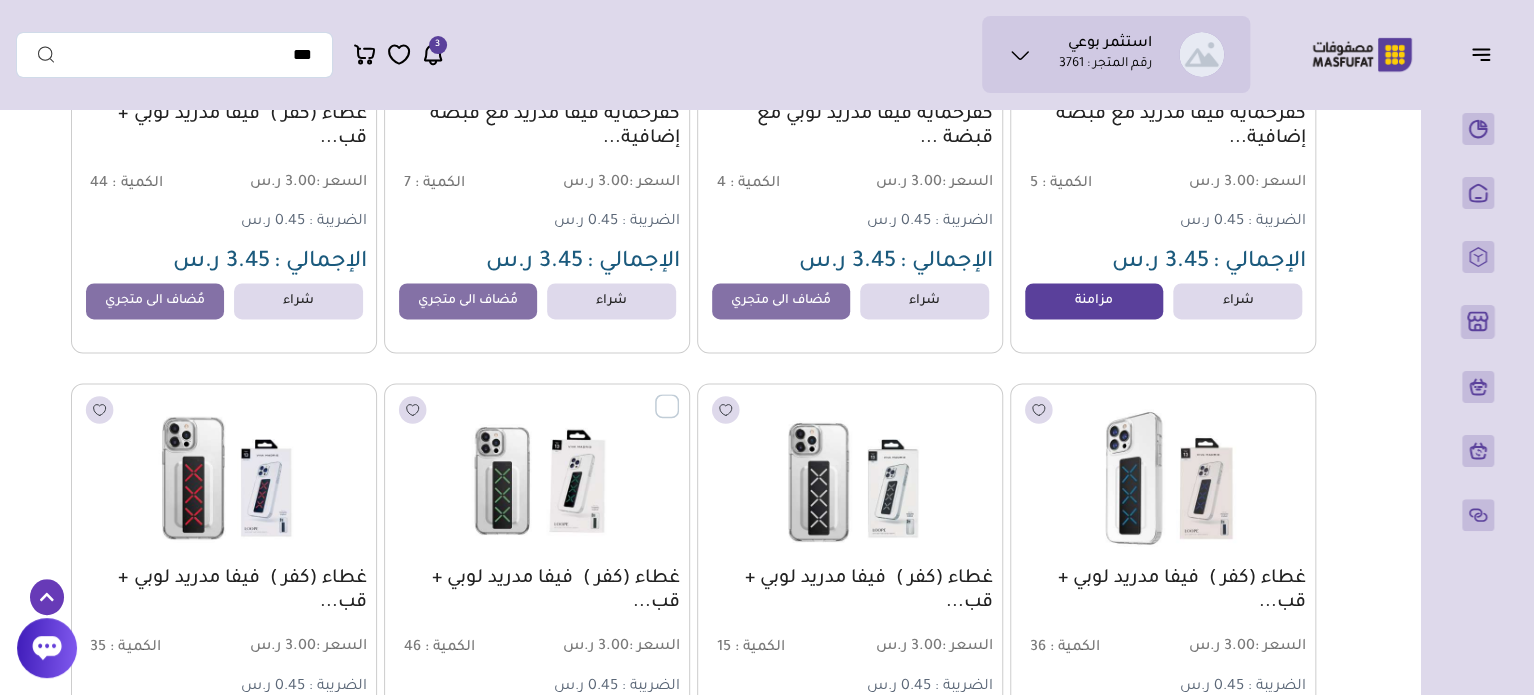 scroll, scrollTop: 4440, scrollLeft: 0, axis: vertical 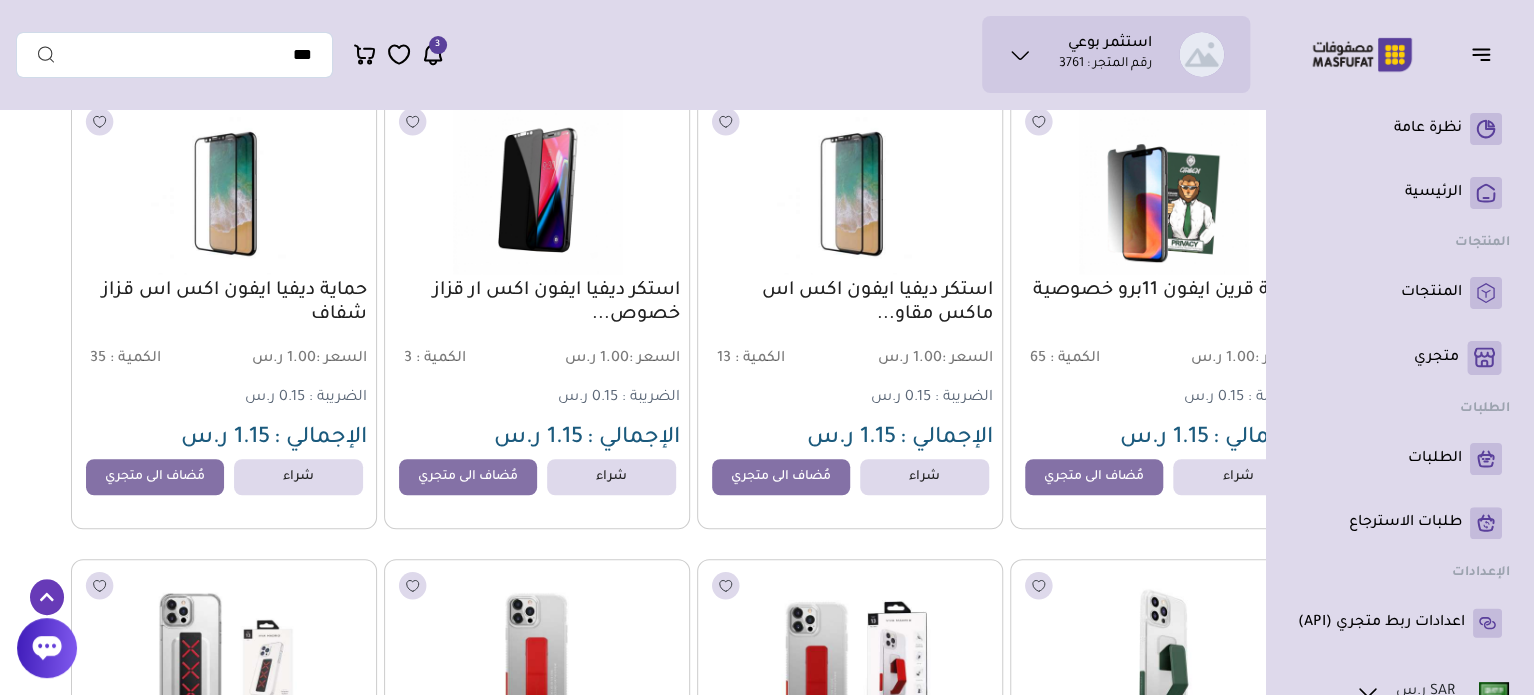click on "نظرة عامة
( 0 )" at bounding box center (1400, 376) 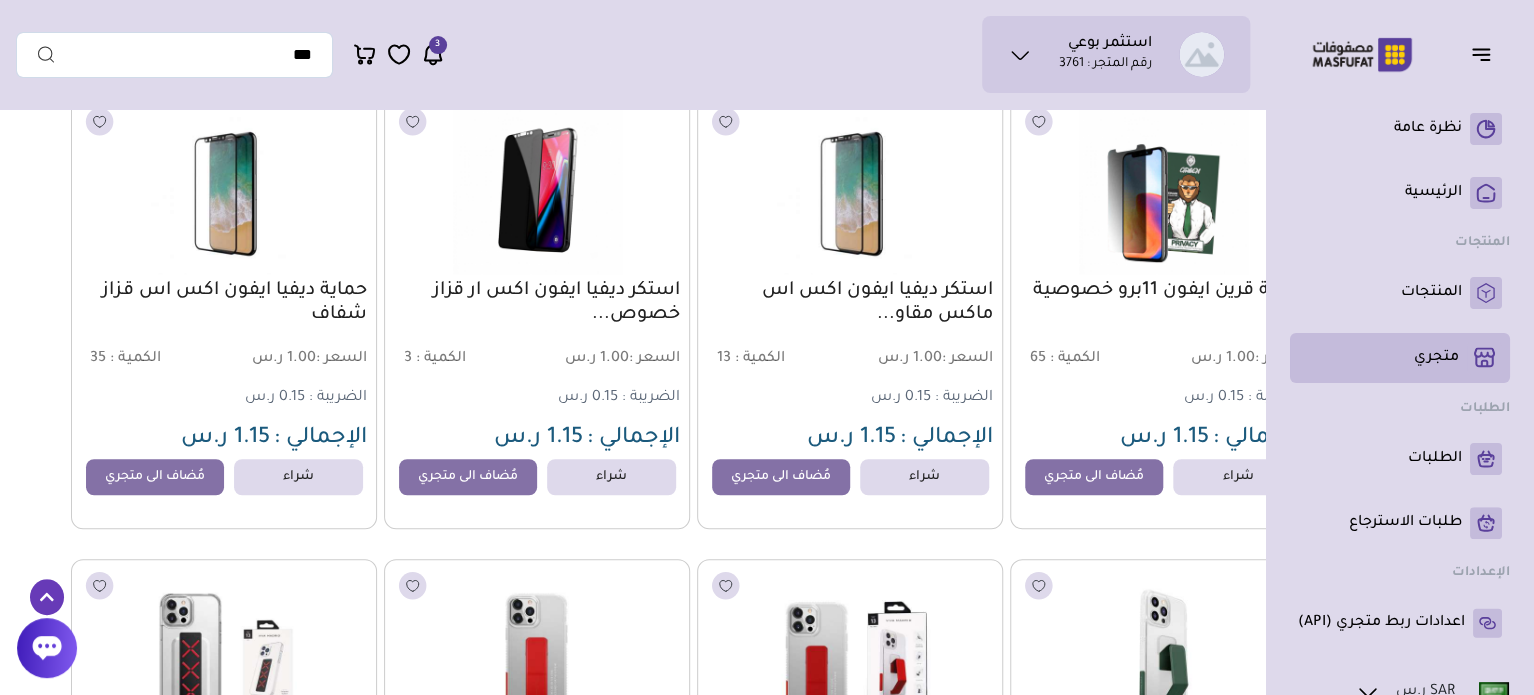 click on "متجري  ( 0 )" at bounding box center [1436, 358] 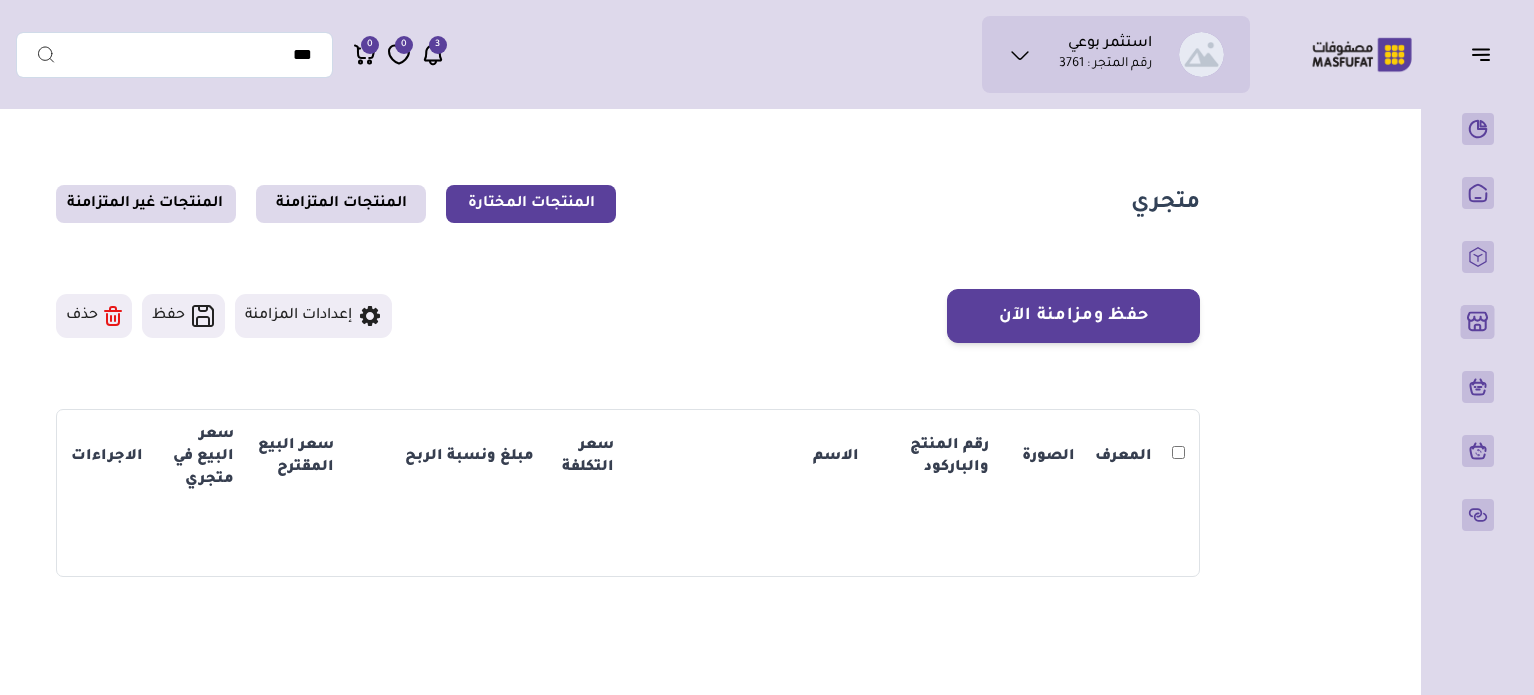 click on "المنتجات المختارة" at bounding box center [531, 204] 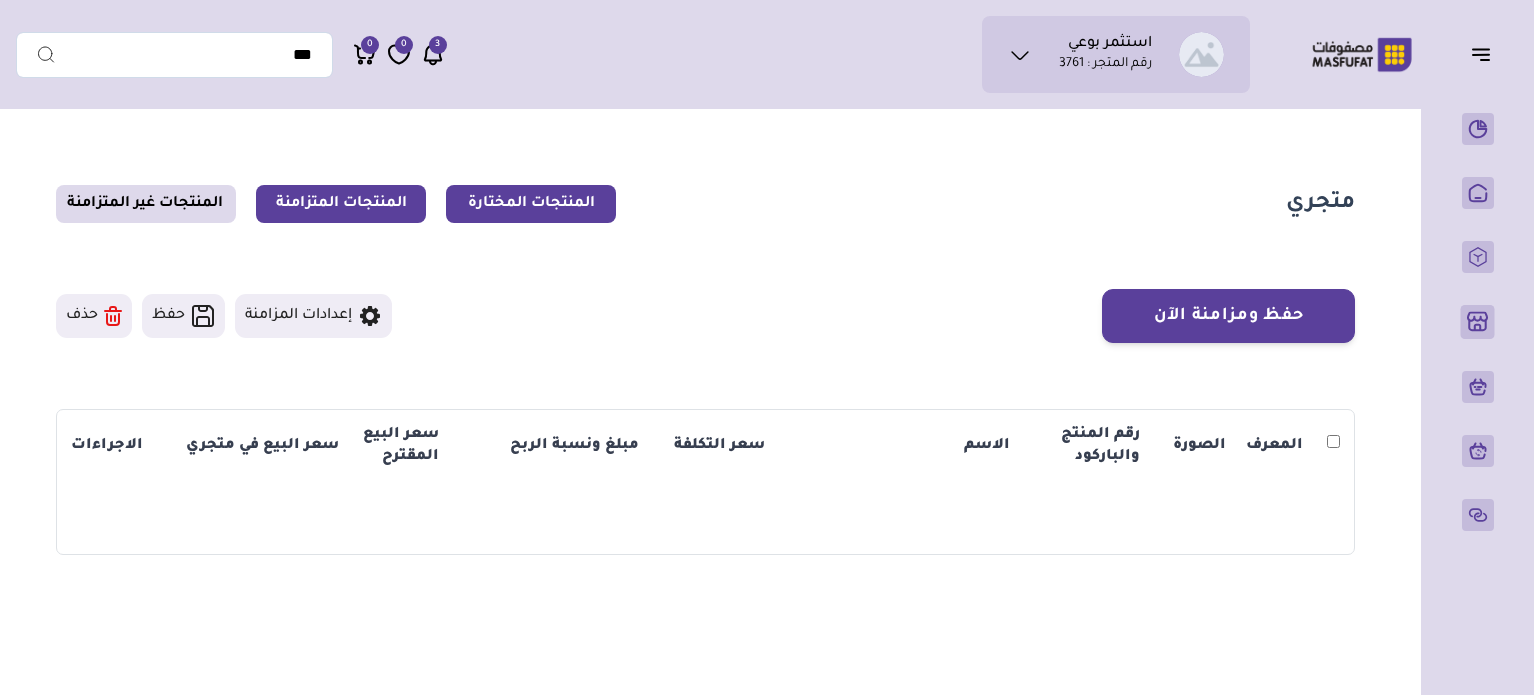 click on "المنتجات المتزامنة" at bounding box center [341, 204] 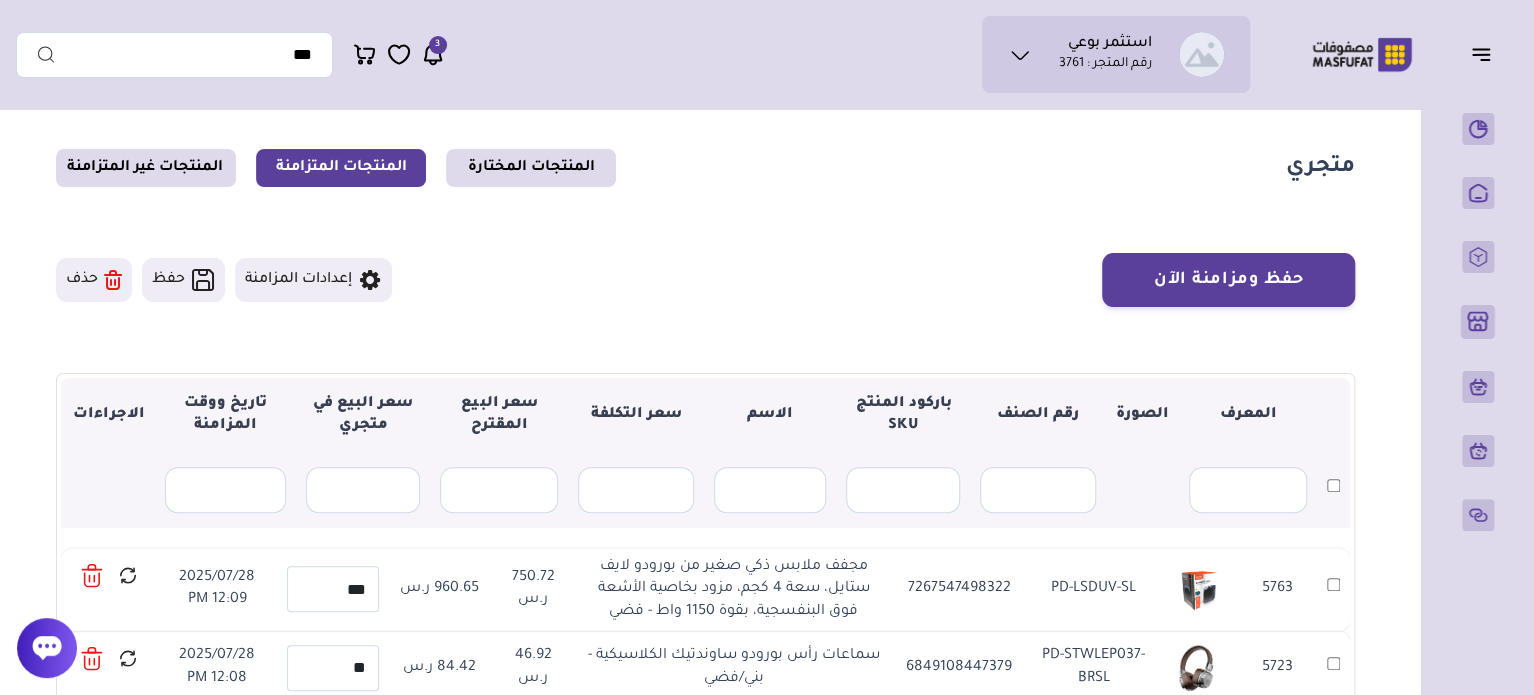 scroll, scrollTop: 0, scrollLeft: 0, axis: both 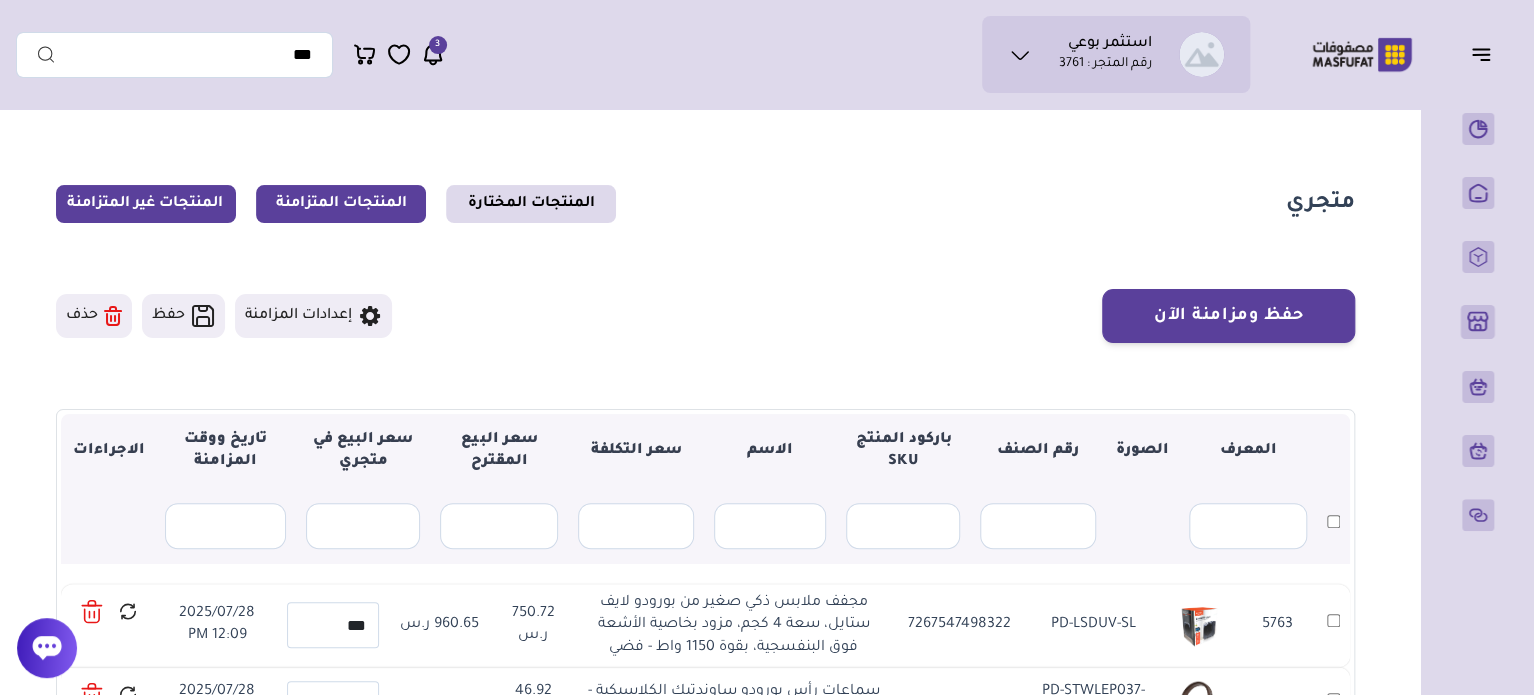 click on "المنتجات غير المتزامنة" at bounding box center (146, 204) 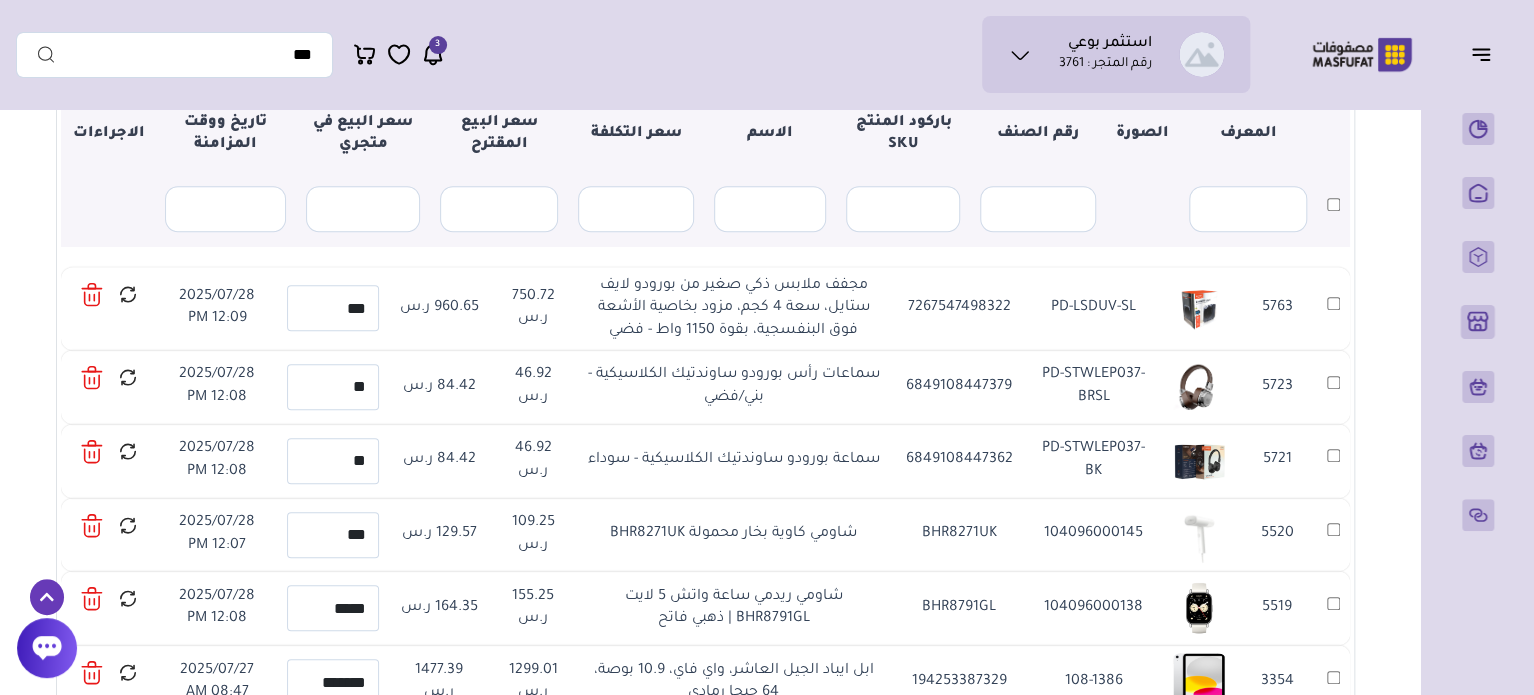 scroll, scrollTop: 360, scrollLeft: 0, axis: vertical 